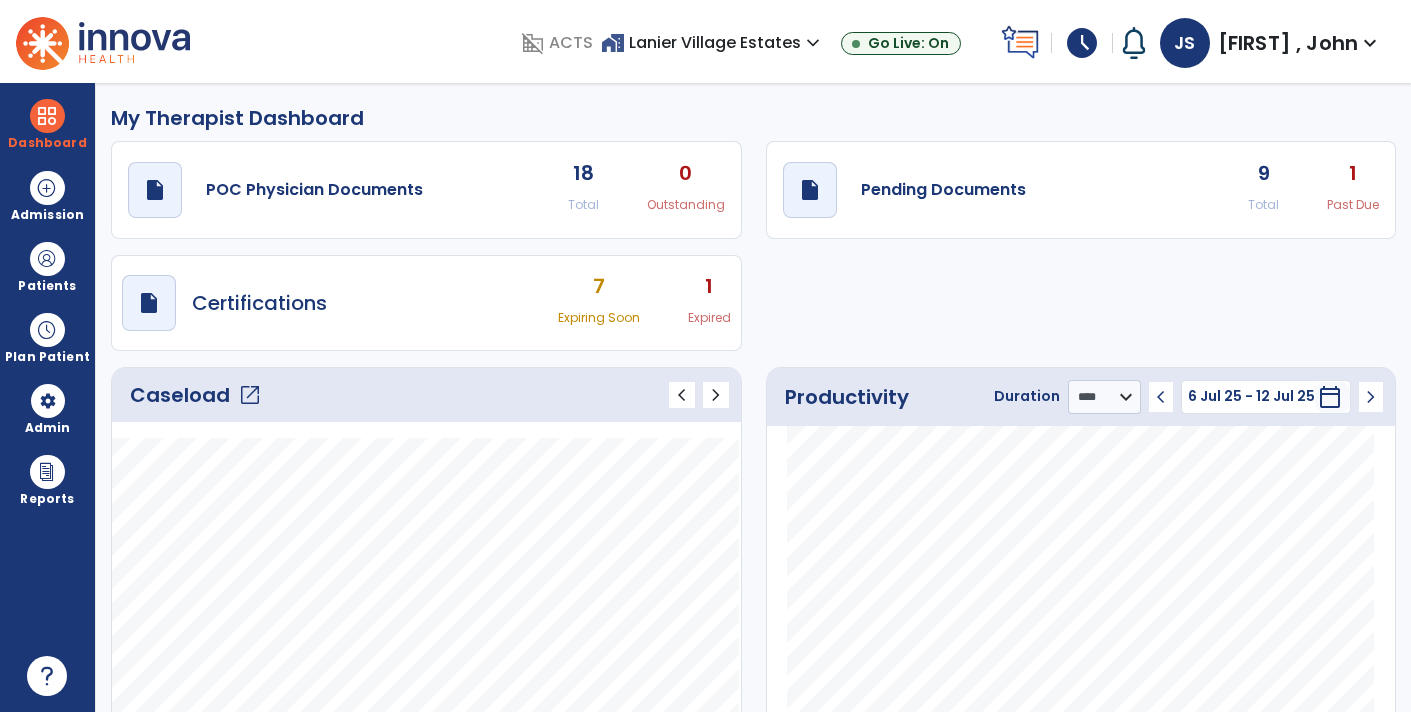 select on "****" 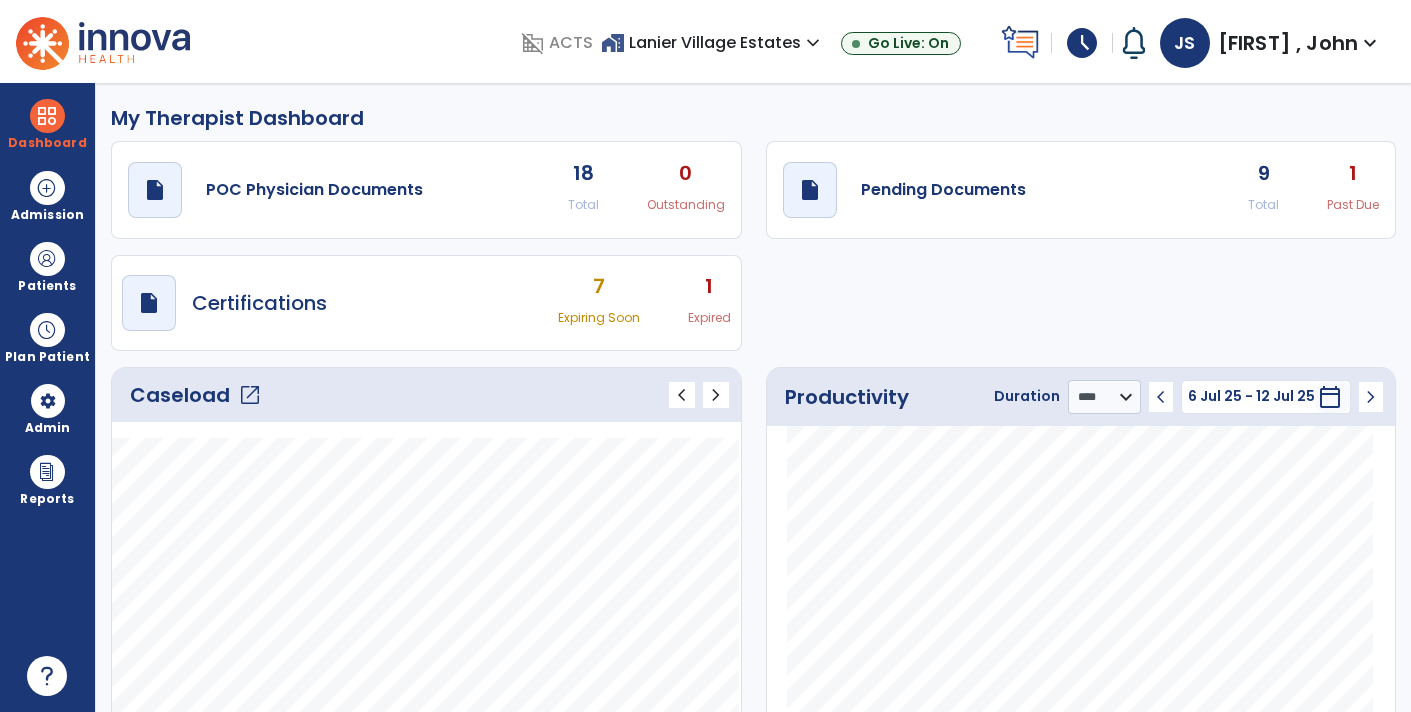 scroll, scrollTop: 0, scrollLeft: 0, axis: both 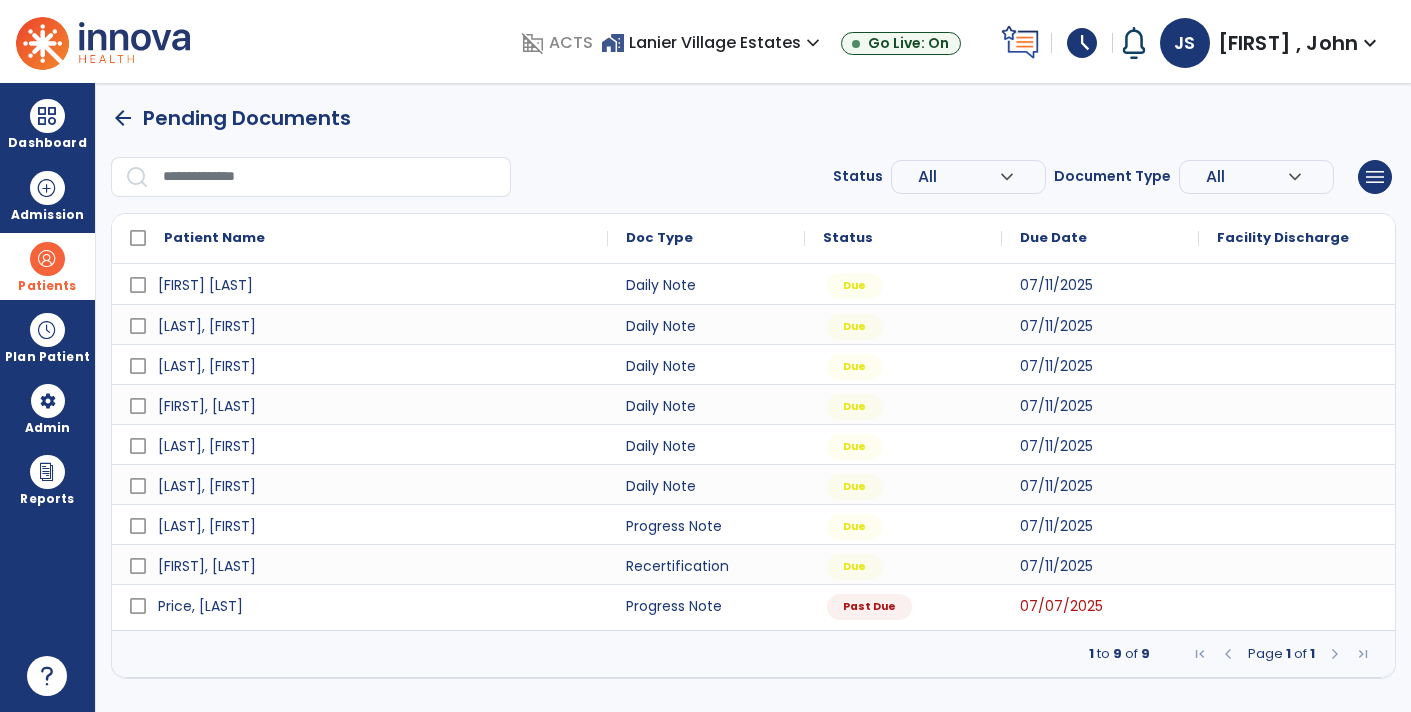 click at bounding box center [47, 259] 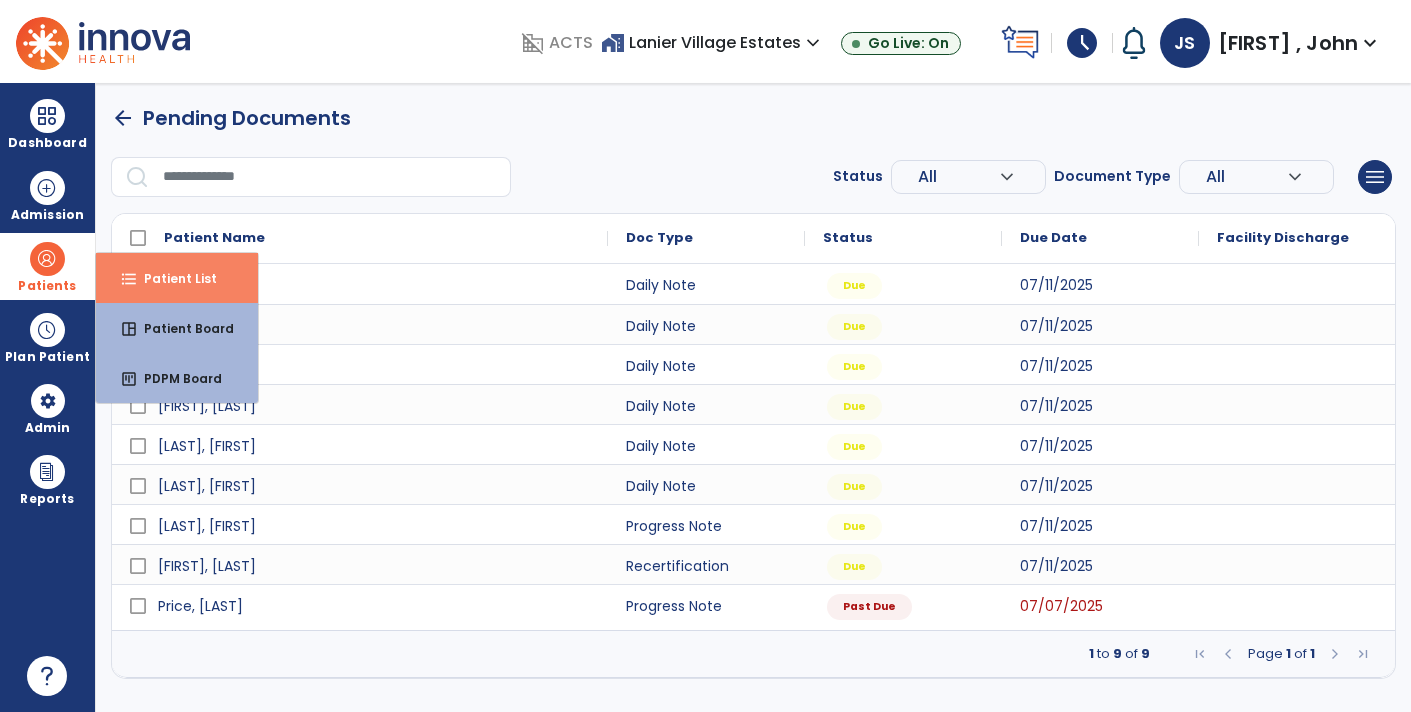 click on "Patient List" at bounding box center (172, 278) 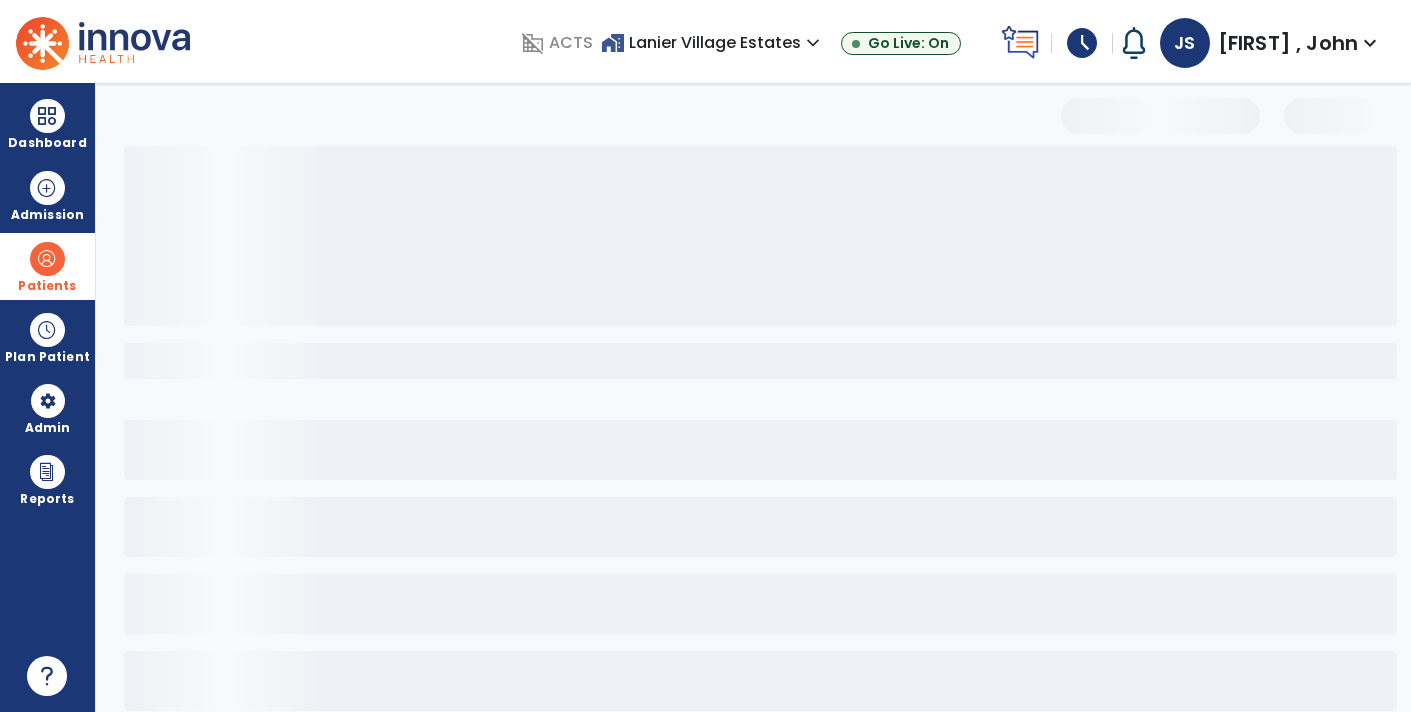 select on "***" 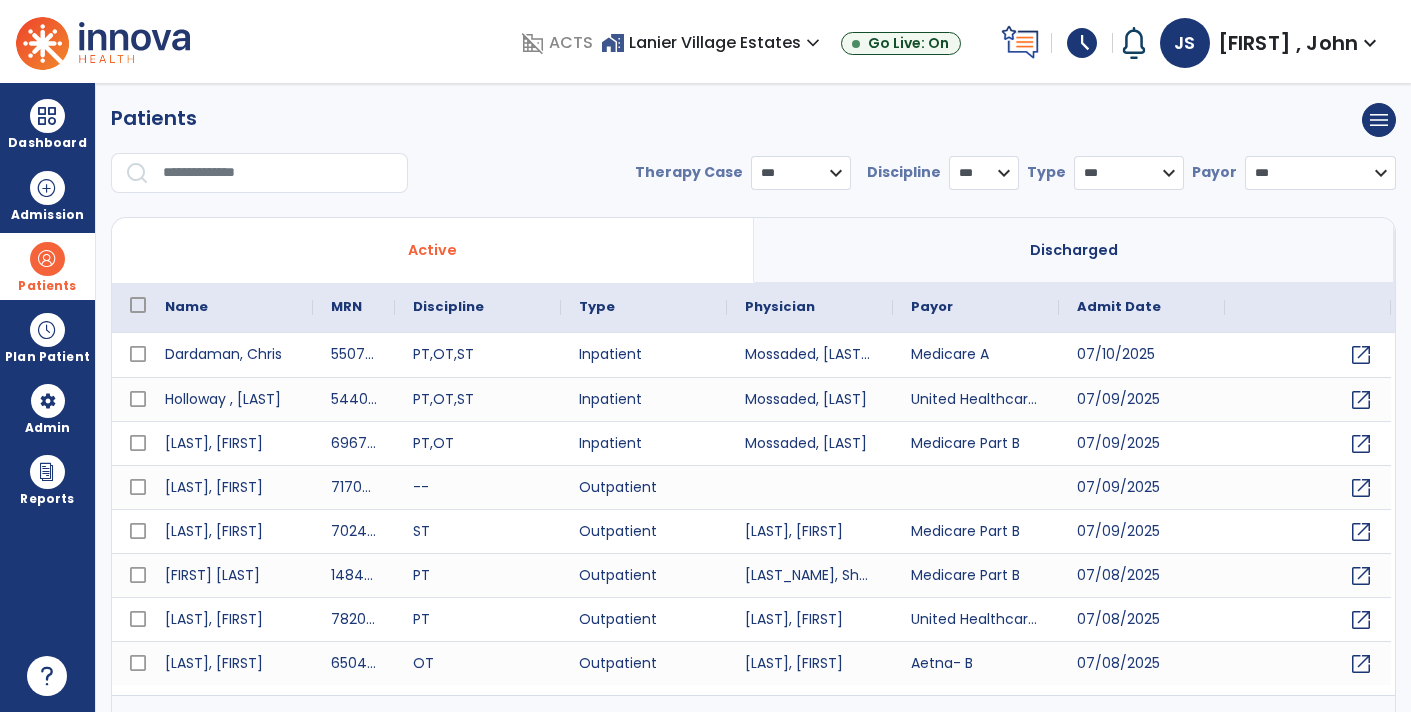 click at bounding box center [278, 173] 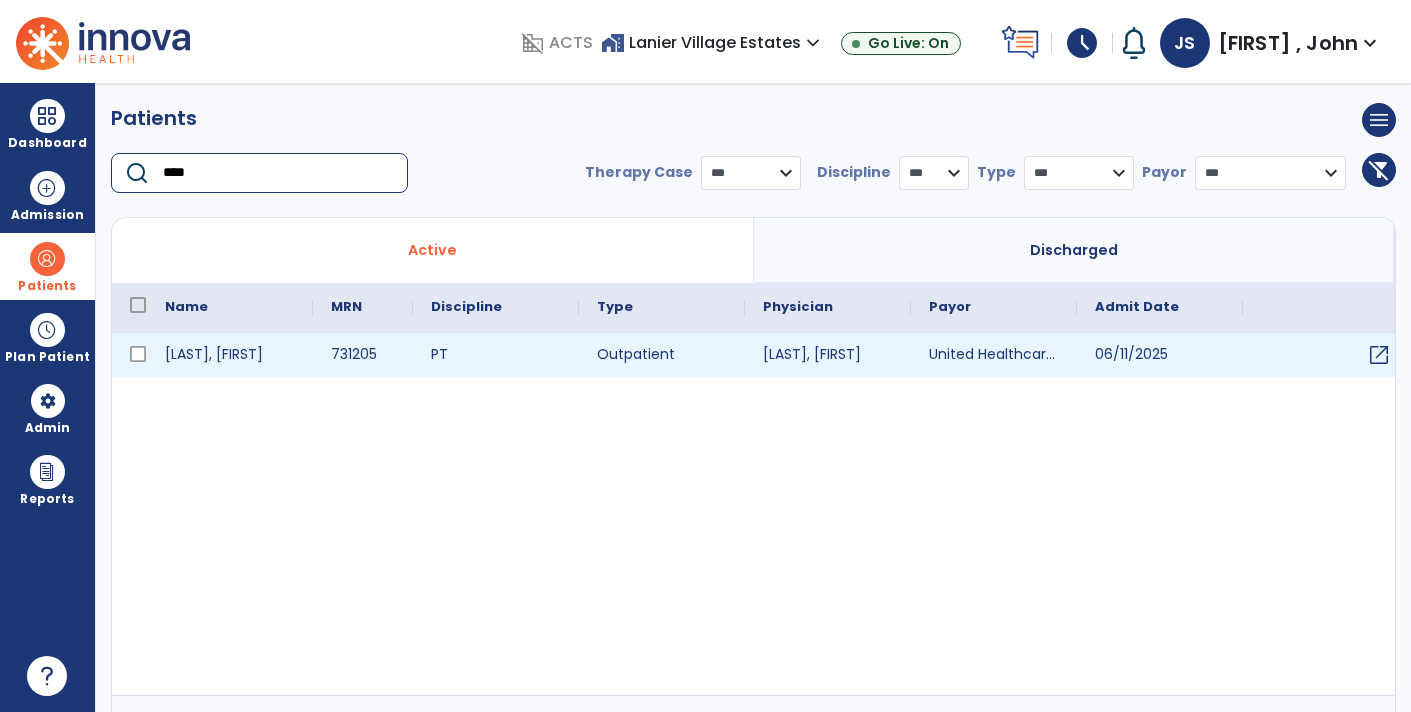 type on "****" 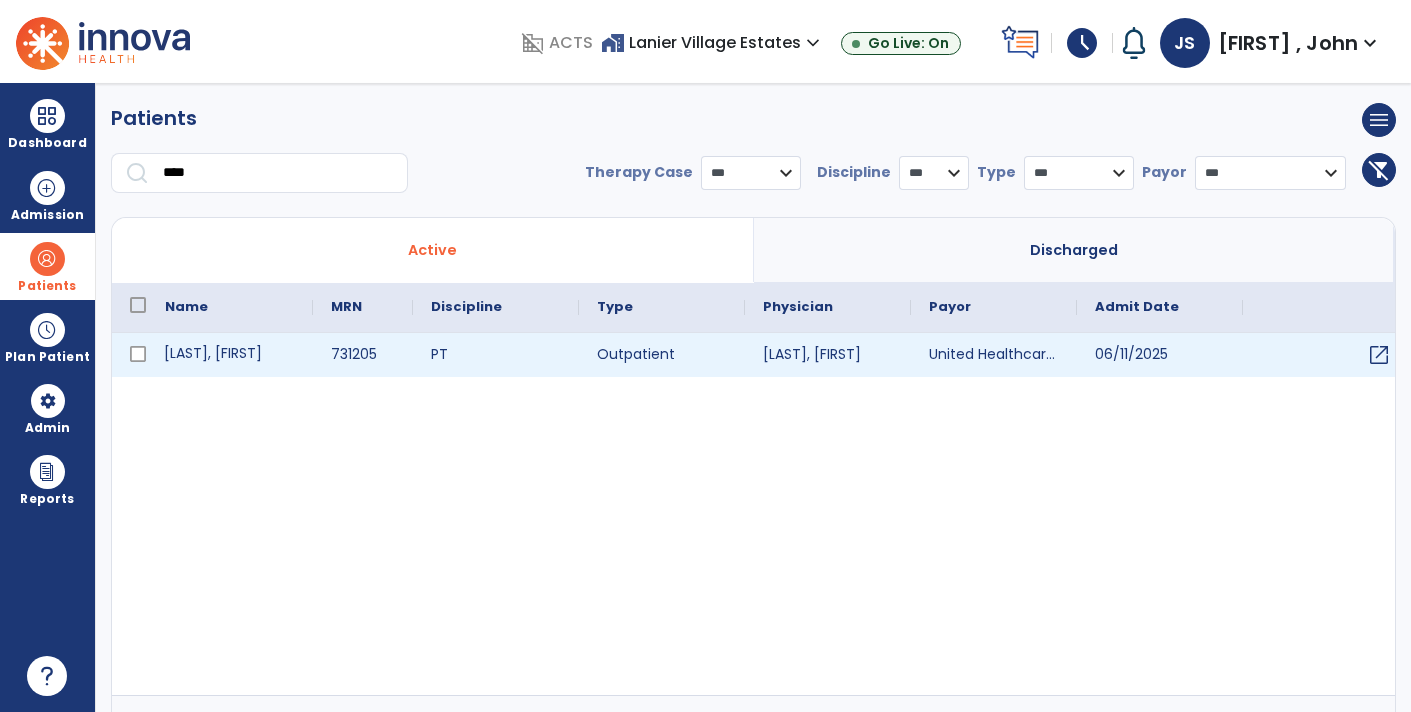 click on "[LAST], [FIRST]" at bounding box center (230, 355) 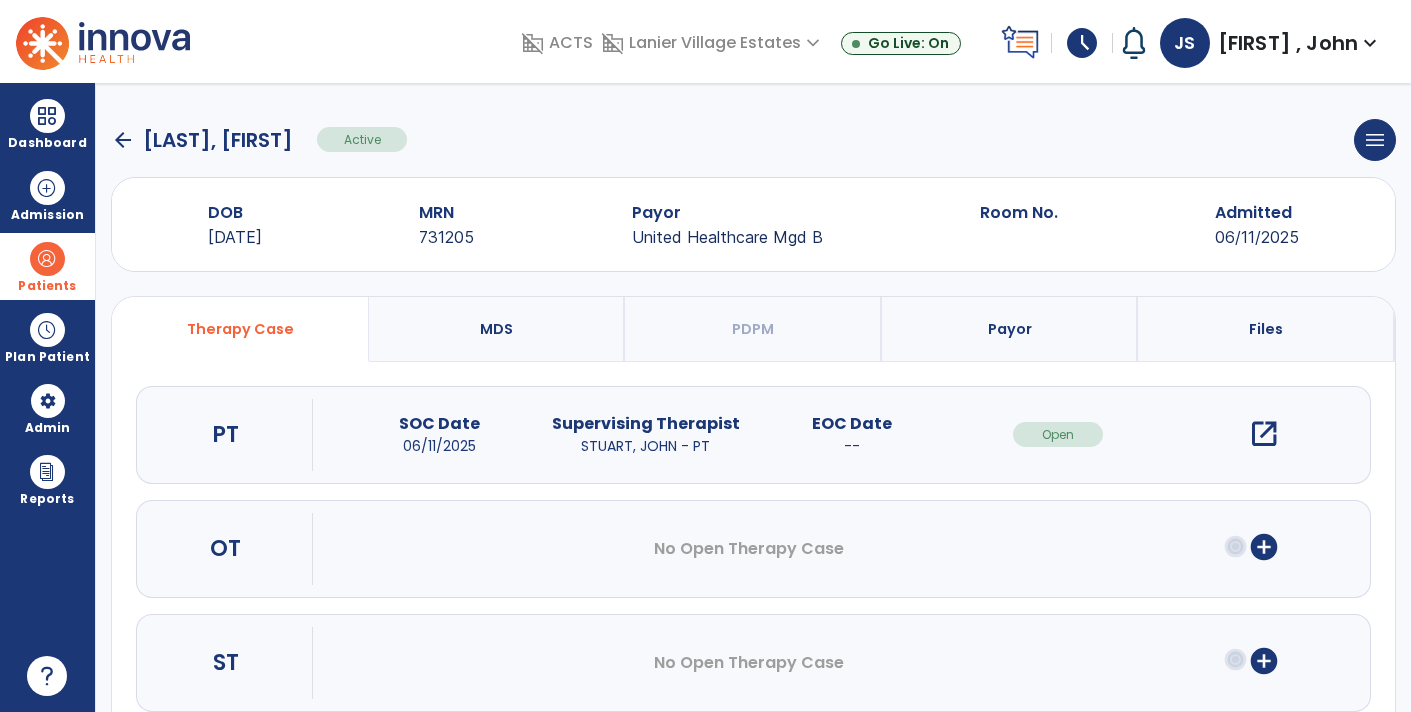 click on "open_in_new" at bounding box center (1264, 434) 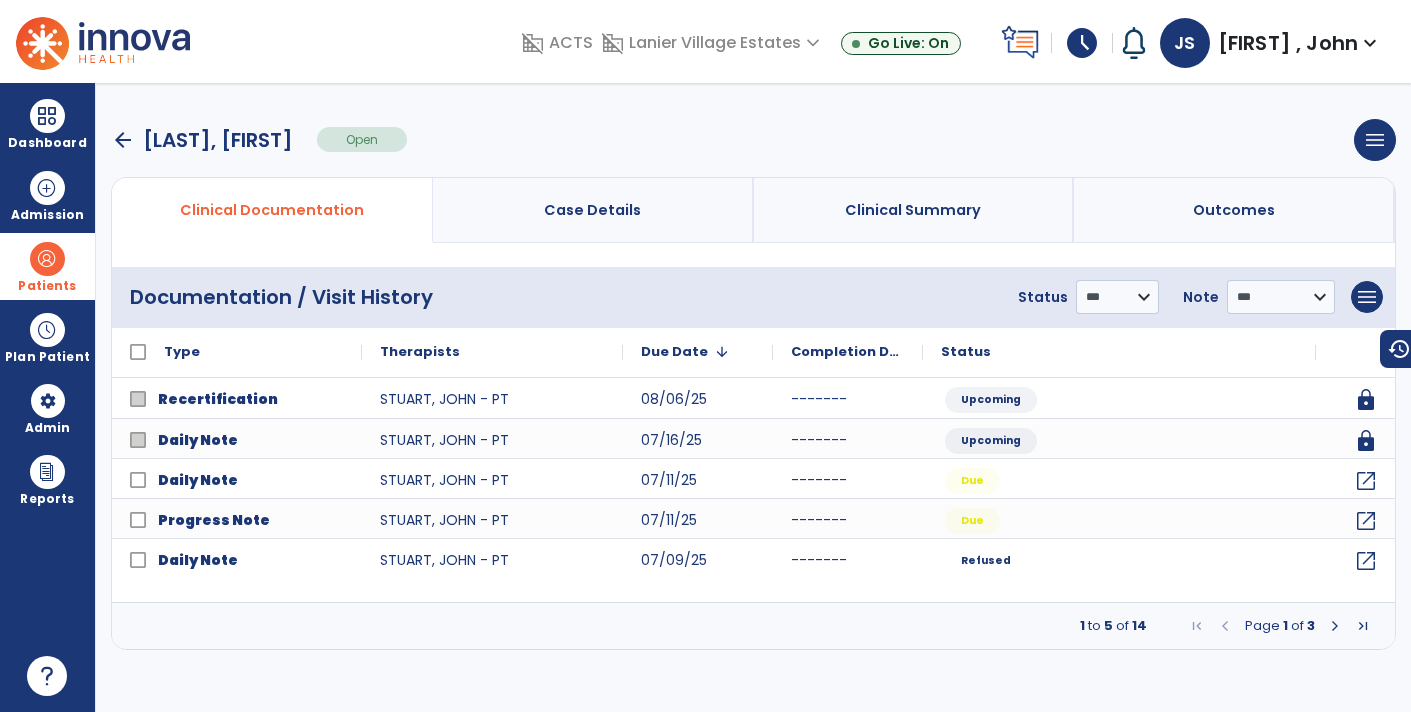 click at bounding box center (1335, 626) 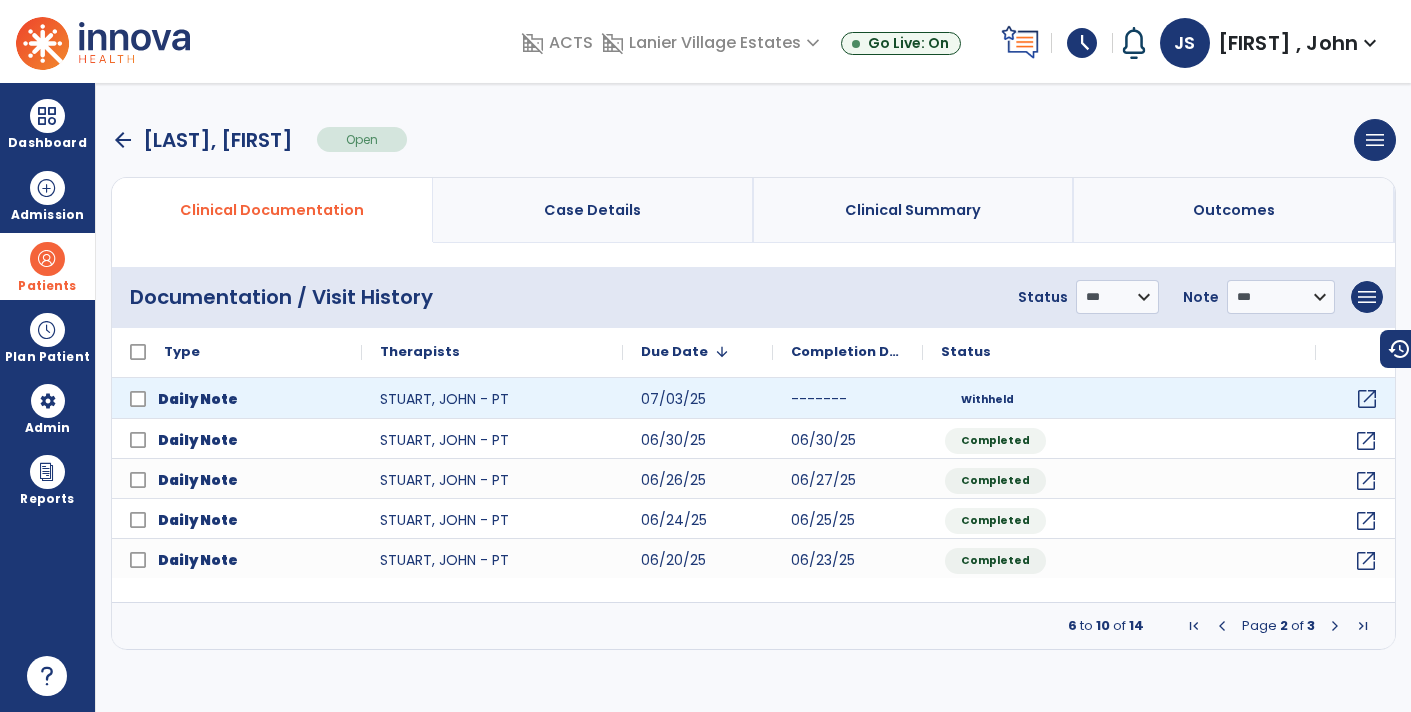 click on "open_in_new" 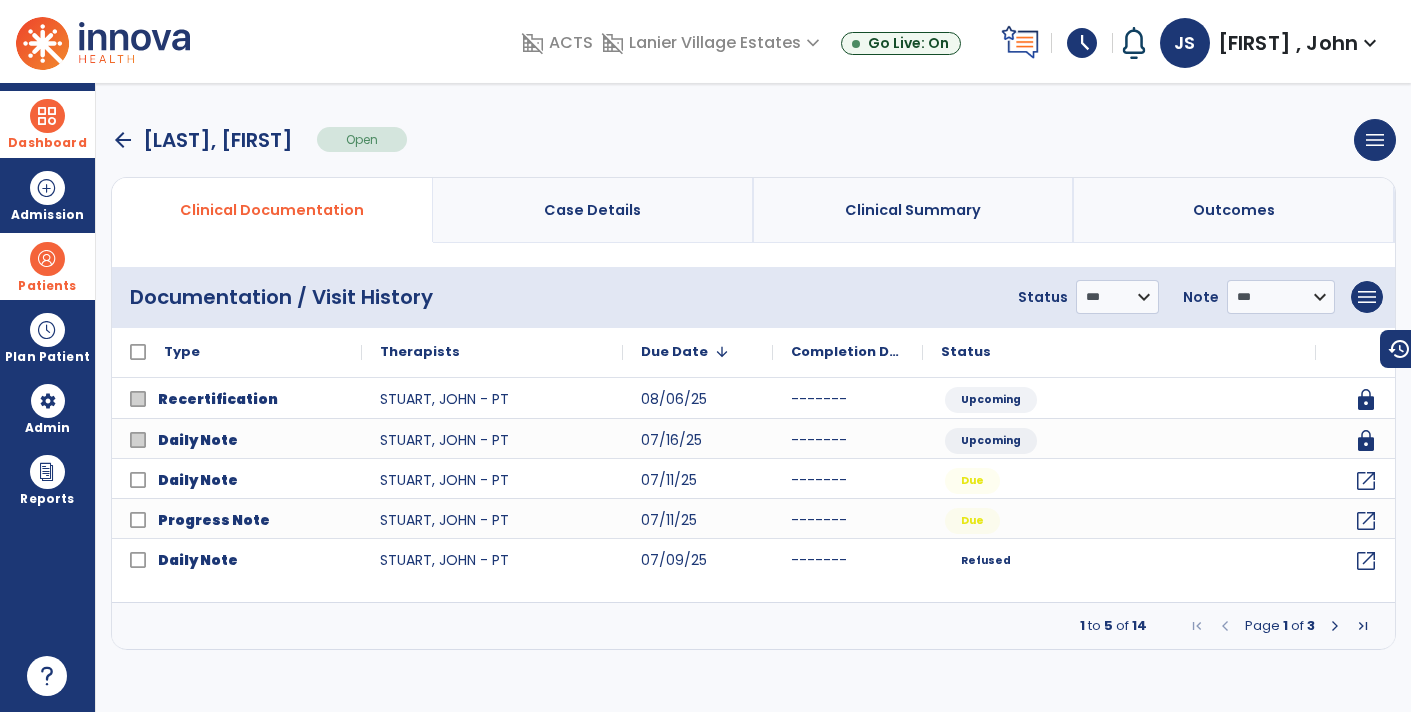 click at bounding box center (47, 116) 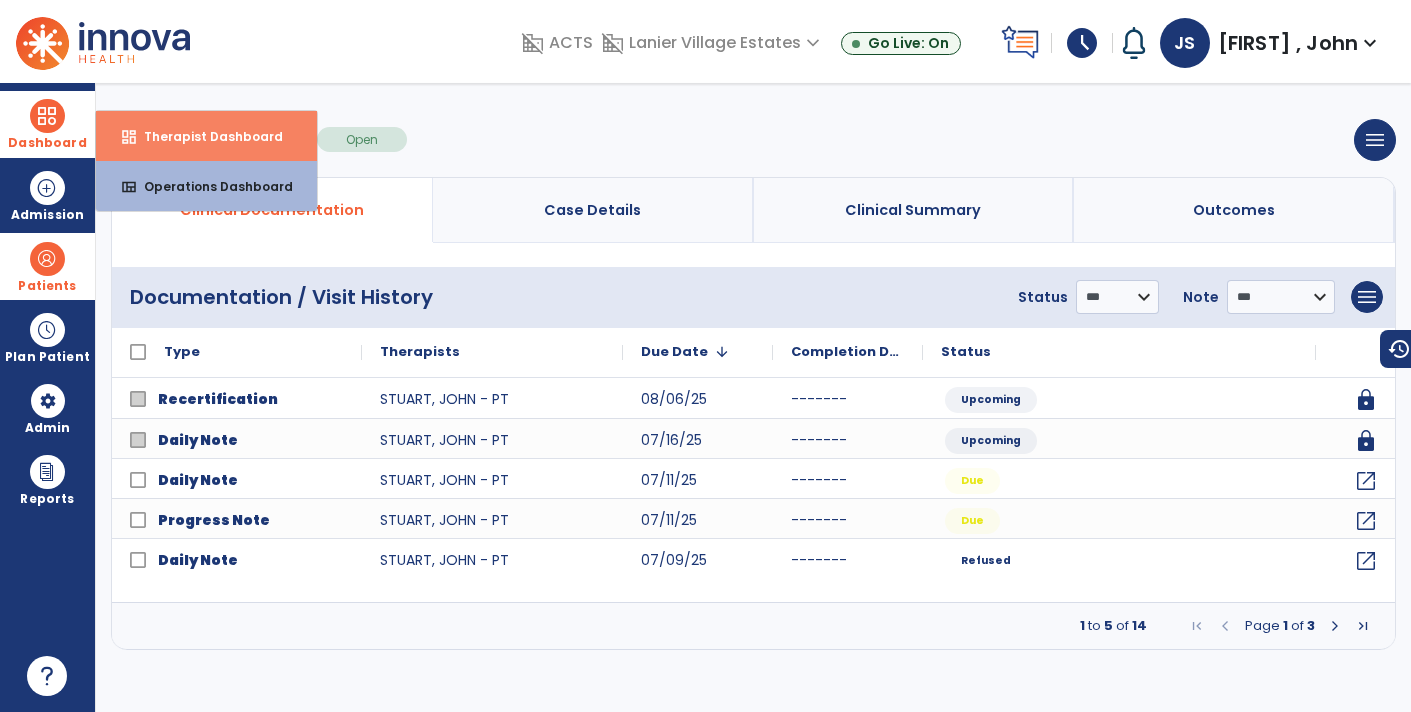 click on "Therapist Dashboard" at bounding box center [205, 136] 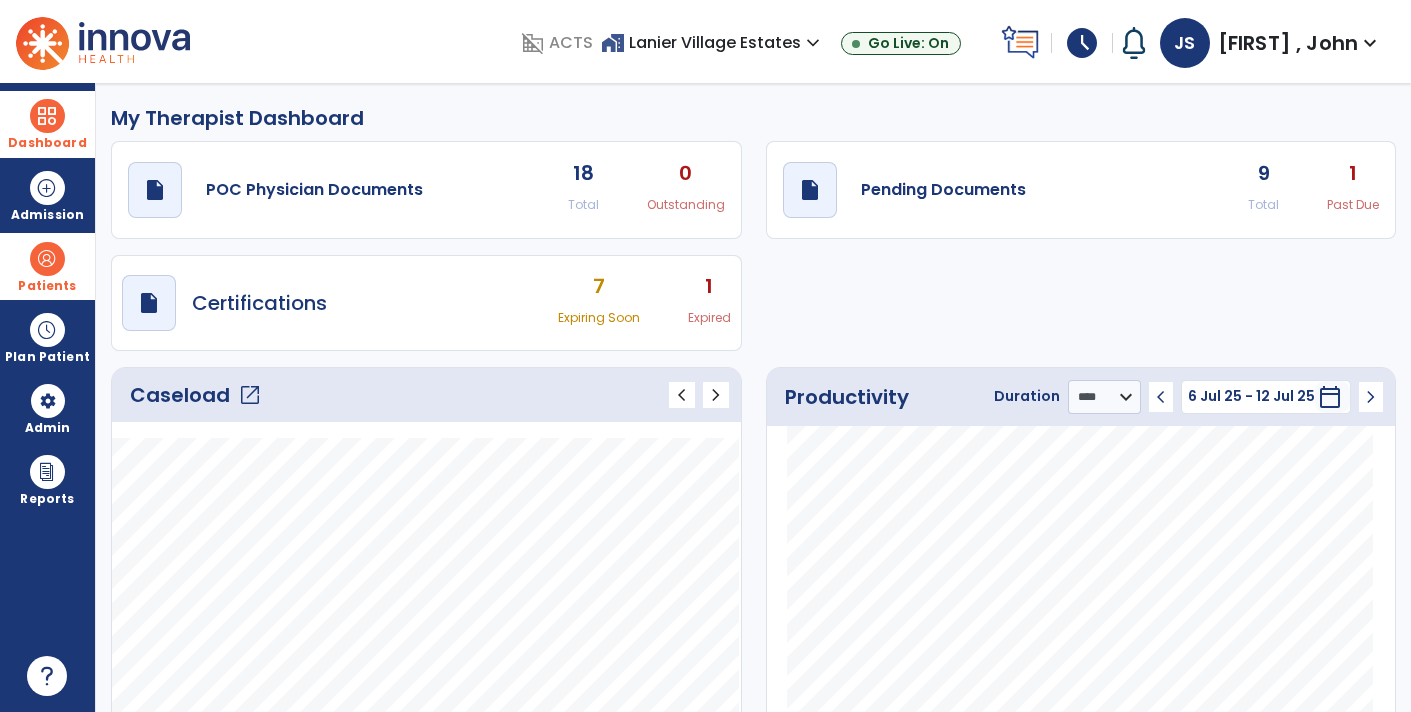 click on "9" 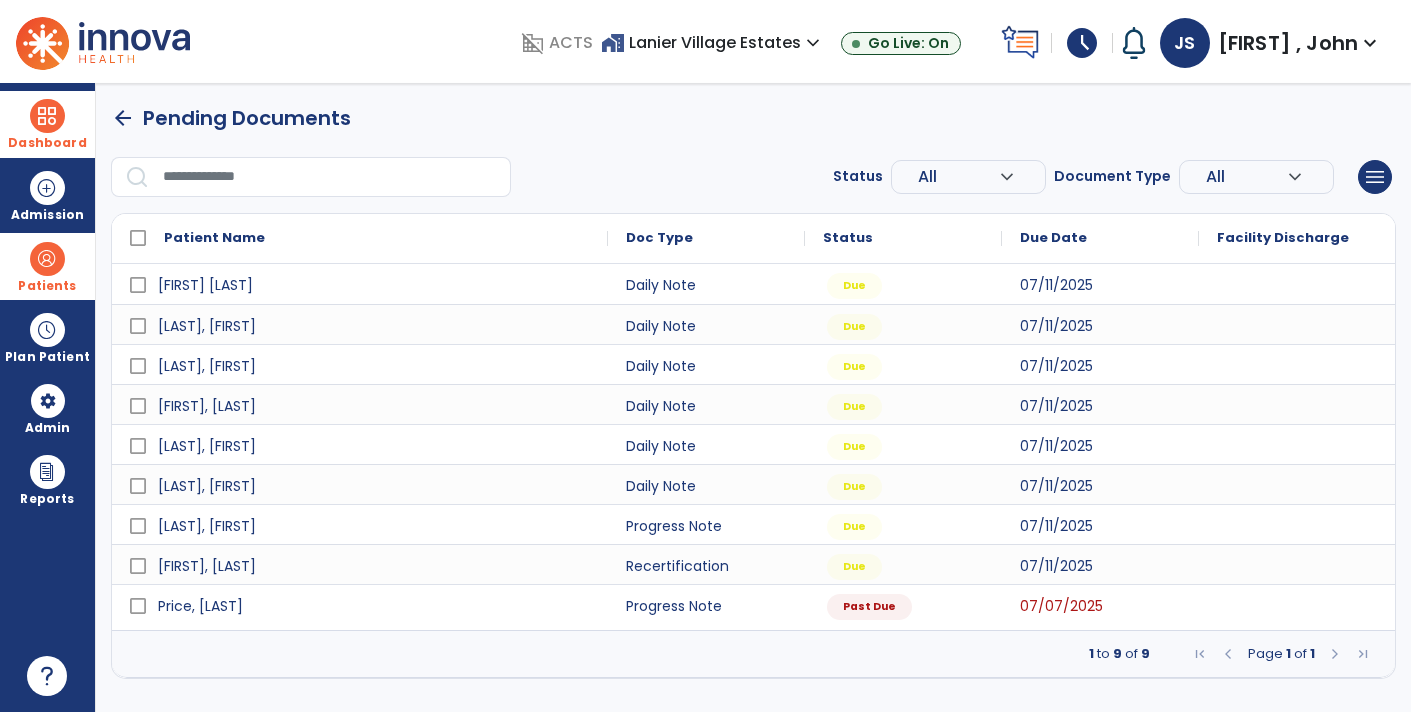 click at bounding box center (47, 259) 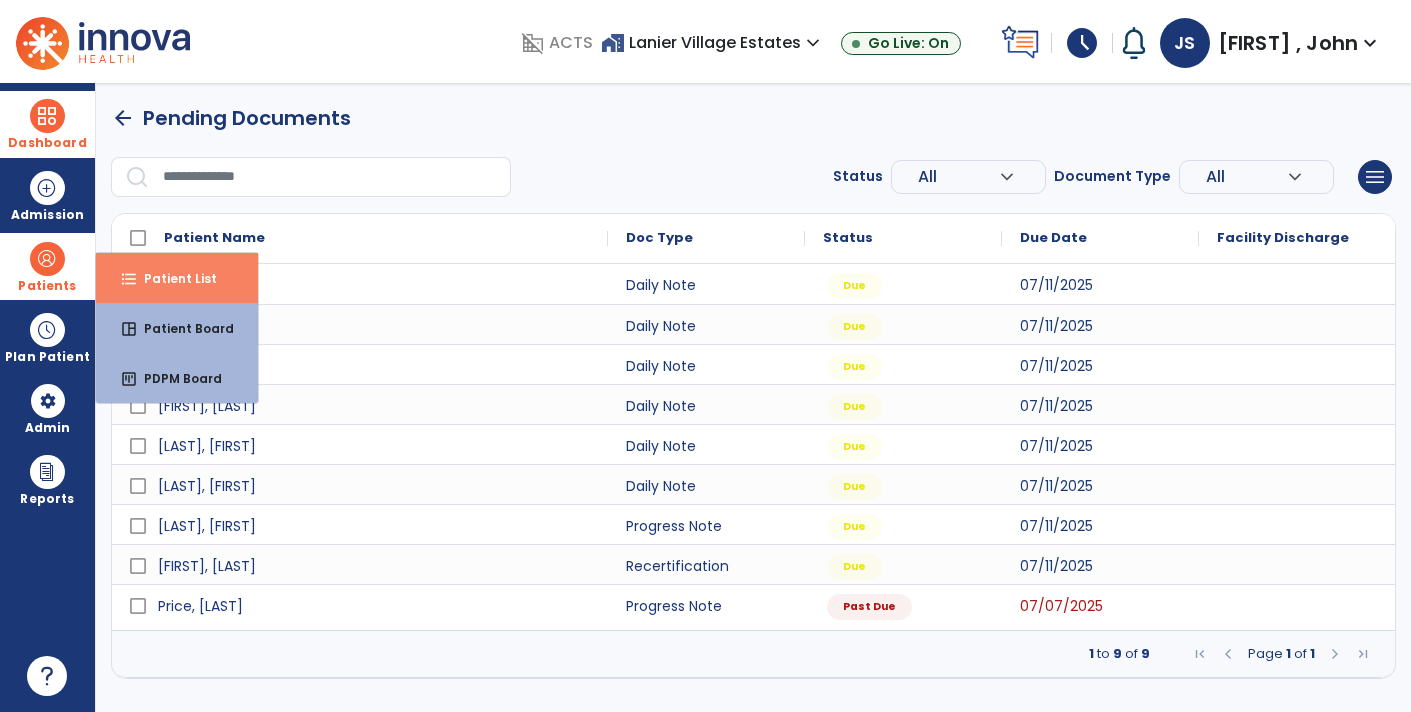 click on "Patient List" at bounding box center (172, 278) 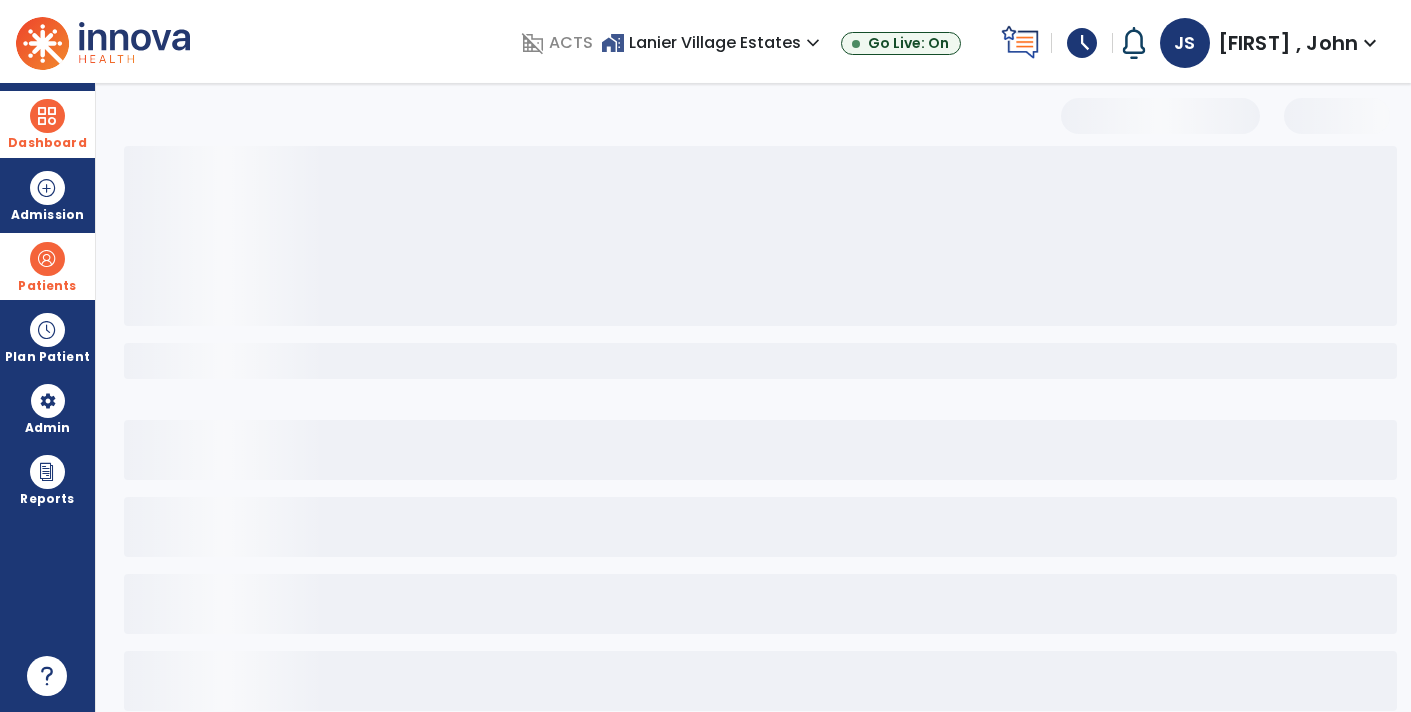 select on "***" 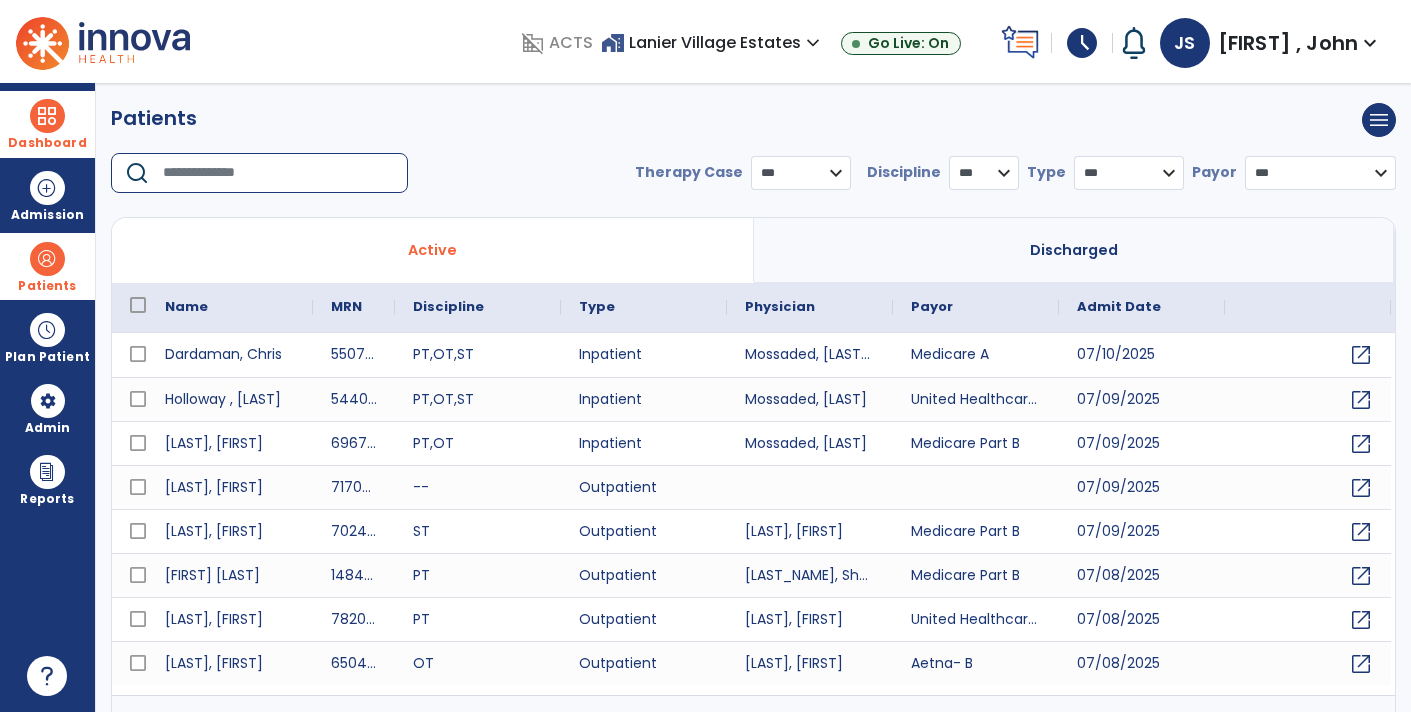 click at bounding box center [278, 173] 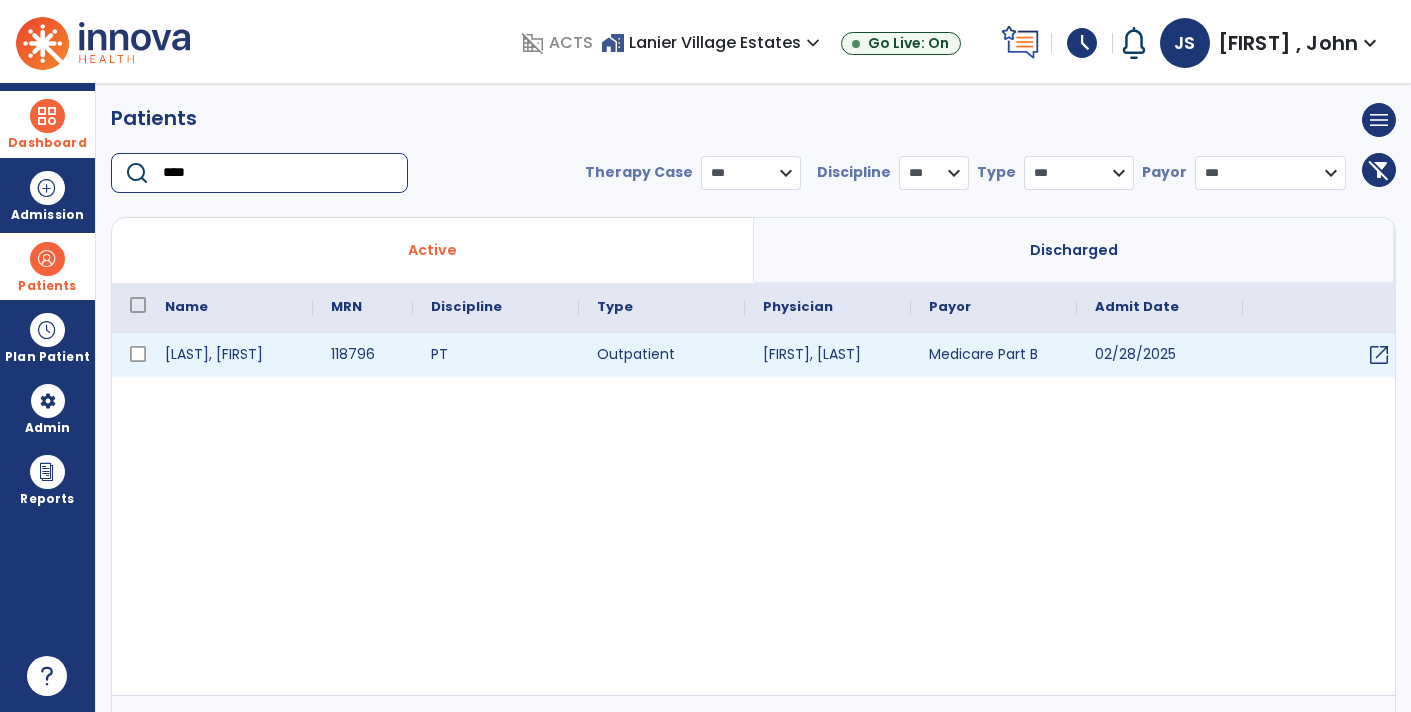 type on "****" 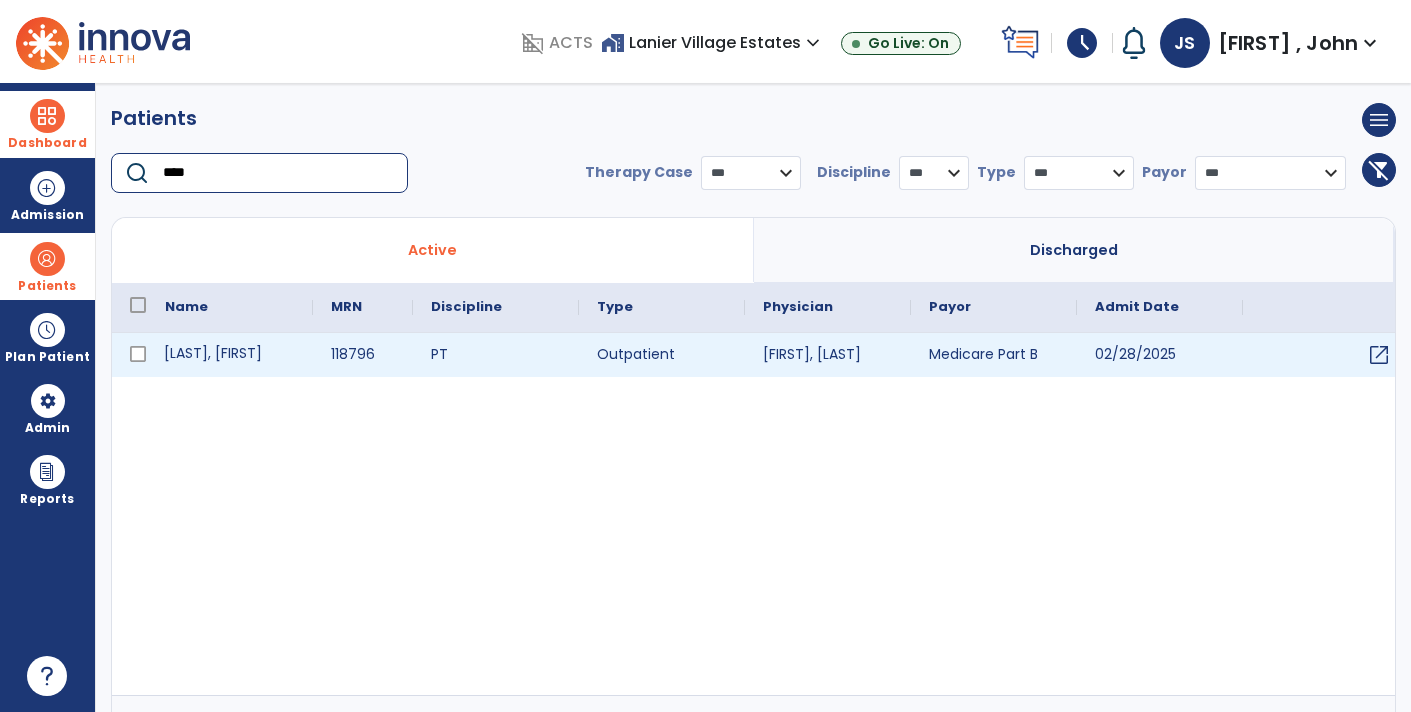 click on "[LAST], [FIRST]" at bounding box center [230, 355] 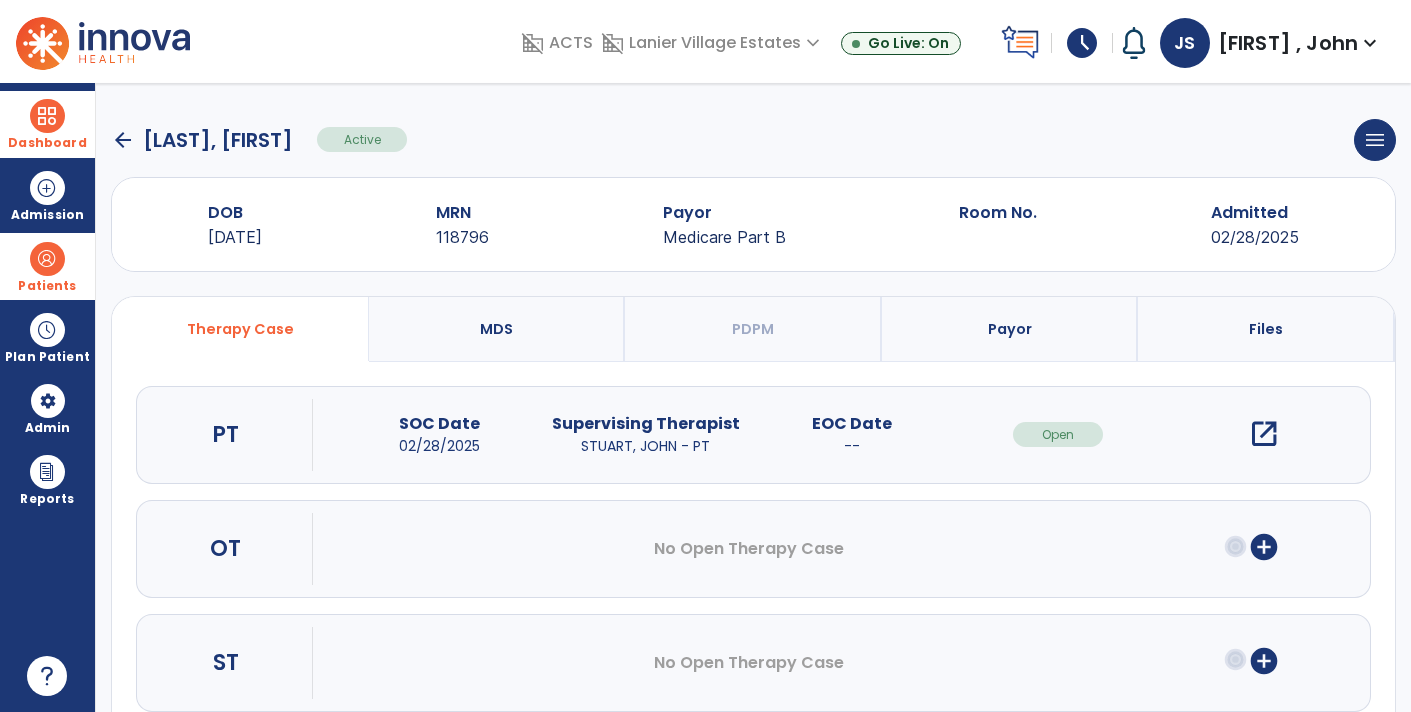 click on "open_in_new" at bounding box center (1264, 434) 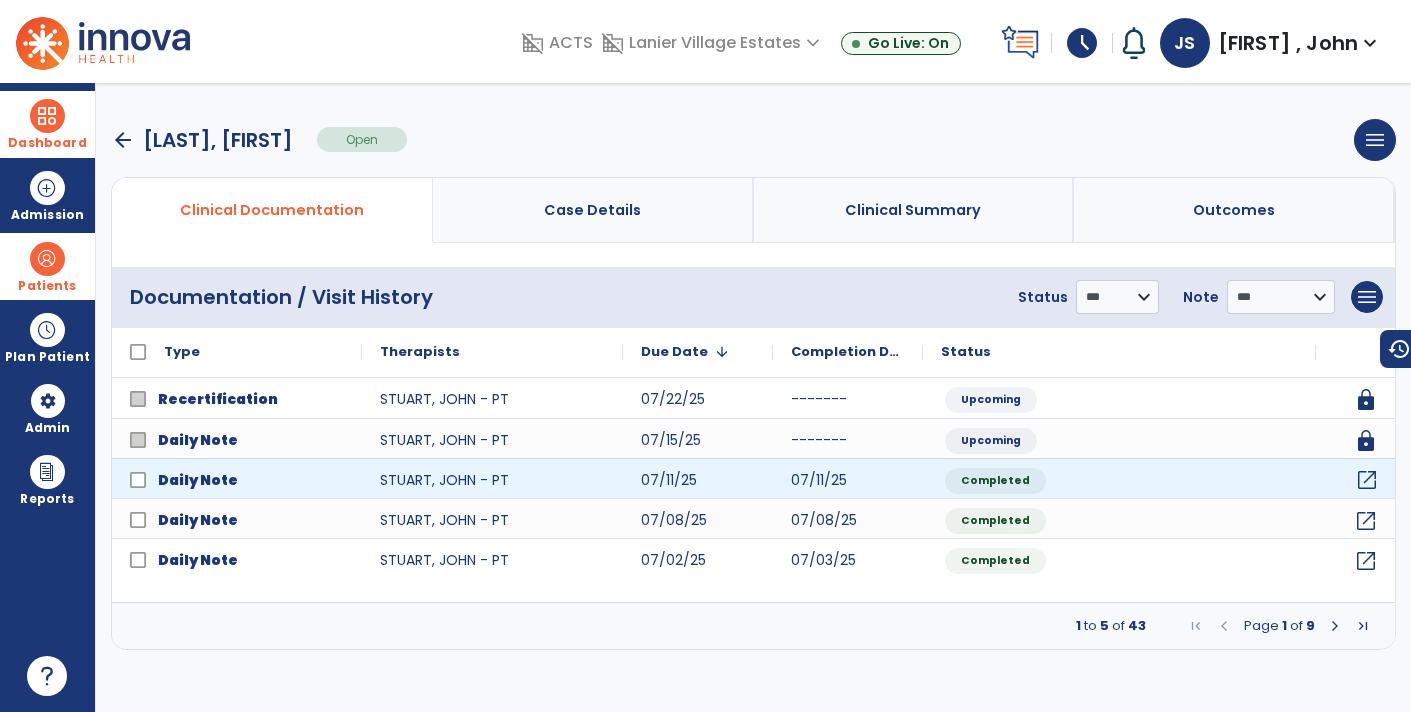 click on "open_in_new" 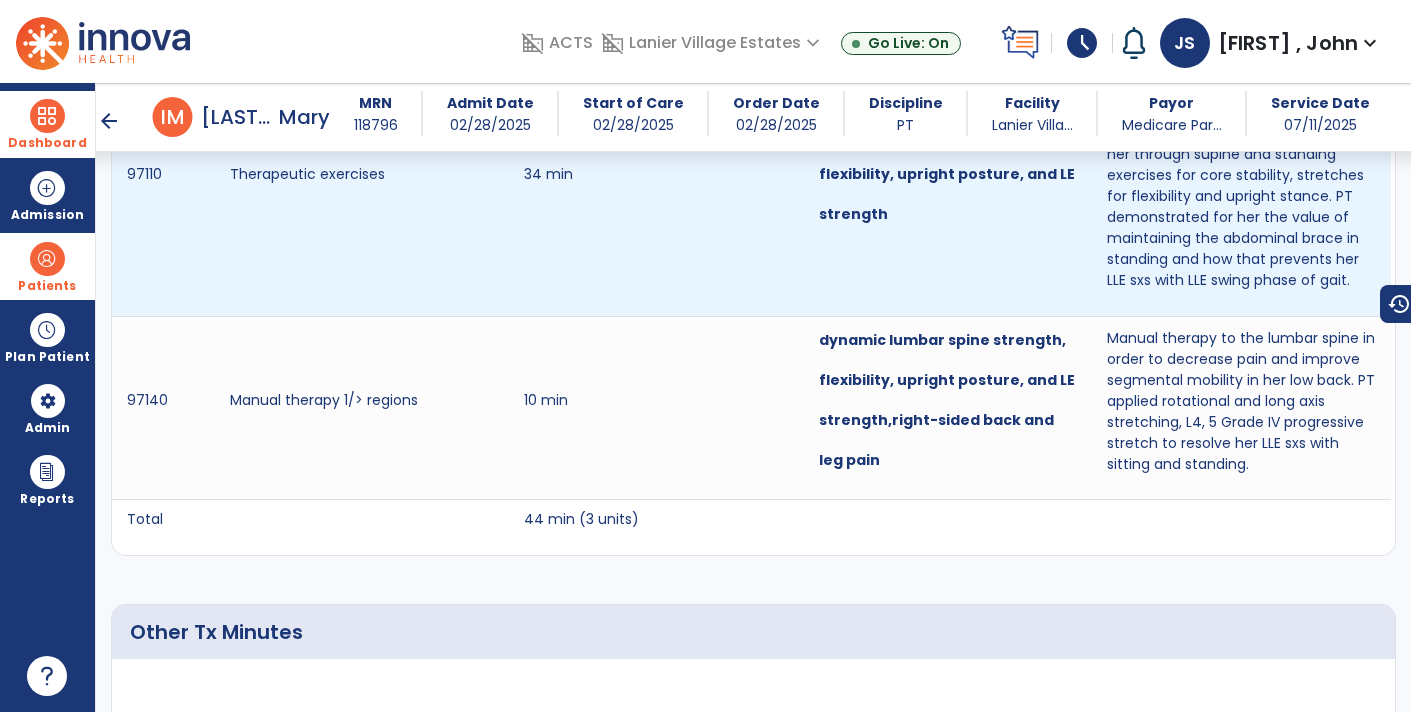 scroll, scrollTop: 1413, scrollLeft: 0, axis: vertical 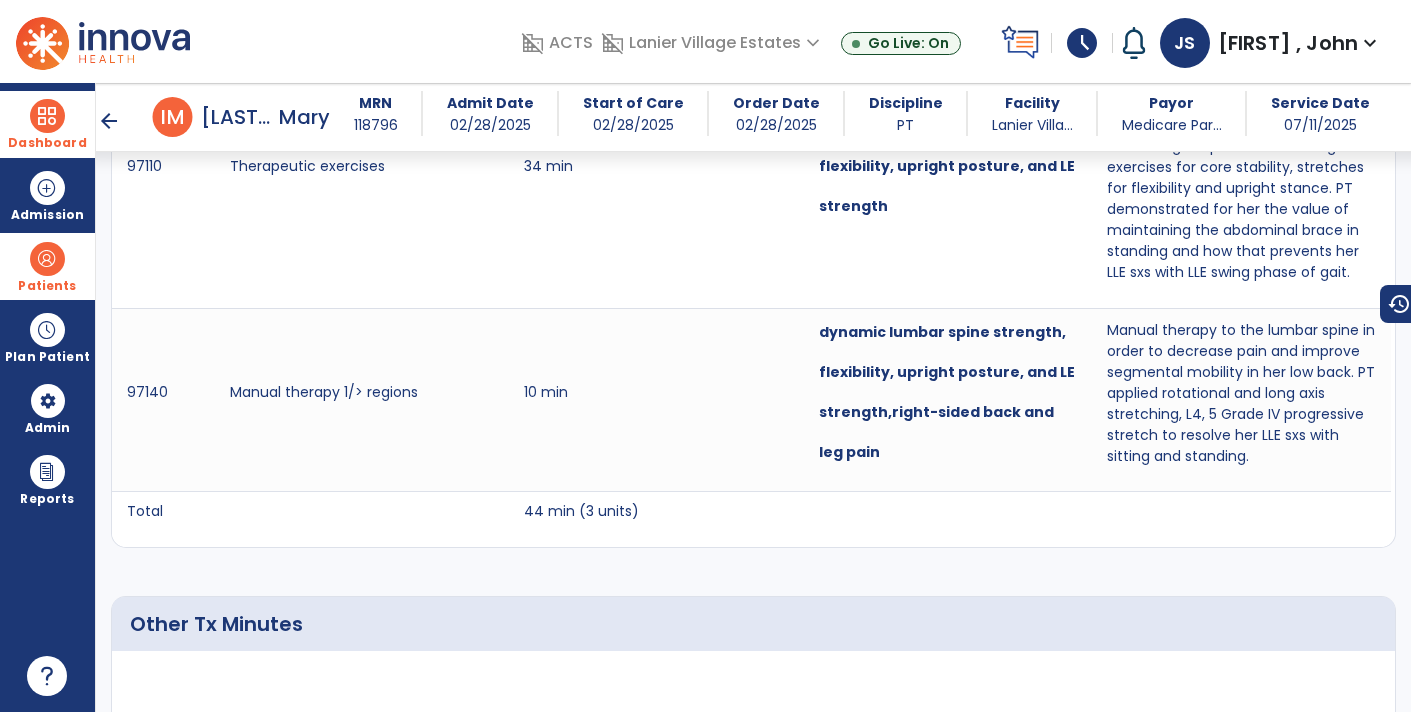 click on "Dashboard" at bounding box center (47, 143) 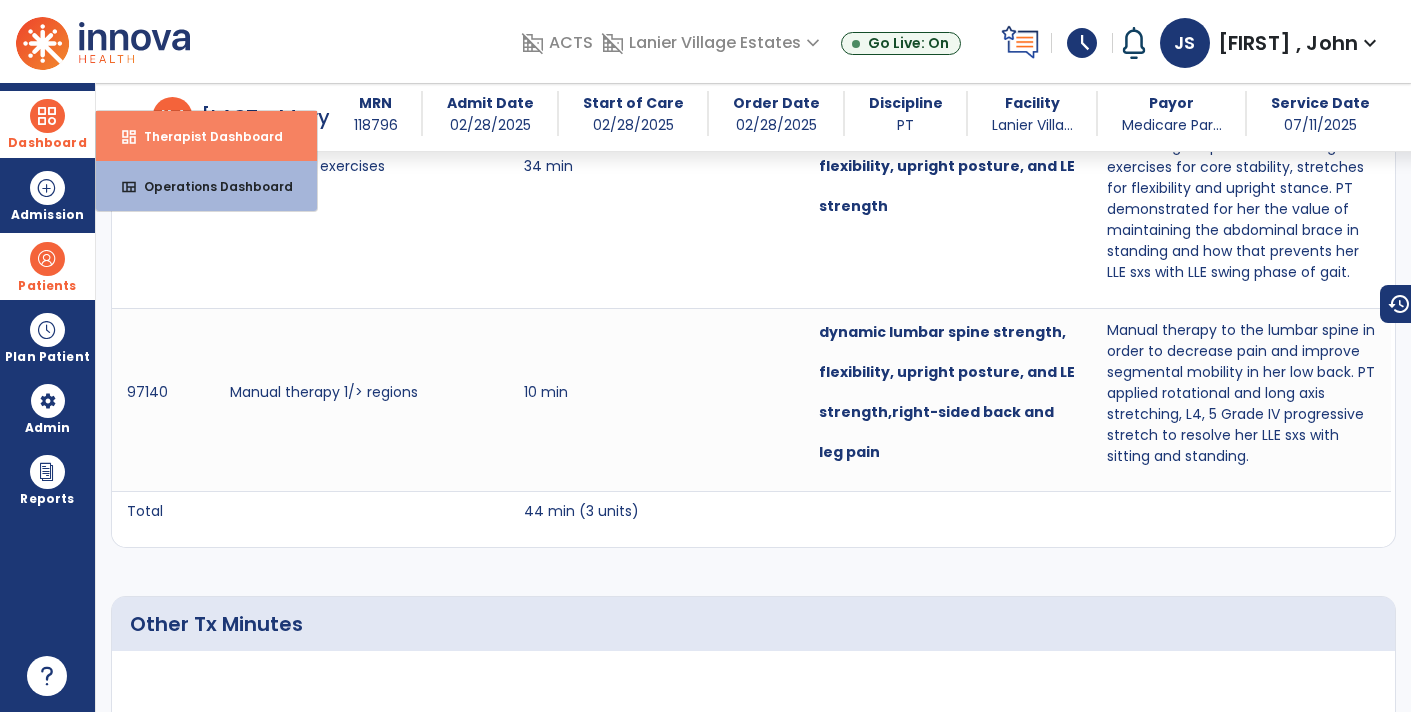 click on "Therapist Dashboard" at bounding box center (205, 136) 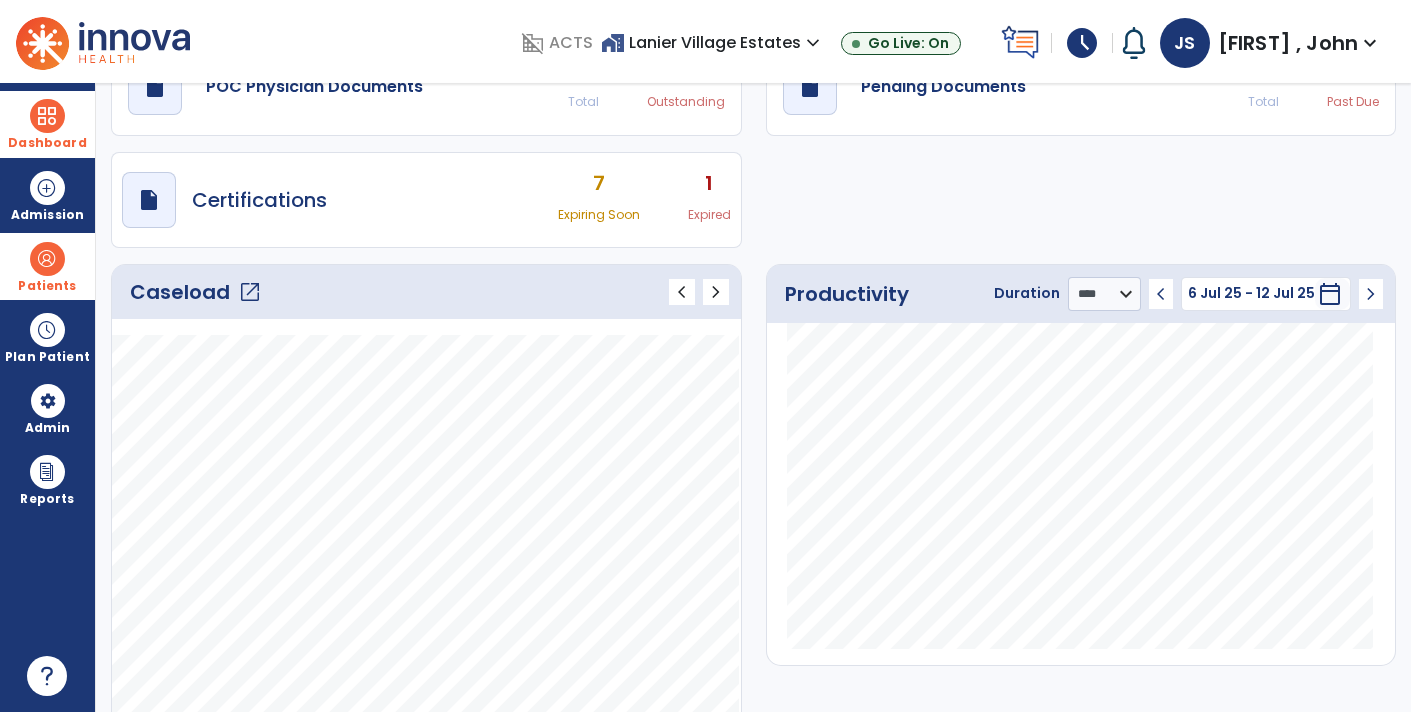 scroll, scrollTop: 0, scrollLeft: 0, axis: both 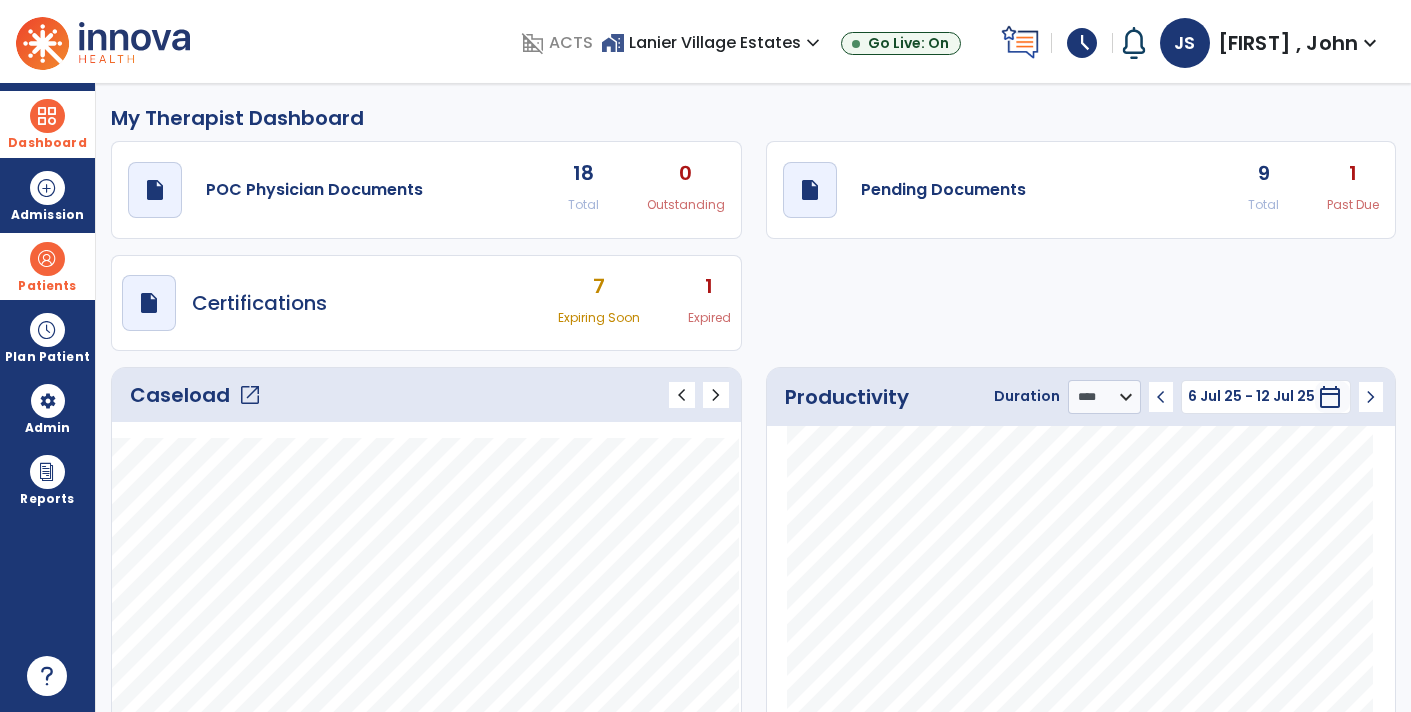 click on "9" 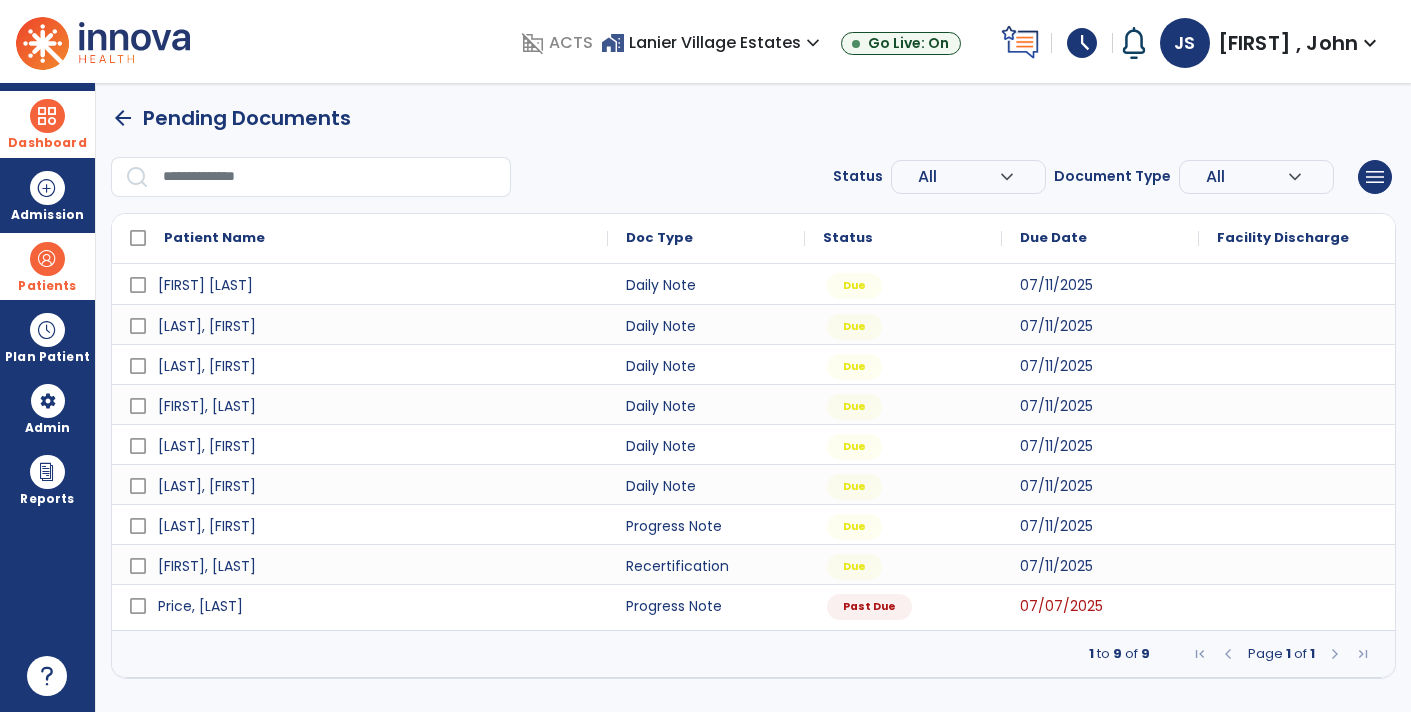 click on "Patients" at bounding box center (47, 286) 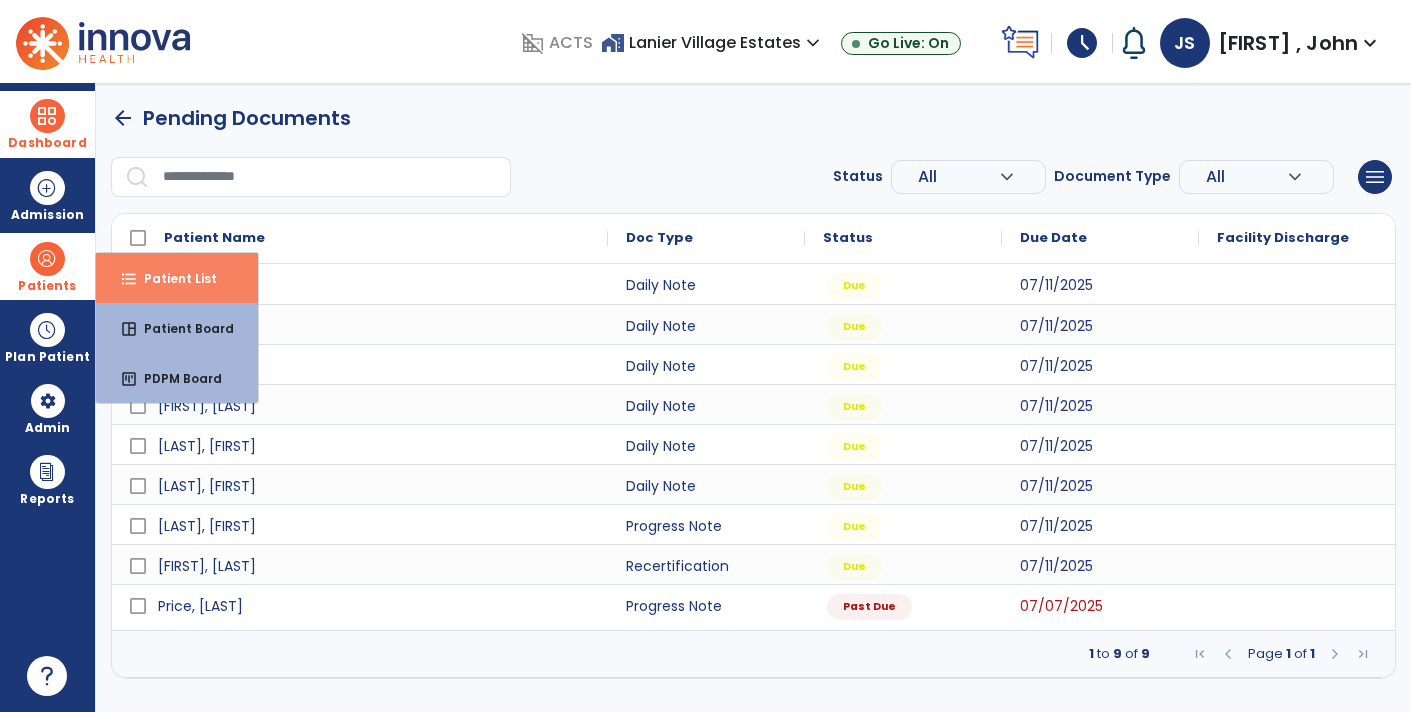 click on "Patient List" at bounding box center [172, 278] 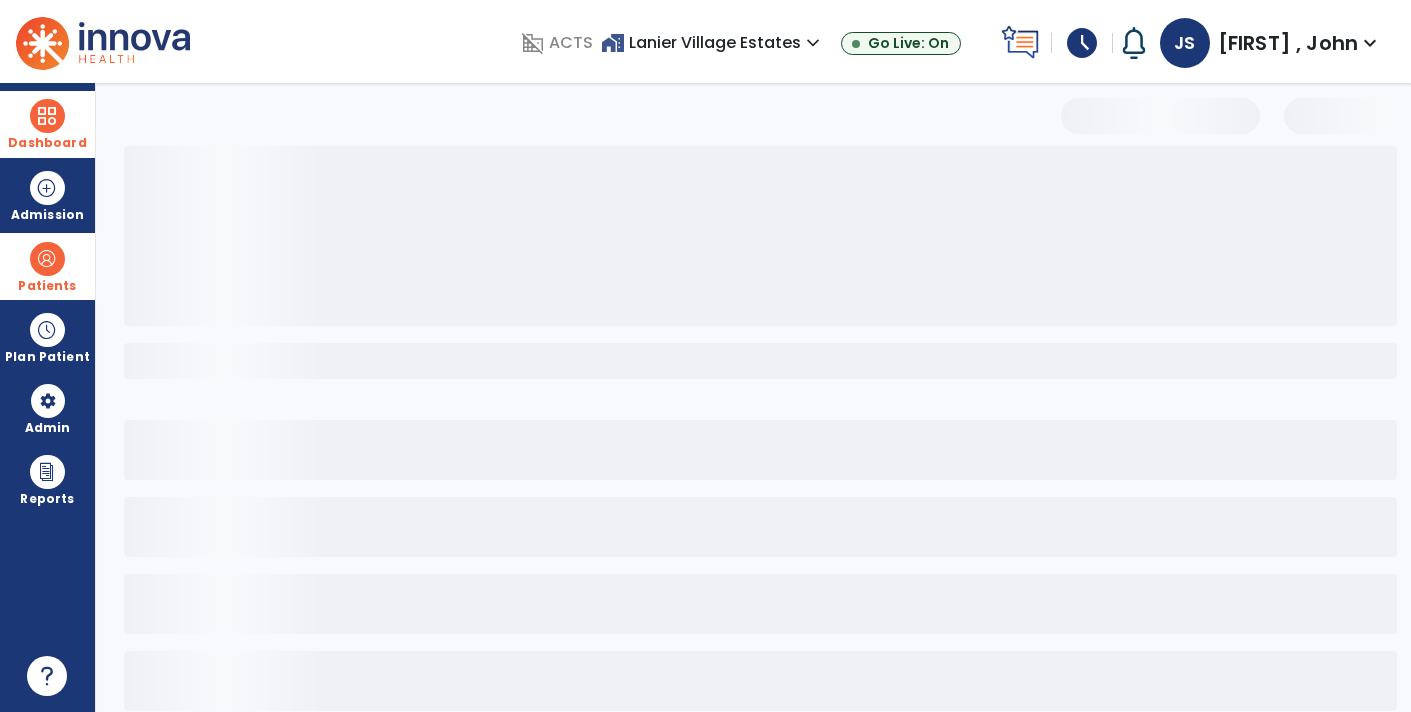 select on "***" 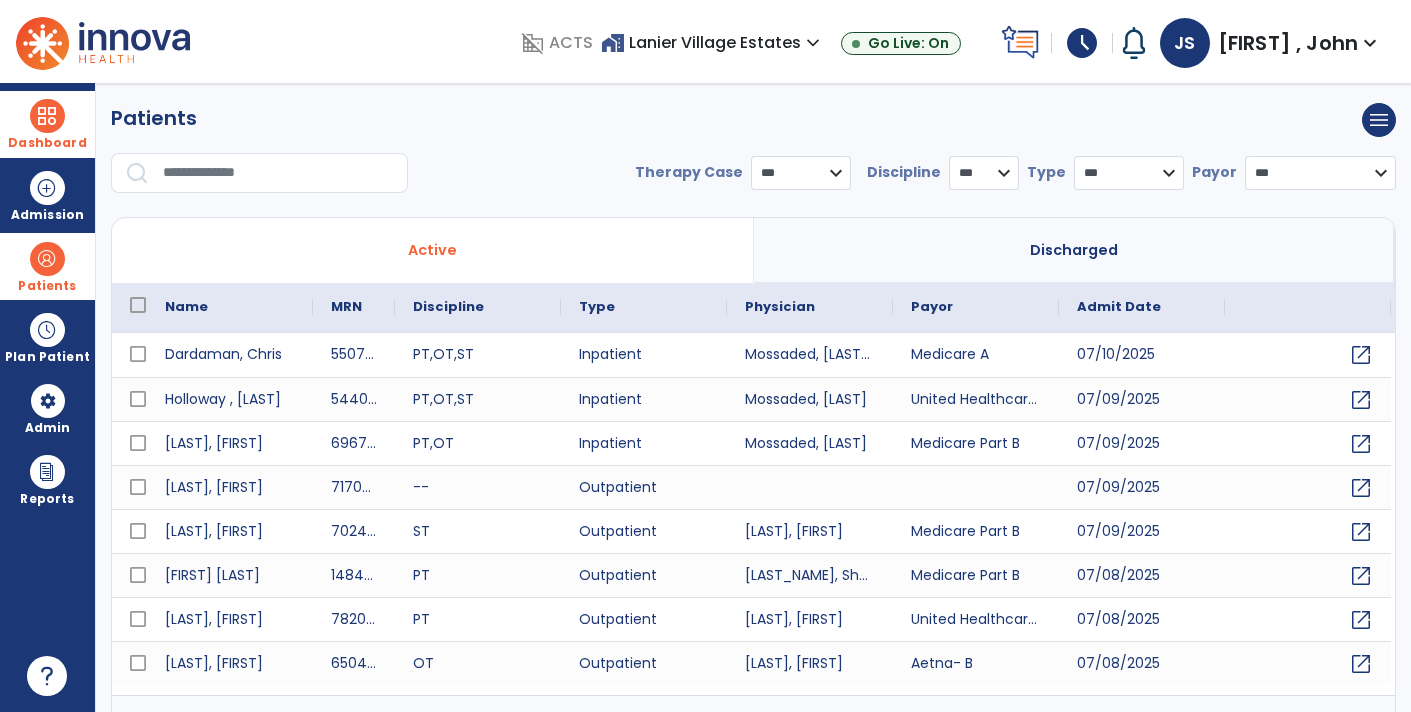 click at bounding box center (278, 173) 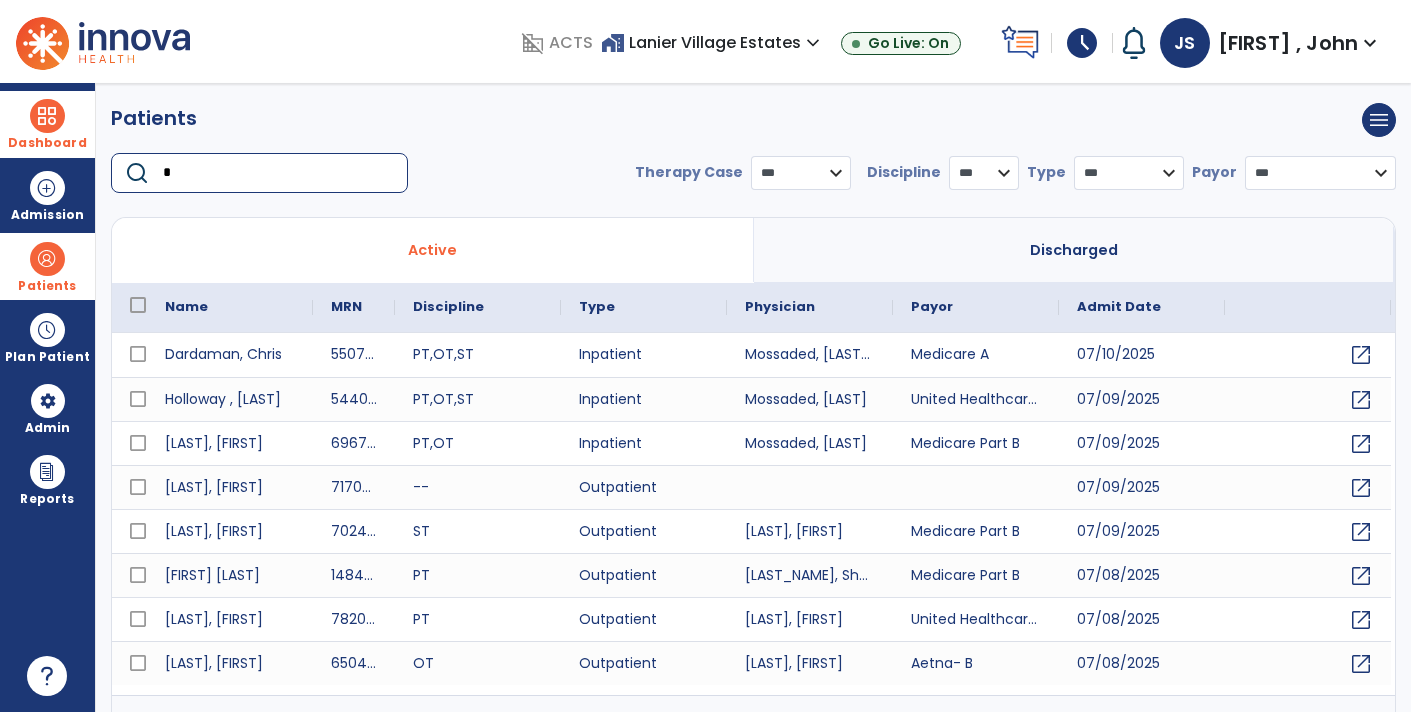 type on "*" 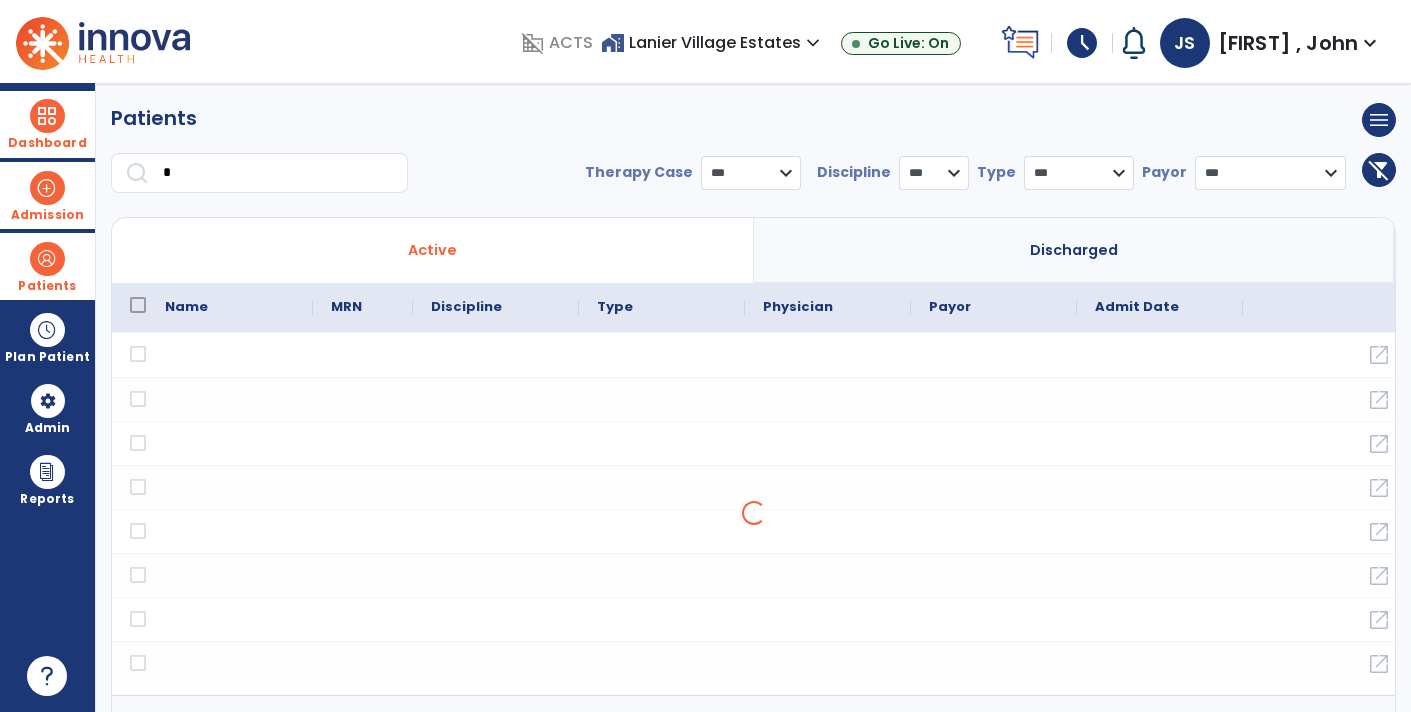 click on "Admission" at bounding box center [47, 195] 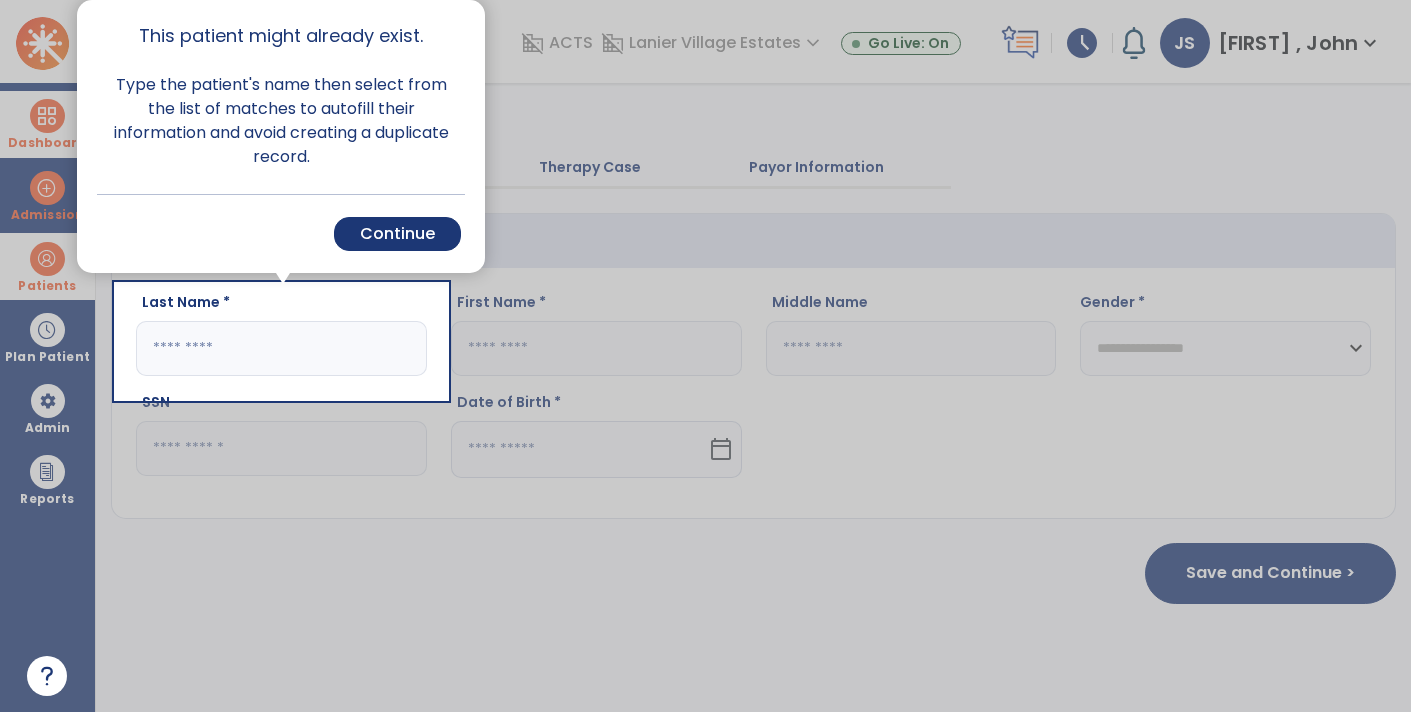 click at bounding box center [929, 356] 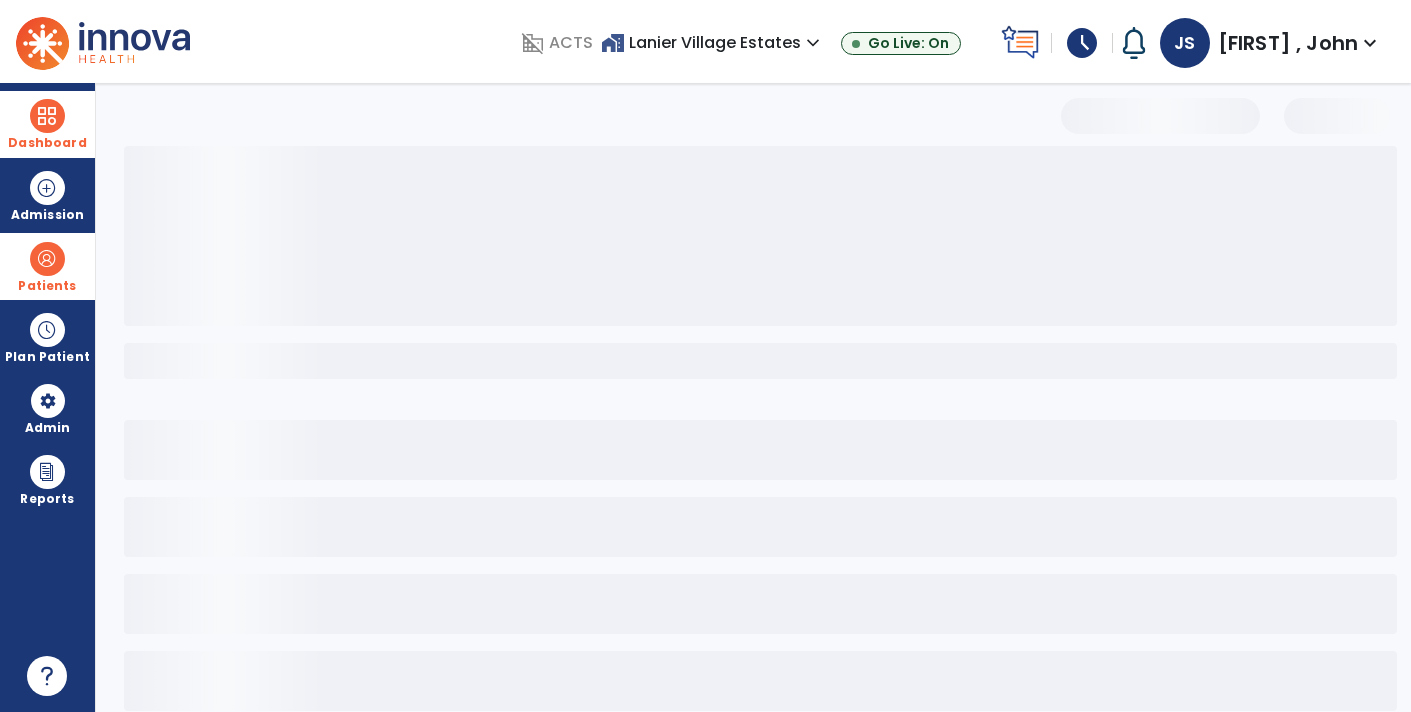 select on "***" 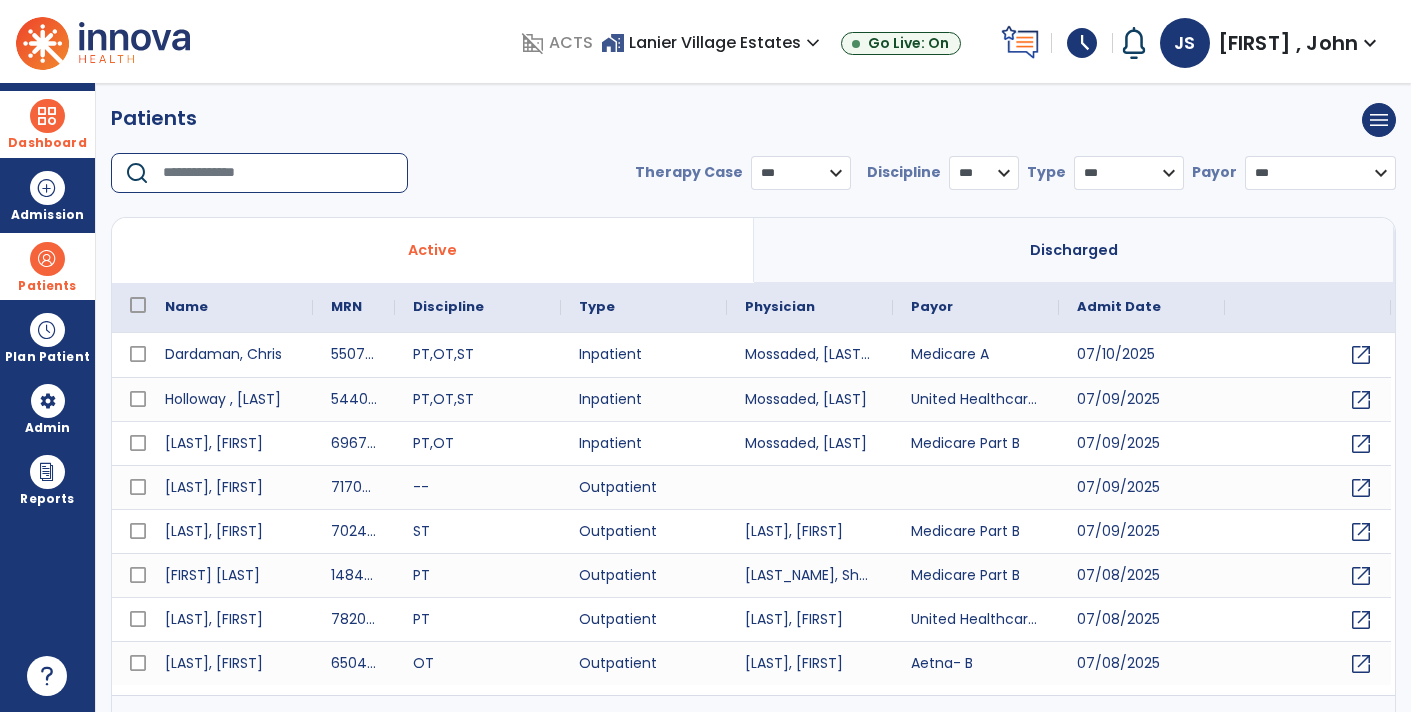 click at bounding box center (278, 173) 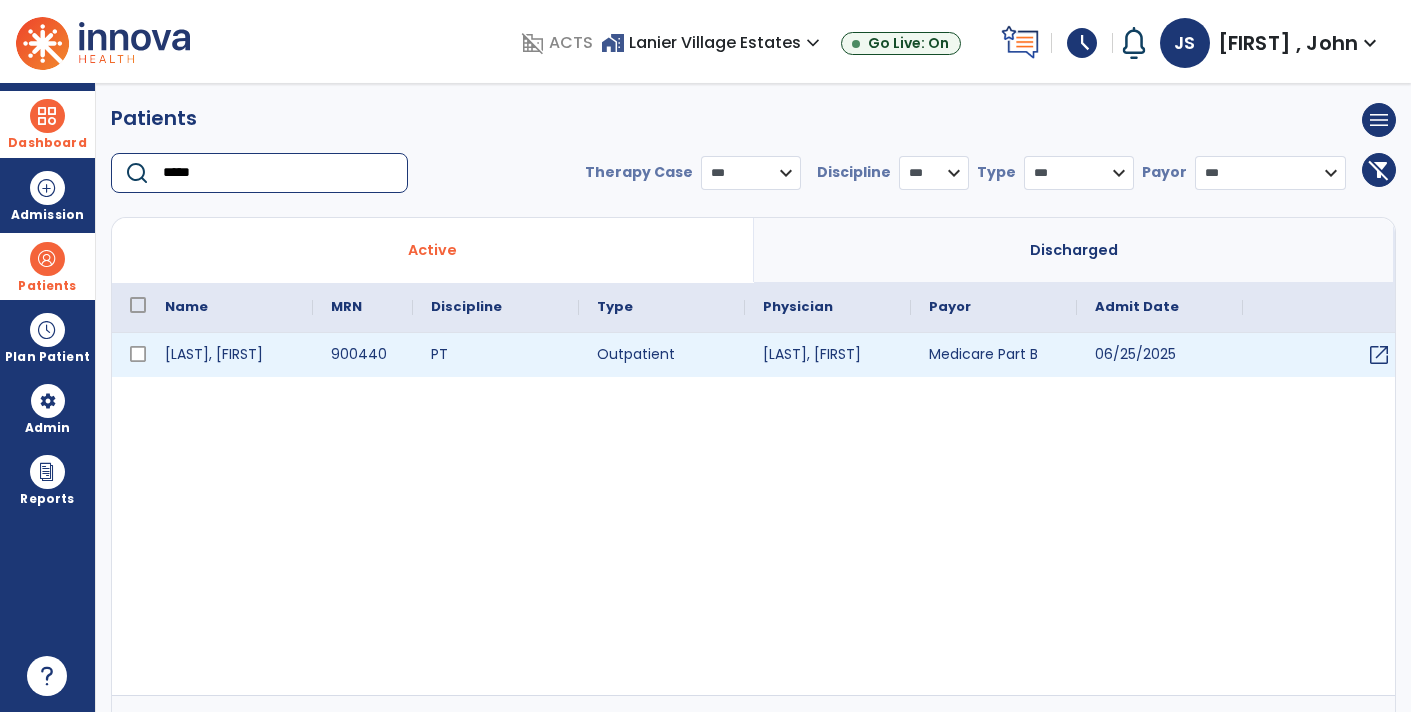 type on "*****" 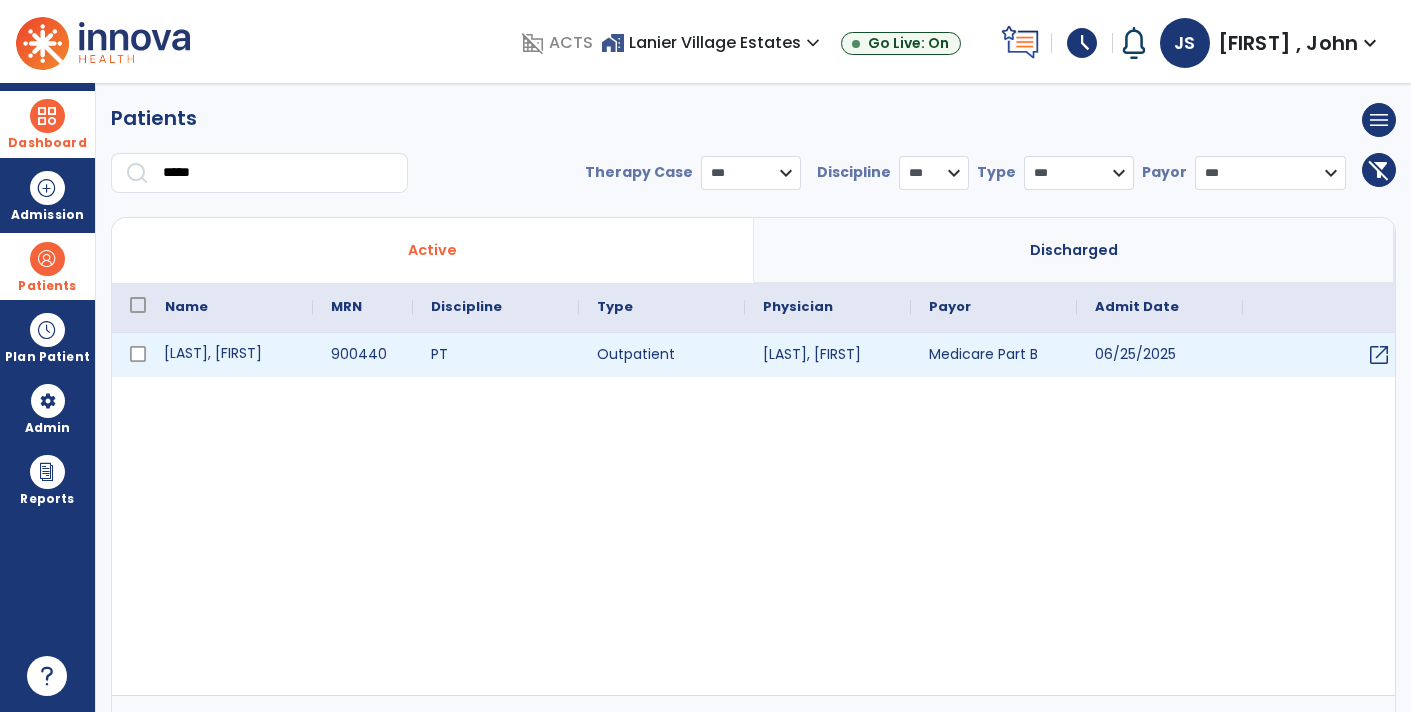 click on "[LAST], [FIRST]" at bounding box center [230, 355] 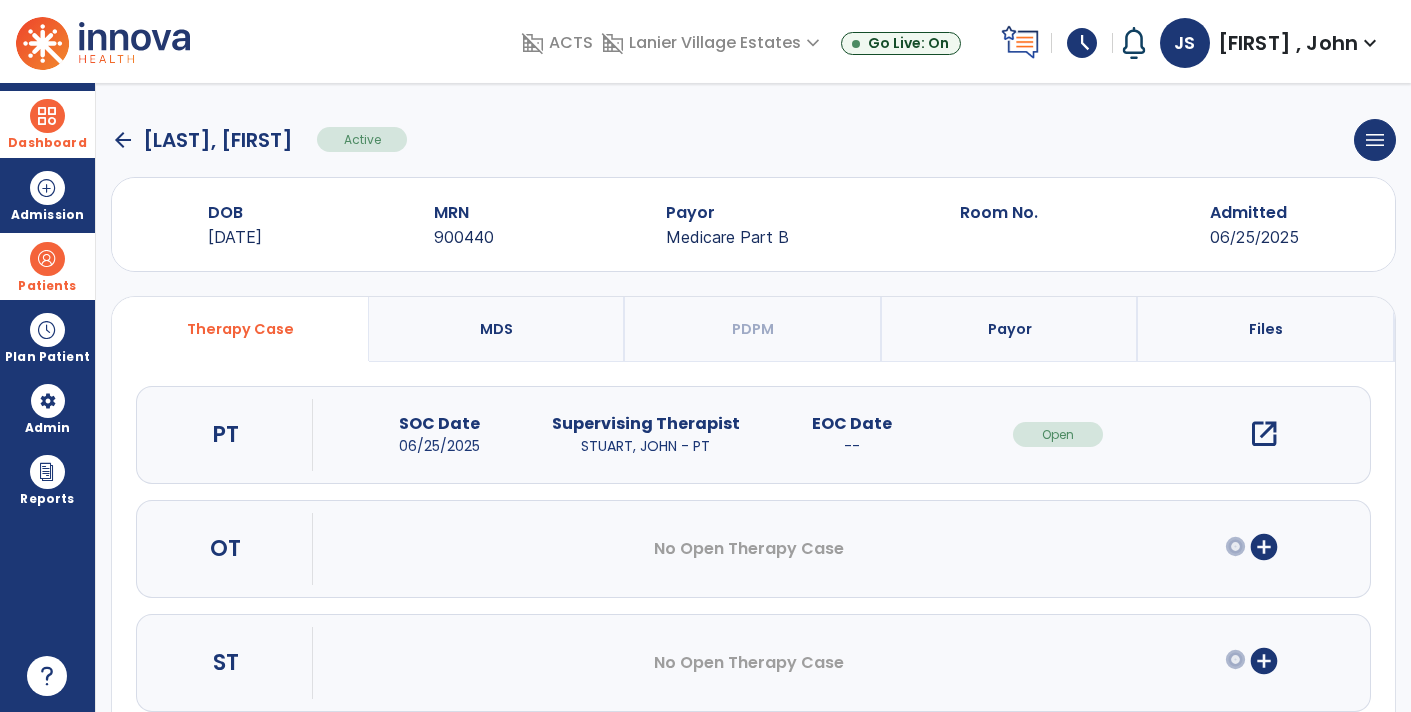 click on "open_in_new" at bounding box center (1264, 434) 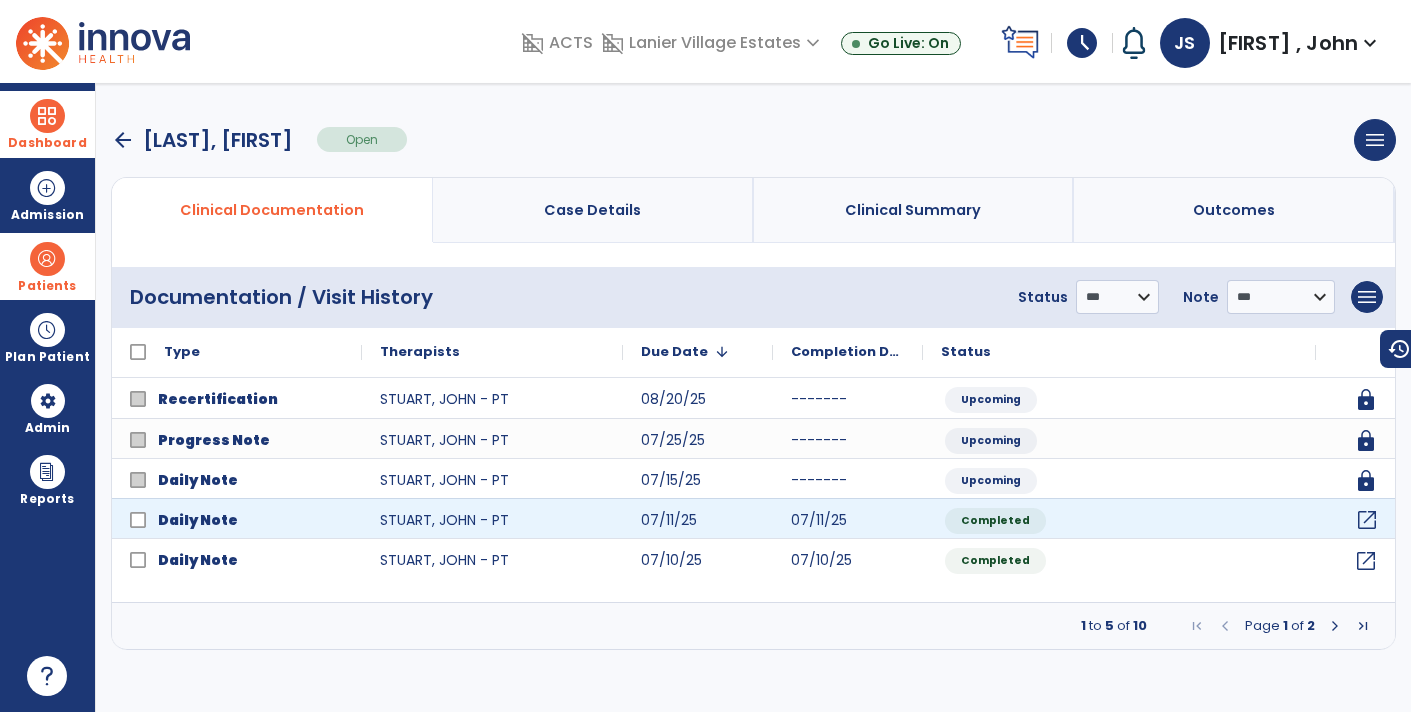click on "open_in_new" 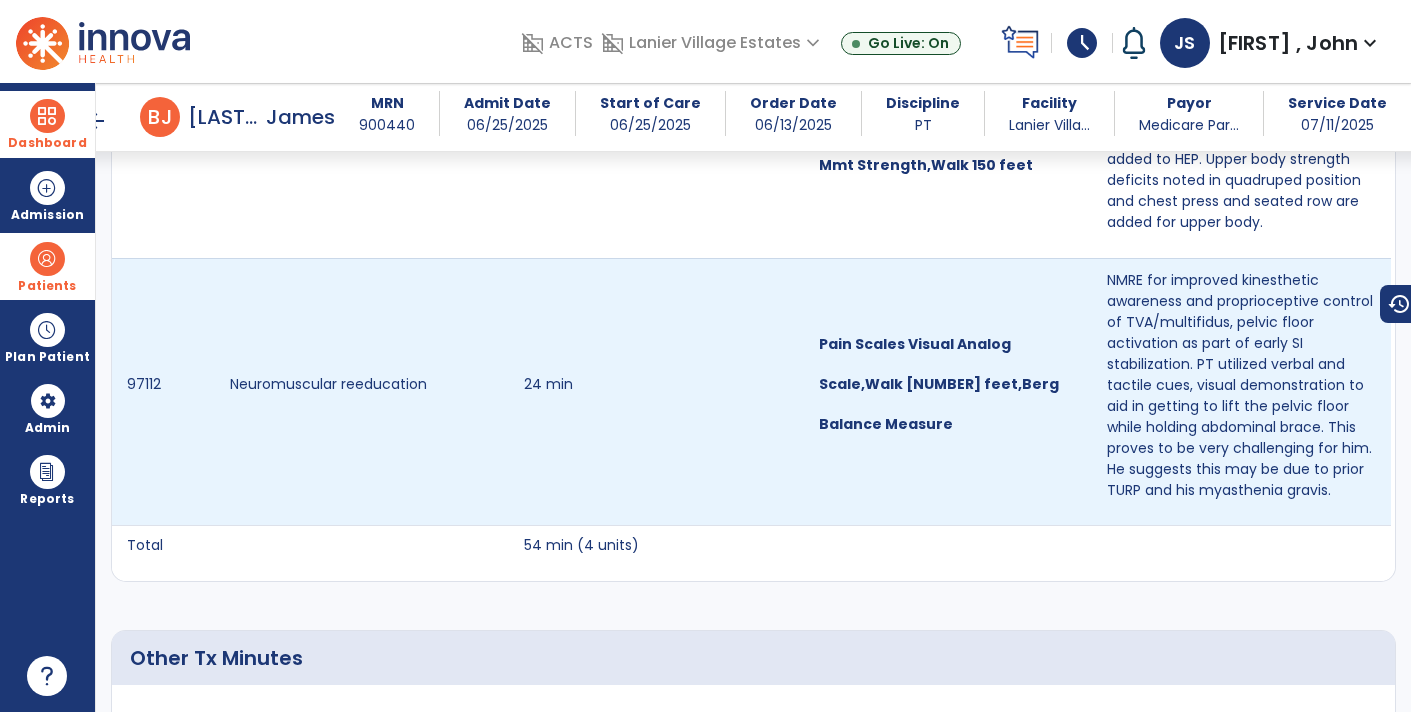 scroll, scrollTop: 1568, scrollLeft: 0, axis: vertical 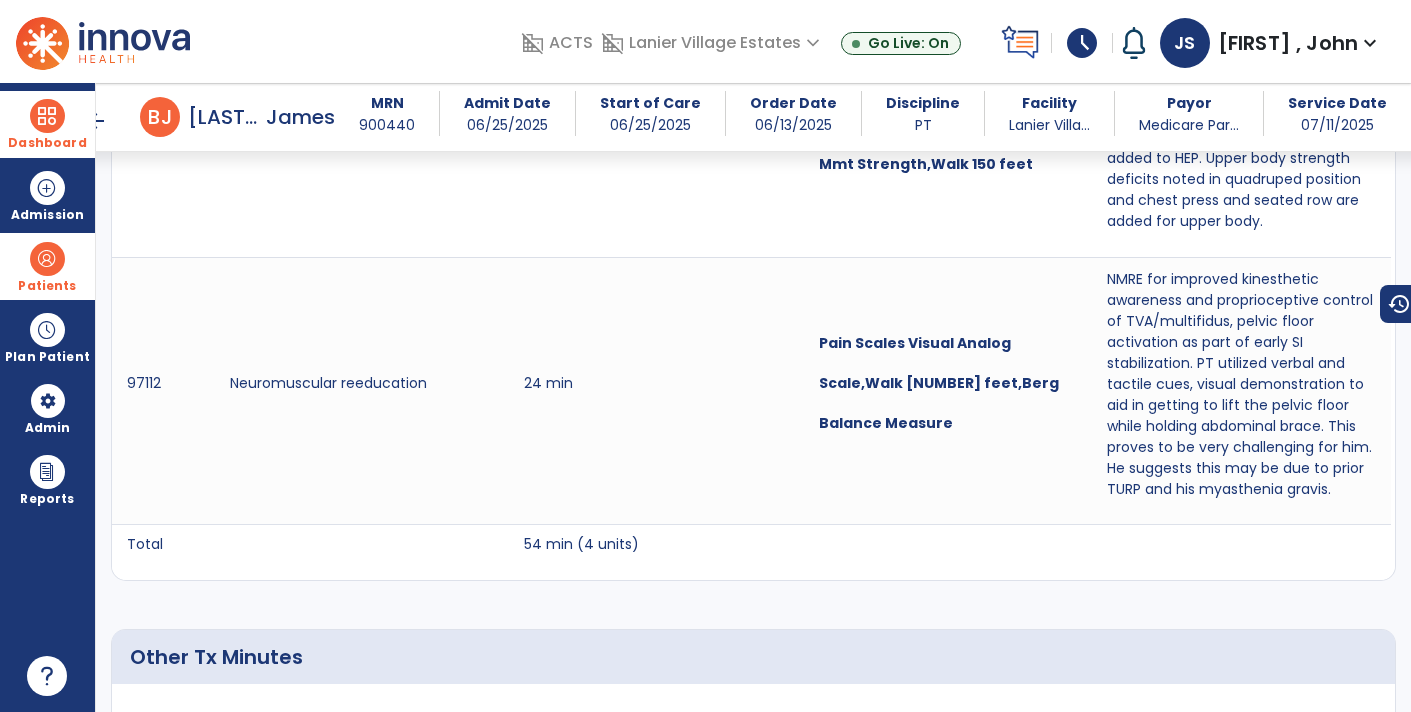 click on "Dashboard" at bounding box center (47, 124) 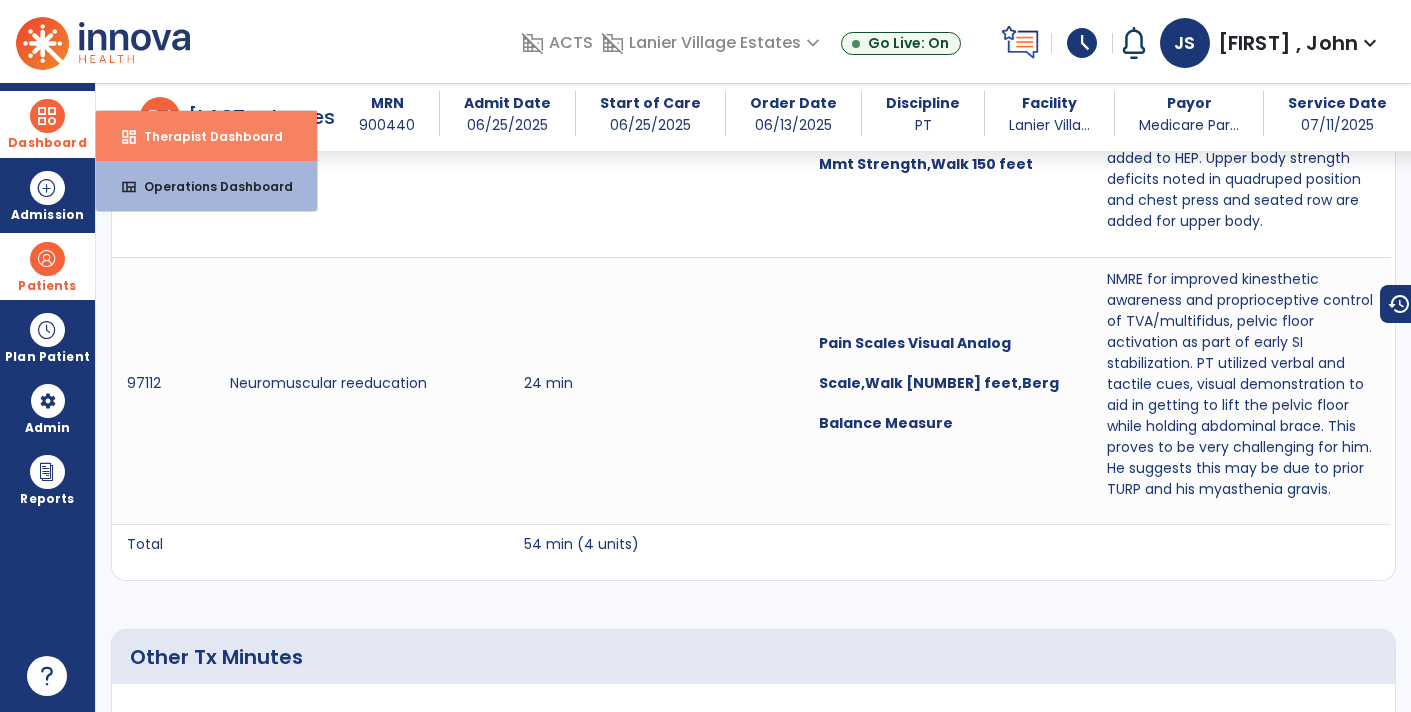 click on "Therapist Dashboard" at bounding box center (205, 136) 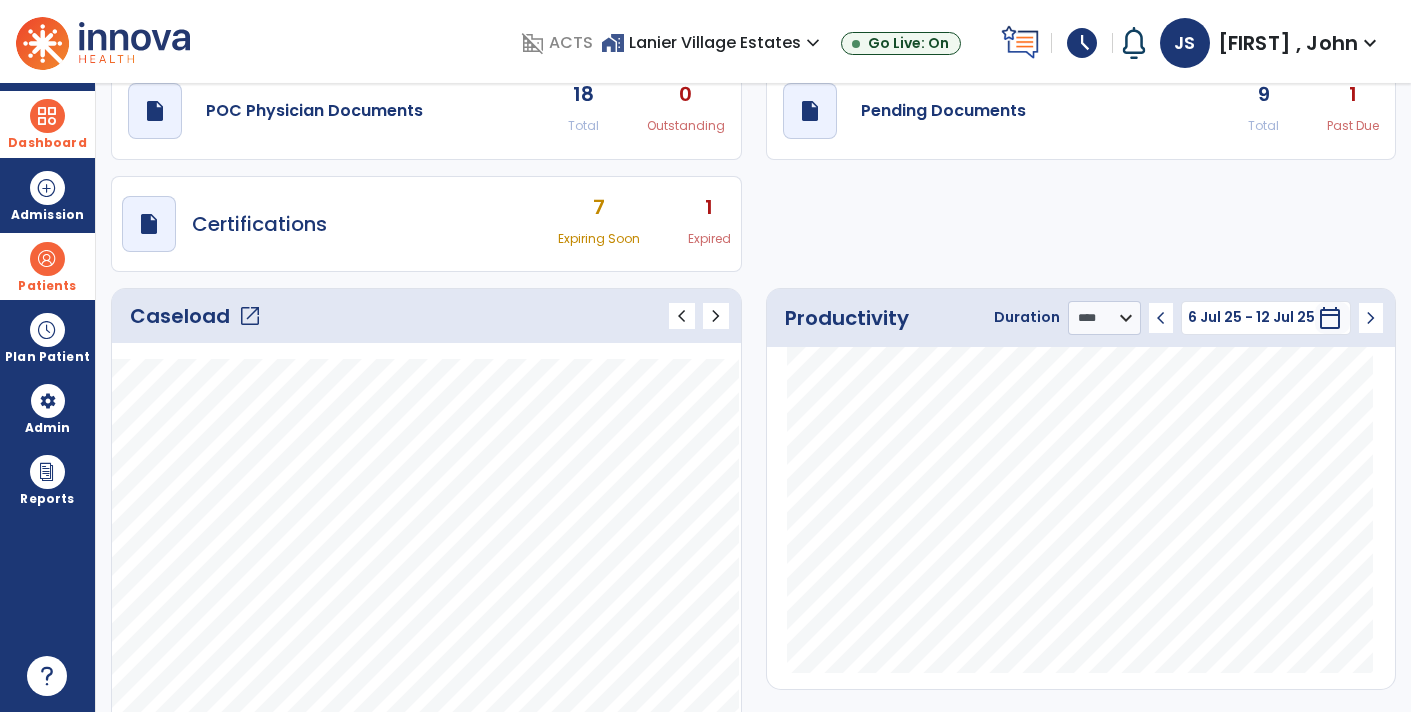 scroll, scrollTop: 0, scrollLeft: 0, axis: both 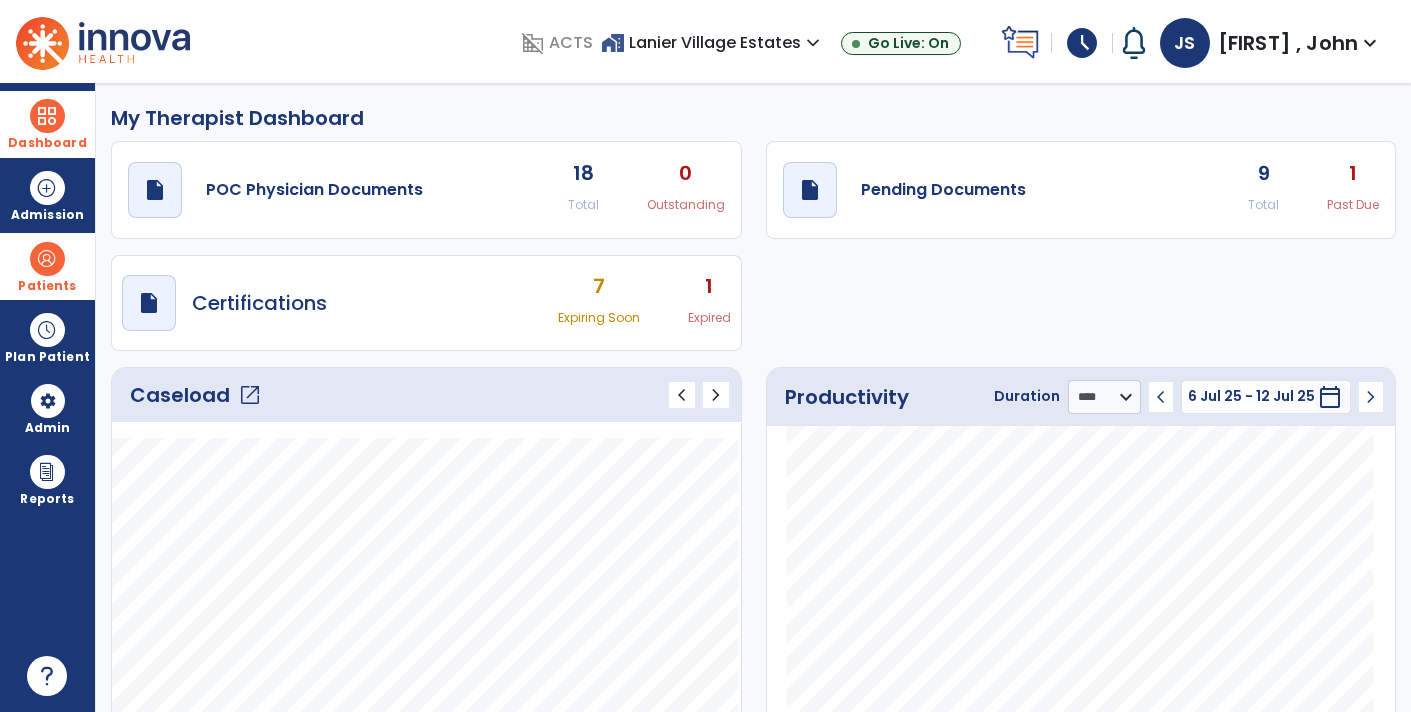 click on "9" 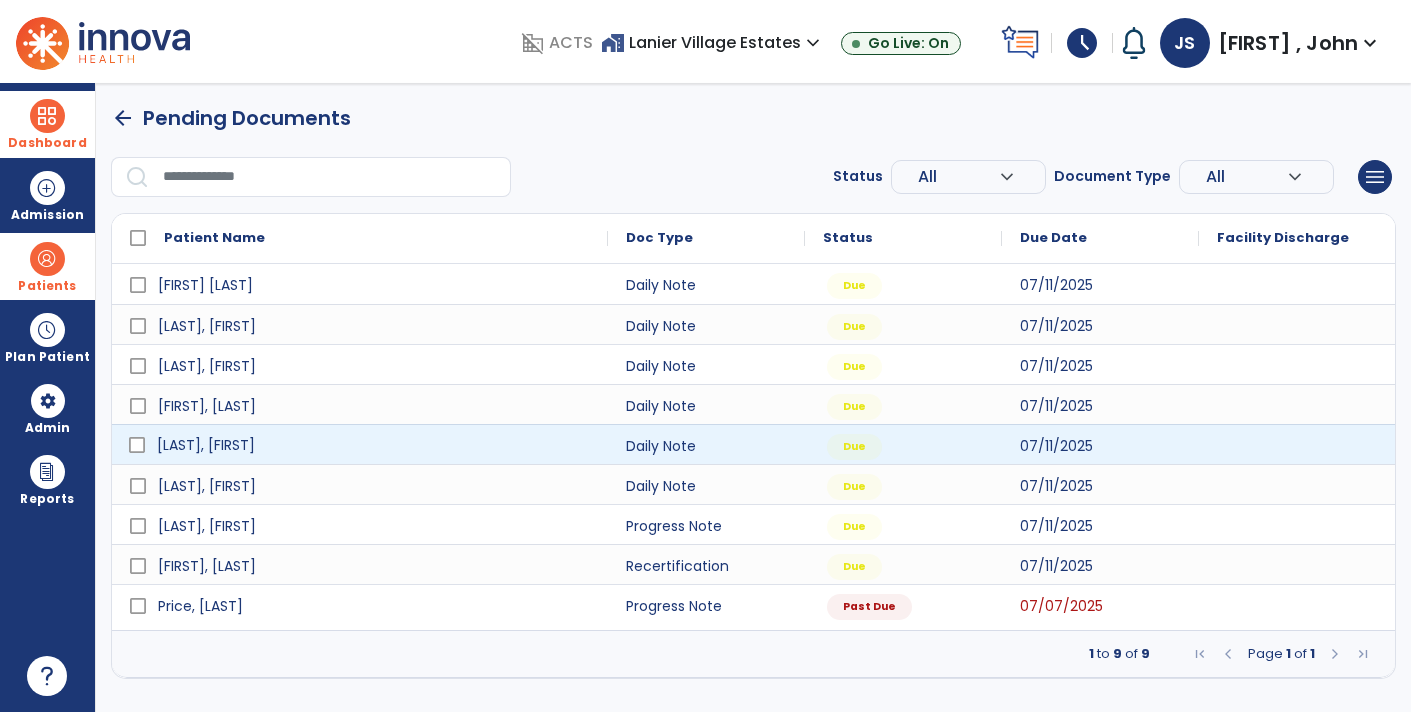 click on "[LAST], [FIRST]" at bounding box center (206, 445) 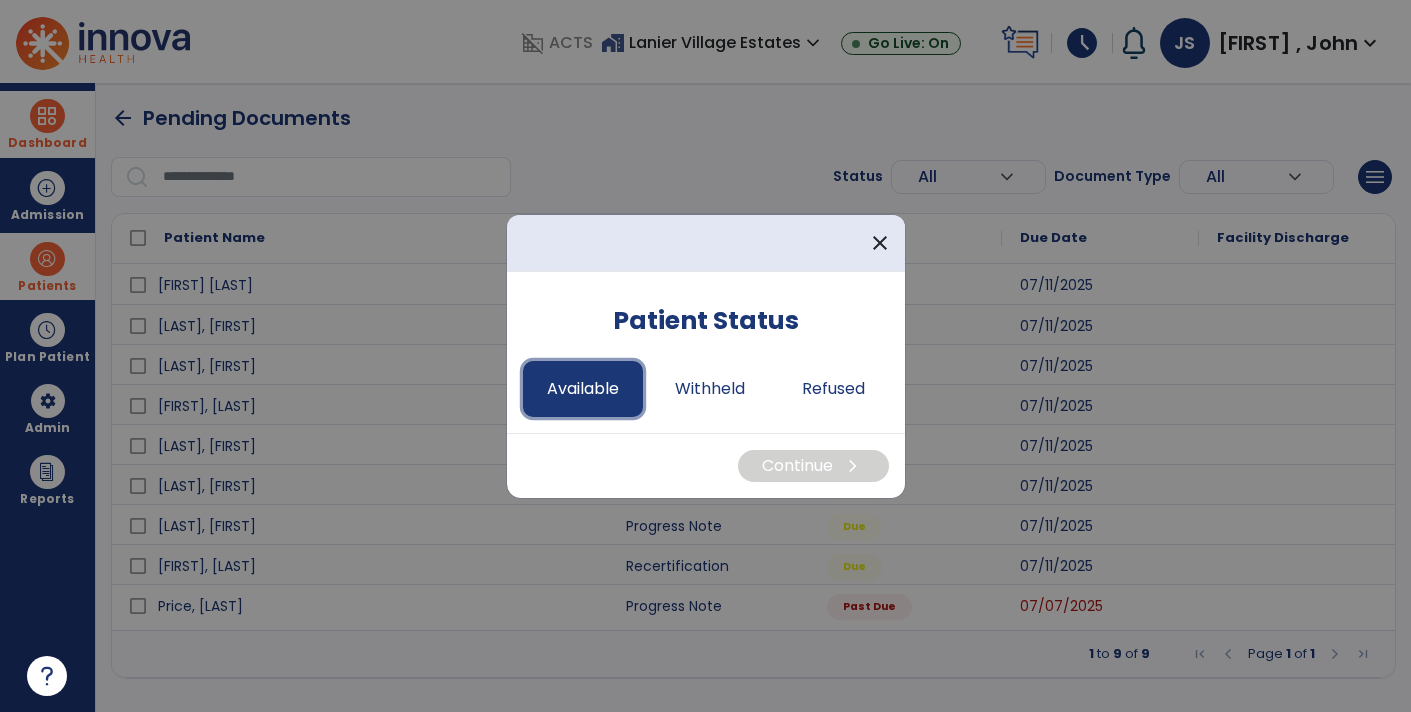 click on "Available" at bounding box center (583, 389) 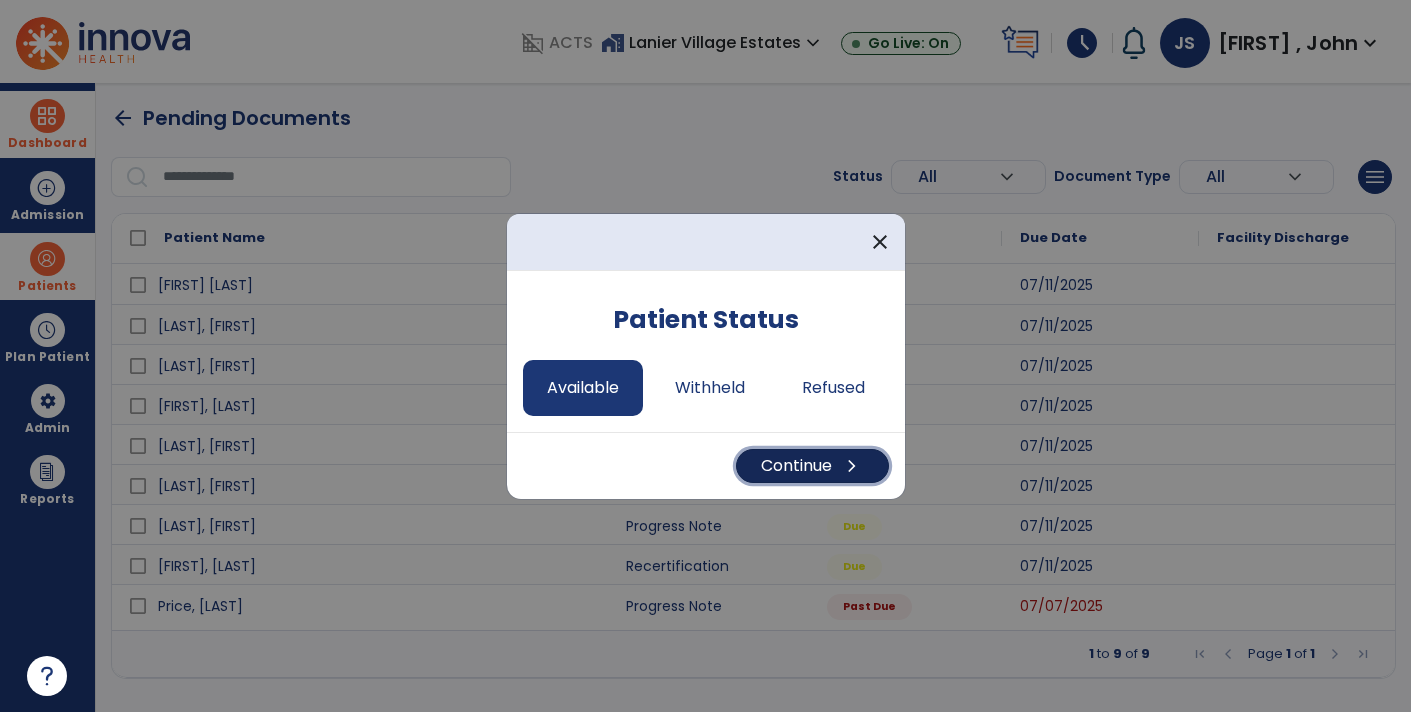 click on "Continue   chevron_right" at bounding box center [812, 466] 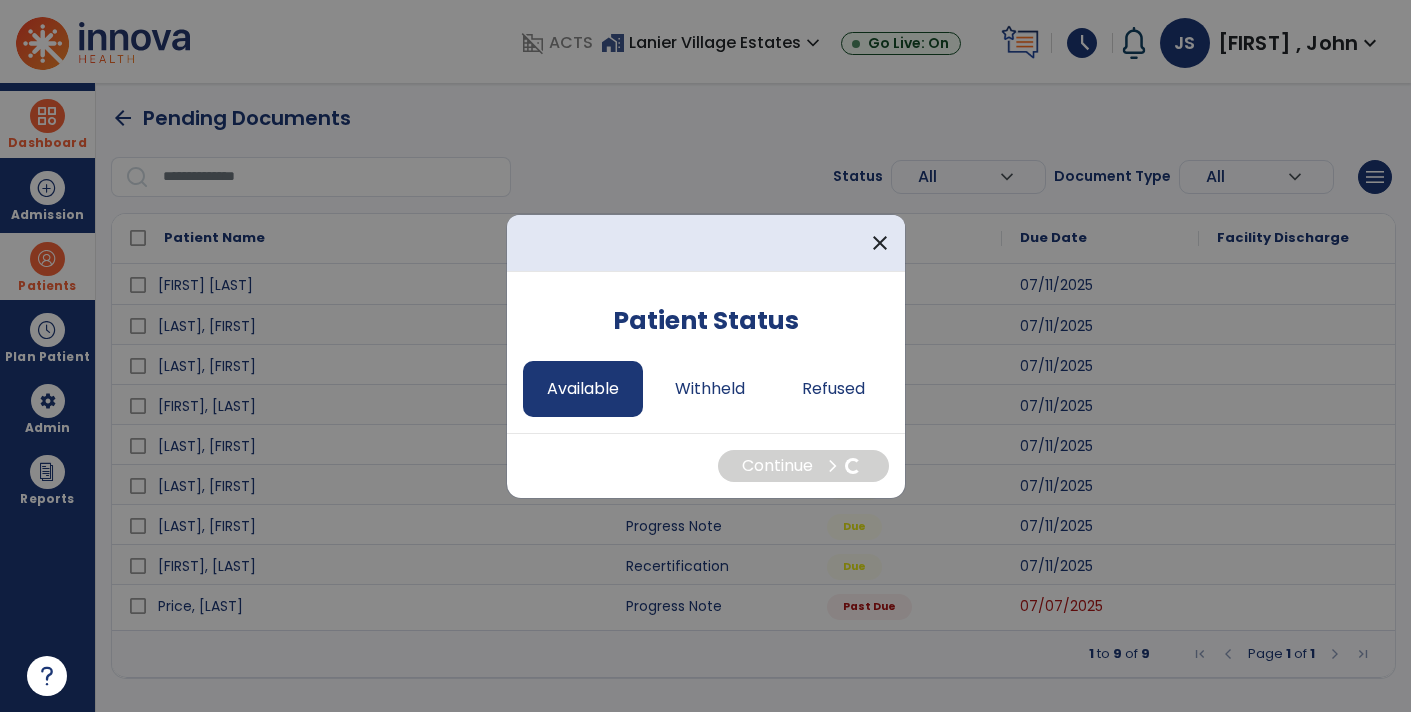 select on "*" 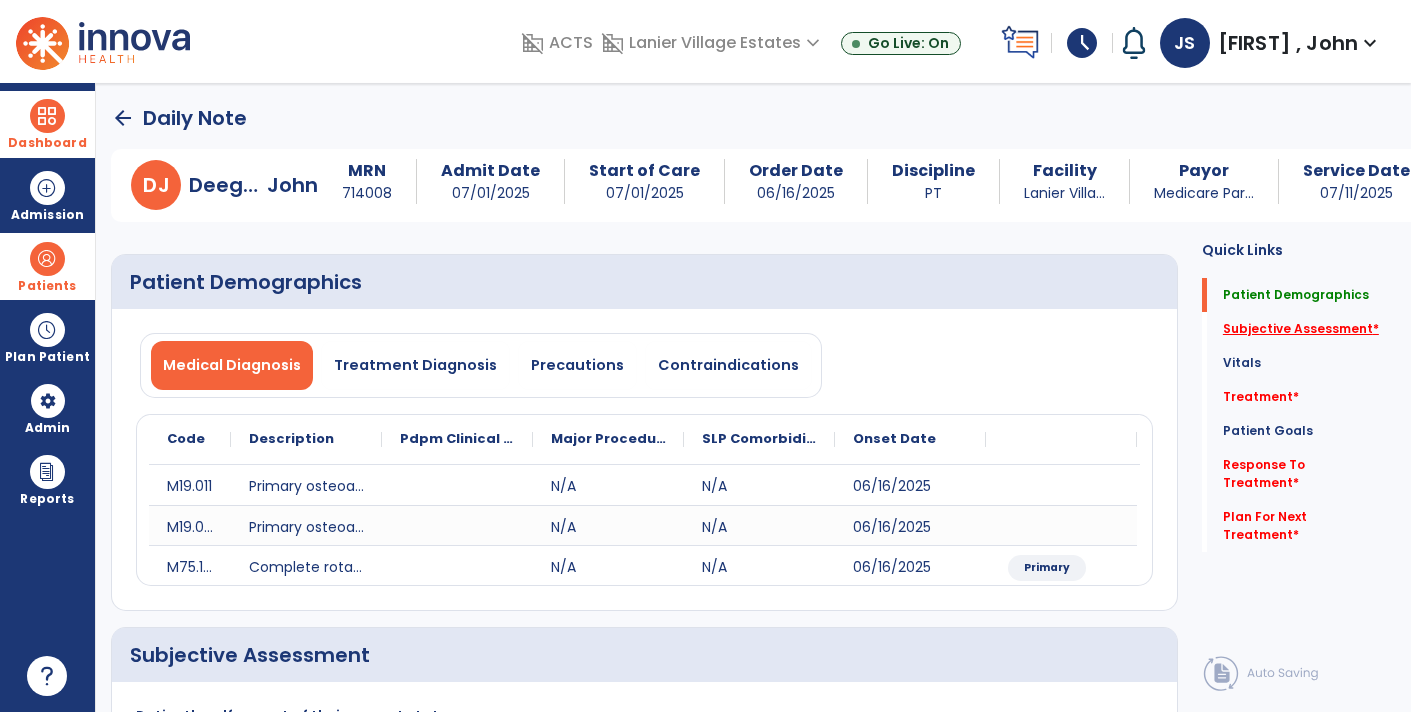 click on "Subjective Assessment   *" 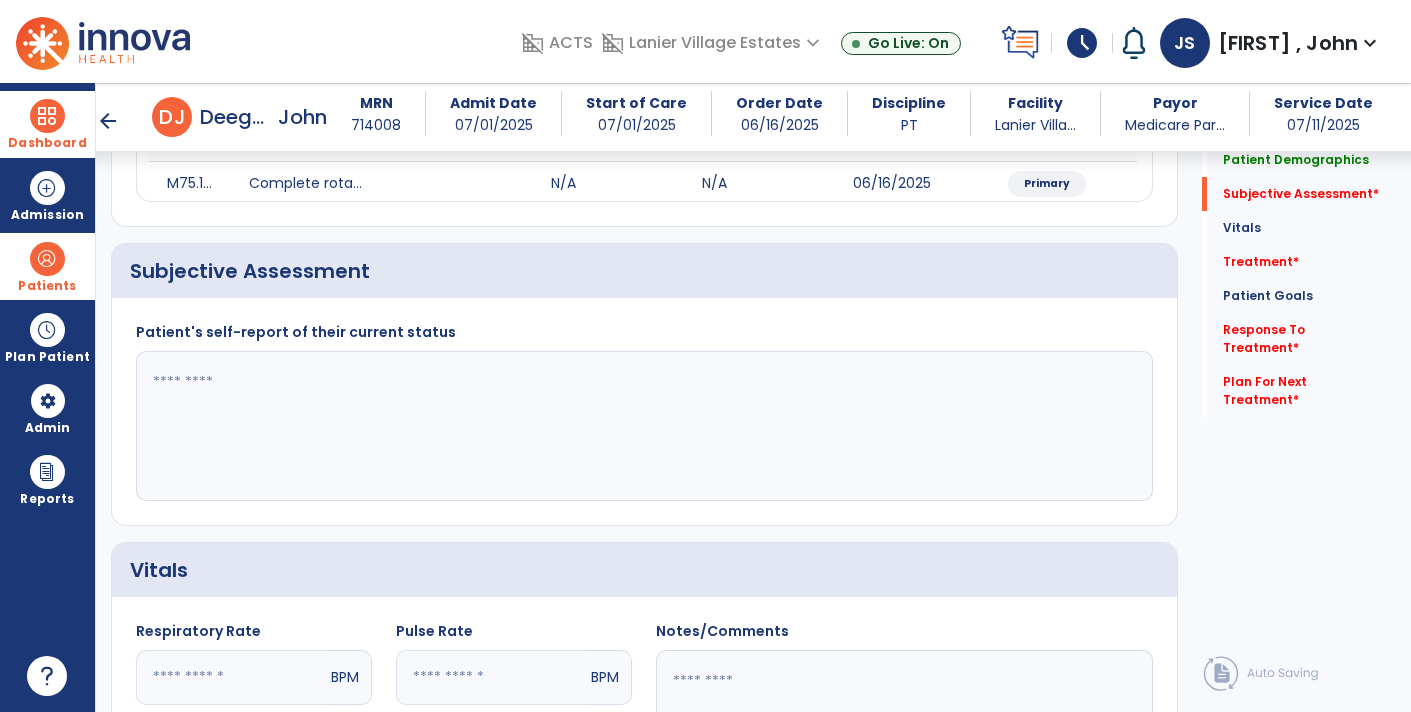 scroll, scrollTop: 368, scrollLeft: 0, axis: vertical 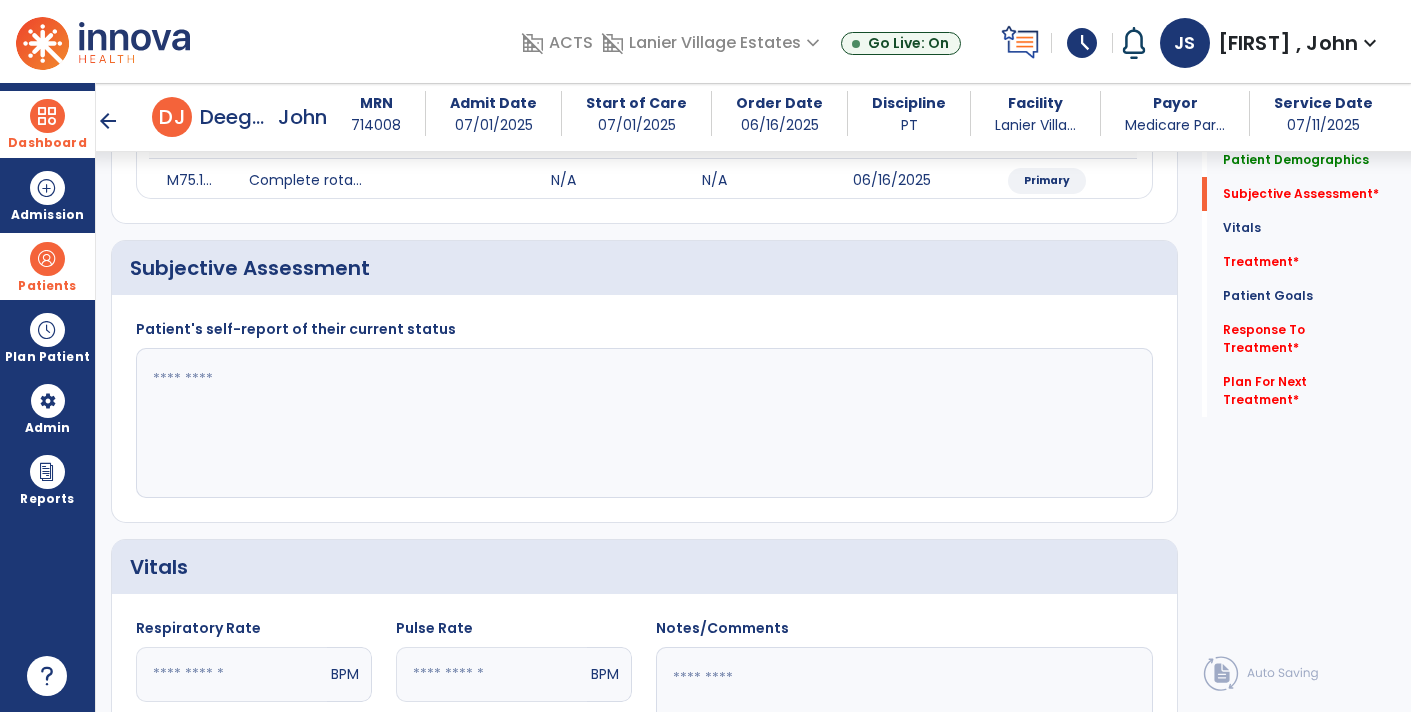 click 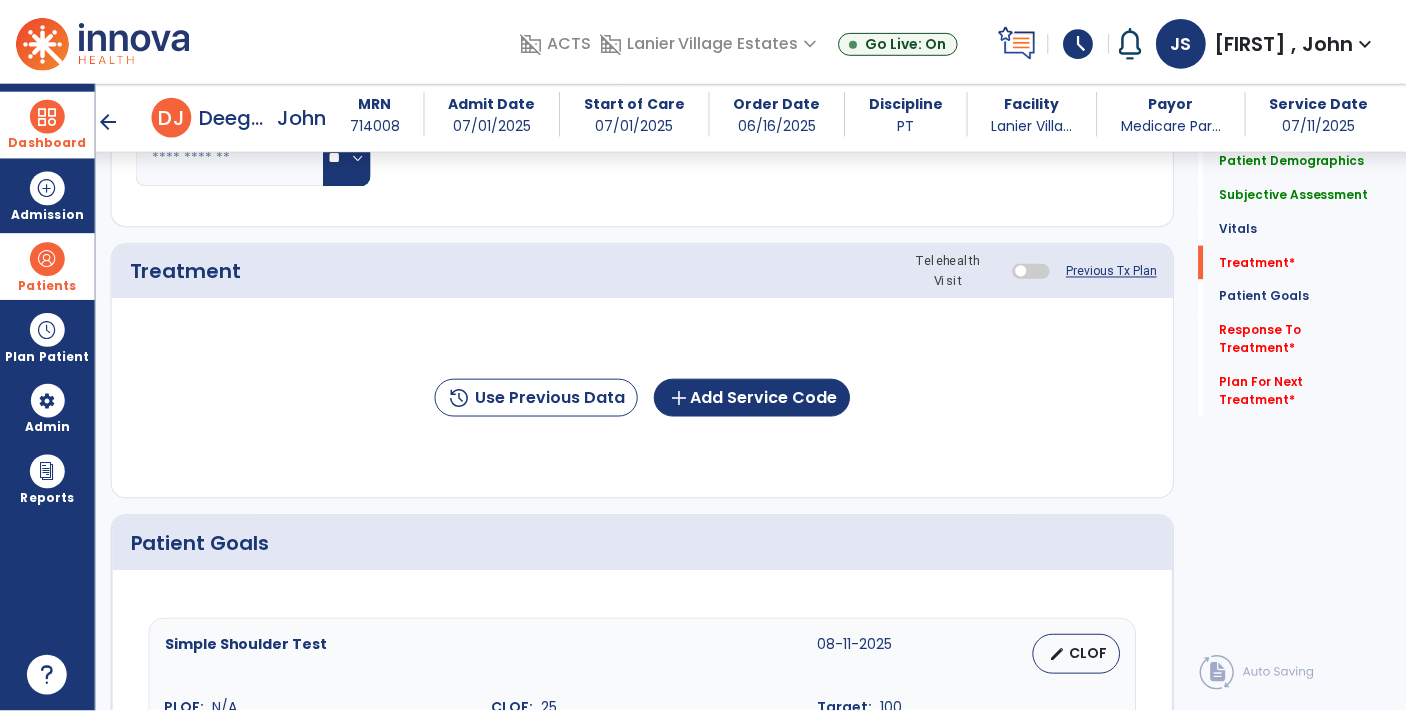 scroll, scrollTop: 1089, scrollLeft: 0, axis: vertical 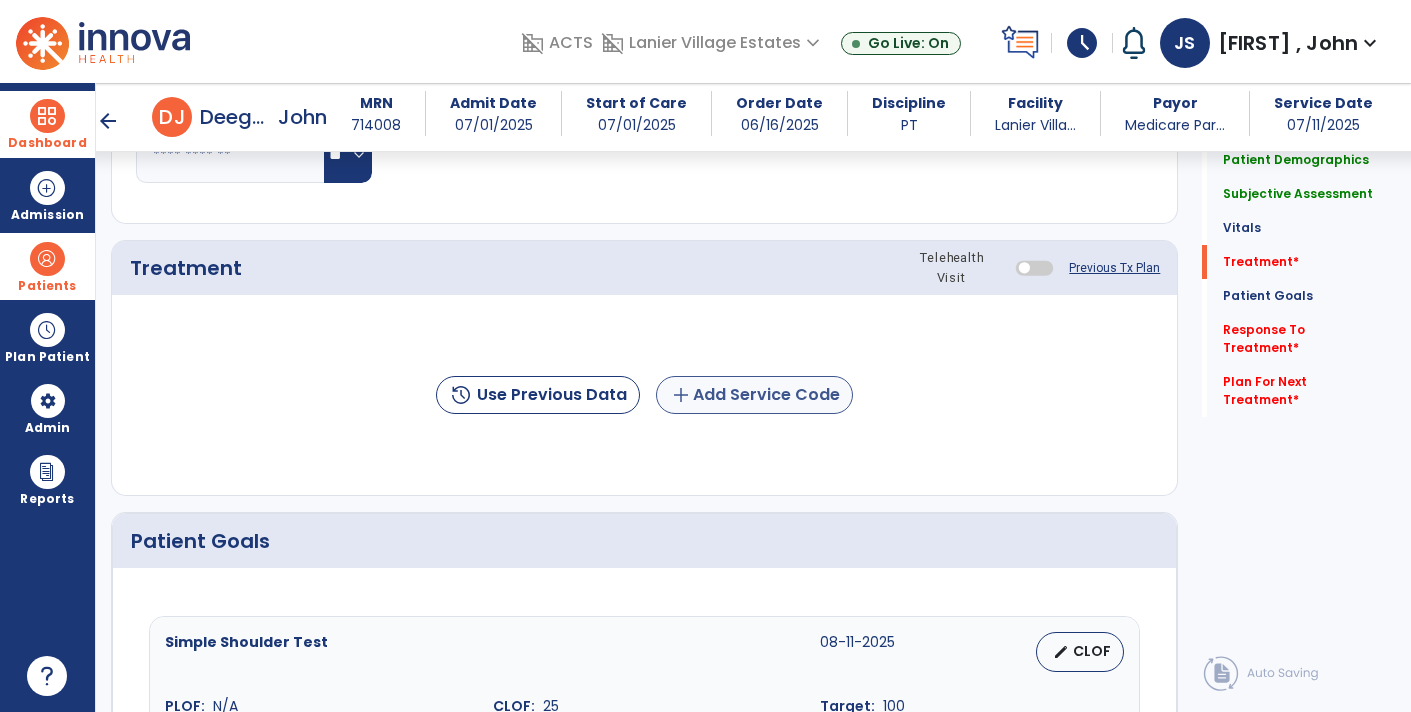 type on "**********" 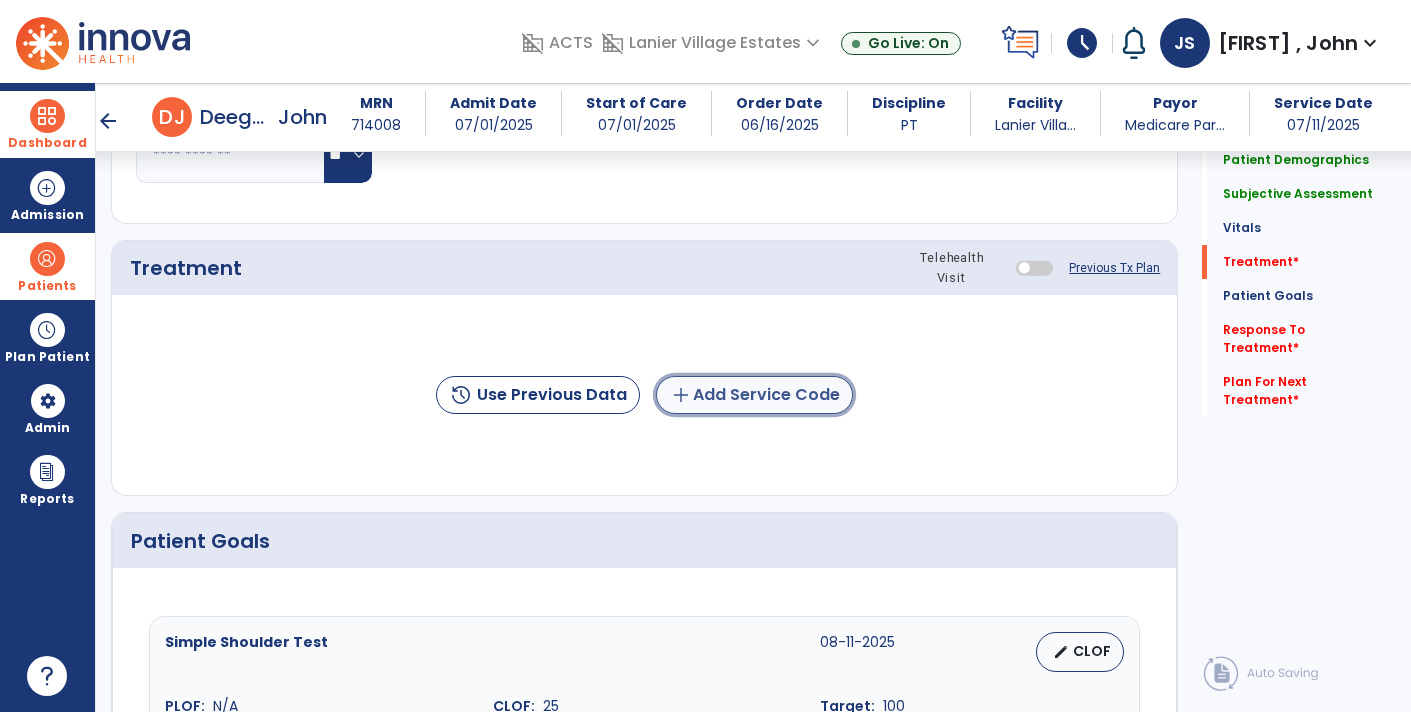 click on "add  Add Service Code" 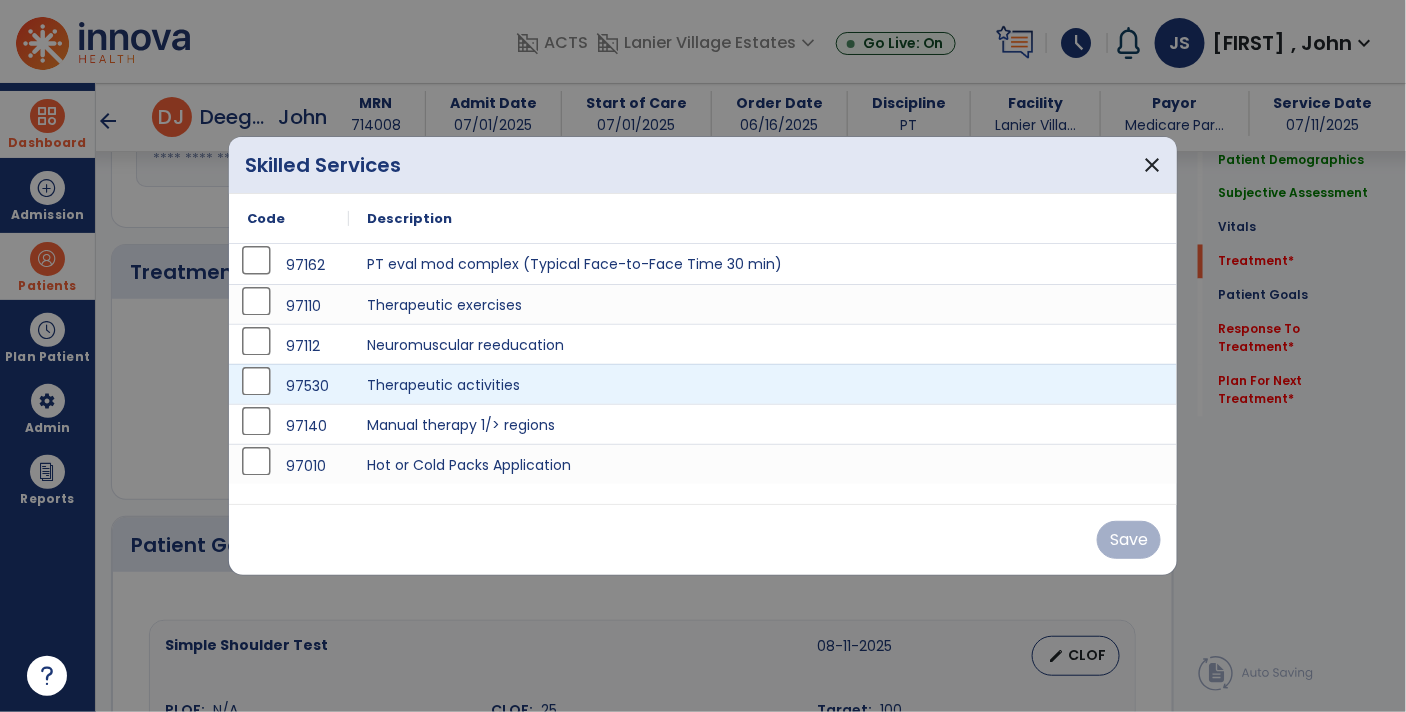 scroll, scrollTop: 1089, scrollLeft: 0, axis: vertical 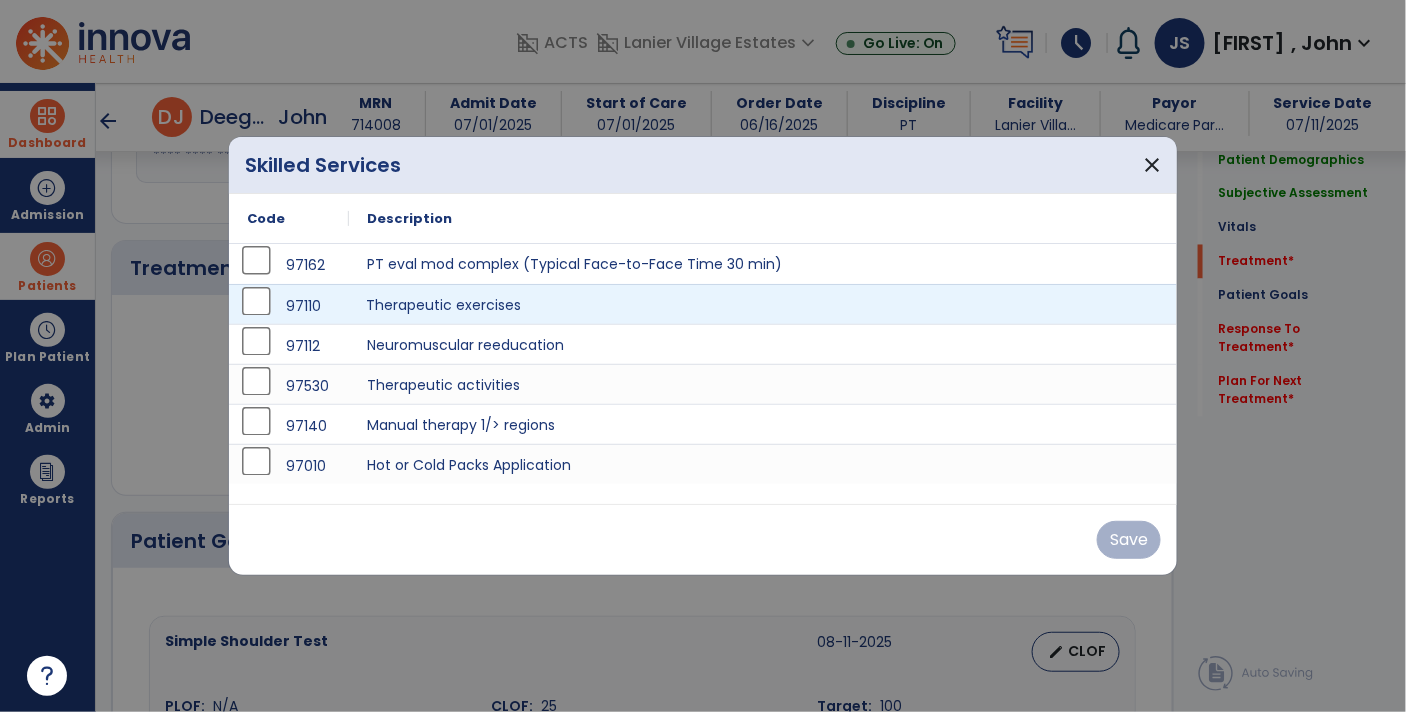 click on "Therapeutic exercises" at bounding box center [763, 304] 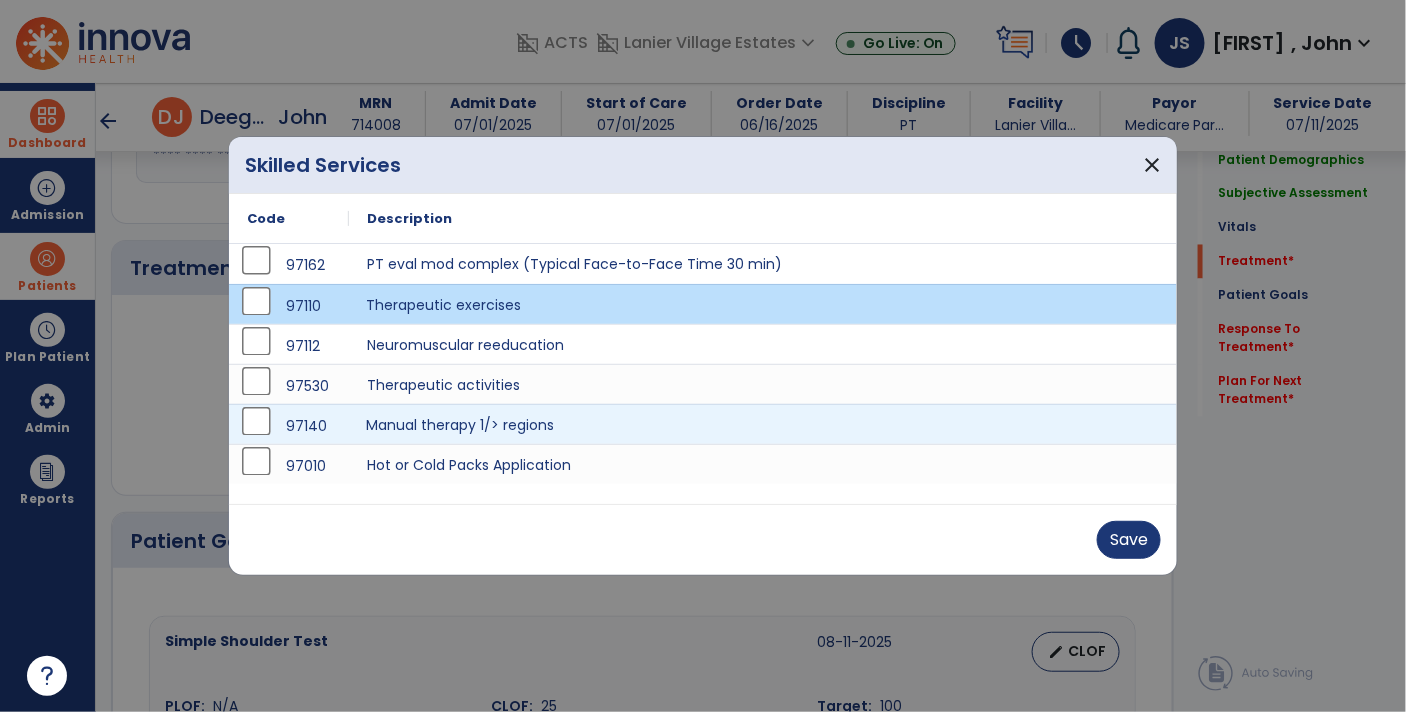 click on "Manual therapy 1/> regions" at bounding box center [763, 424] 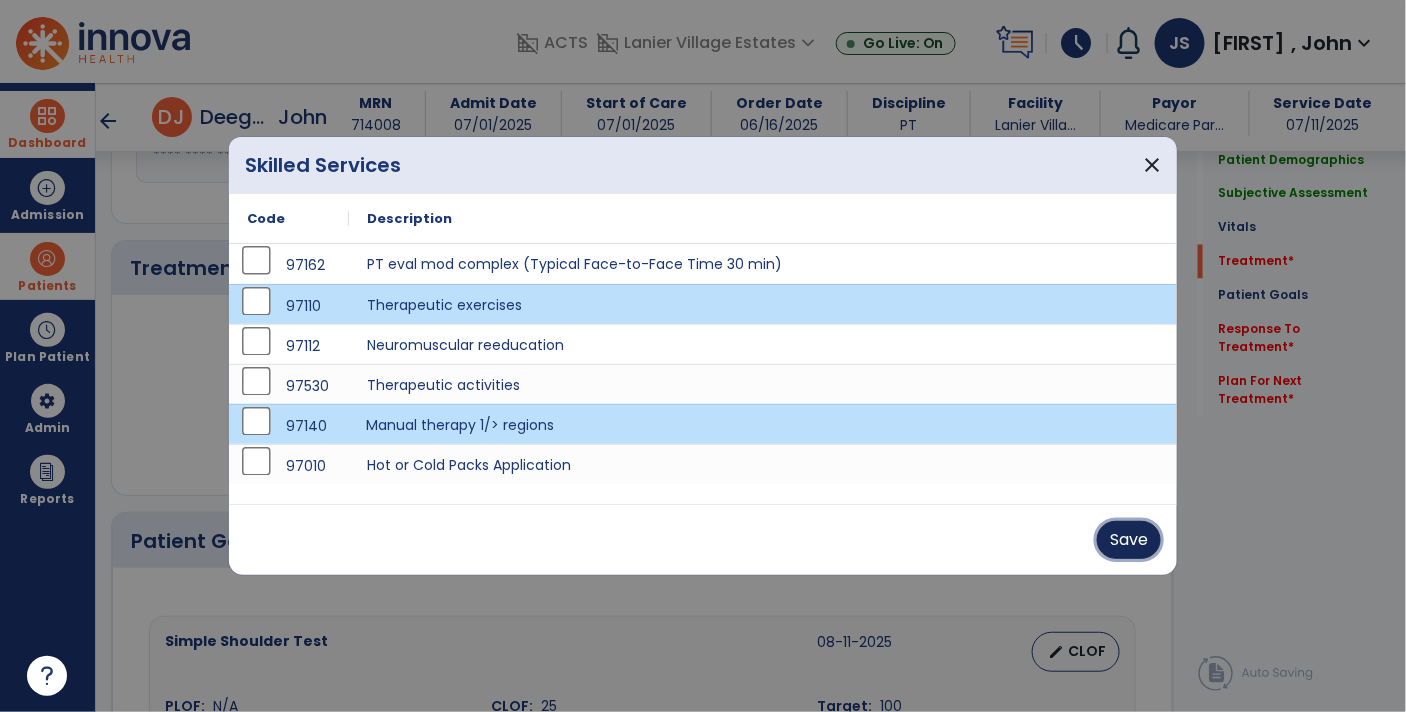 click on "Save" at bounding box center [1129, 540] 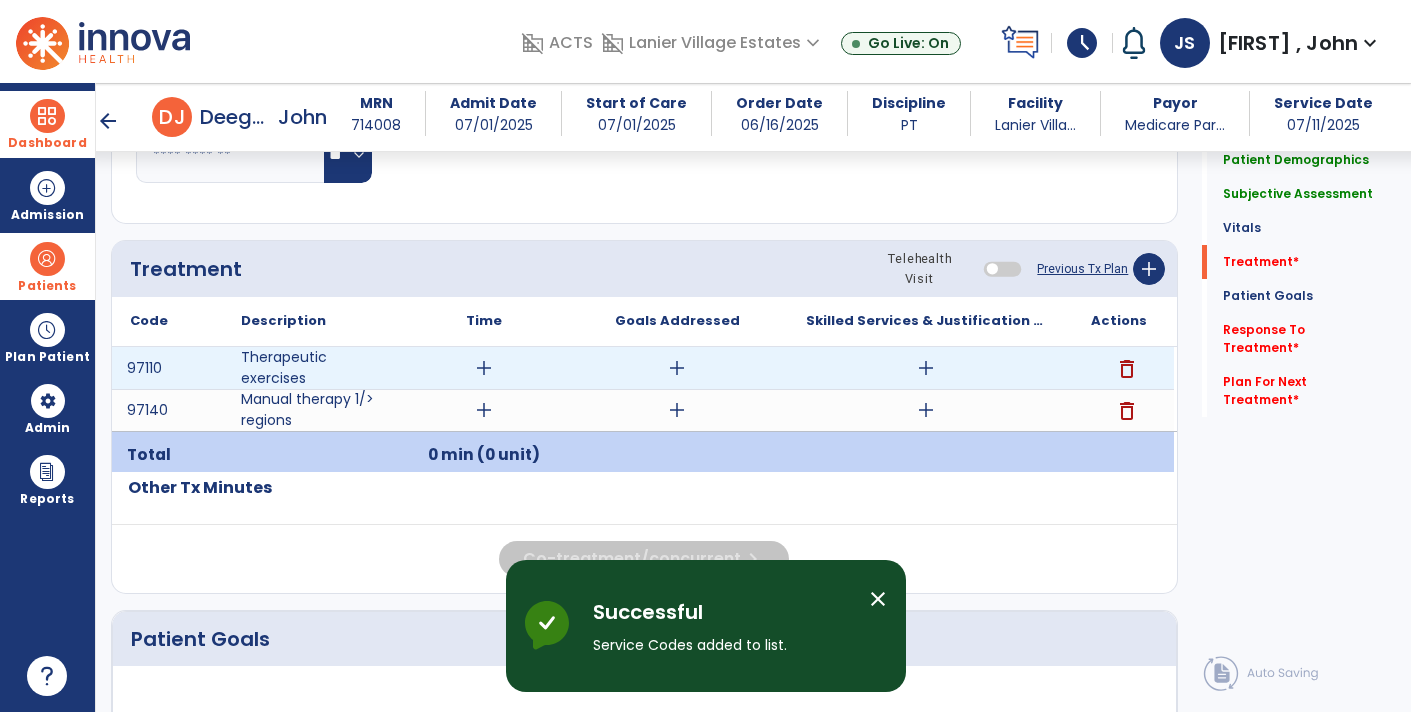 click on "add" at bounding box center (484, 368) 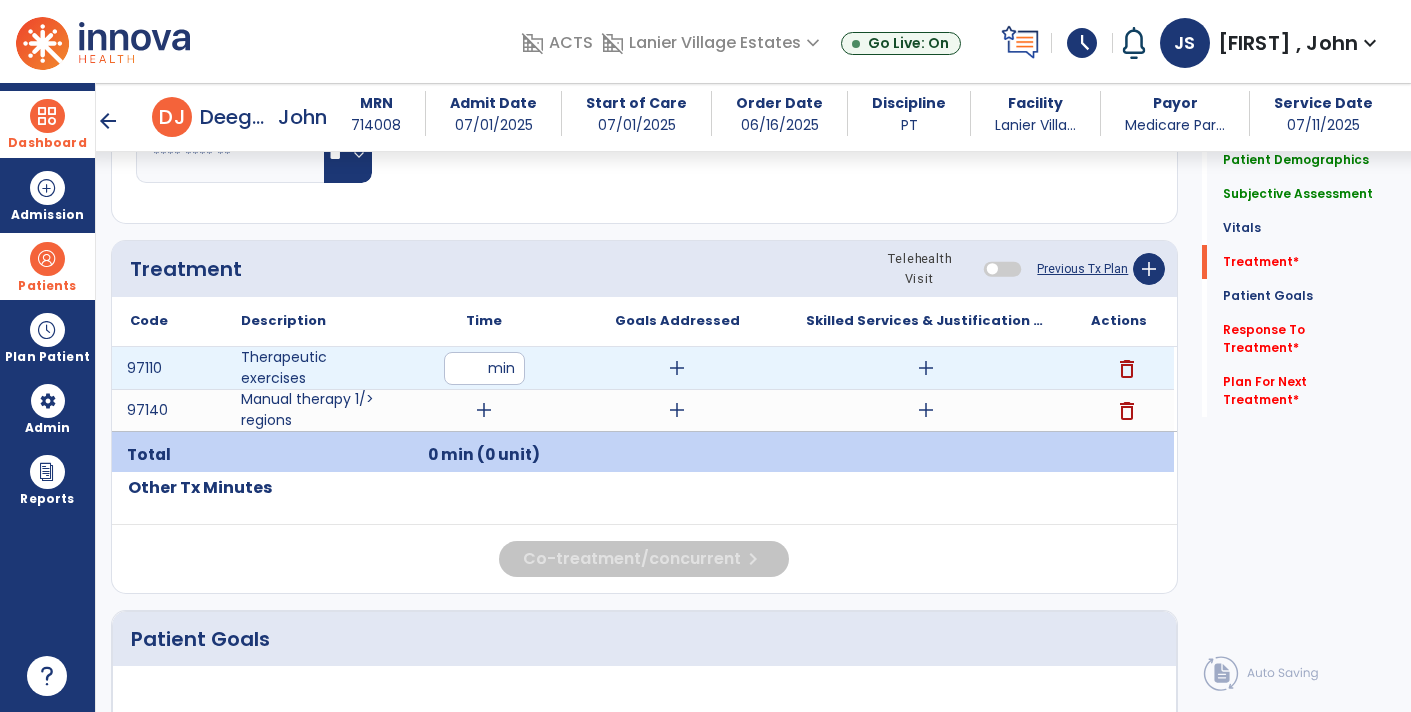 type on "**" 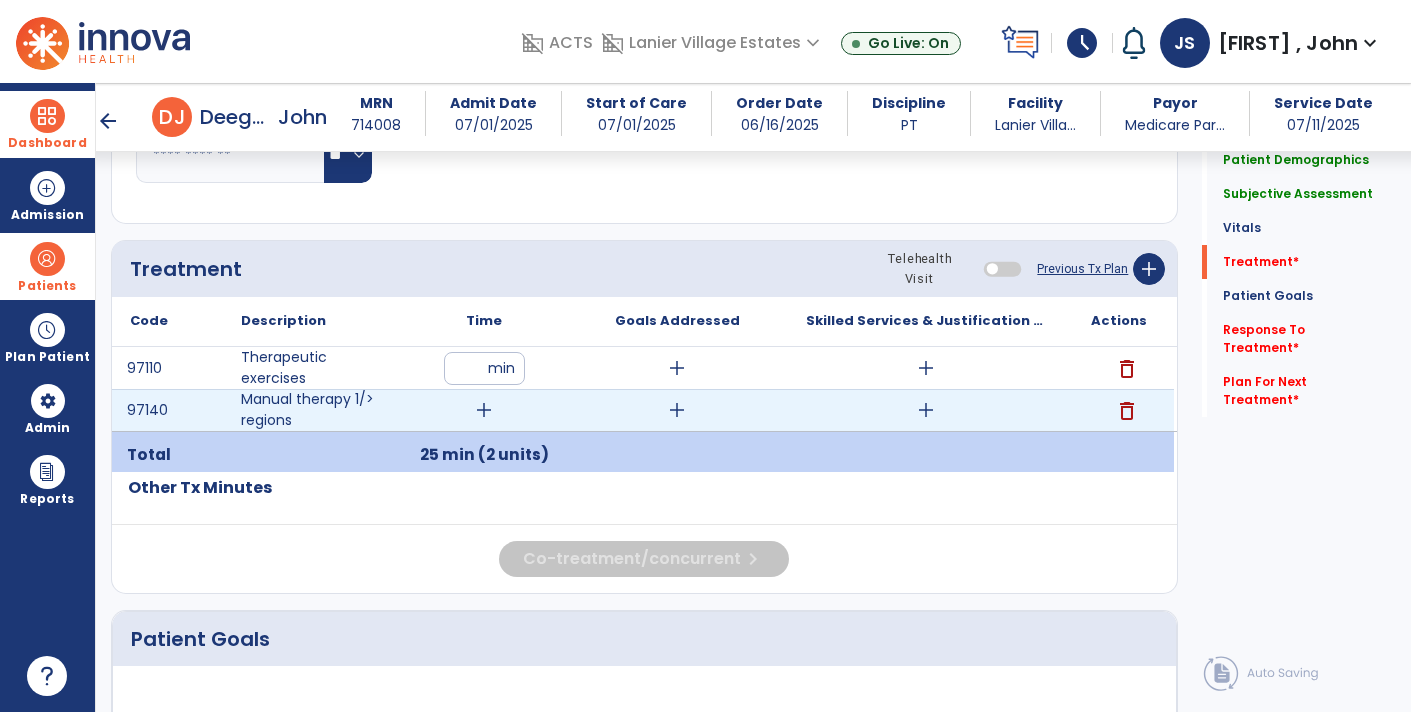 click on "add" at bounding box center (484, 410) 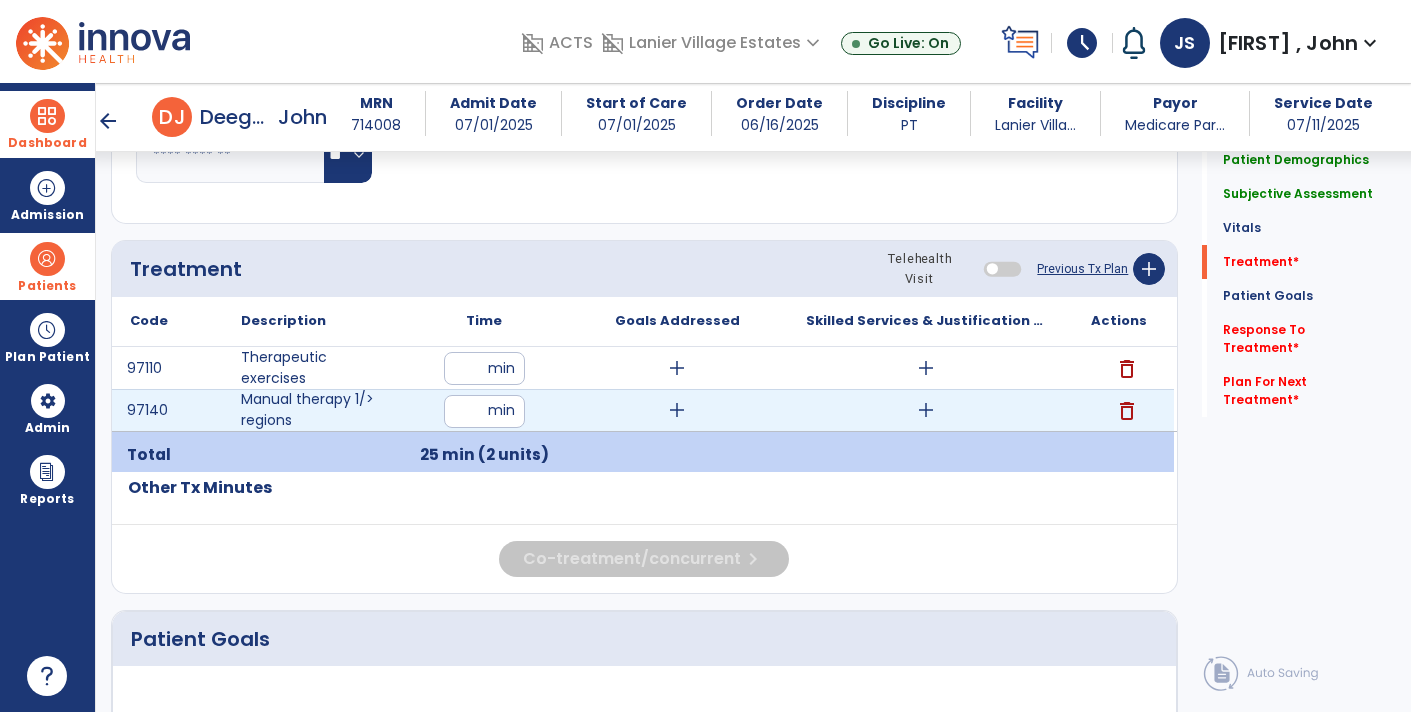 type on "**" 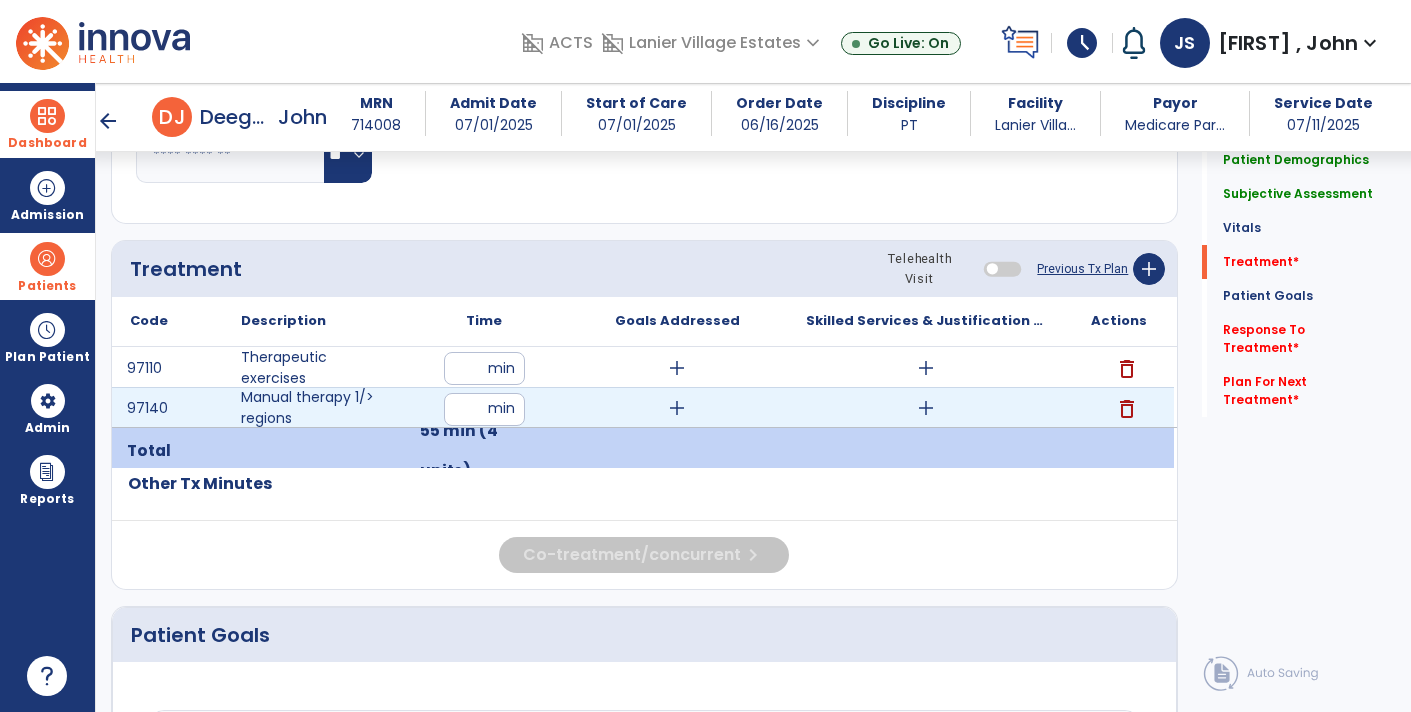 click on "add" at bounding box center (677, 408) 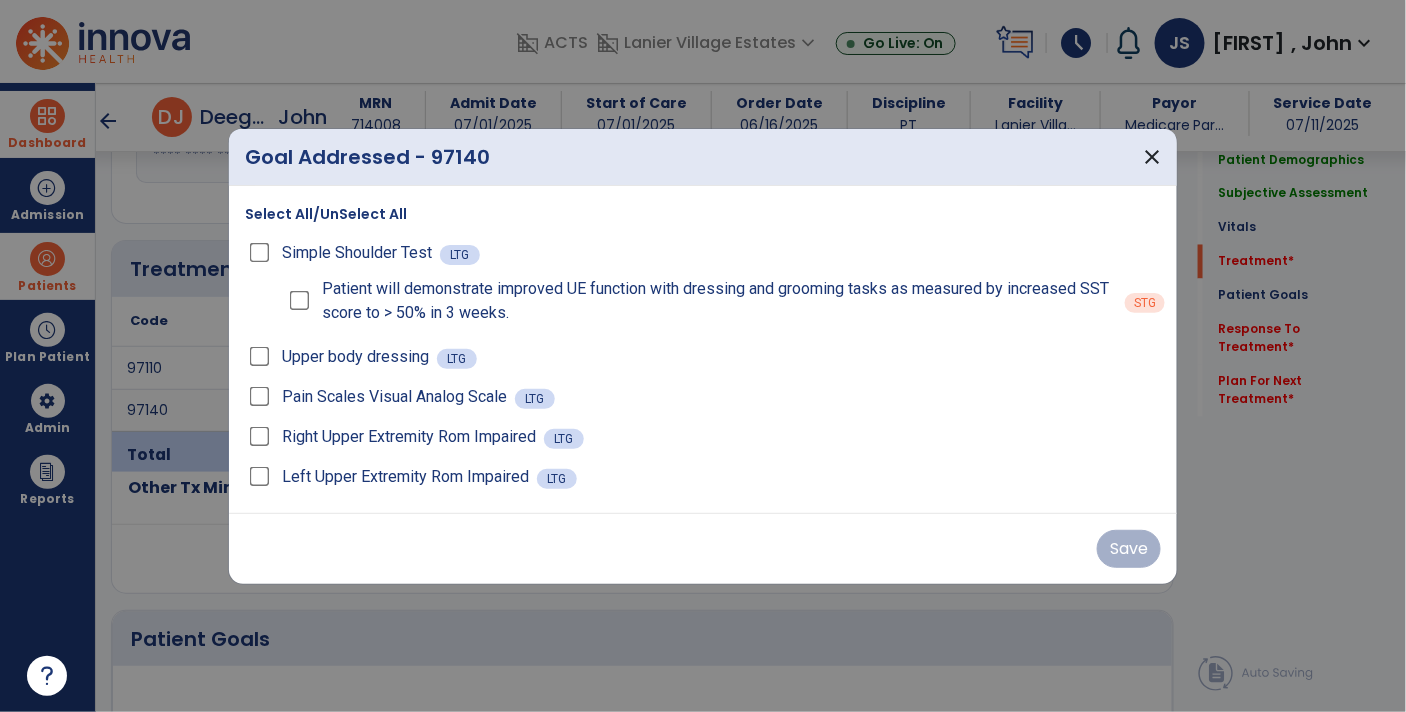 scroll, scrollTop: 1089, scrollLeft: 0, axis: vertical 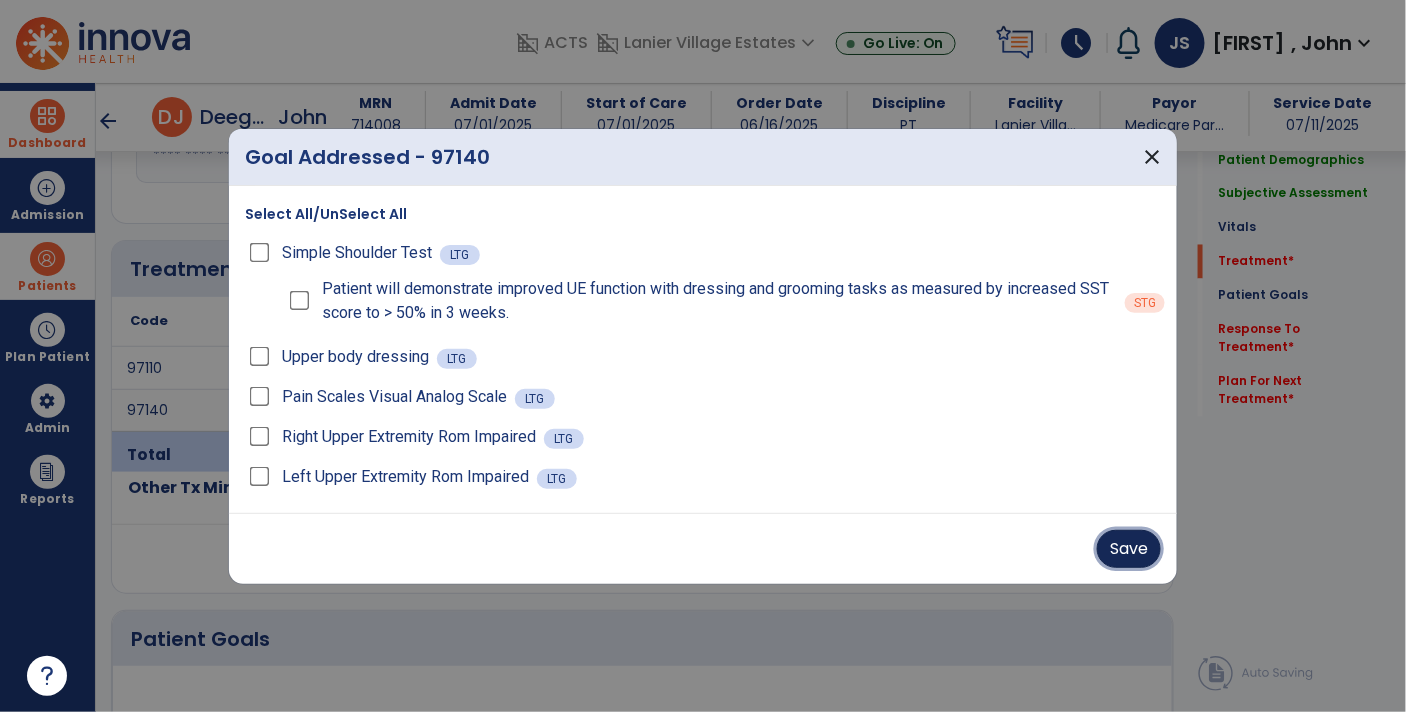 click on "Save" at bounding box center [1129, 549] 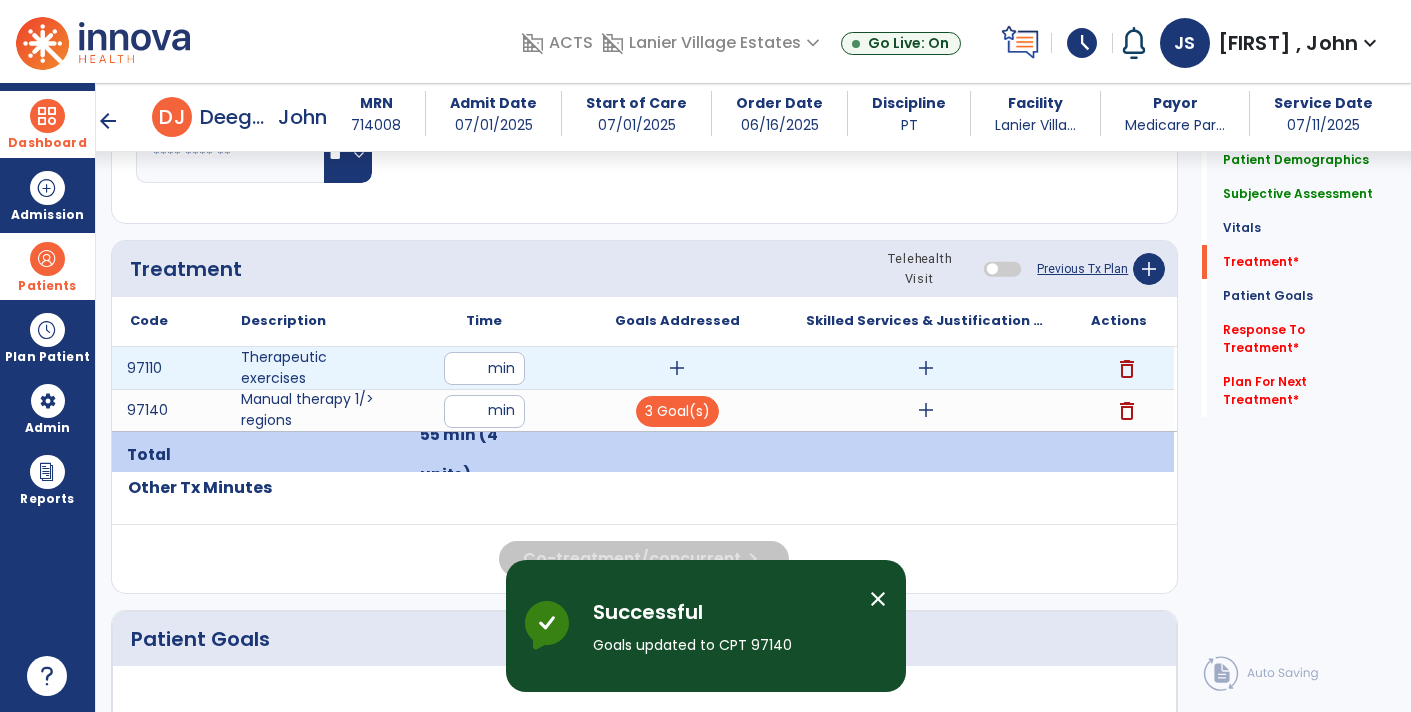 click on "add" at bounding box center (677, 368) 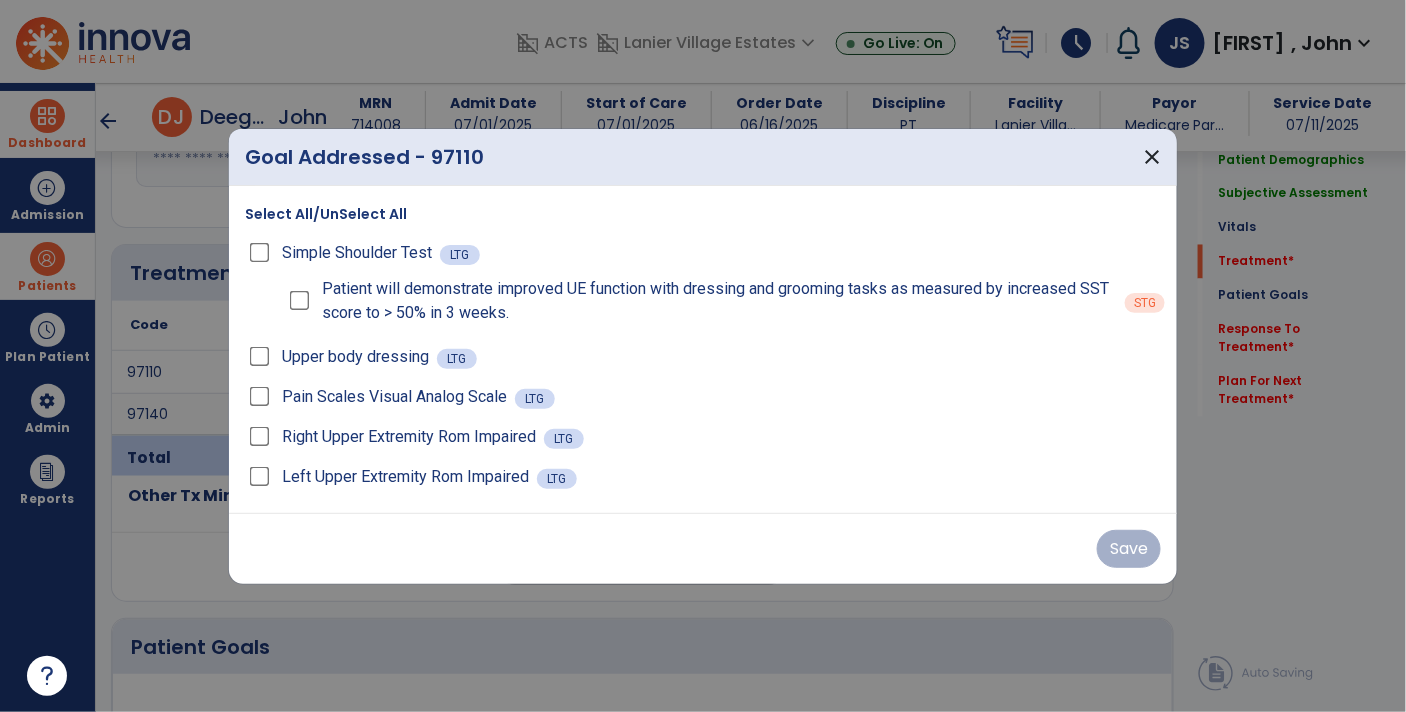scroll, scrollTop: 1089, scrollLeft: 0, axis: vertical 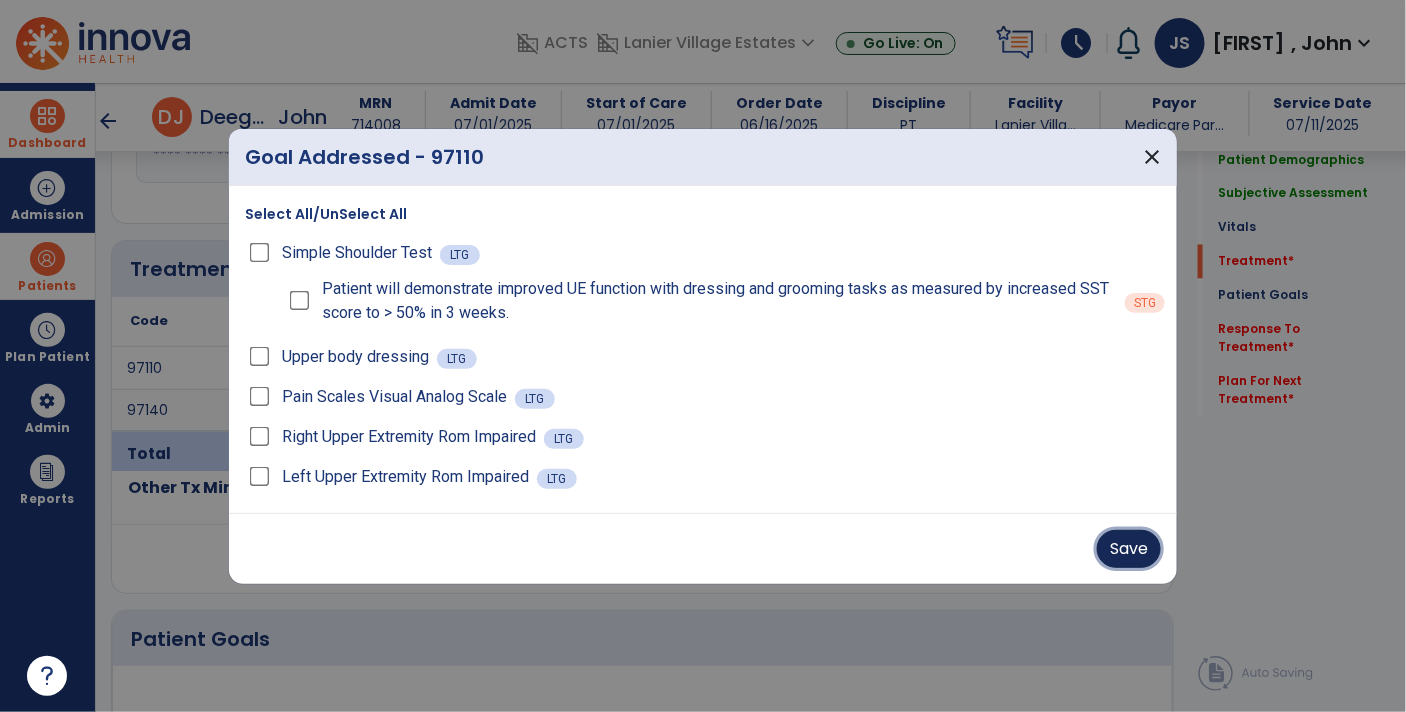 click on "Save" at bounding box center [1129, 549] 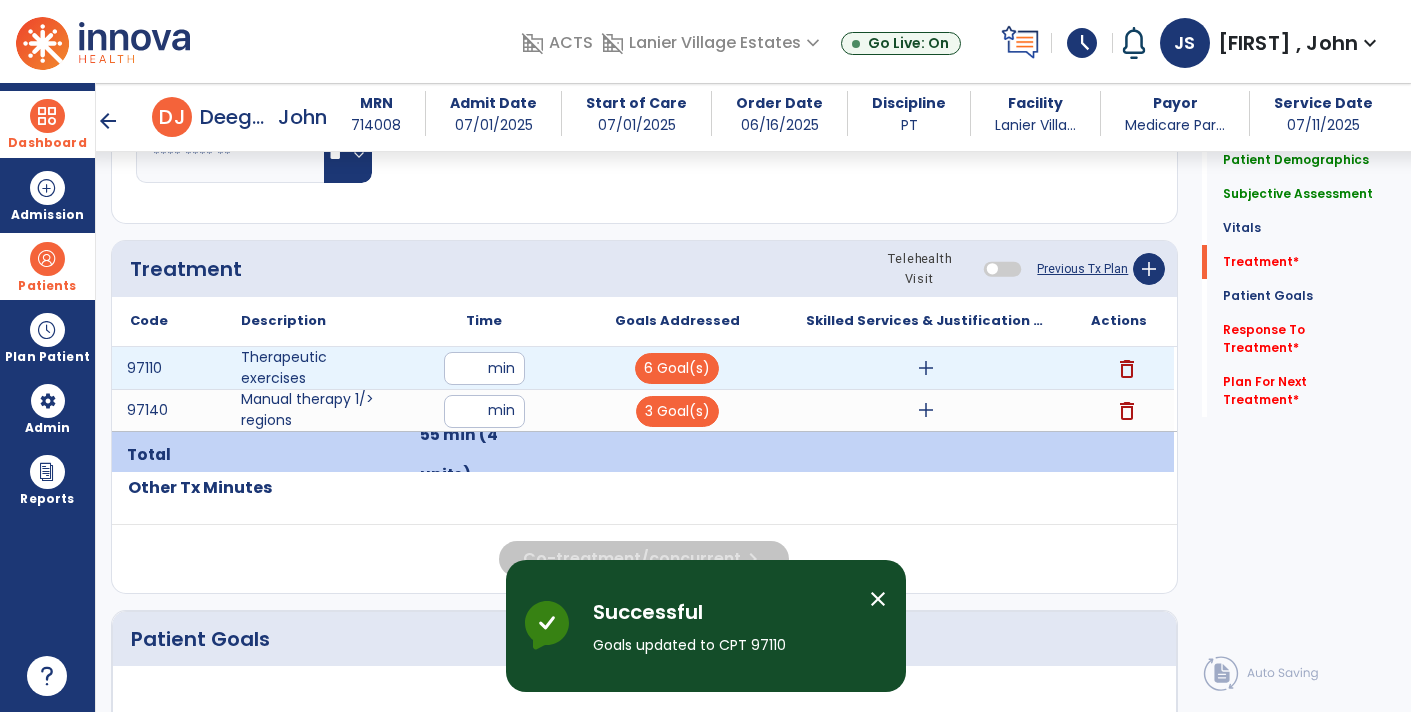 click on "add" at bounding box center [926, 368] 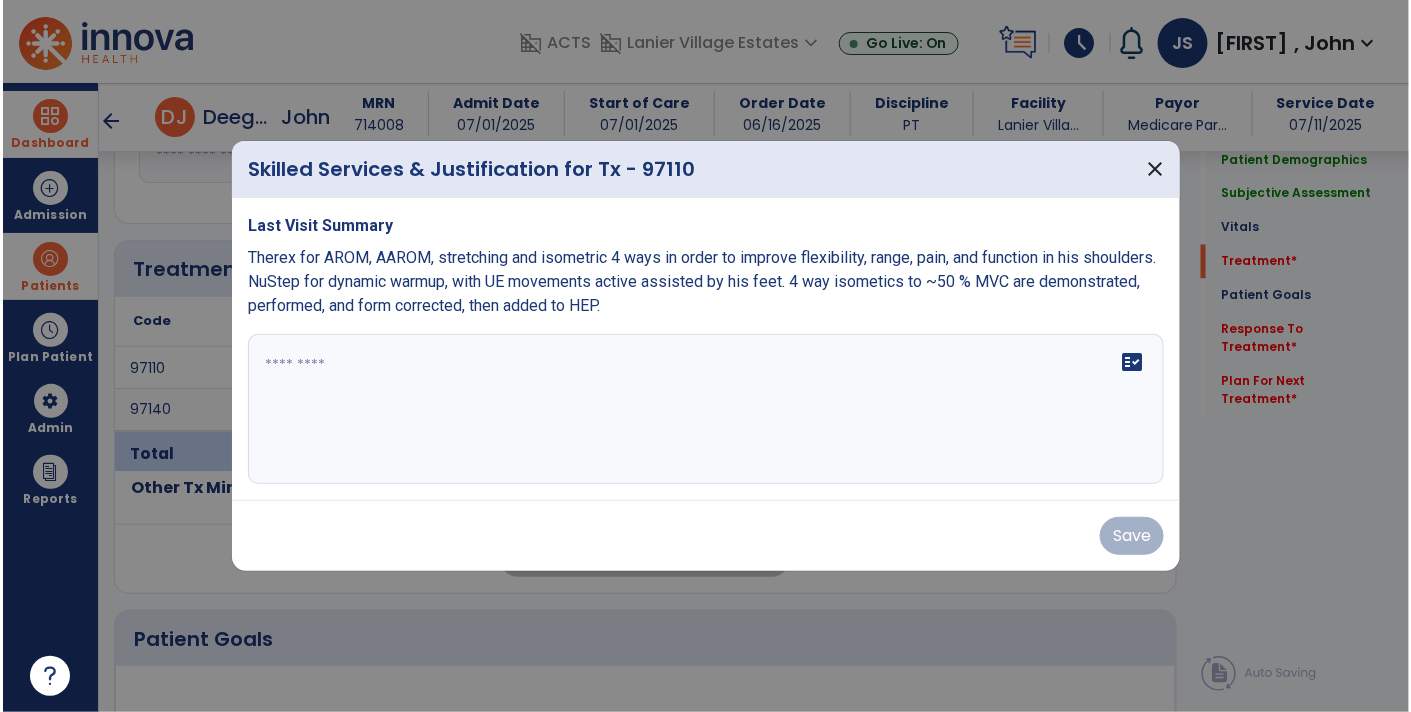 scroll, scrollTop: 1089, scrollLeft: 0, axis: vertical 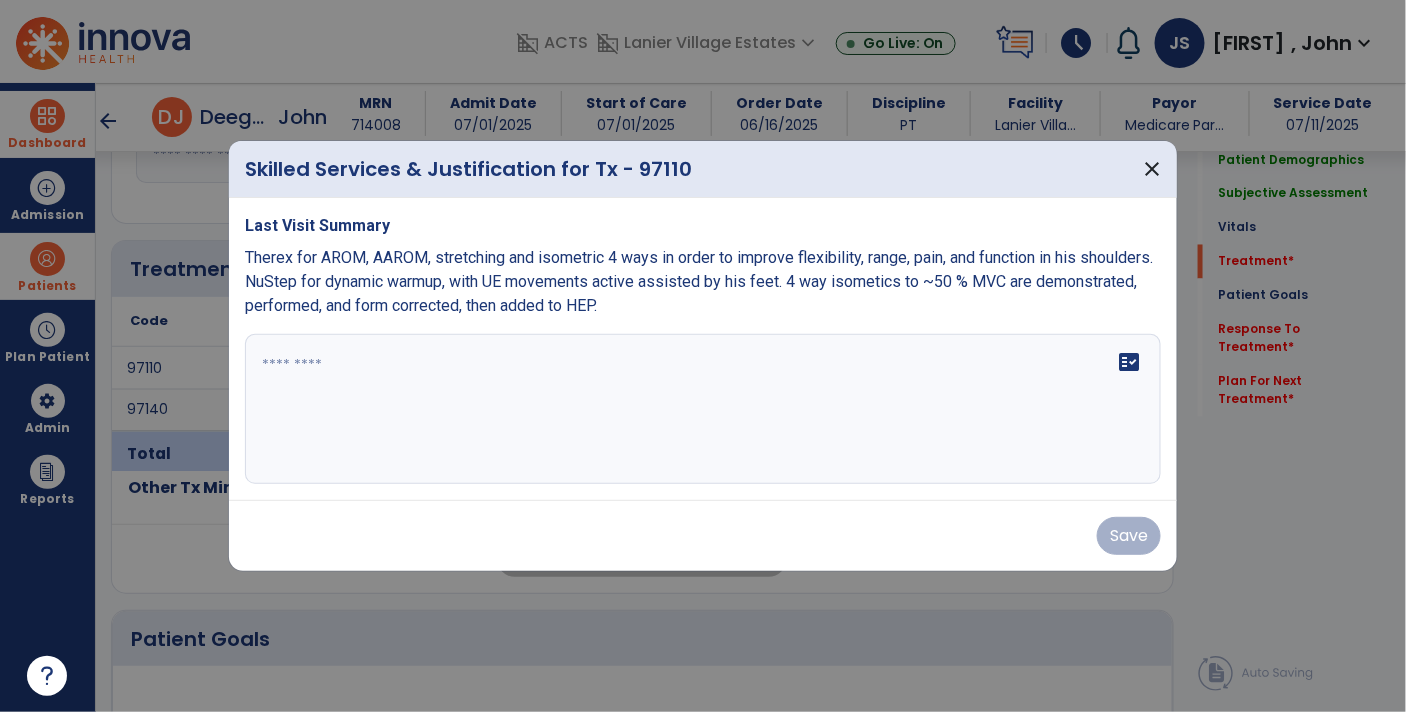 click at bounding box center [703, 409] 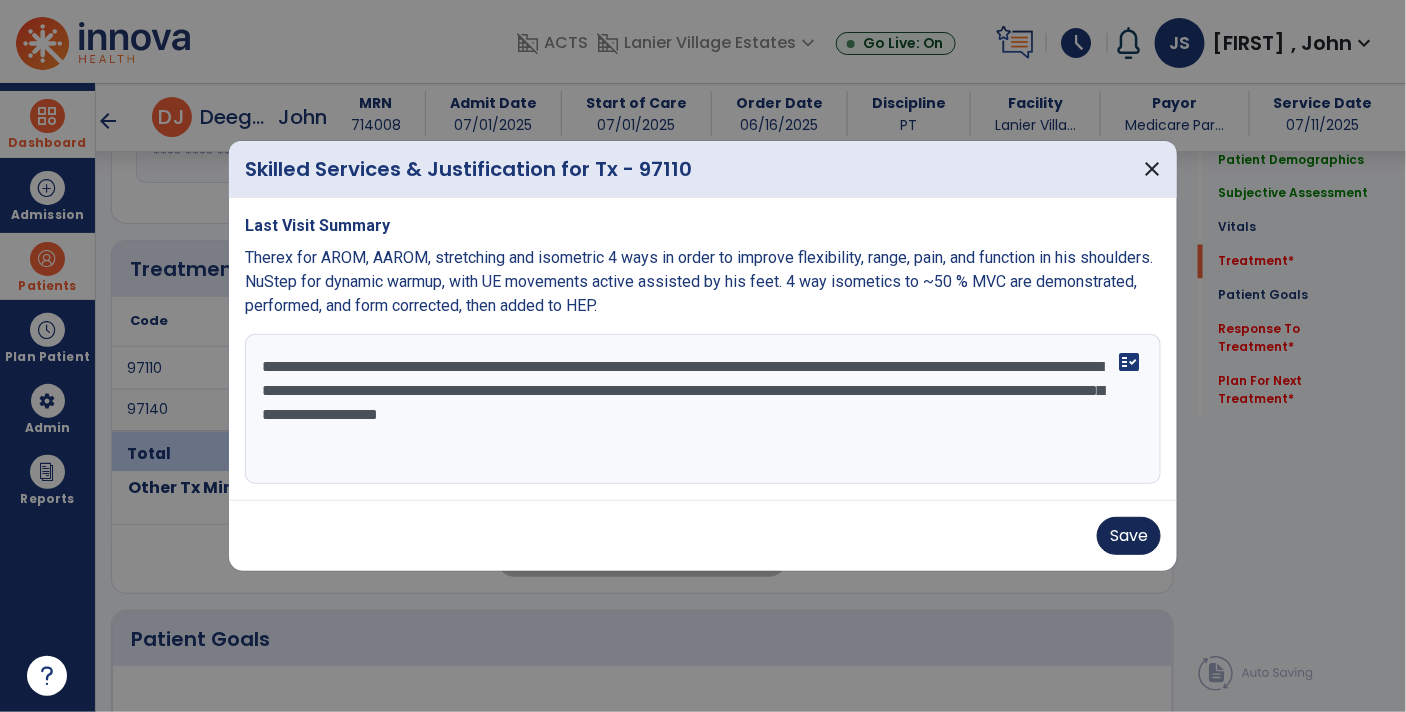 type on "**********" 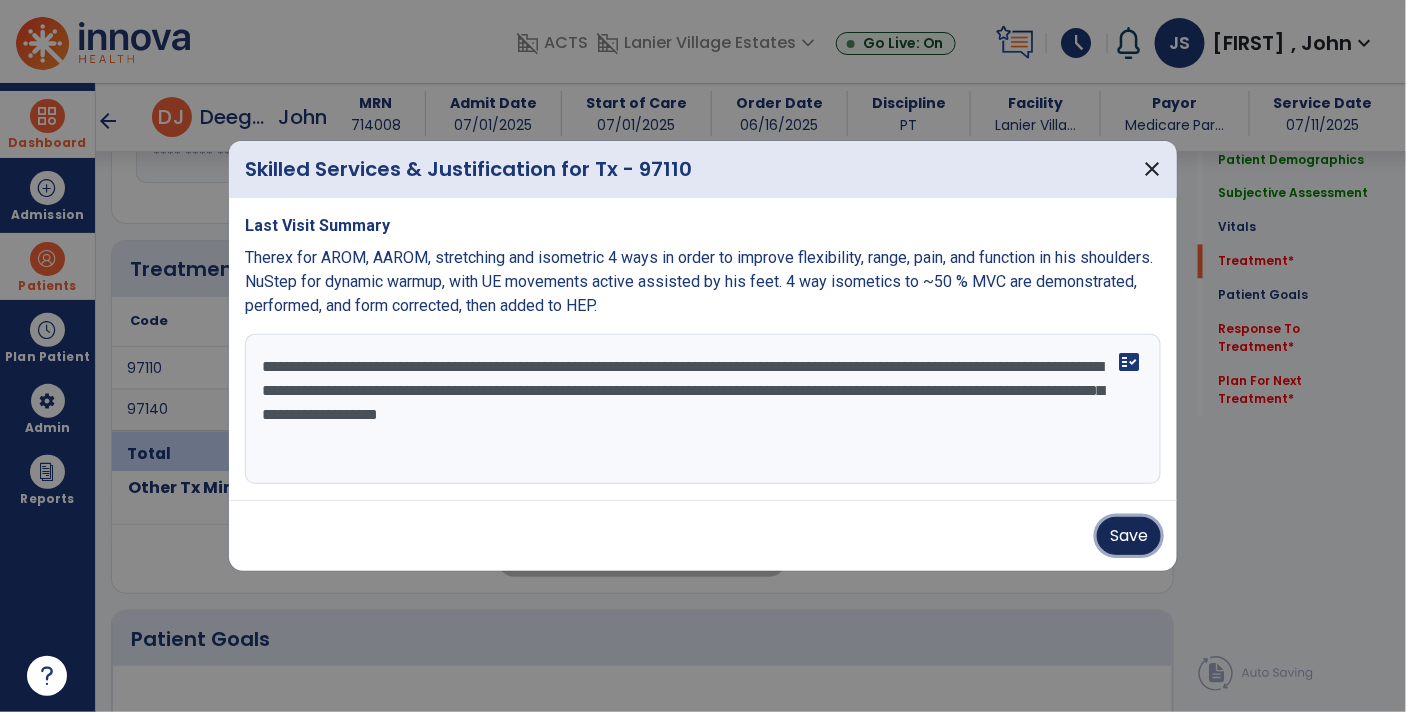 click on "Save" at bounding box center [1129, 536] 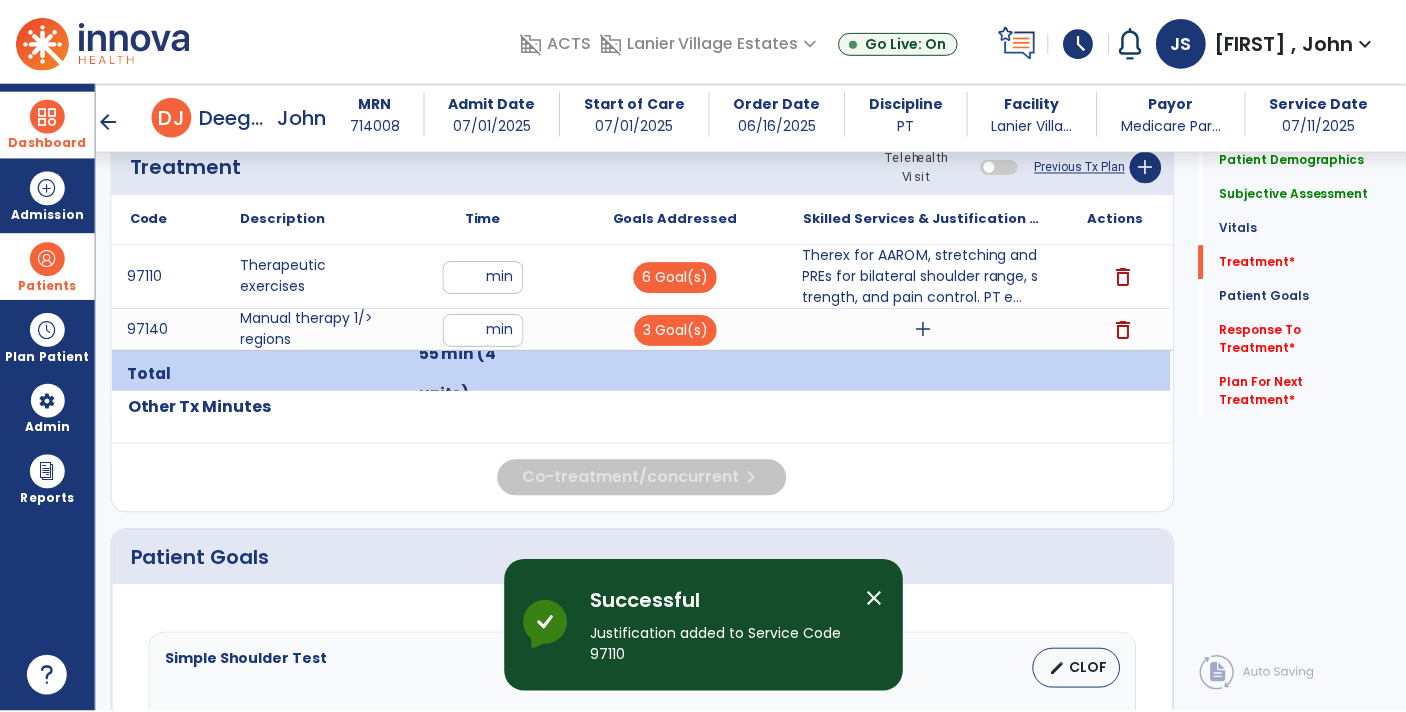 scroll, scrollTop: 1197, scrollLeft: 0, axis: vertical 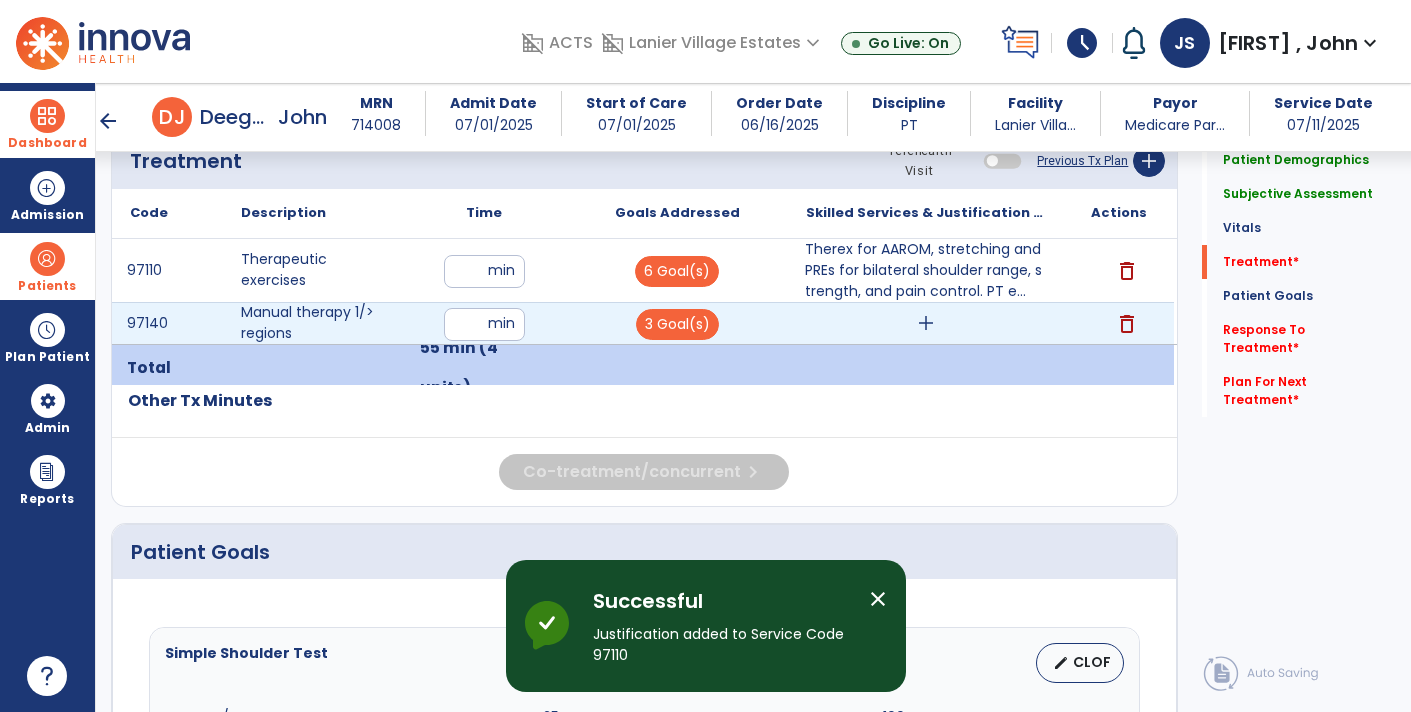 click on "add" at bounding box center [926, 323] 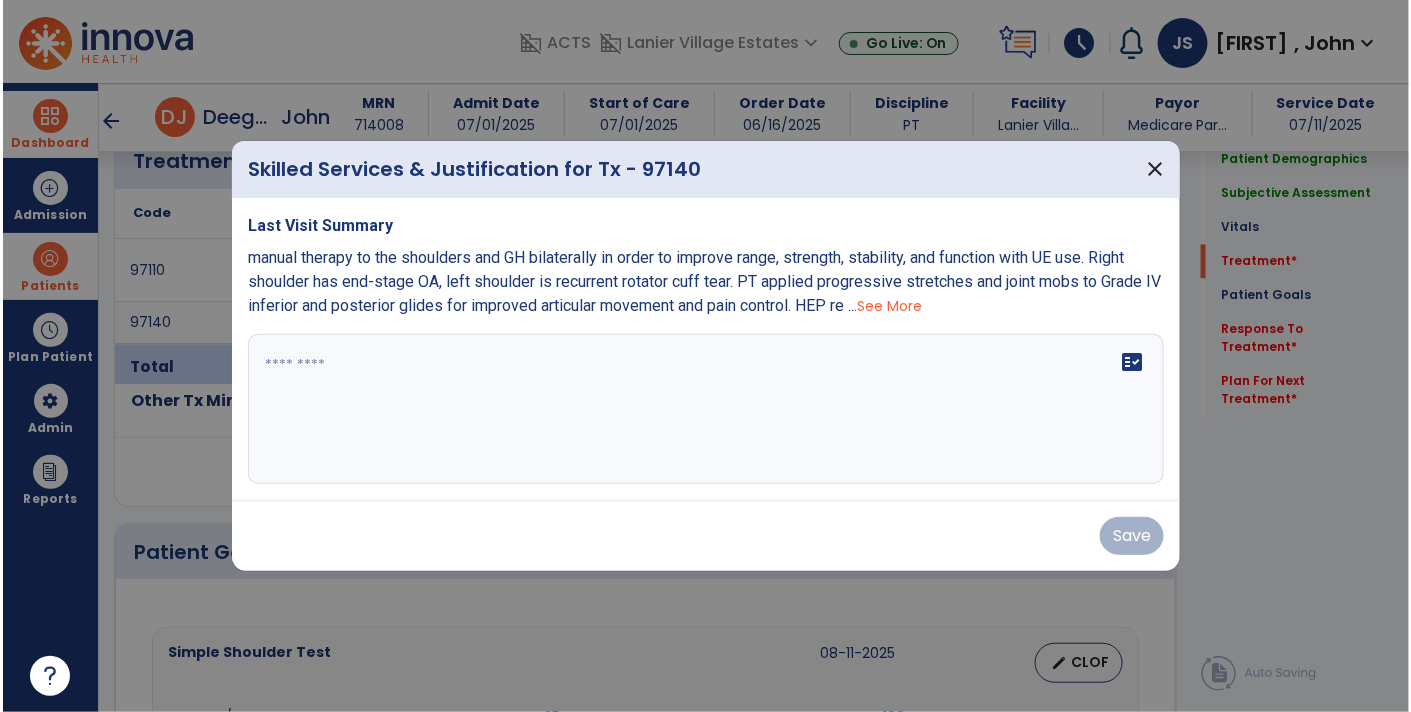 scroll, scrollTop: 1197, scrollLeft: 0, axis: vertical 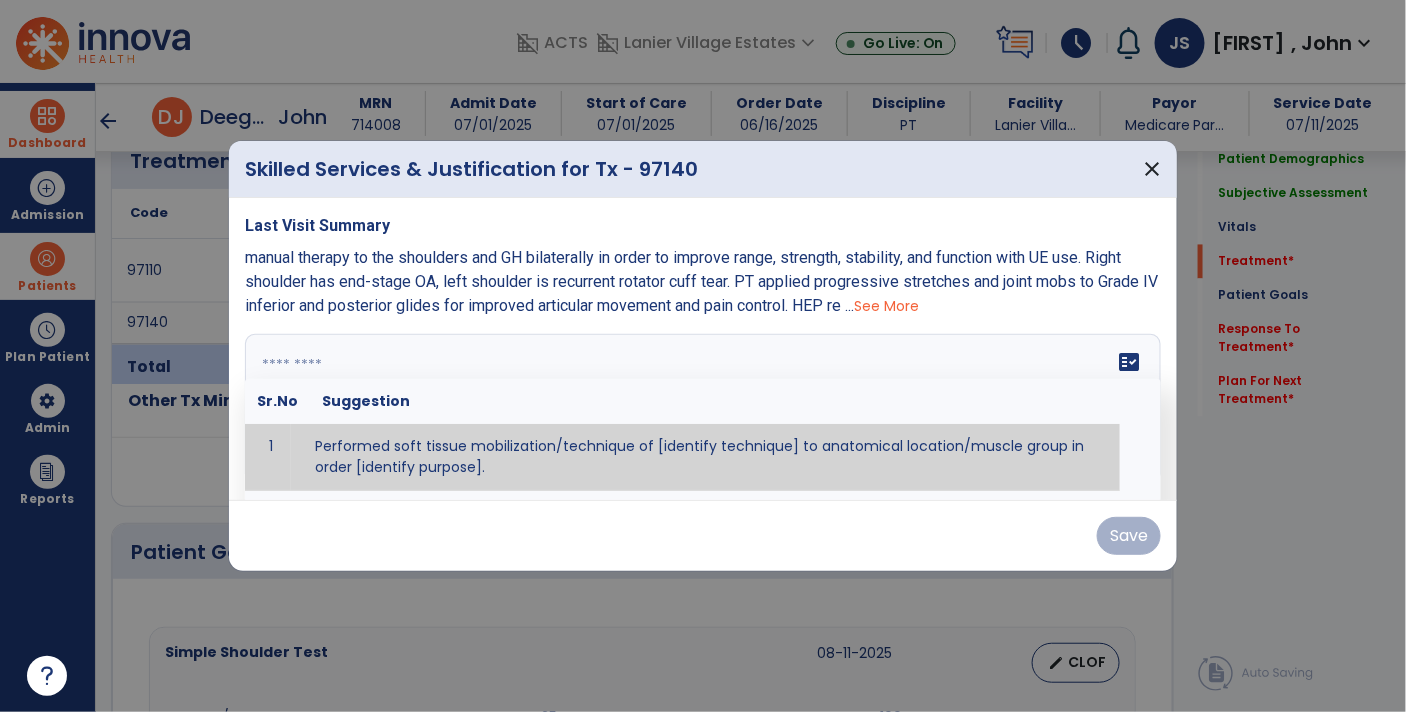 click on "fact_check  Sr.No Suggestion 1 Performed soft tissue mobilization/technique of [identify technique] to anatomical location/muscle group in order [identify purpose]. 2 Performed [anterior glide, posterior glide, inferior glide, distraction, caudal glide, other] joint mobilization of [grade I, II, III, IV] to [identify joint] in order to [identify purpose] 3 Performed neuro-tension technique of [identify technique] to [identify nerve] in order to [identify purpose] 4 Instructed [patient/caregiver/spouse] in [identify technique] in order to [identify purpose]." at bounding box center (703, 409) 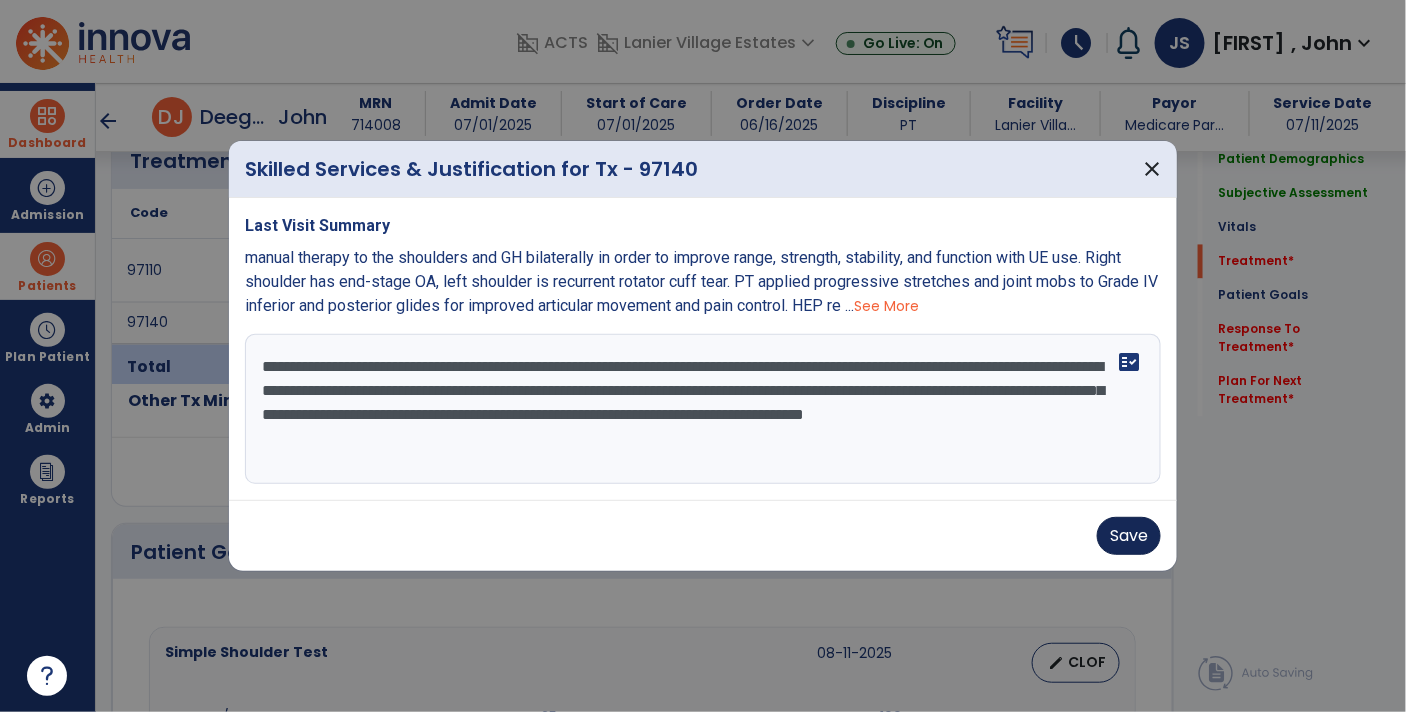 type on "**********" 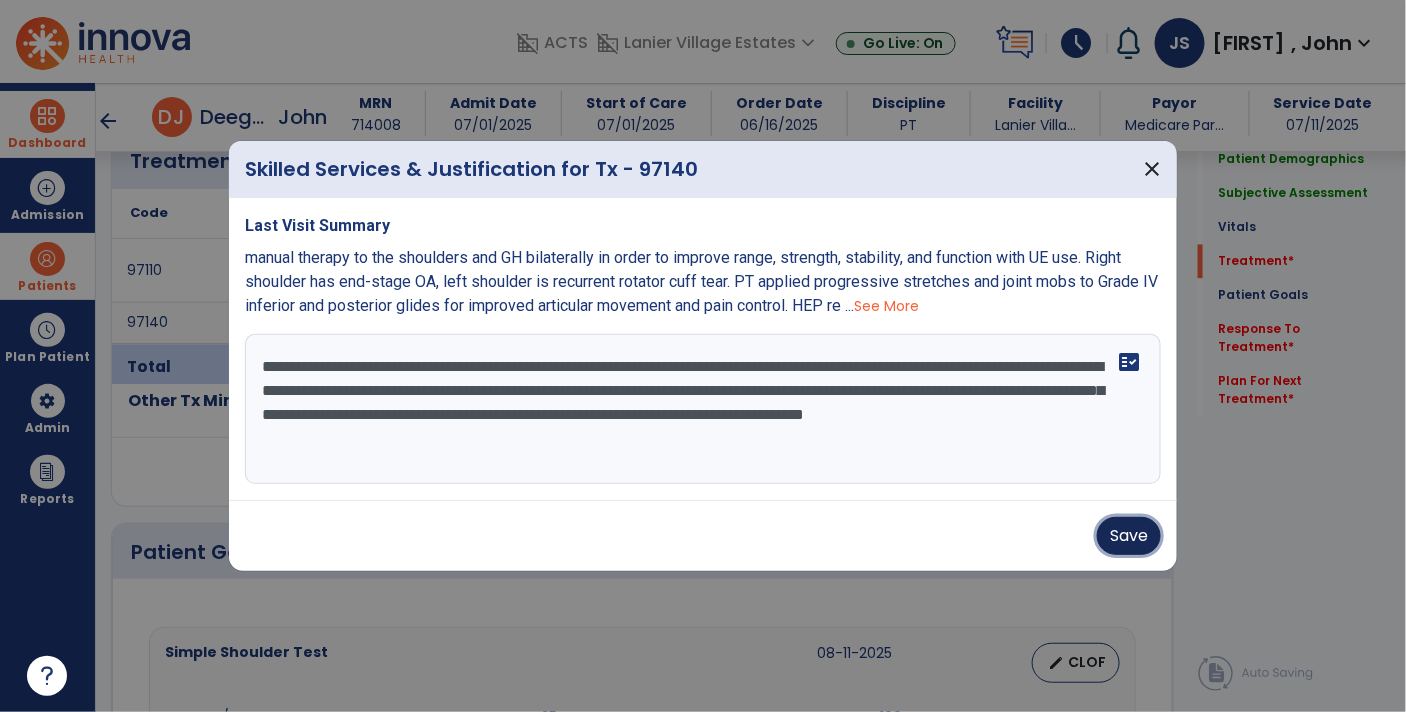 click on "Save" at bounding box center (1129, 536) 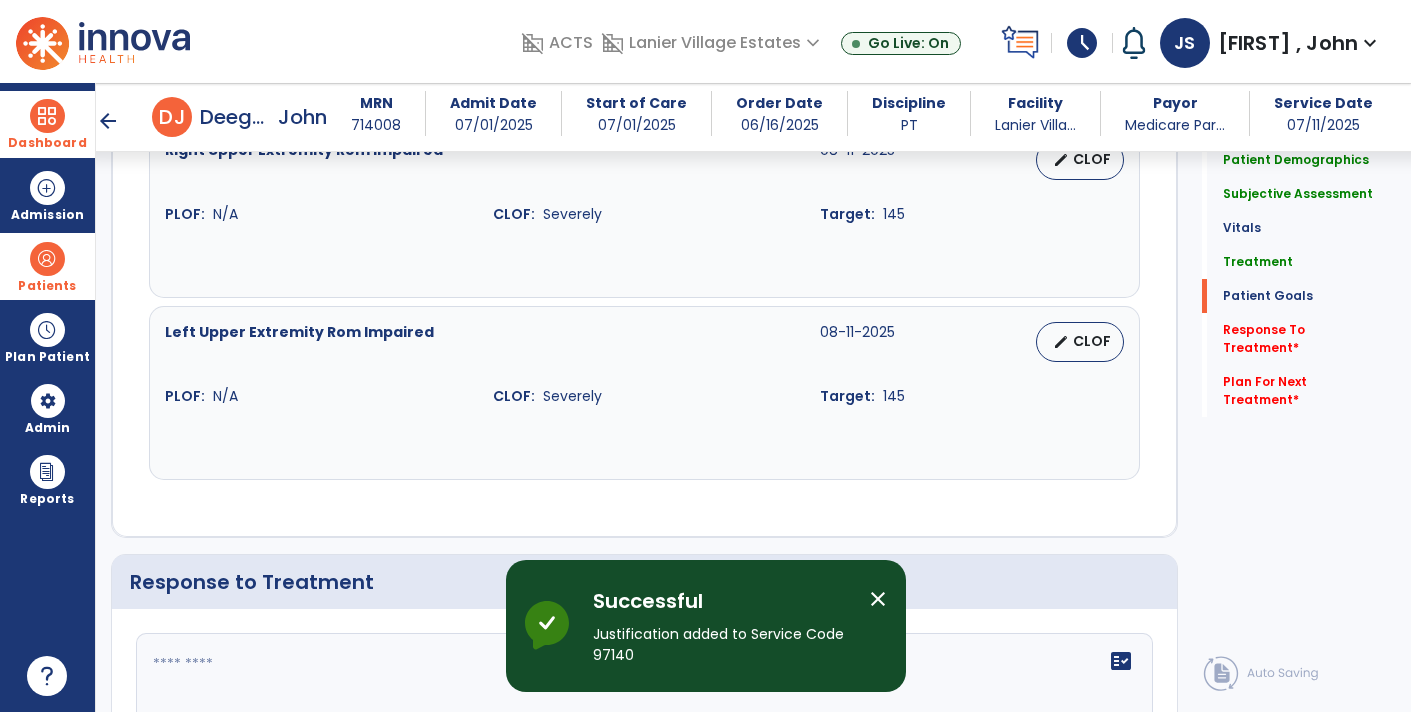 scroll, scrollTop: 2441, scrollLeft: 0, axis: vertical 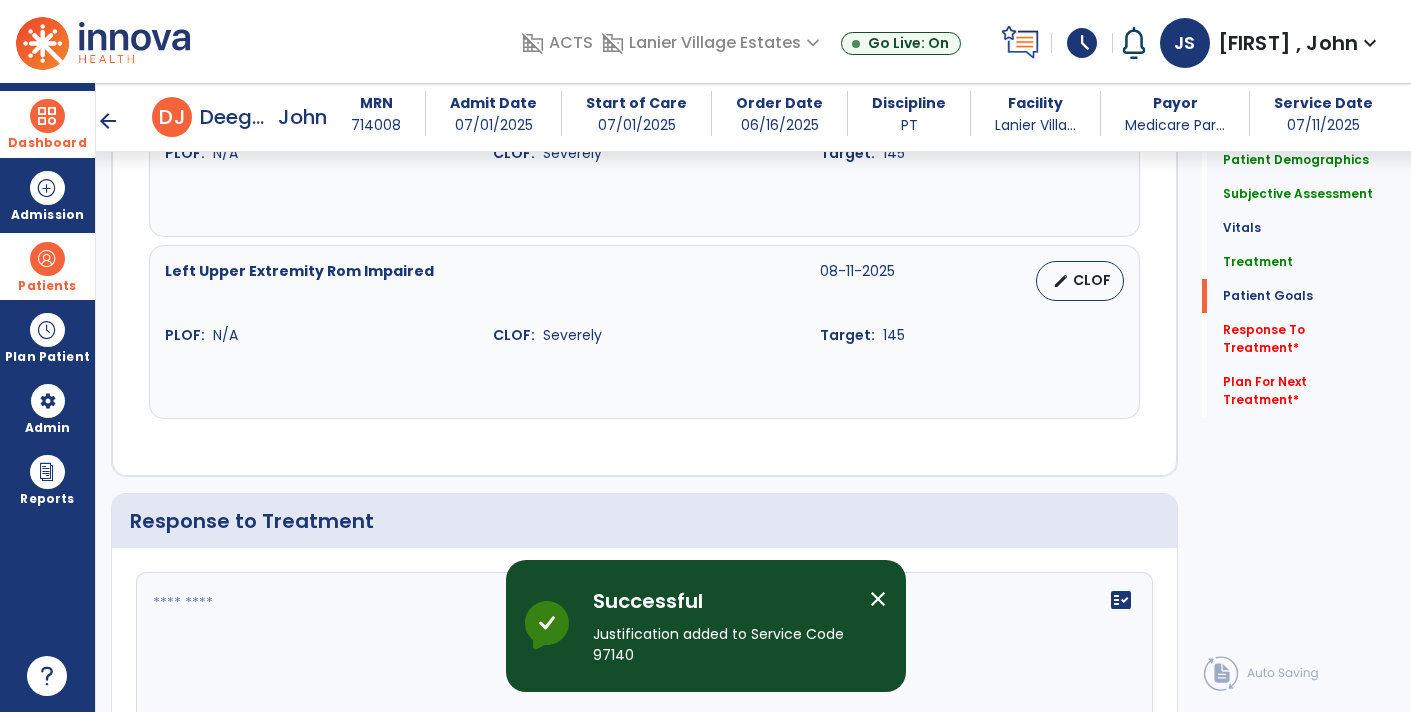 click 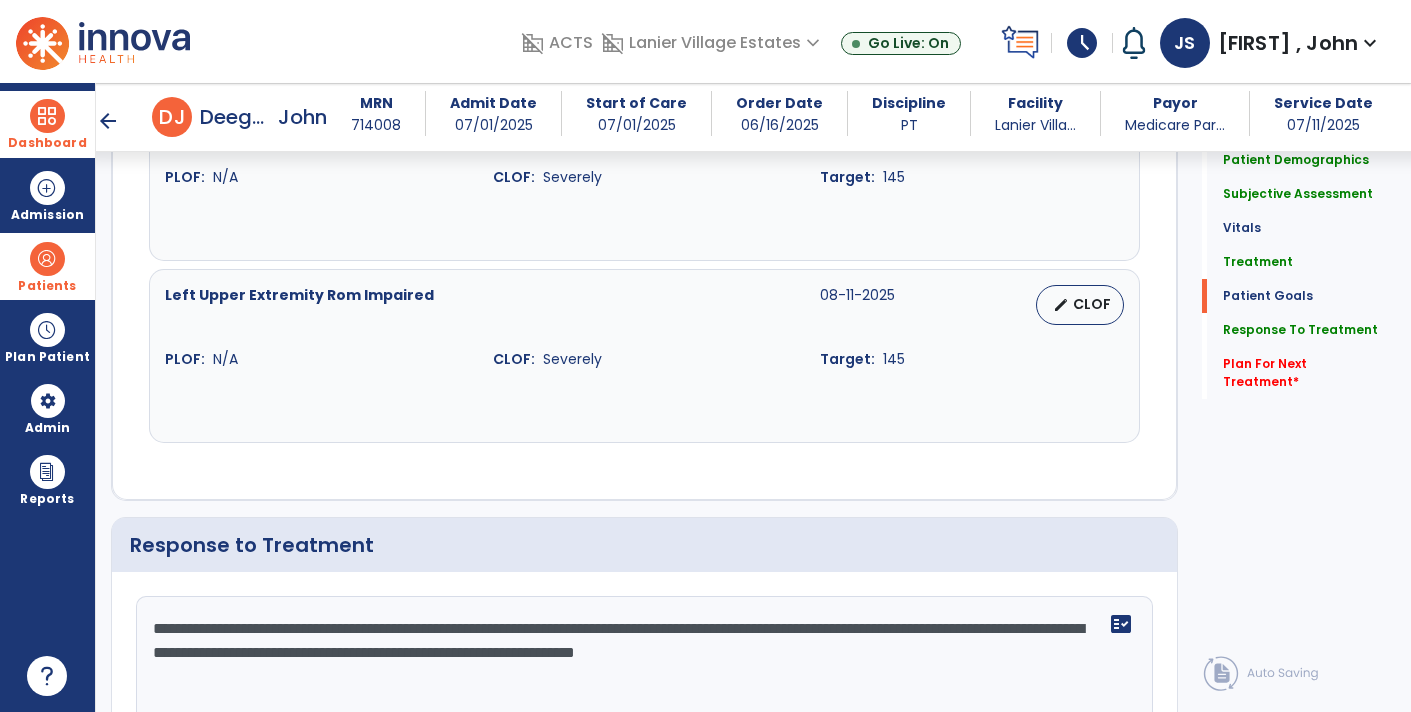 scroll, scrollTop: 2440, scrollLeft: 0, axis: vertical 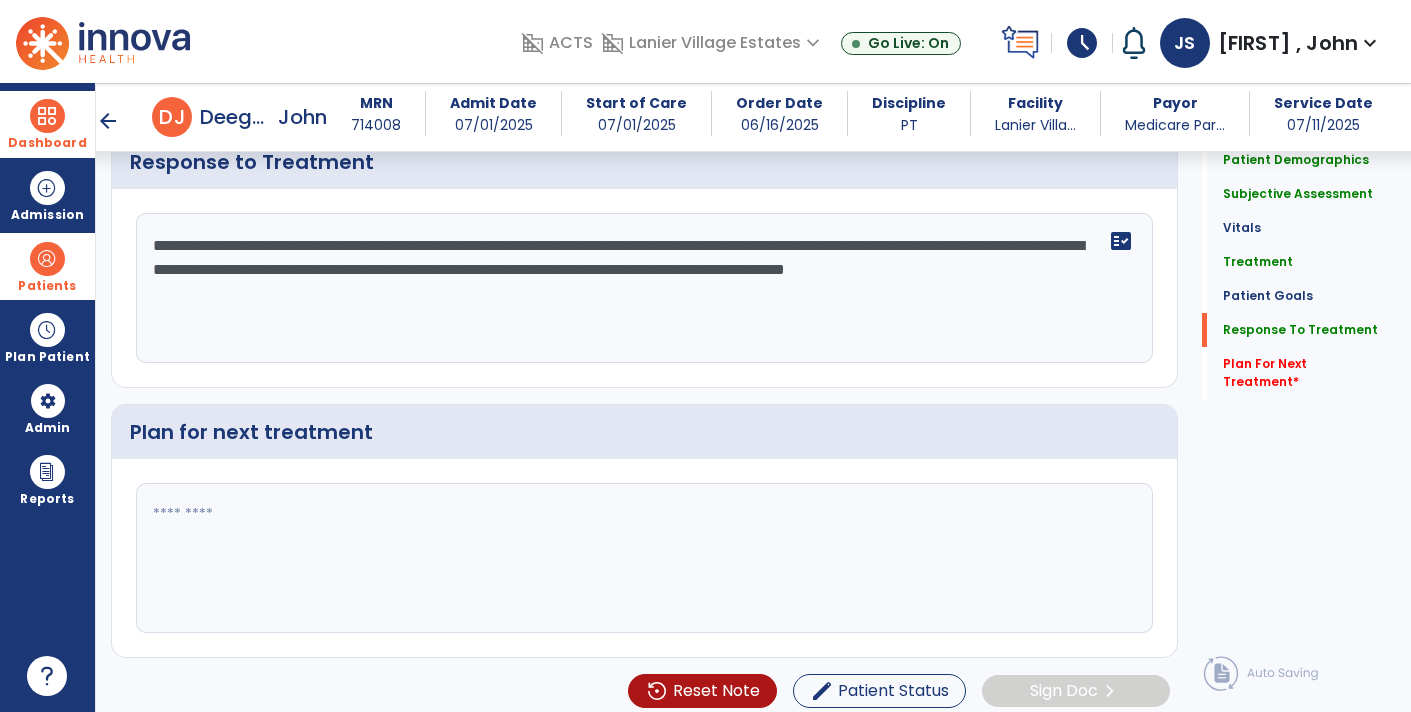 type on "**********" 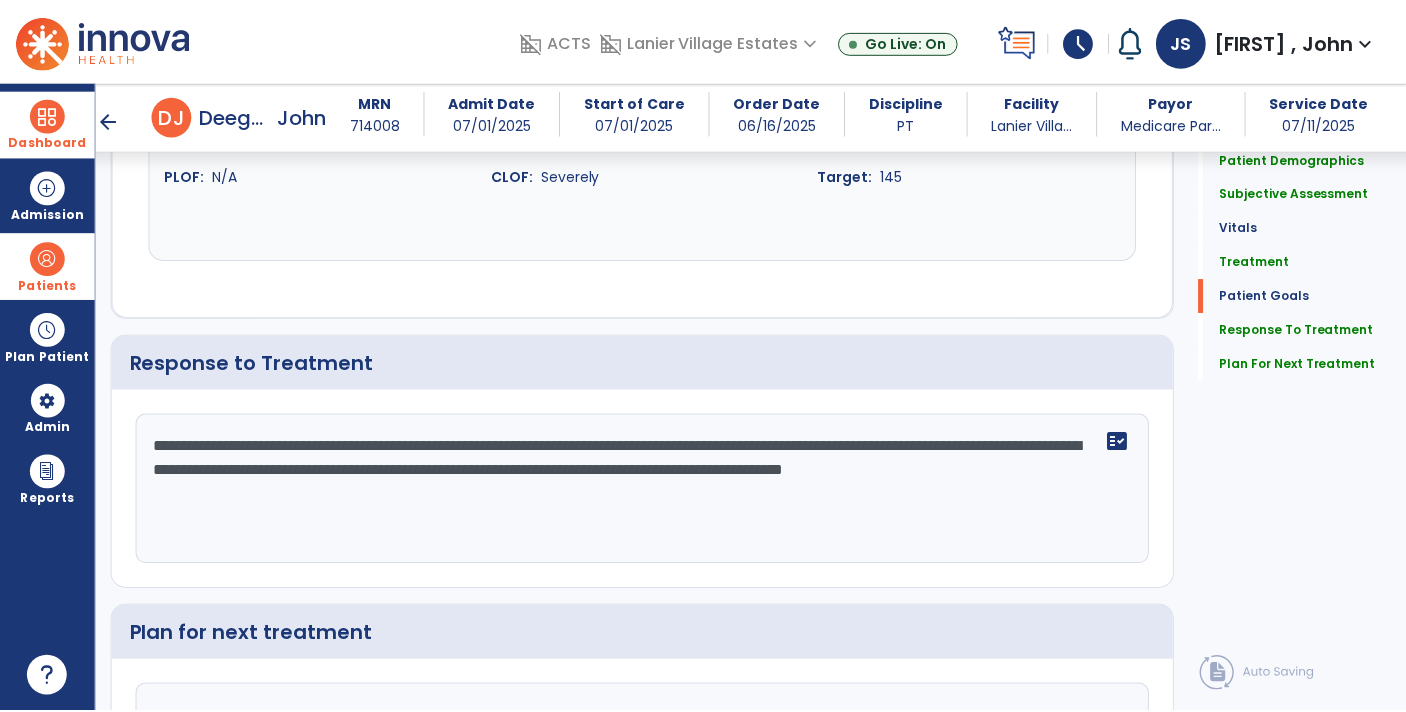 scroll, scrollTop: 2800, scrollLeft: 0, axis: vertical 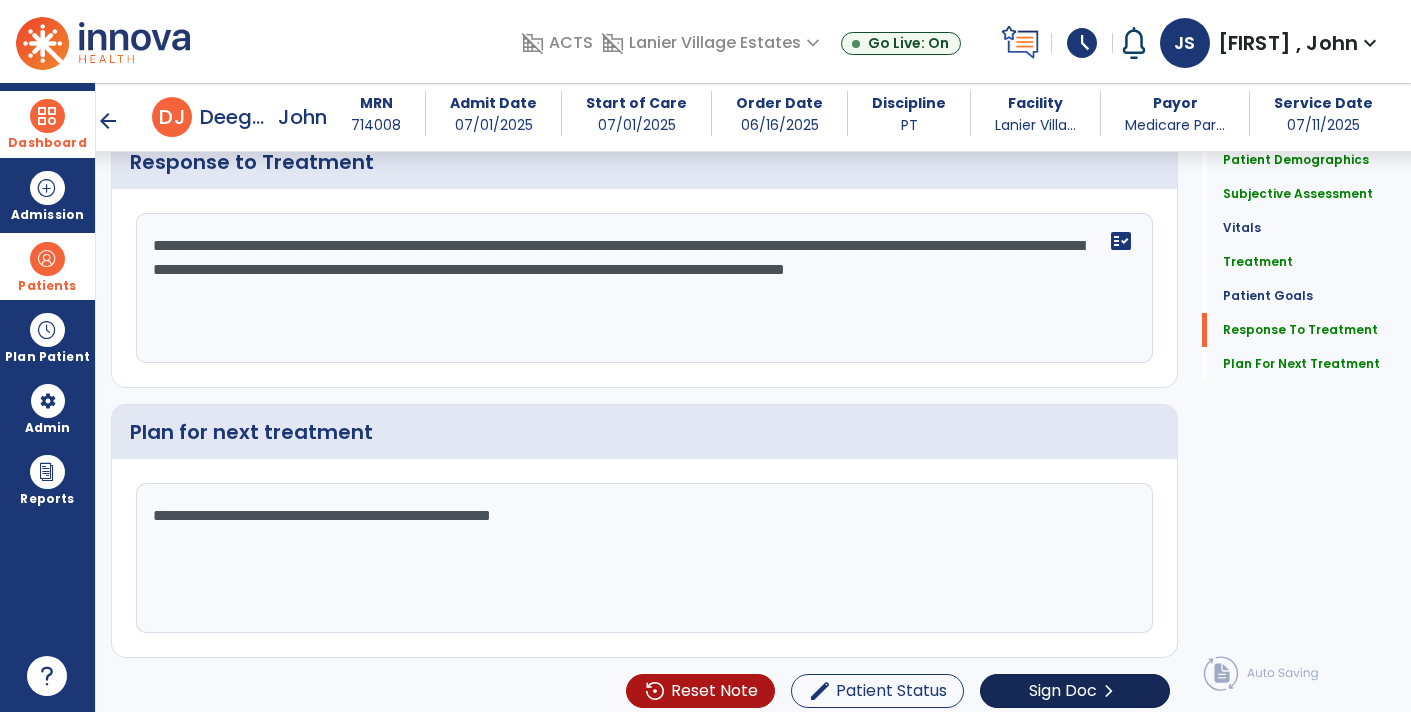 type on "**********" 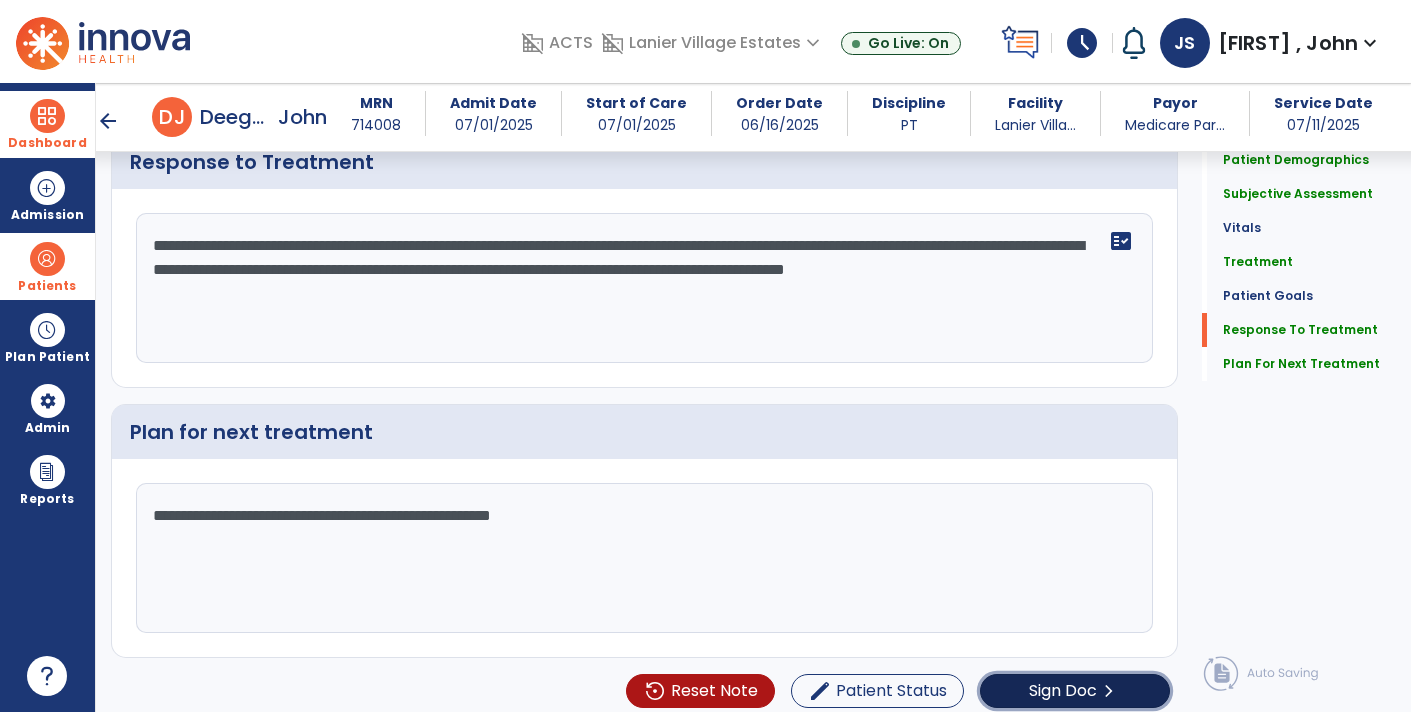 click on "Sign Doc" 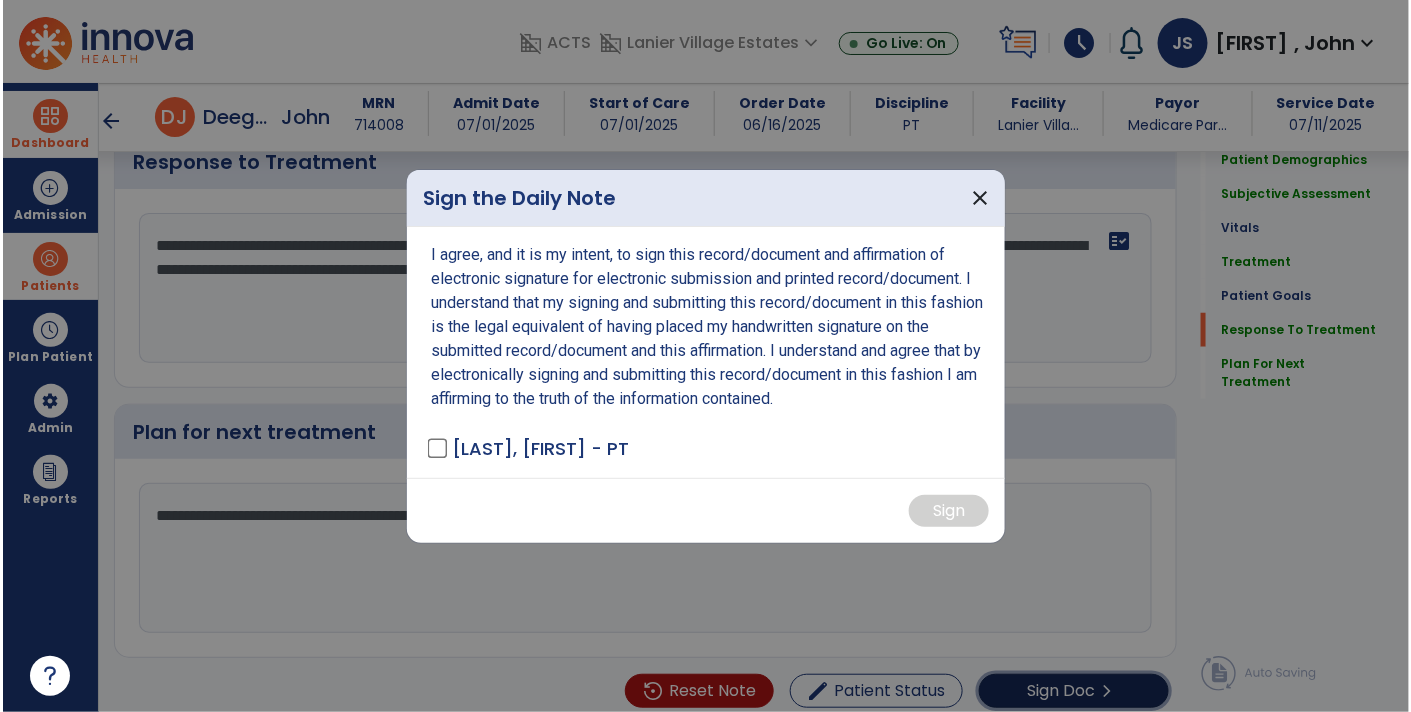 scroll, scrollTop: 2800, scrollLeft: 0, axis: vertical 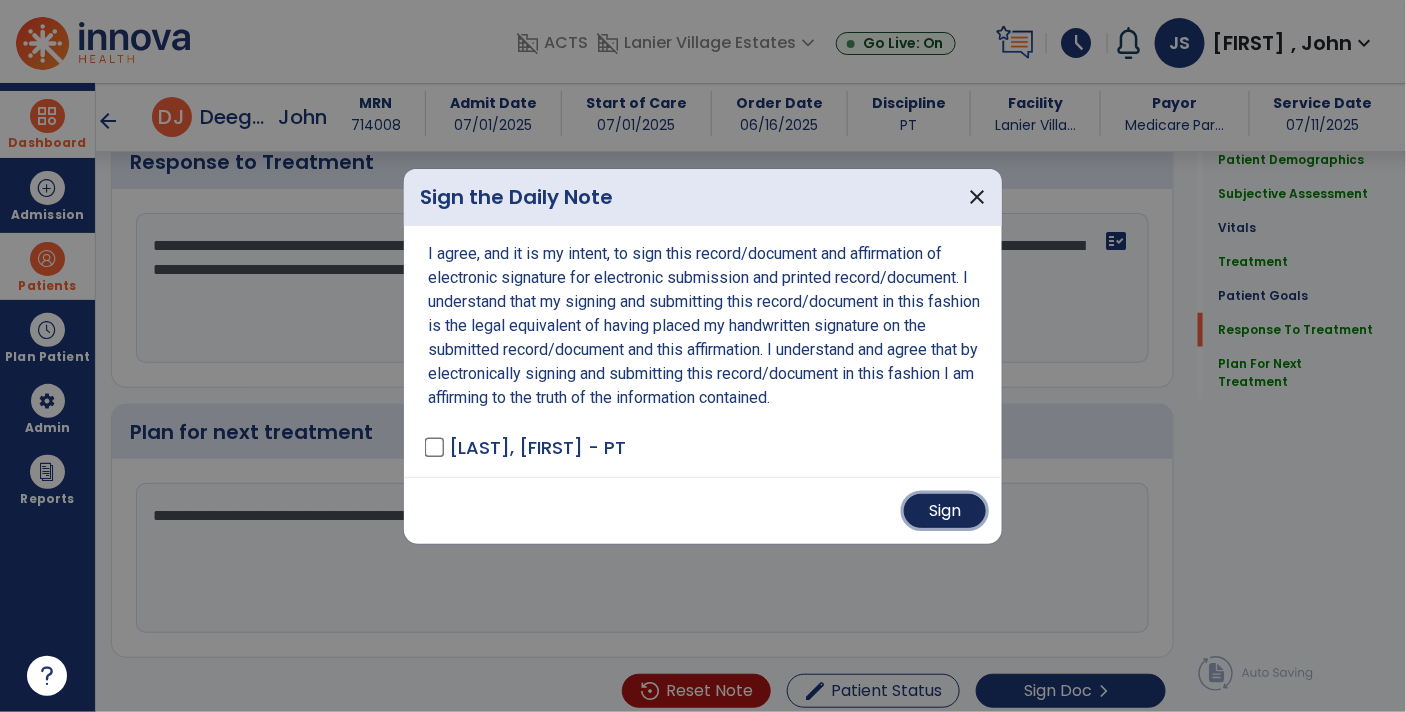 click on "Sign" at bounding box center (945, 511) 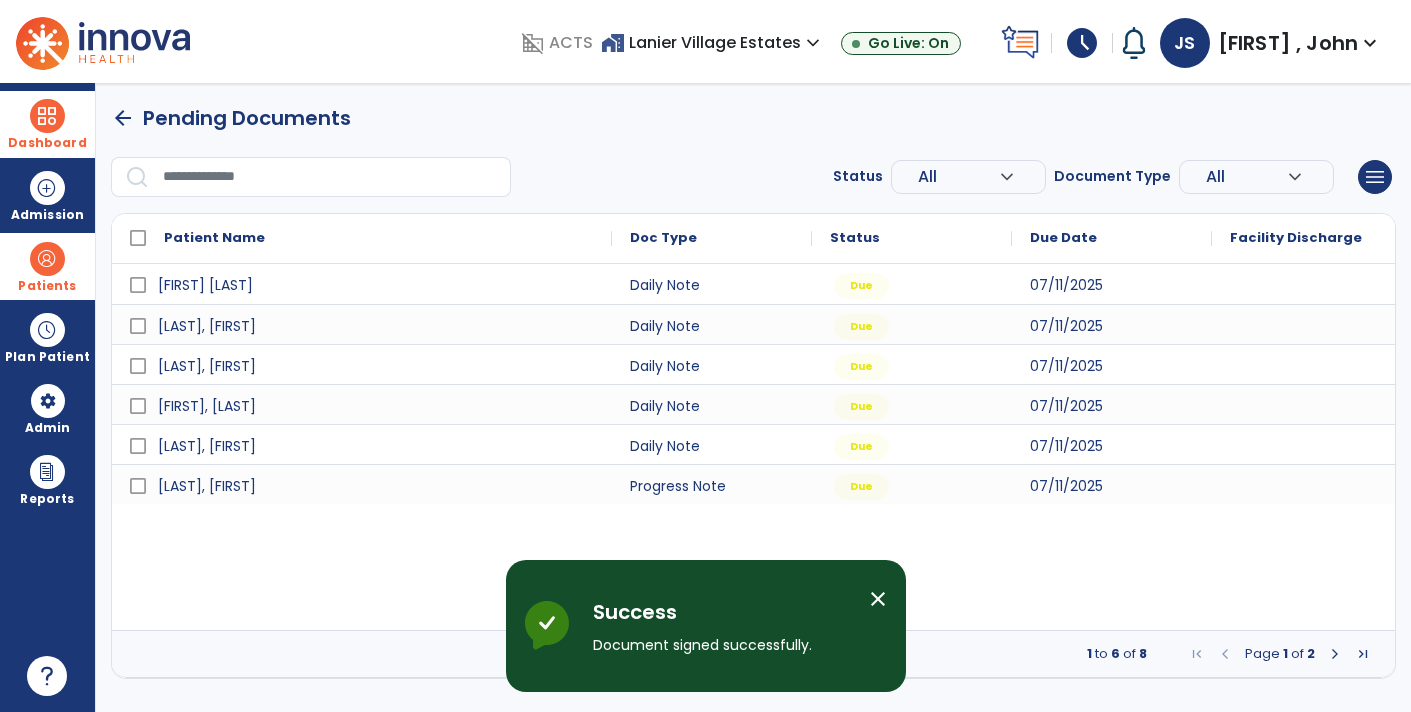 scroll, scrollTop: 0, scrollLeft: 0, axis: both 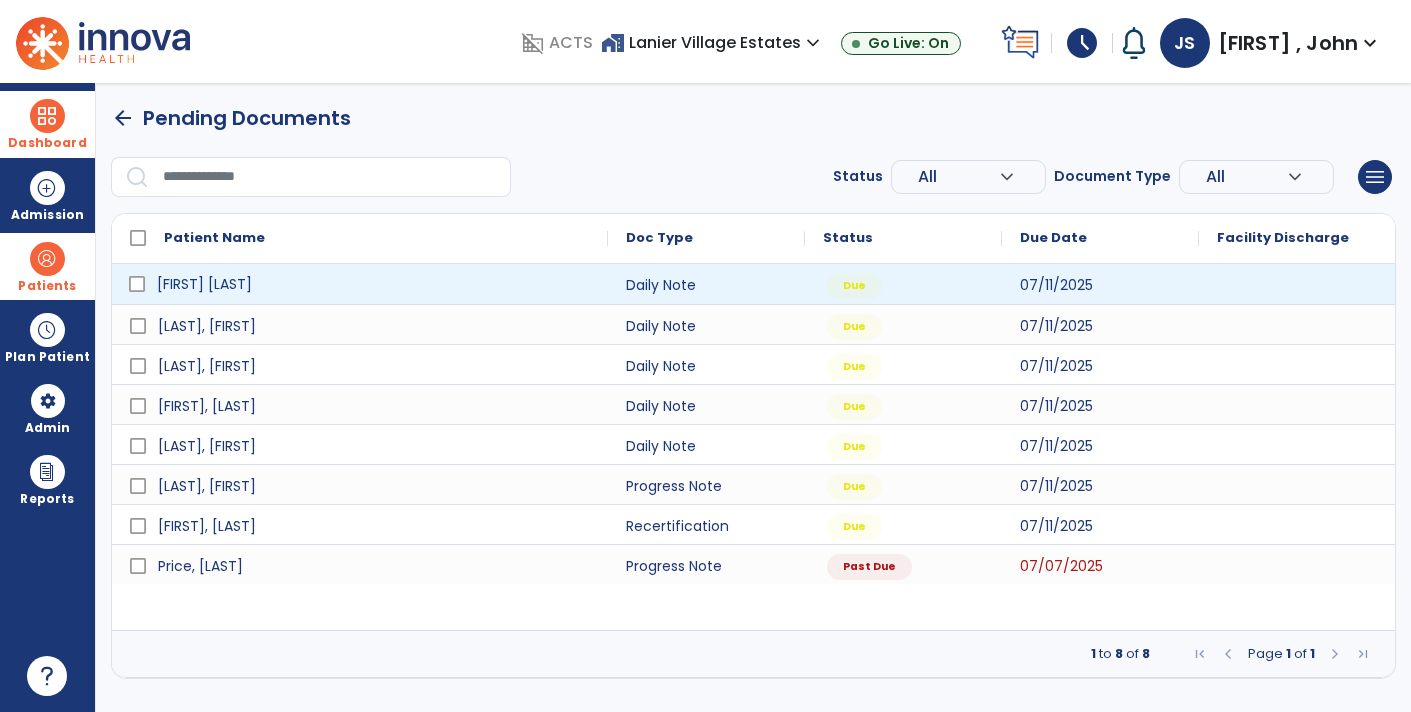 click on "[FIRST] [LAST]" at bounding box center [204, 284] 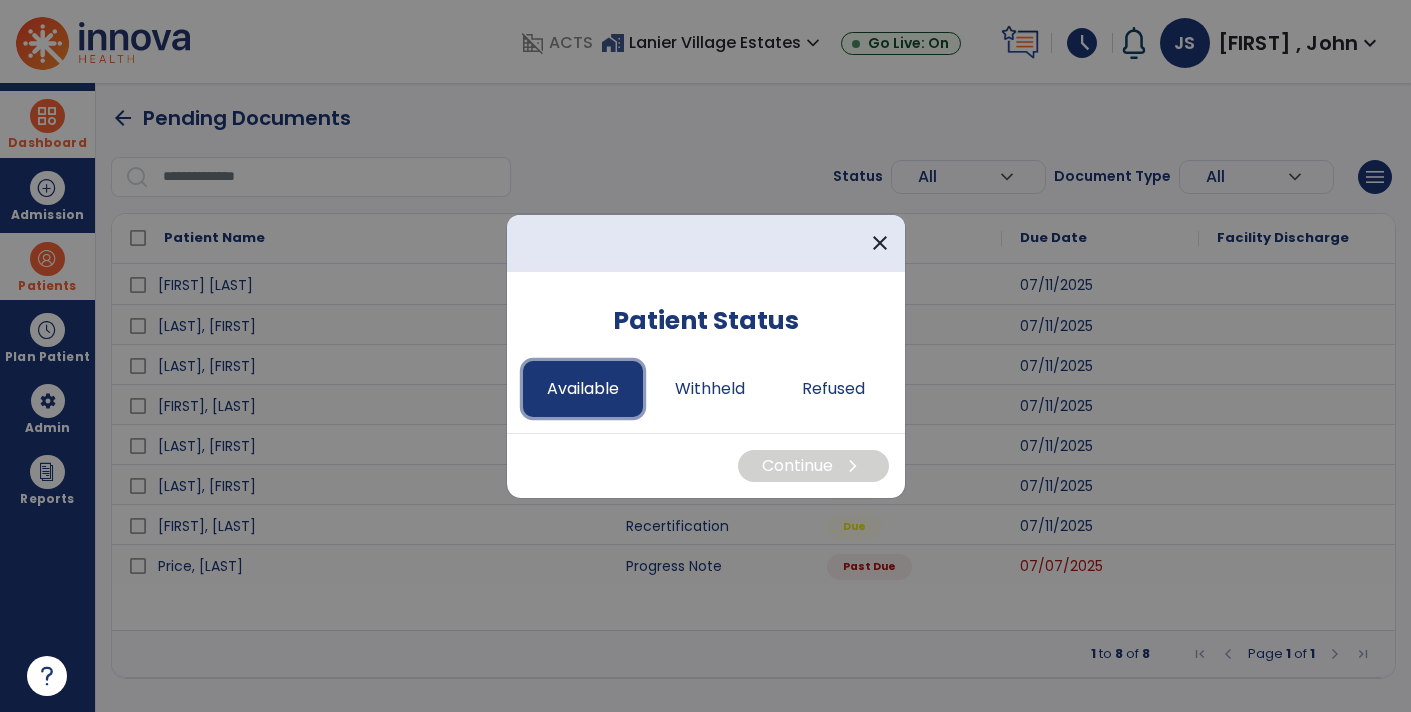 drag, startPoint x: 585, startPoint y: 383, endPoint x: 608, endPoint y: 381, distance: 23.086792 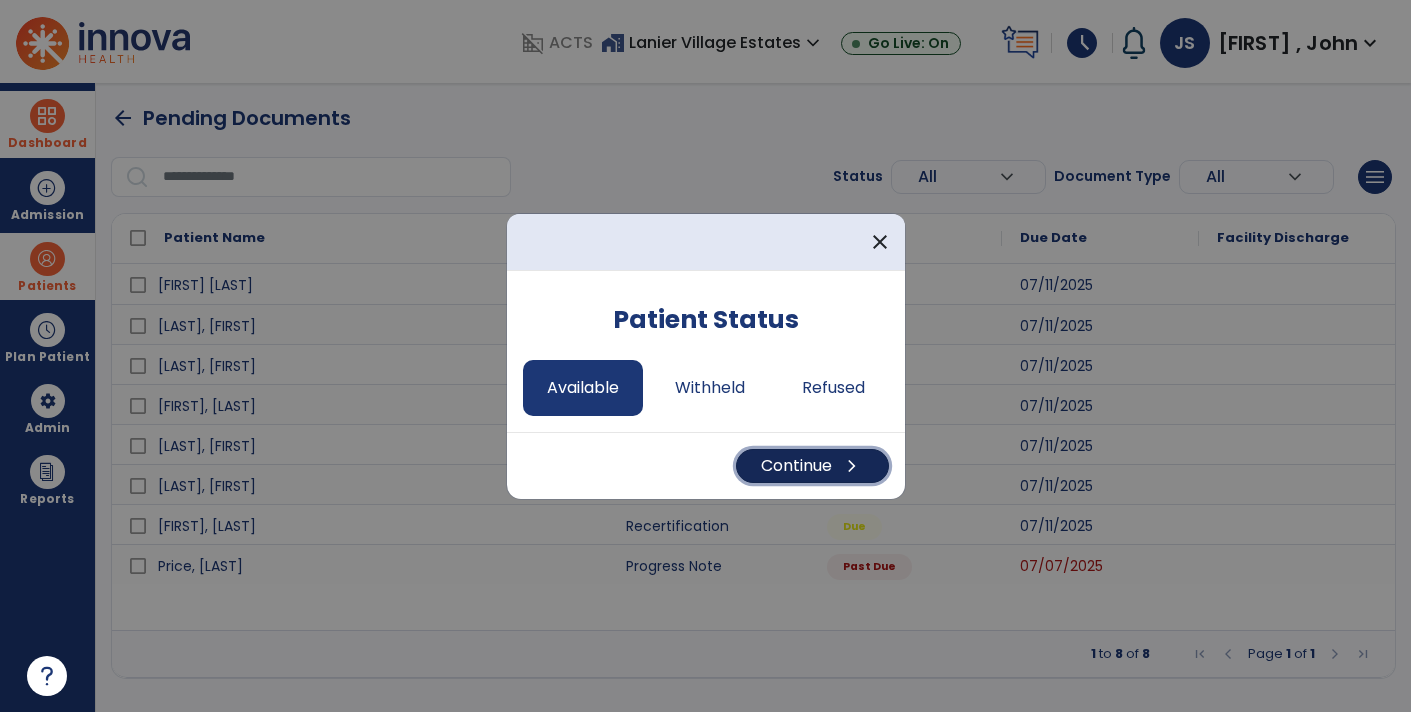 click on "Continue   chevron_right" at bounding box center (812, 466) 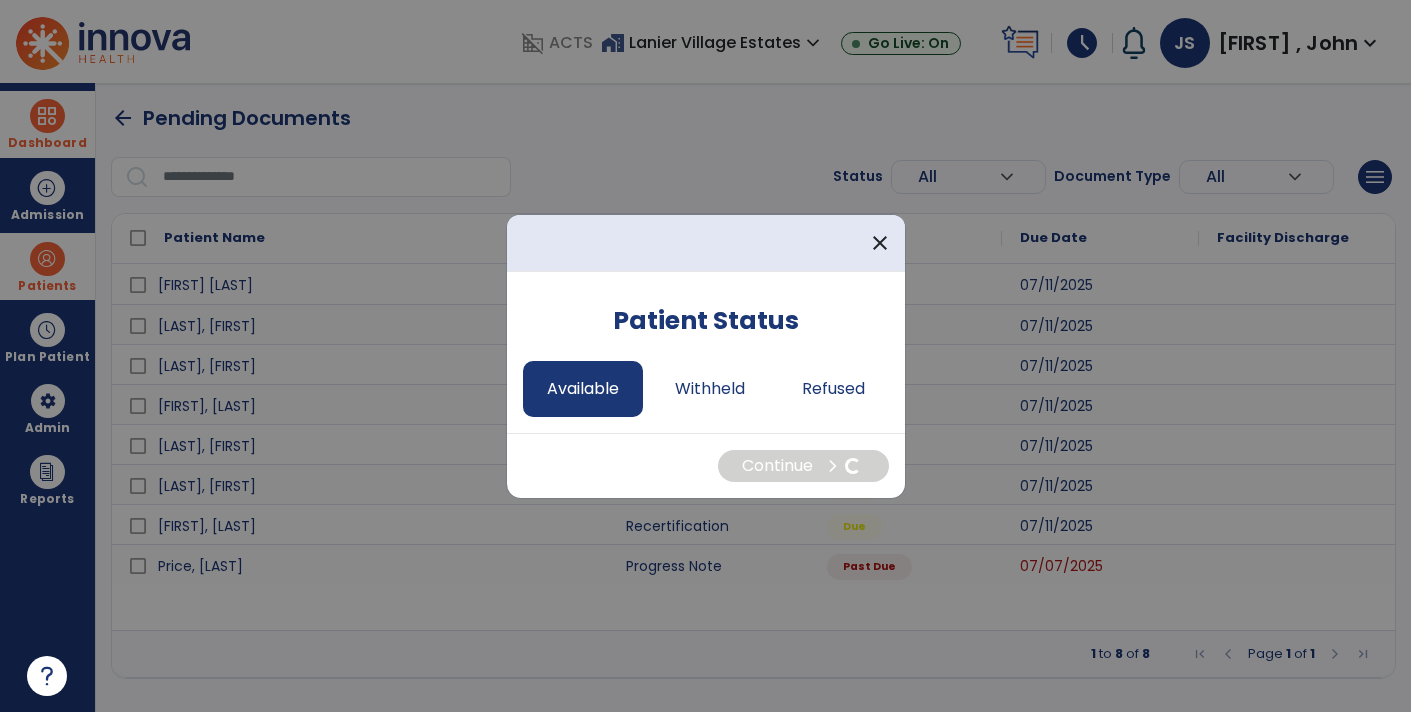 select on "*" 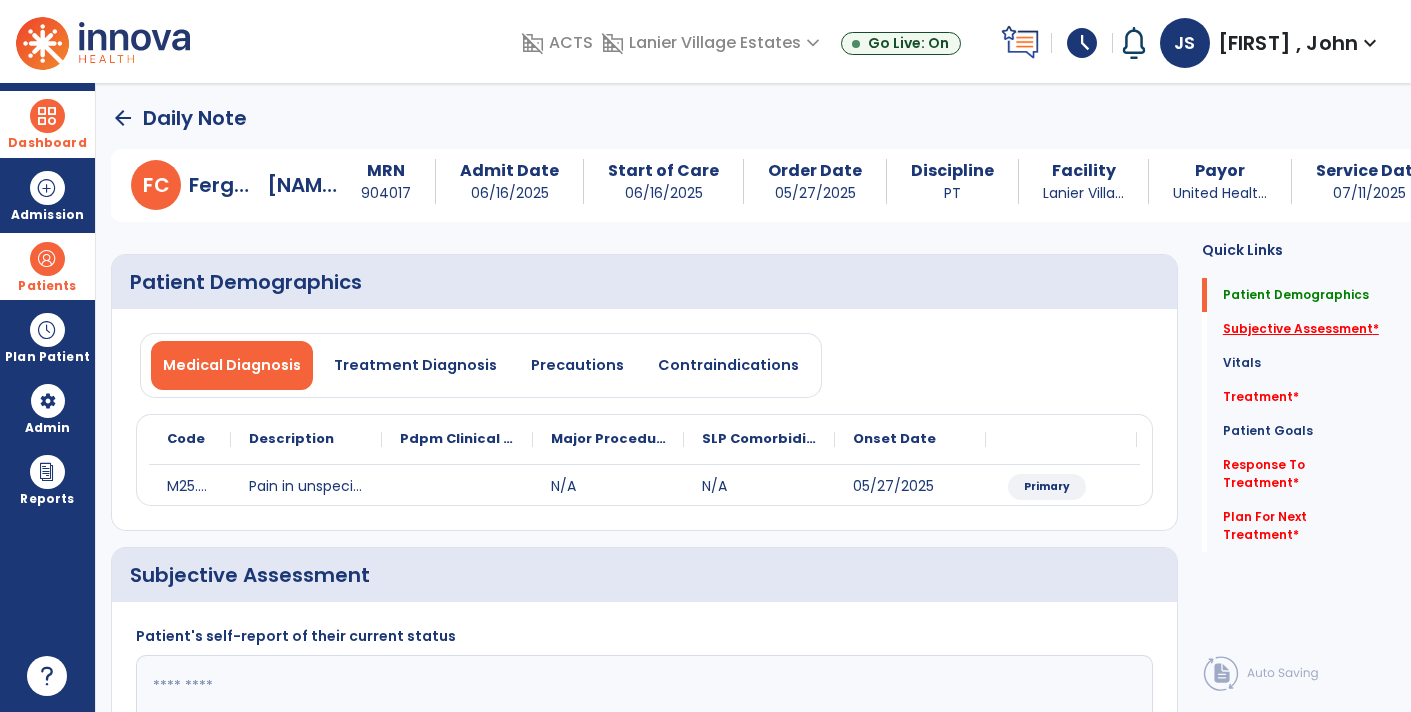 click on "Subjective Assessment   *" 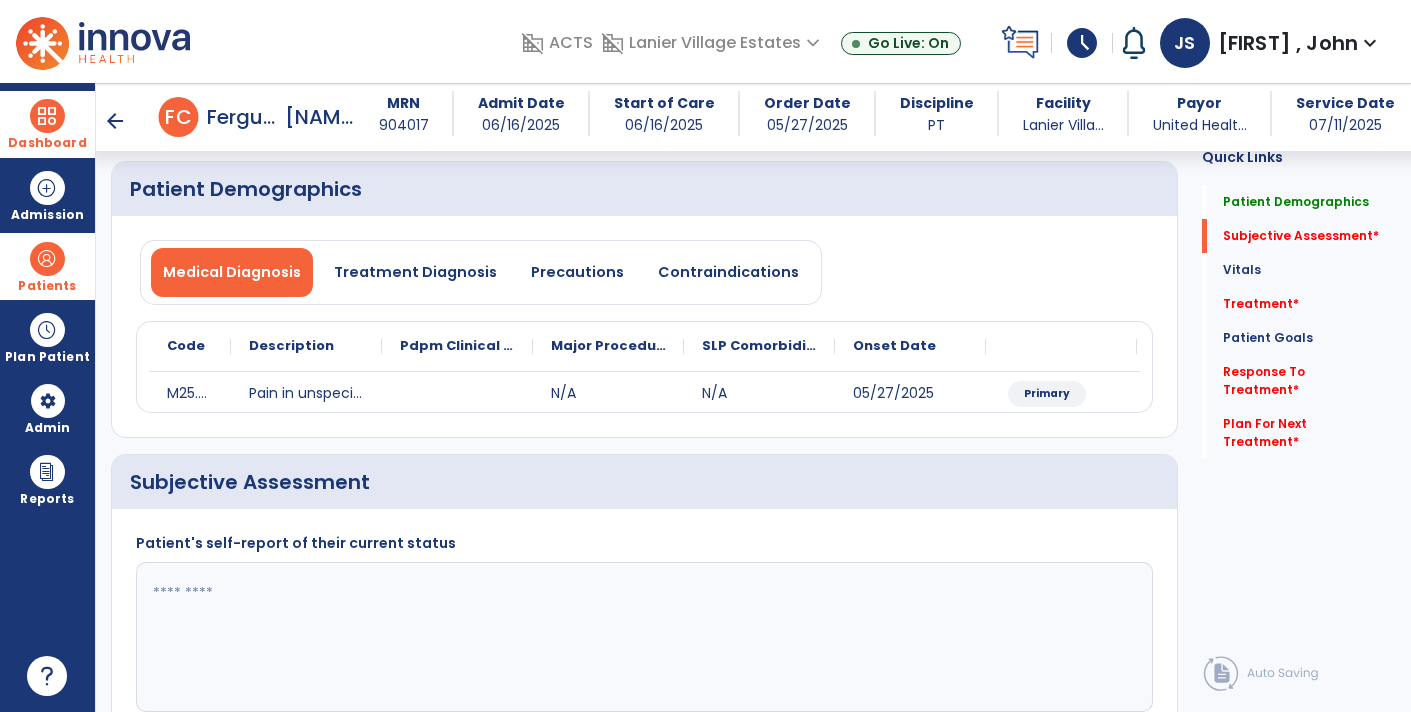 scroll, scrollTop: 288, scrollLeft: 0, axis: vertical 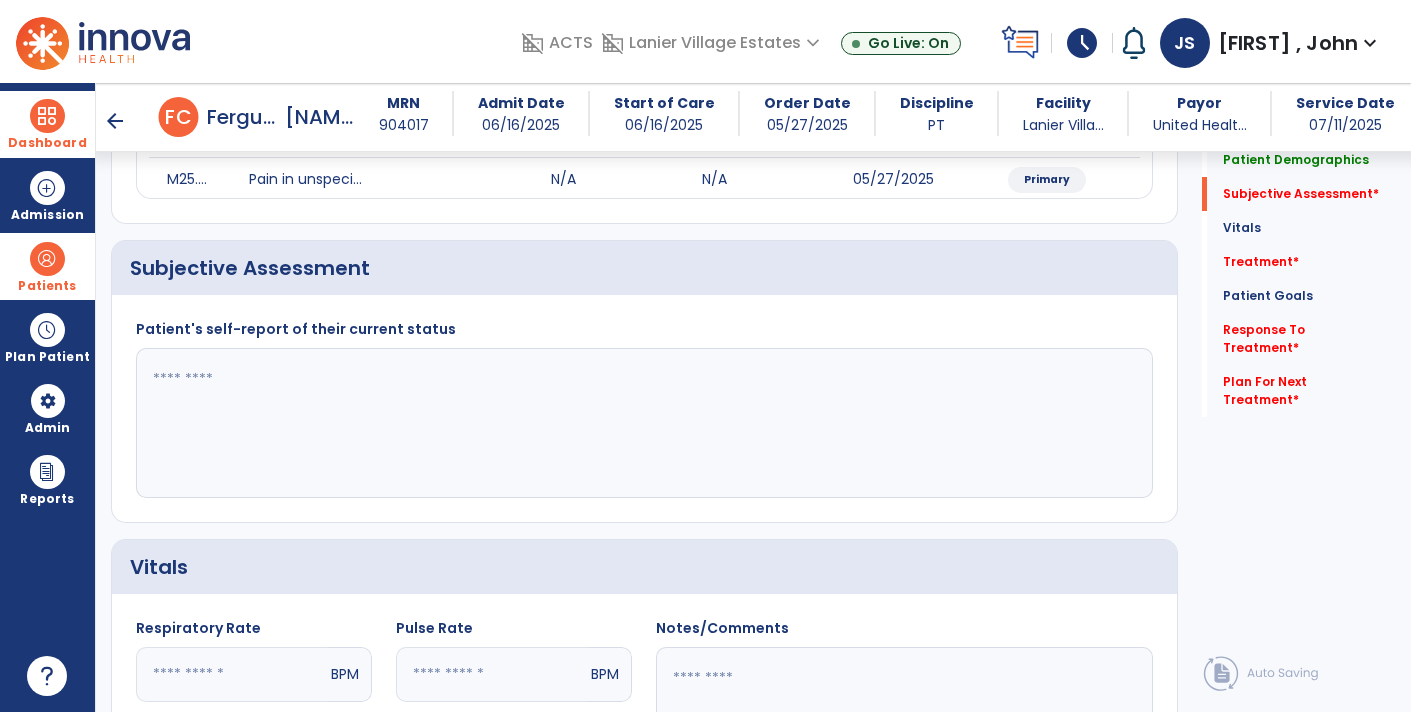 click 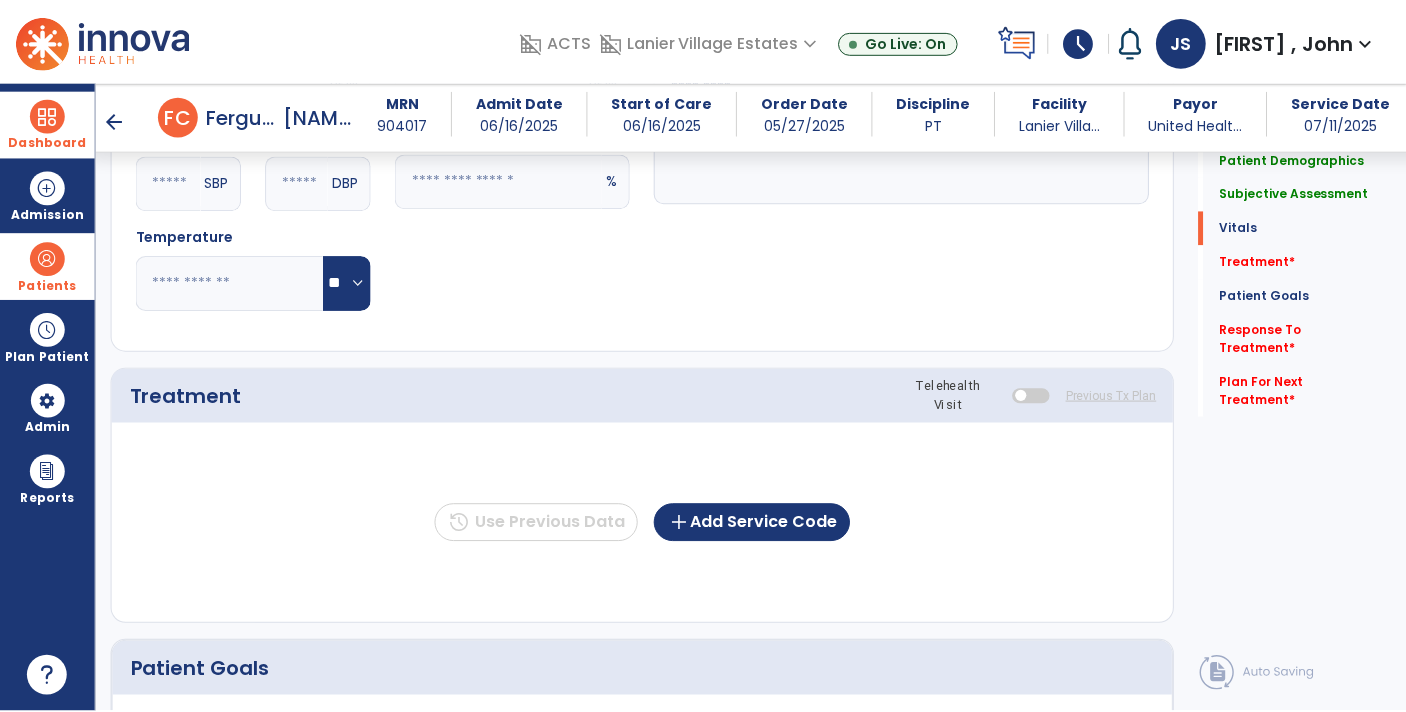 scroll, scrollTop: 882, scrollLeft: 0, axis: vertical 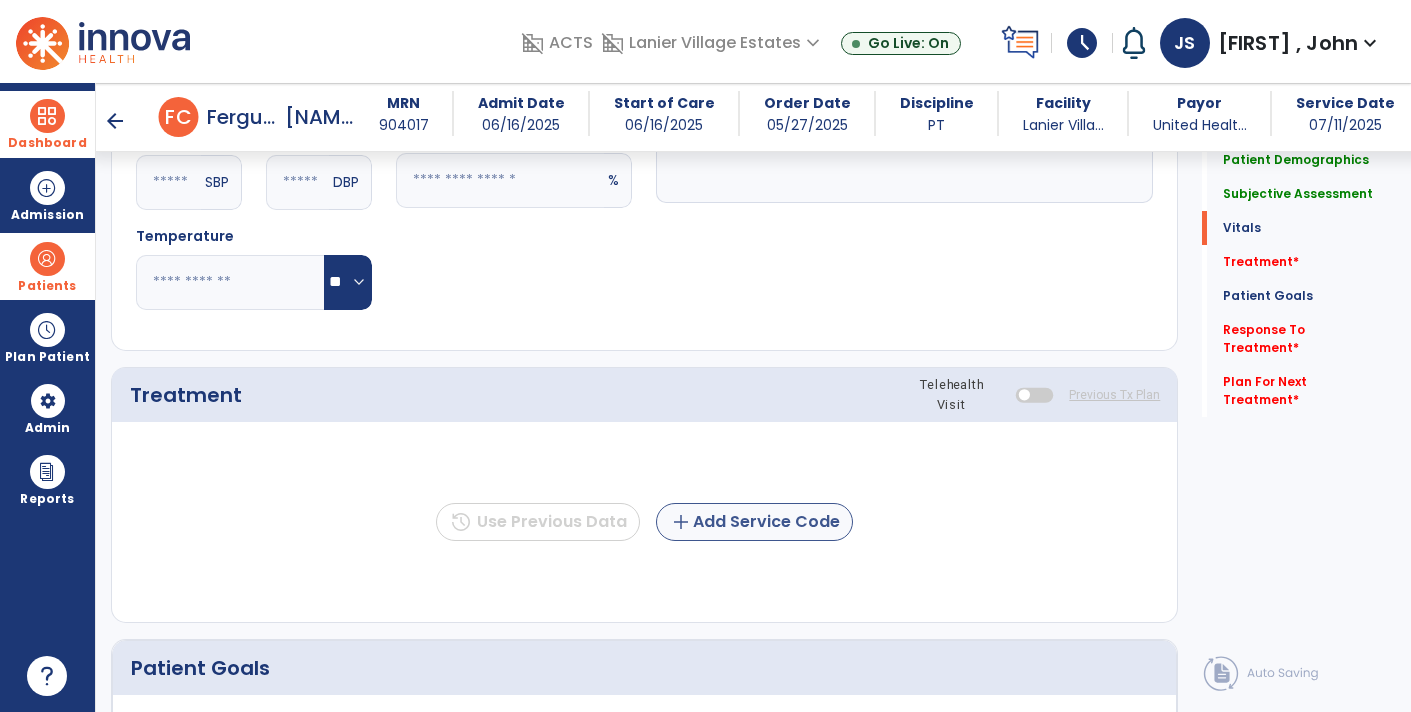type on "**********" 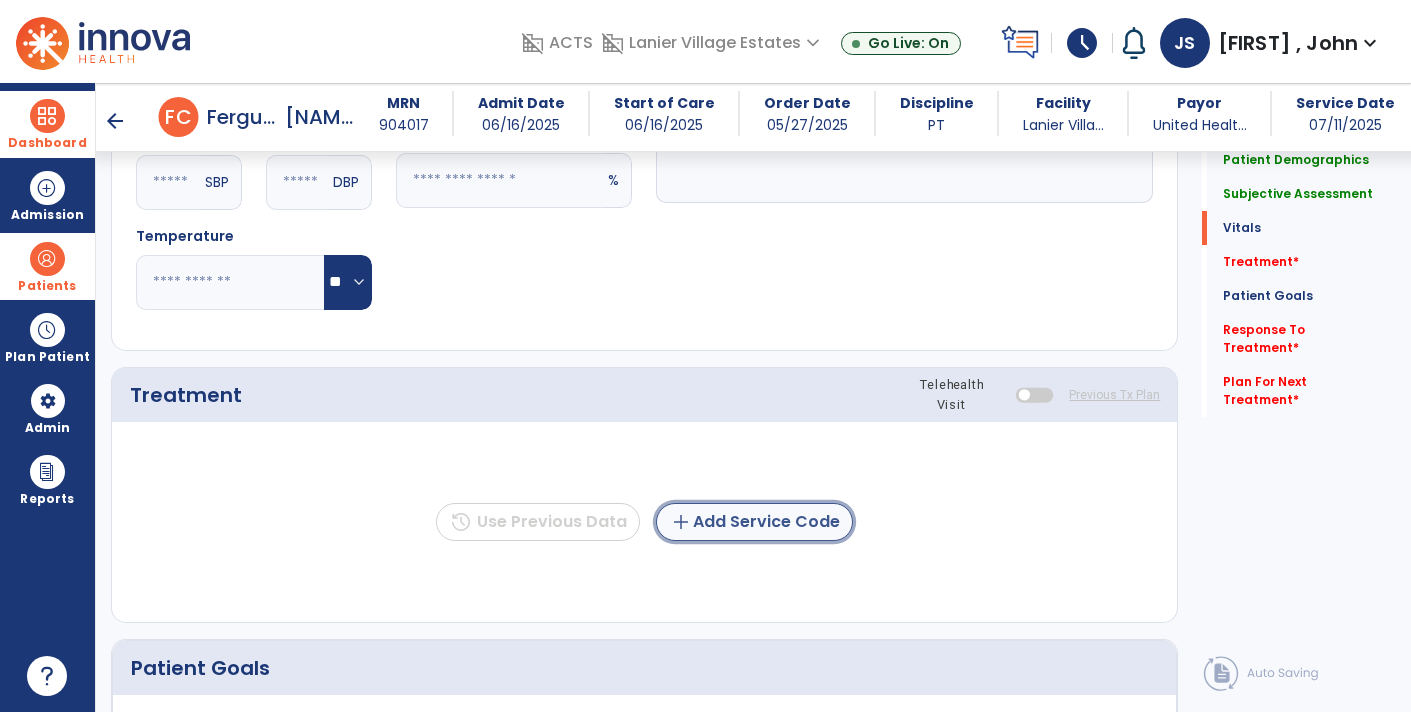 click on "add  Add Service Code" 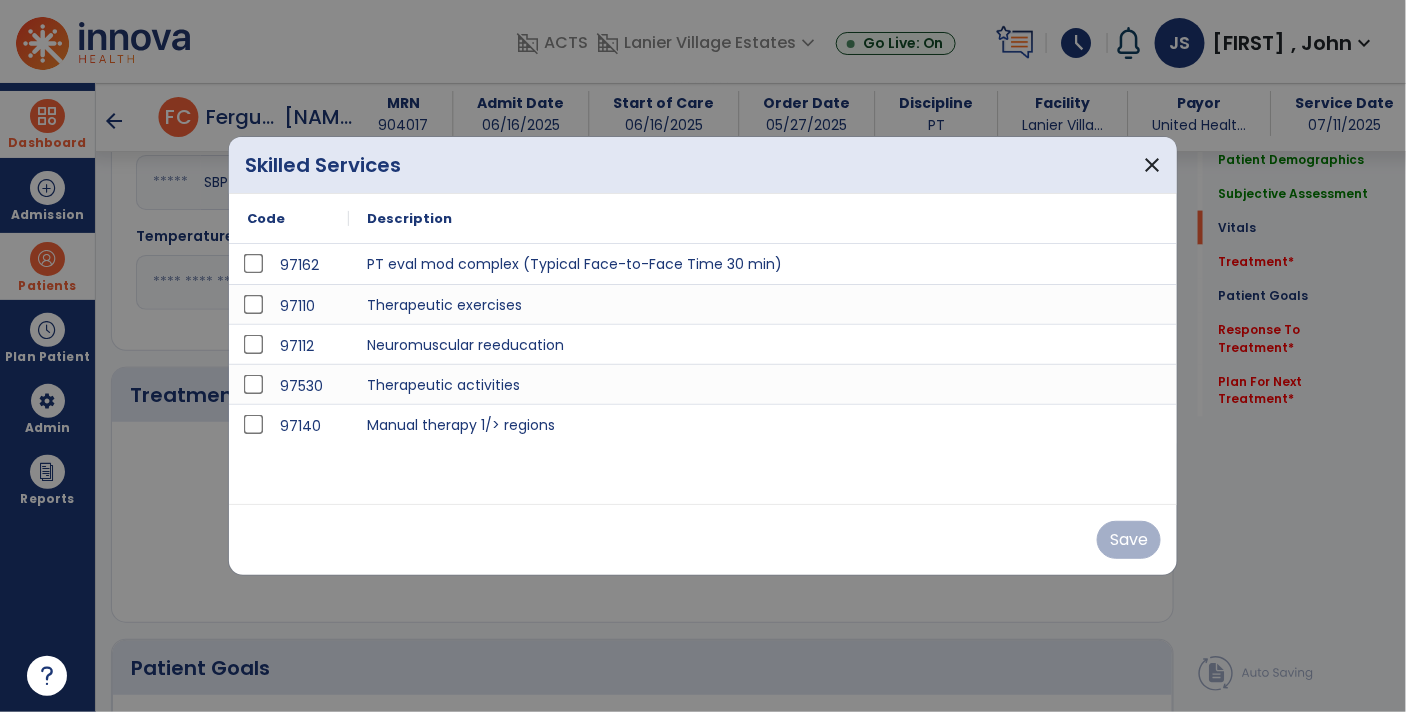 scroll, scrollTop: 882, scrollLeft: 0, axis: vertical 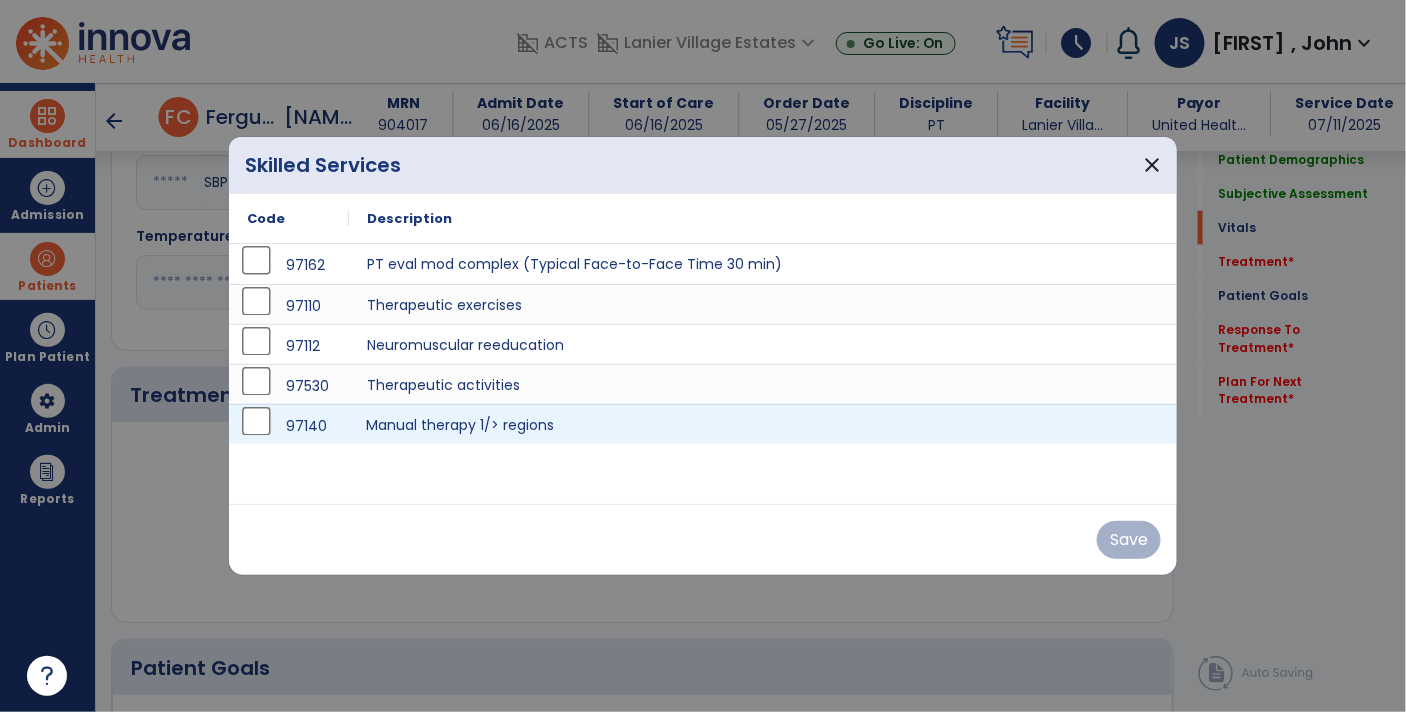 click on "Manual therapy 1/> regions" at bounding box center [763, 424] 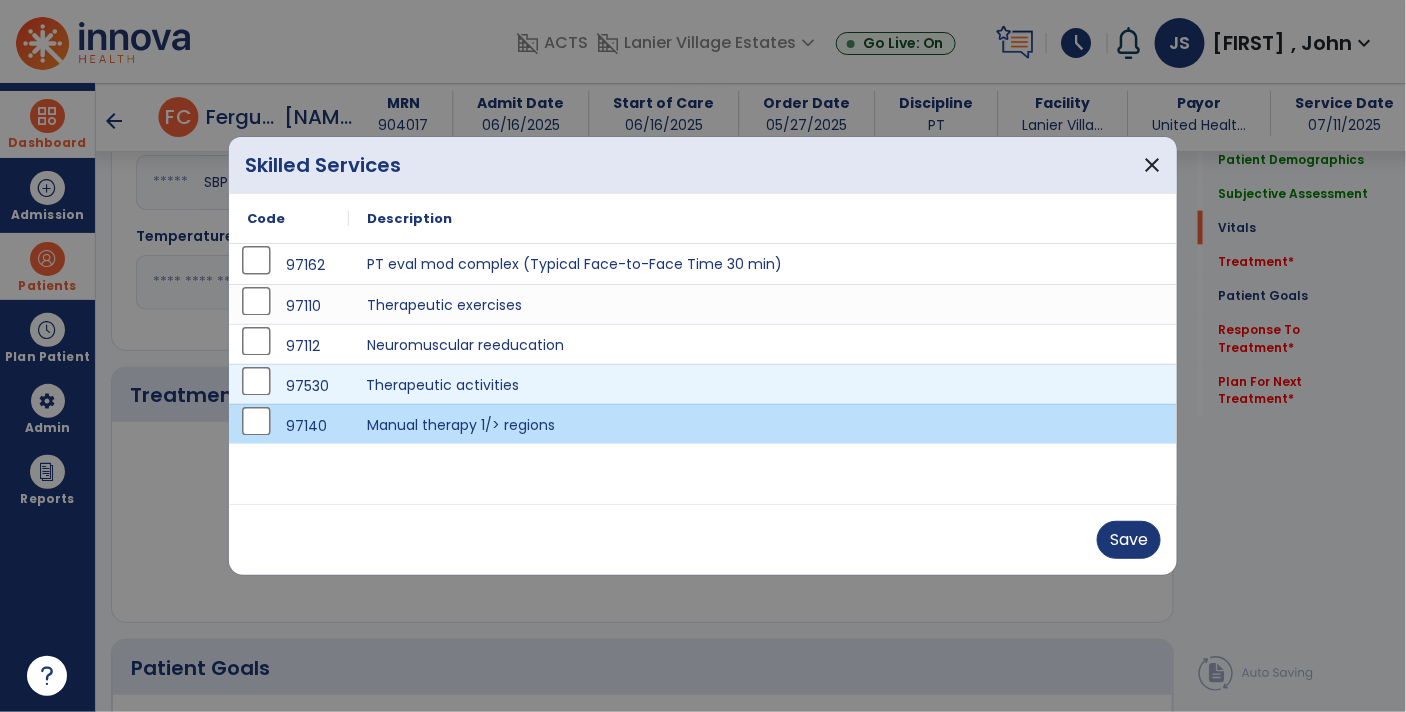 click on "Therapeutic activities" at bounding box center (763, 384) 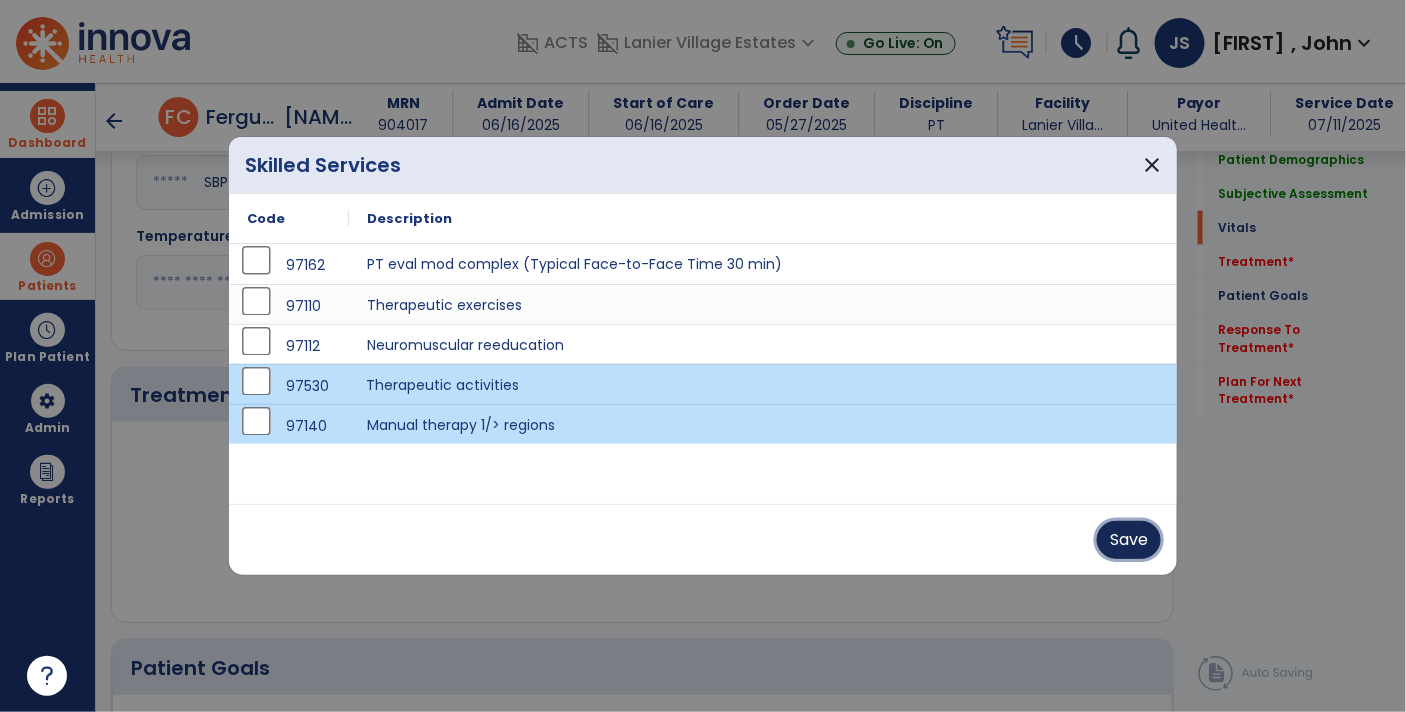 click on "Save" at bounding box center [1129, 540] 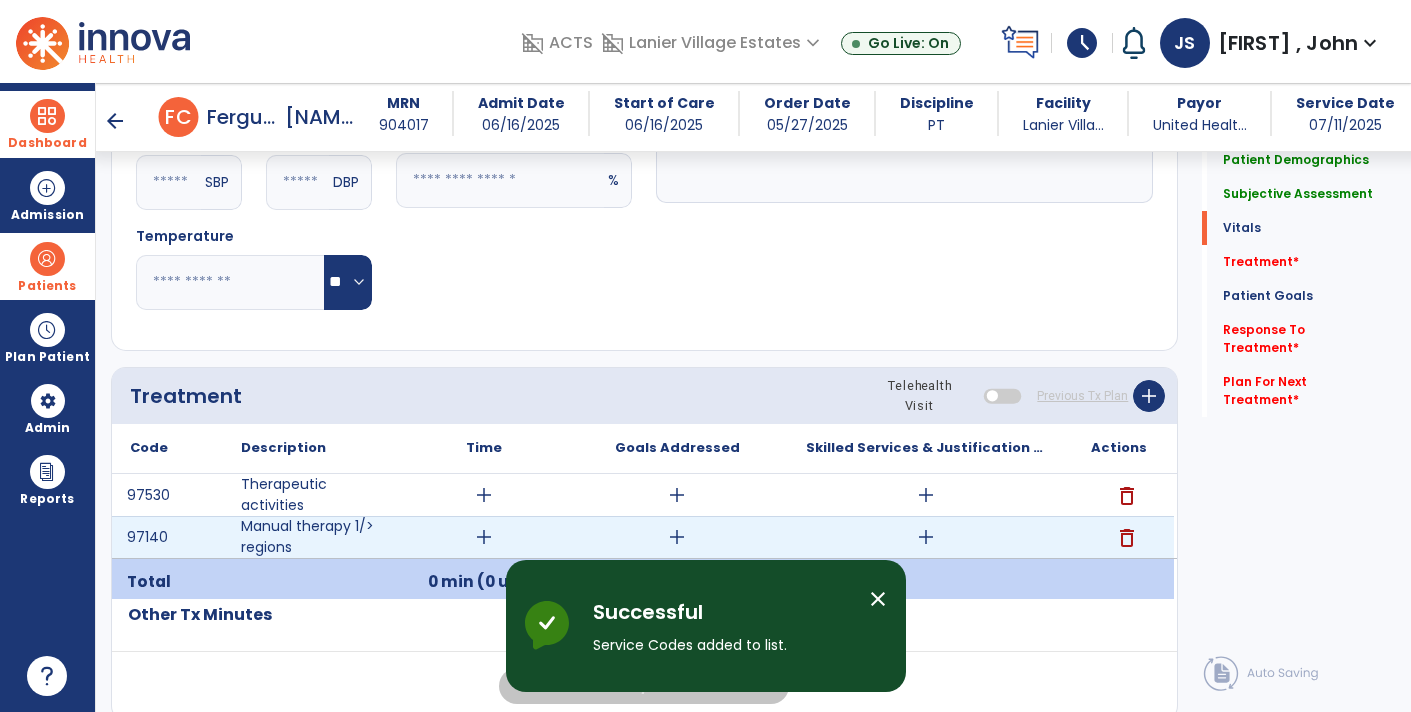 click on "add" at bounding box center (484, 537) 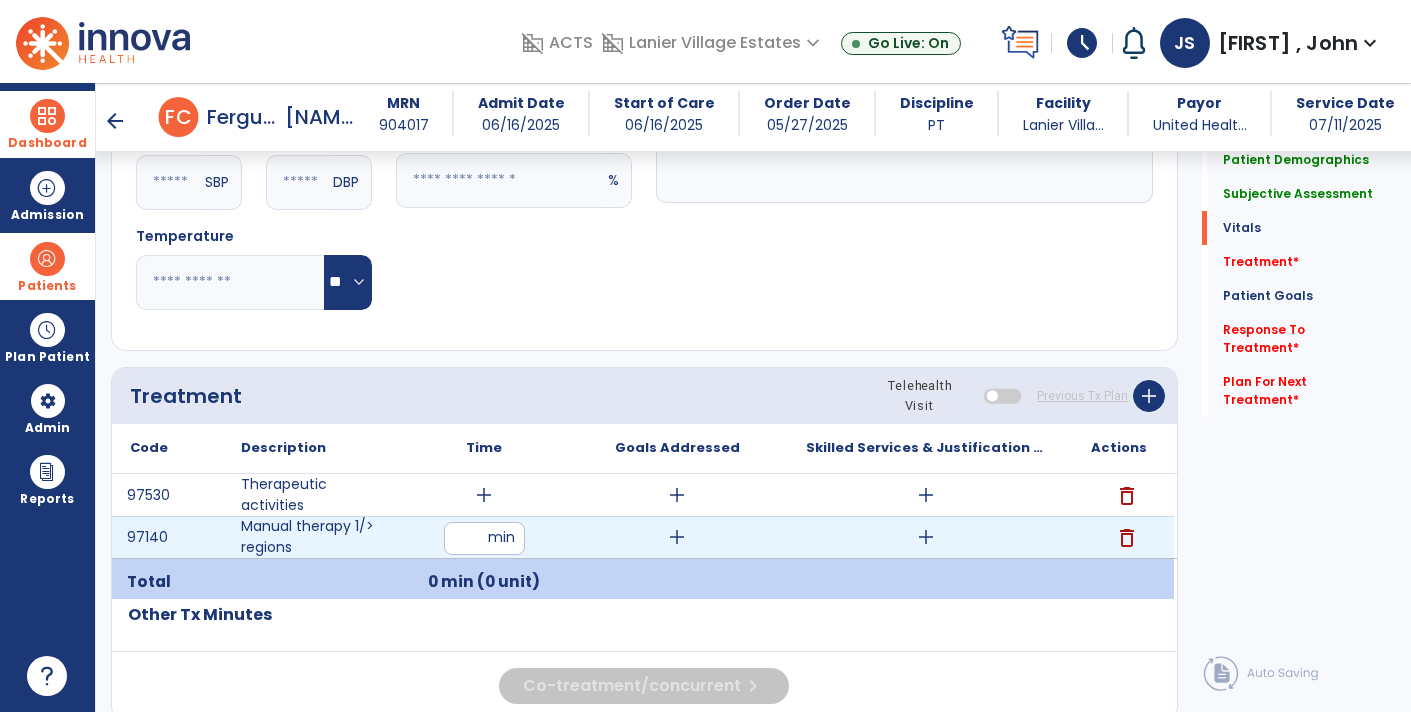 type on "**" 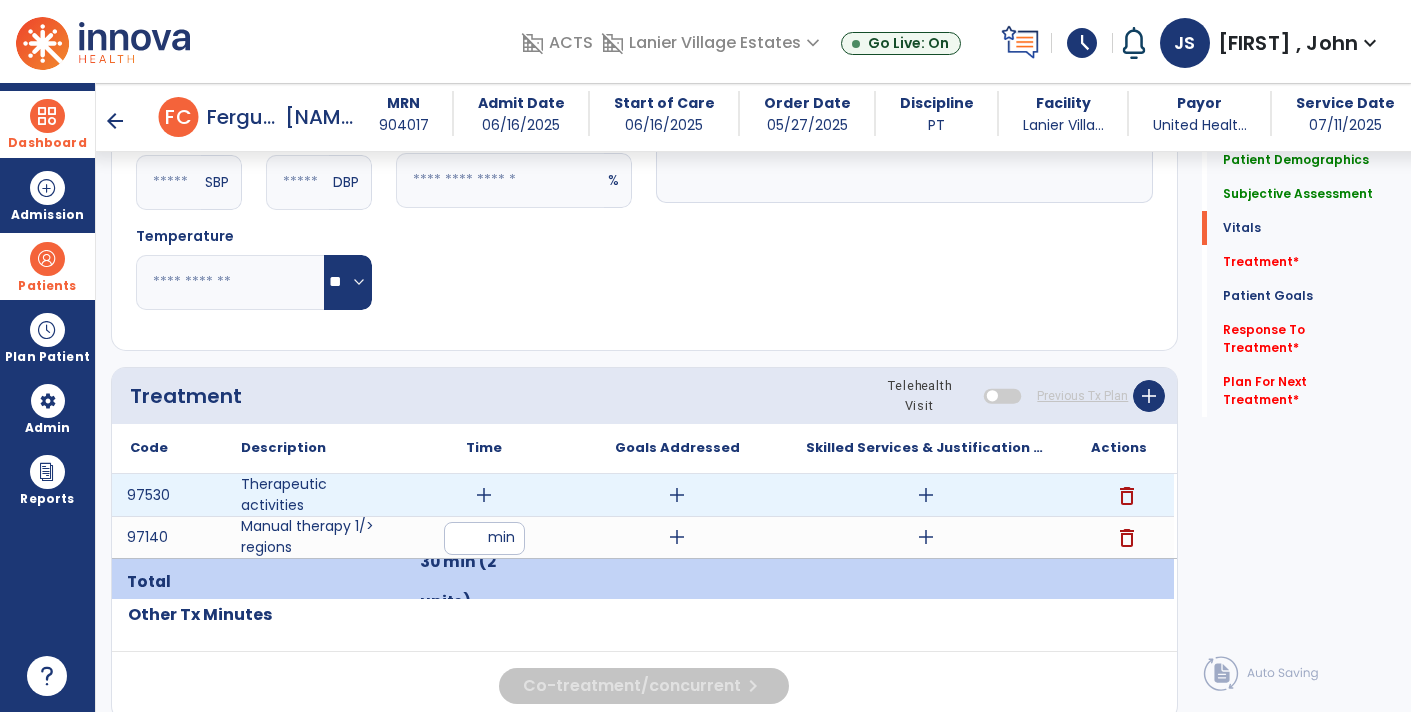 click on "add" at bounding box center [484, 495] 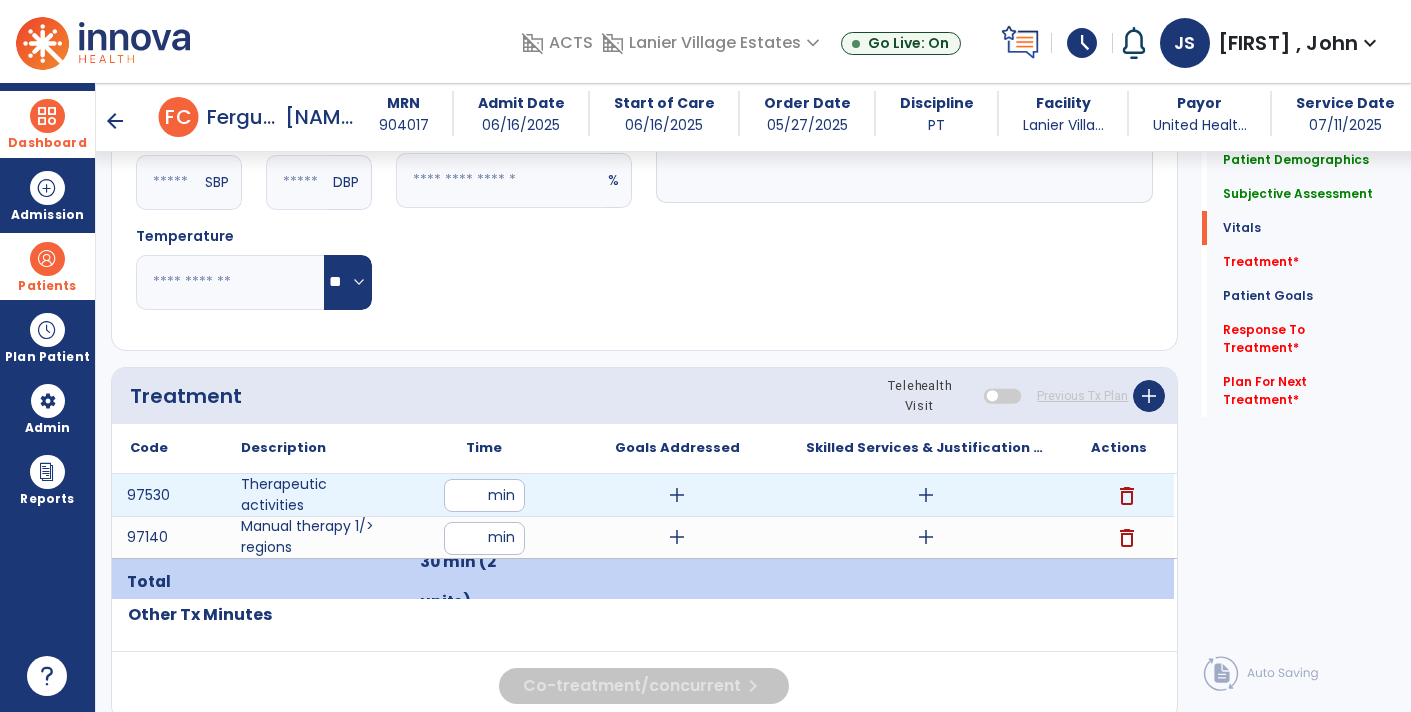 type on "**" 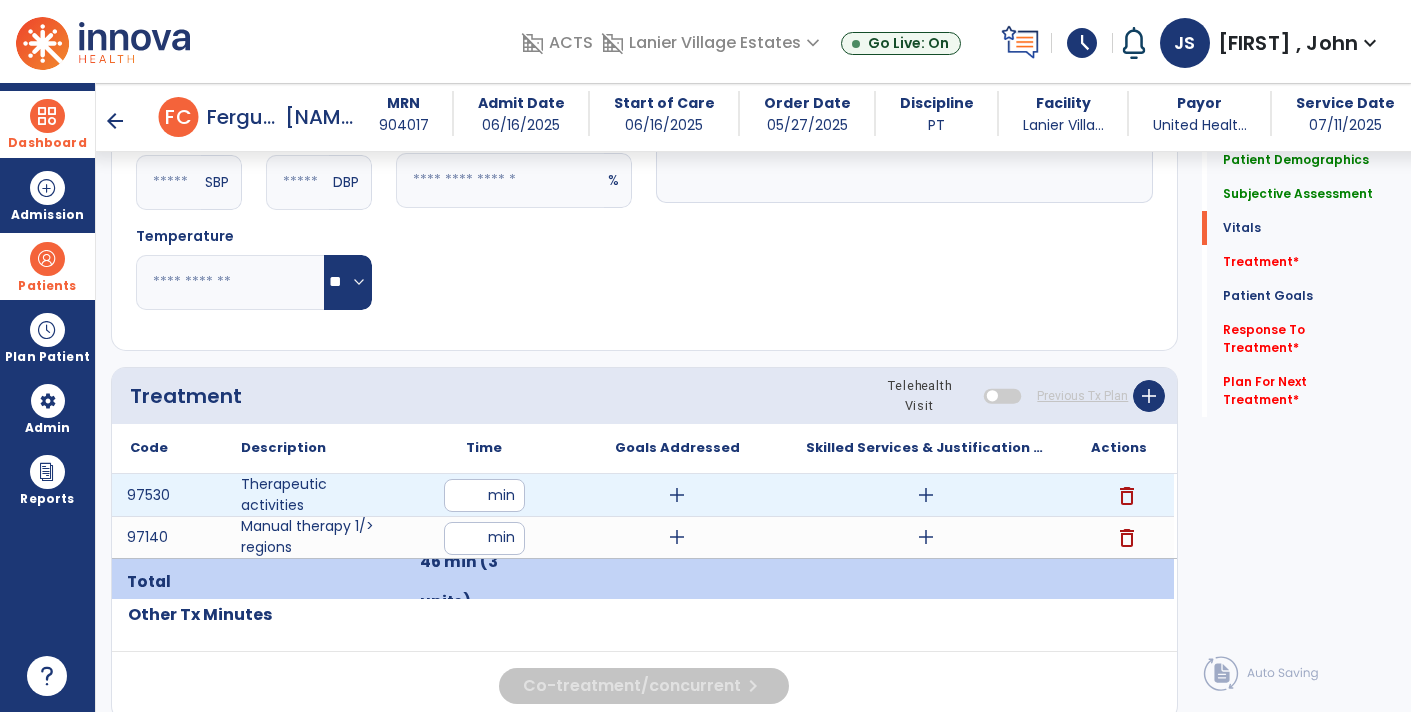click on "add" at bounding box center [677, 495] 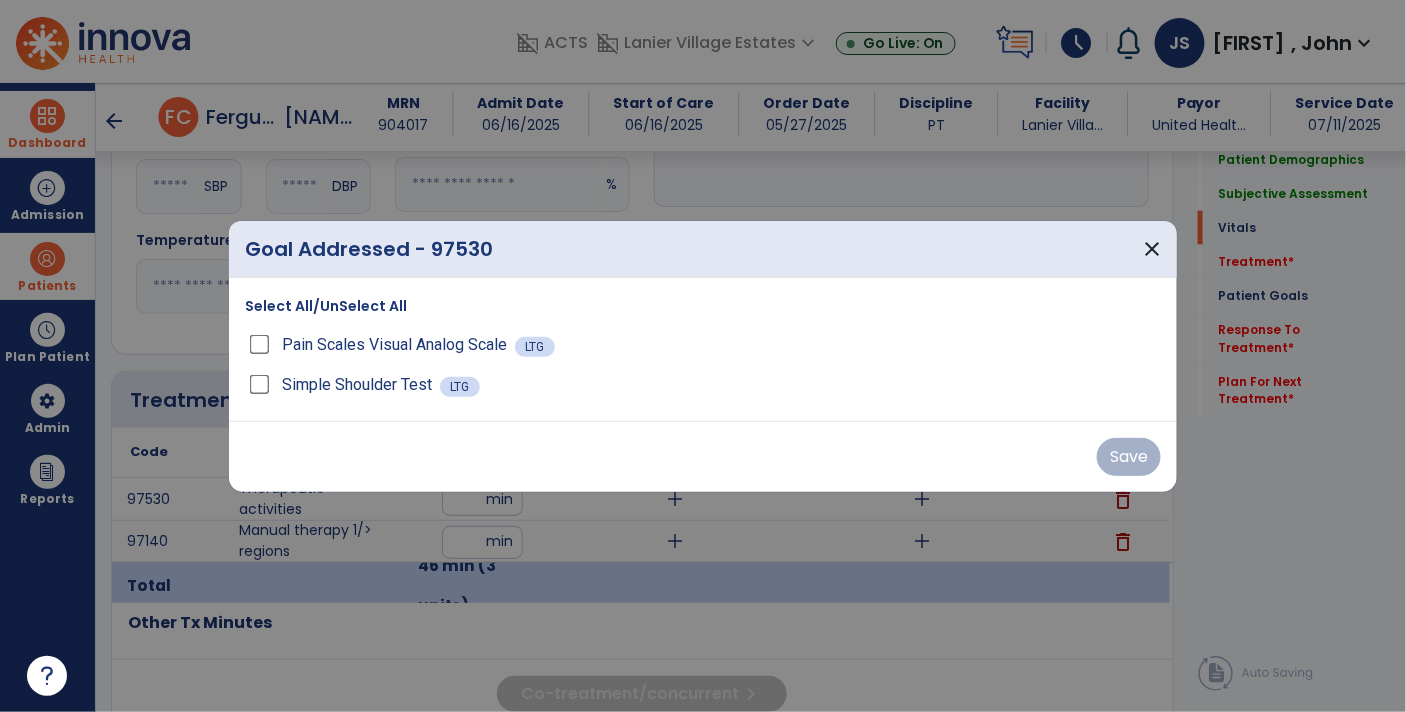 scroll, scrollTop: 882, scrollLeft: 0, axis: vertical 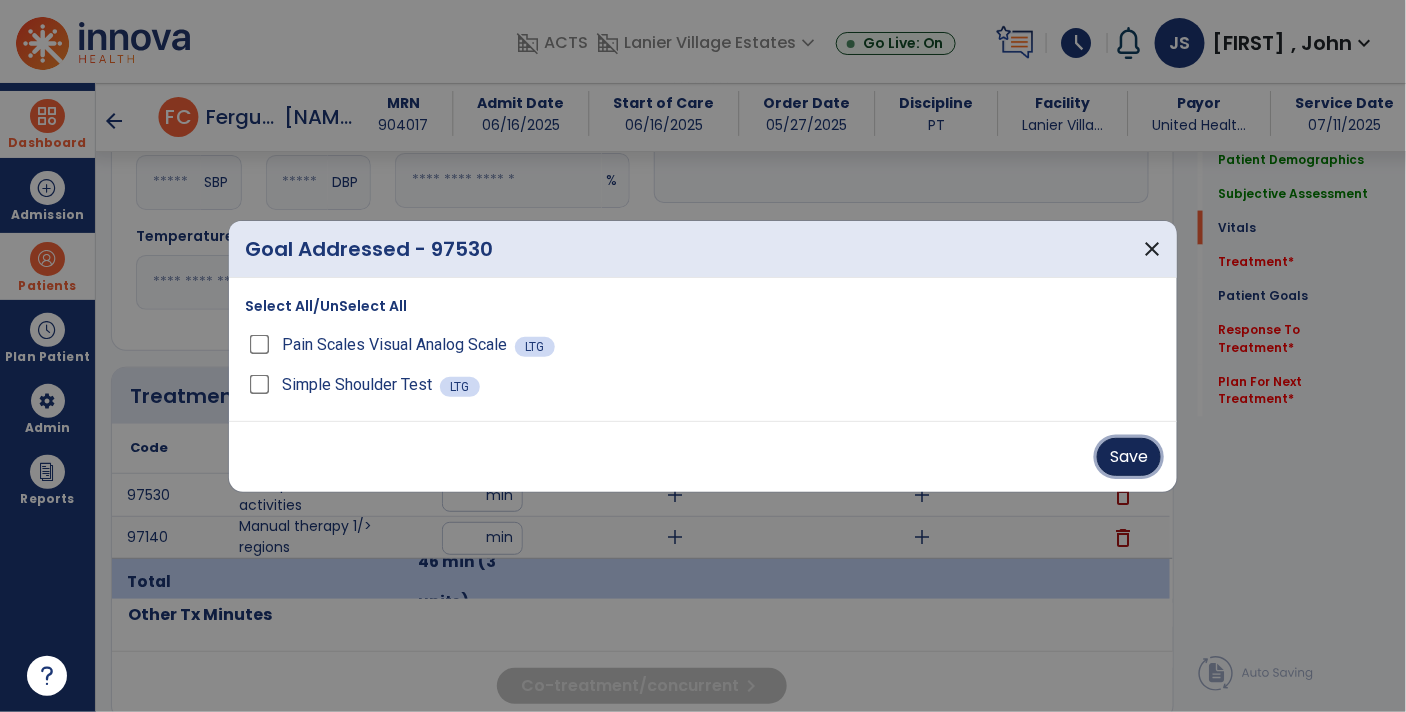 click on "Save" at bounding box center [1129, 457] 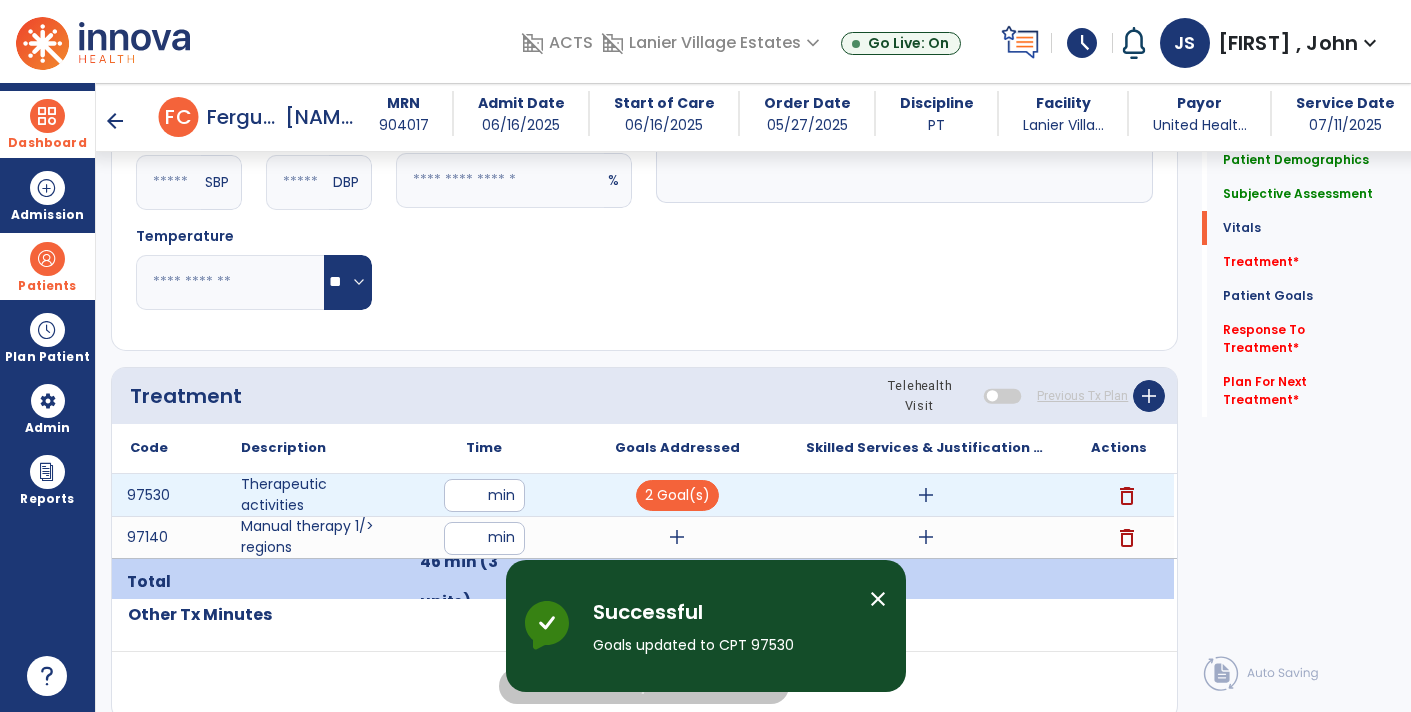 click on "add" at bounding box center [926, 495] 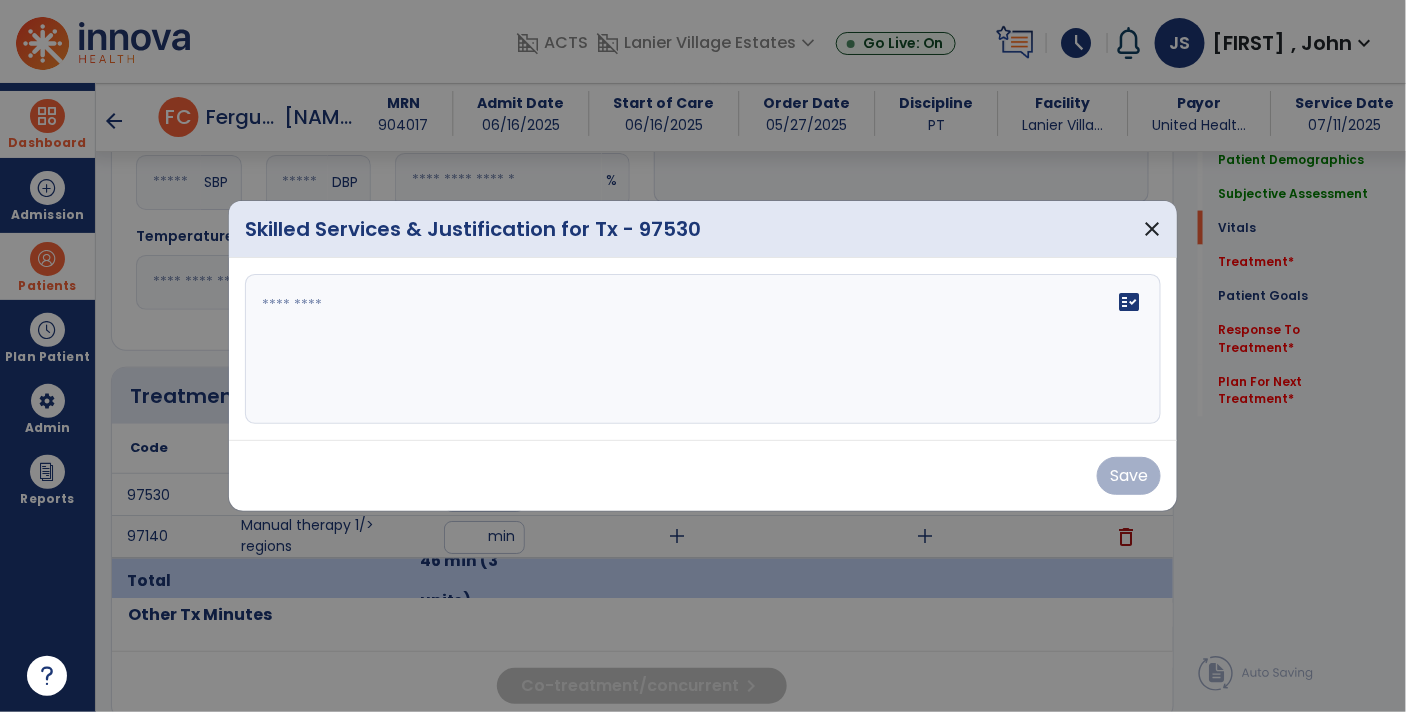 scroll, scrollTop: 882, scrollLeft: 0, axis: vertical 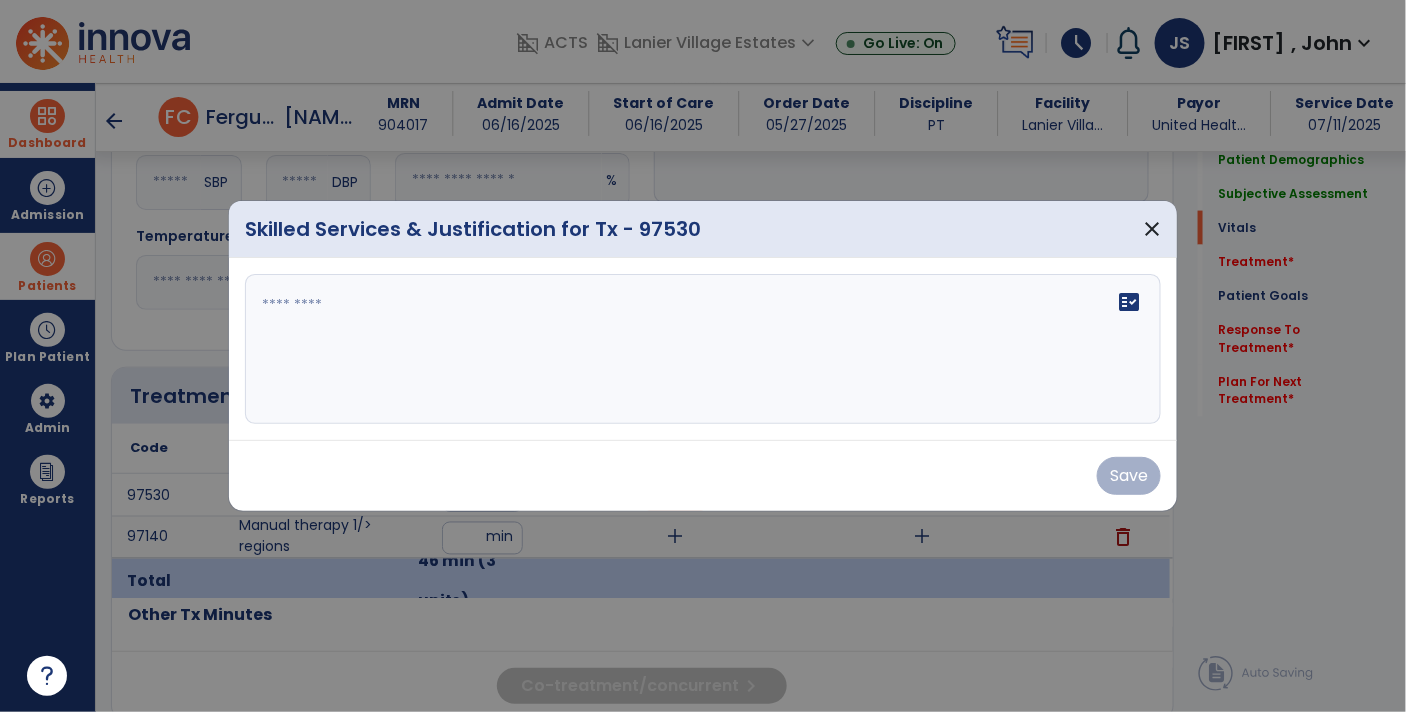click on "fact_check" at bounding box center [703, 349] 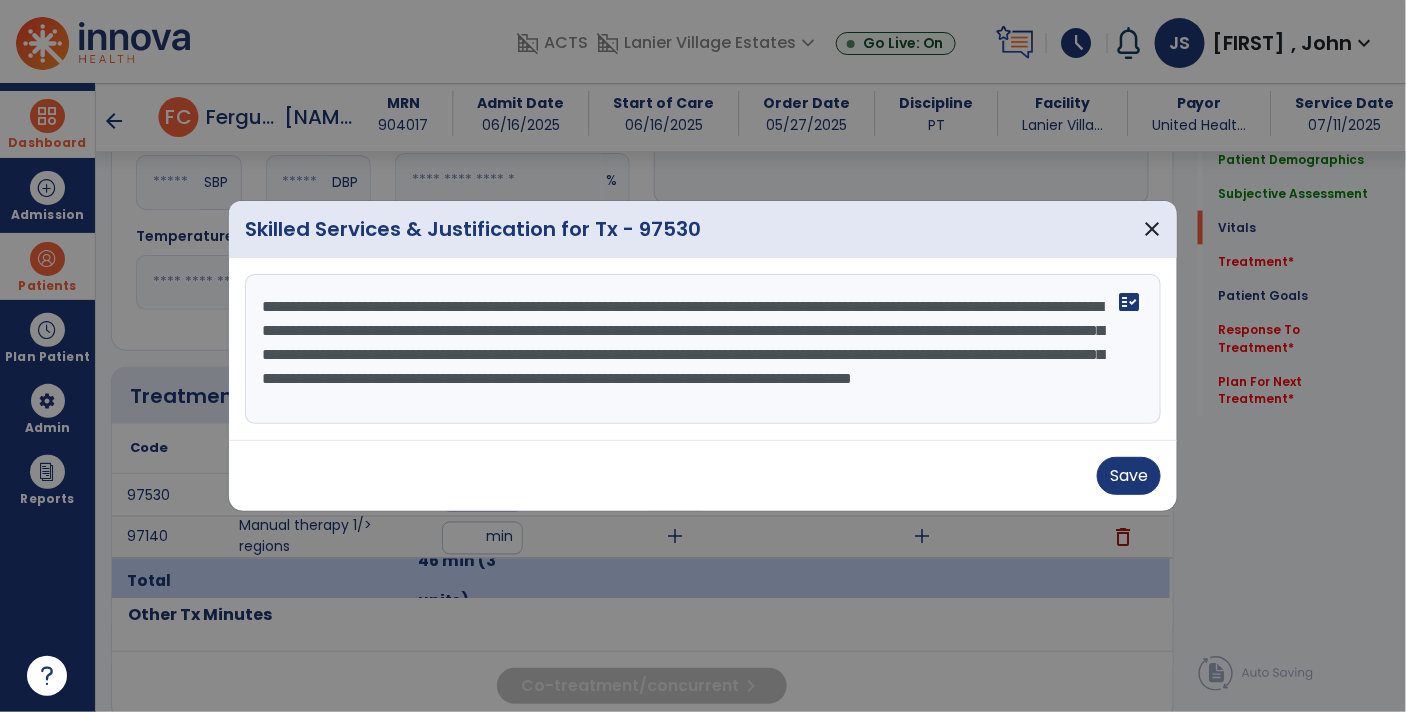 scroll, scrollTop: 15, scrollLeft: 0, axis: vertical 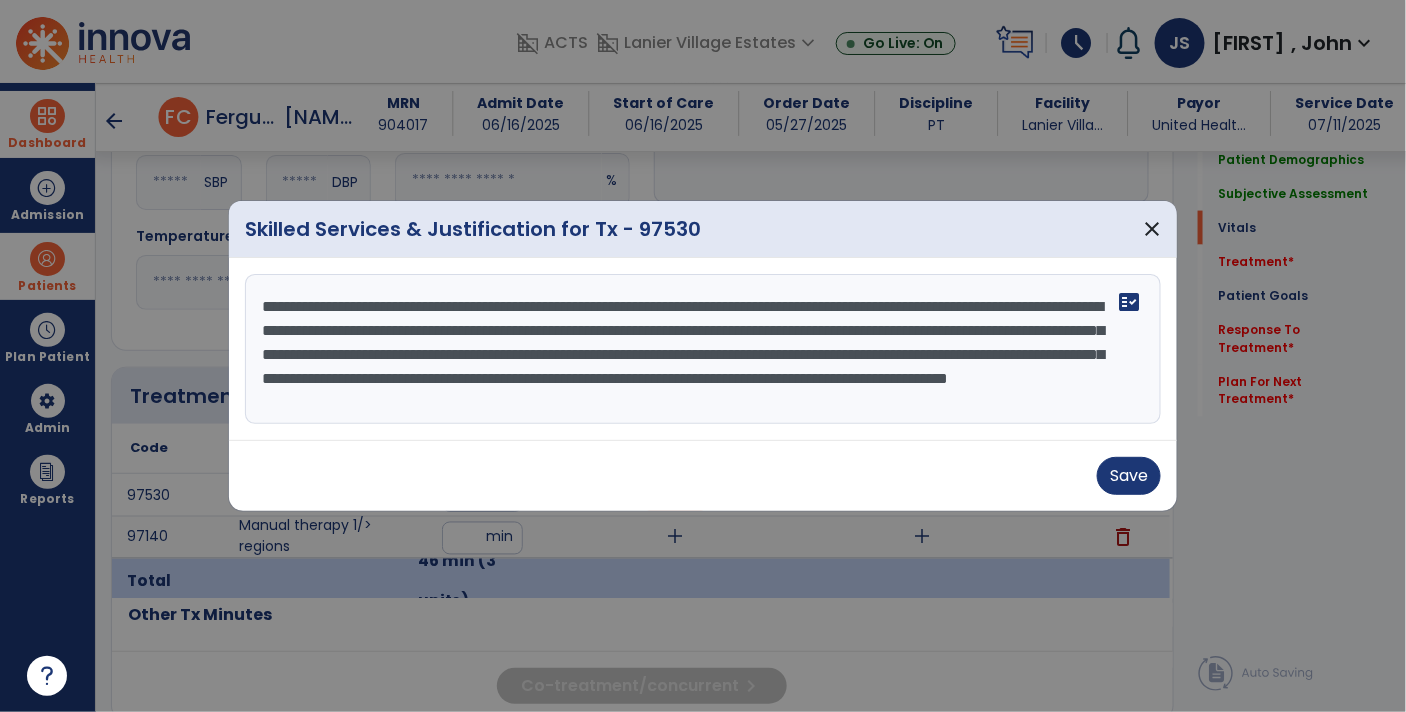 type on "**********" 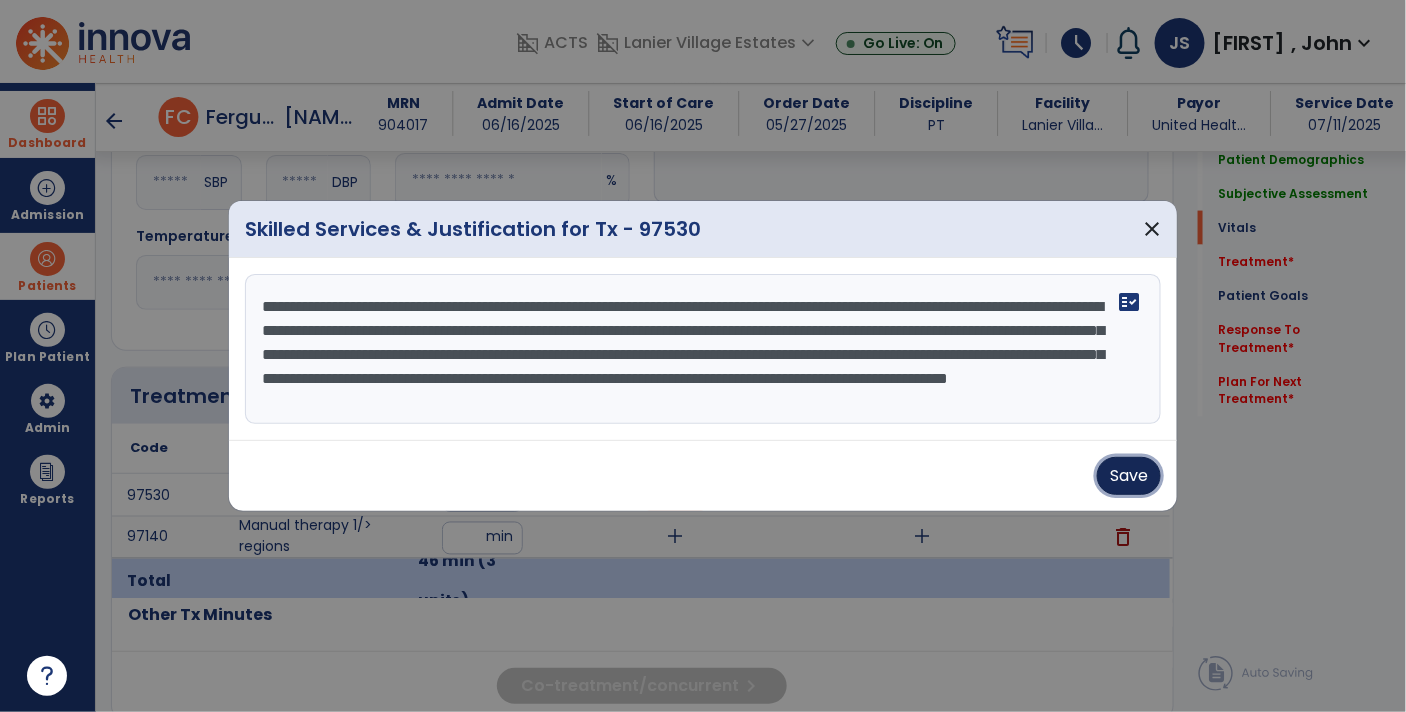 click on "Save" at bounding box center (1129, 476) 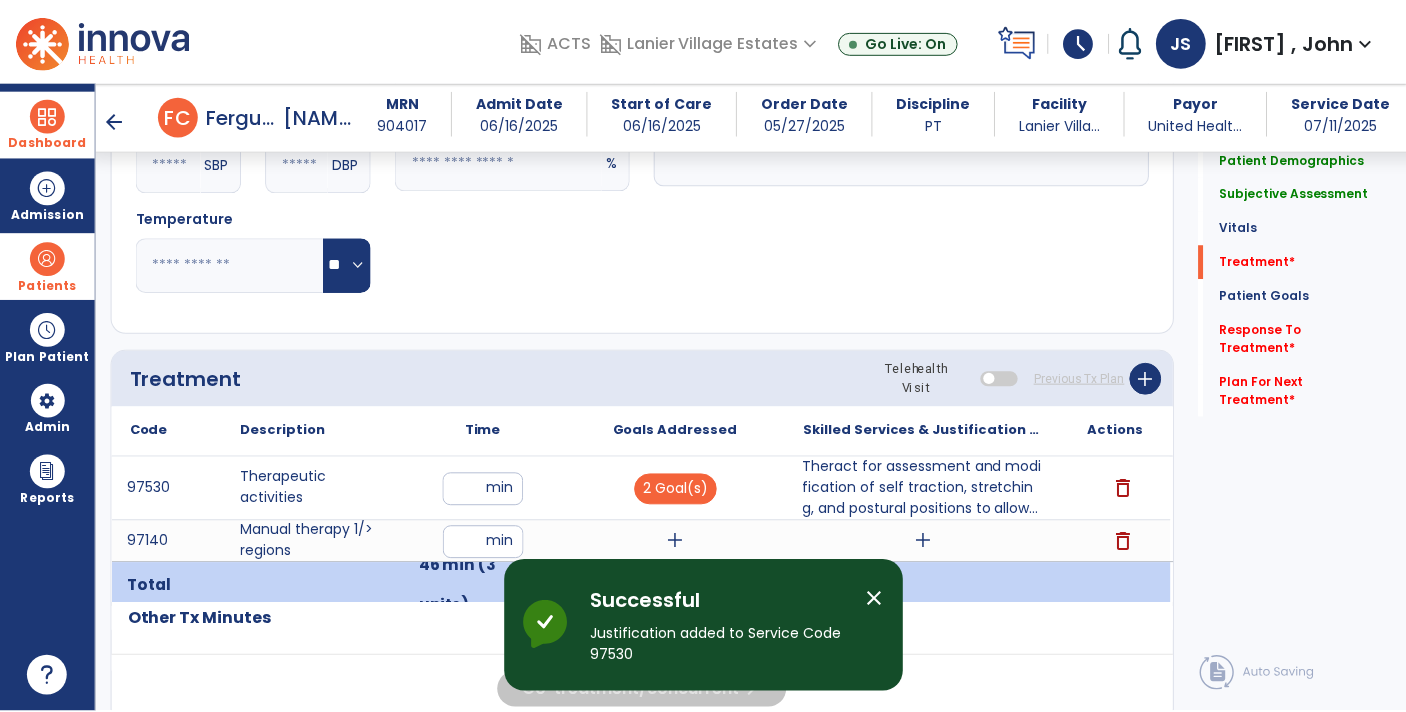 scroll, scrollTop: 1046, scrollLeft: 0, axis: vertical 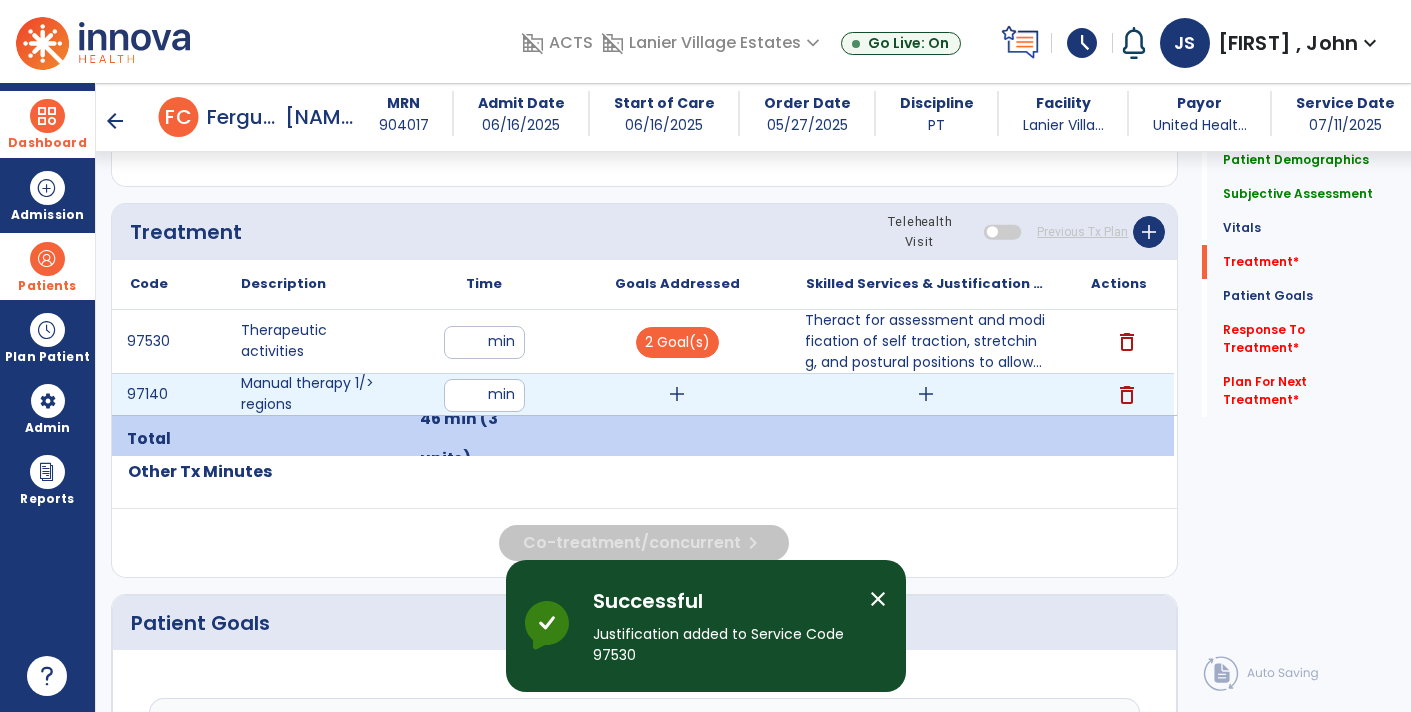 click on "add" at bounding box center [677, 394] 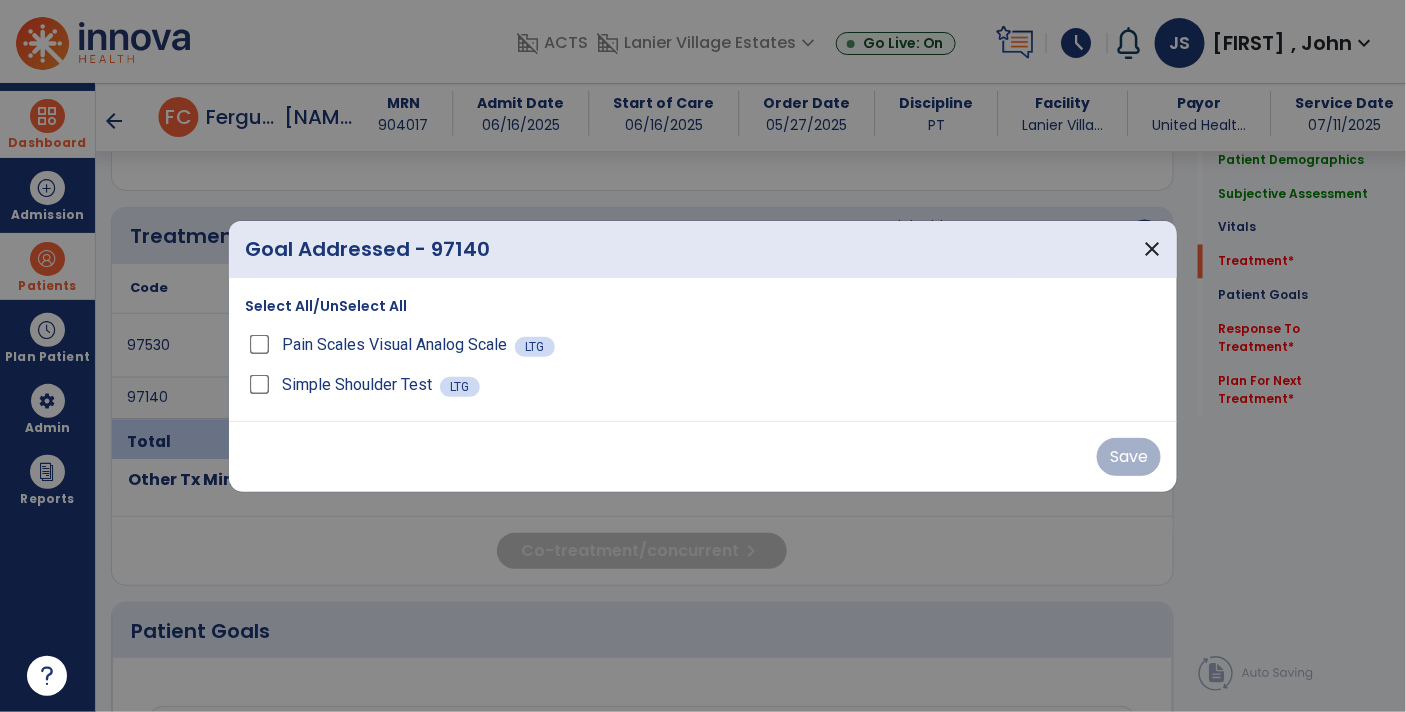scroll, scrollTop: 1046, scrollLeft: 0, axis: vertical 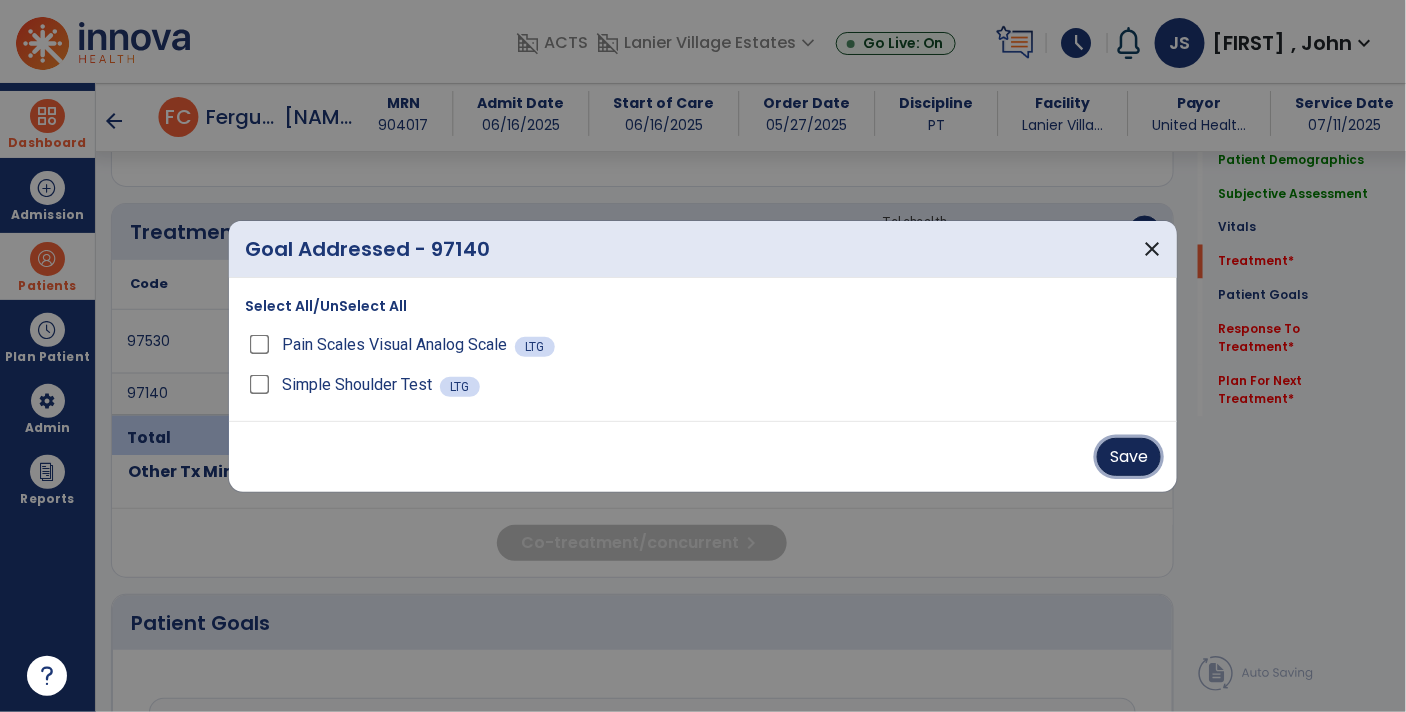 click on "Save" at bounding box center [1129, 457] 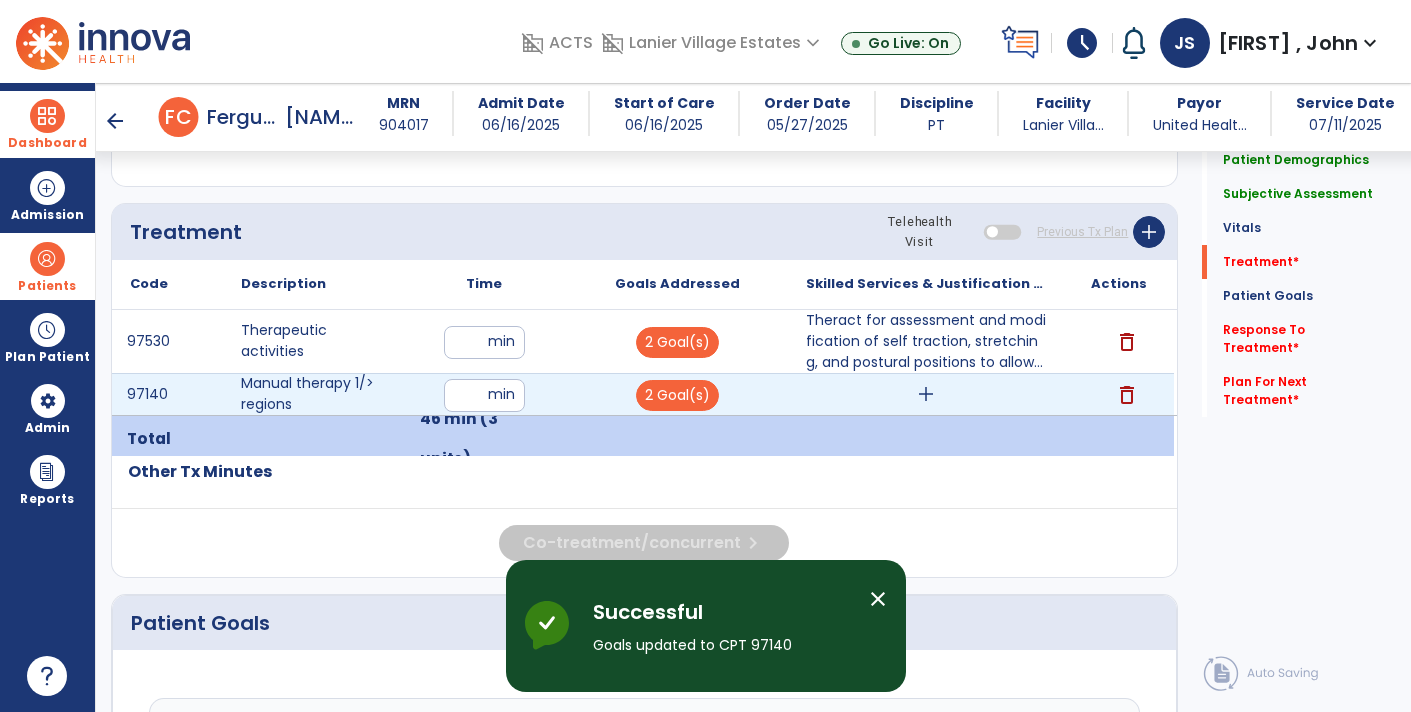 click on "add" at bounding box center (926, 394) 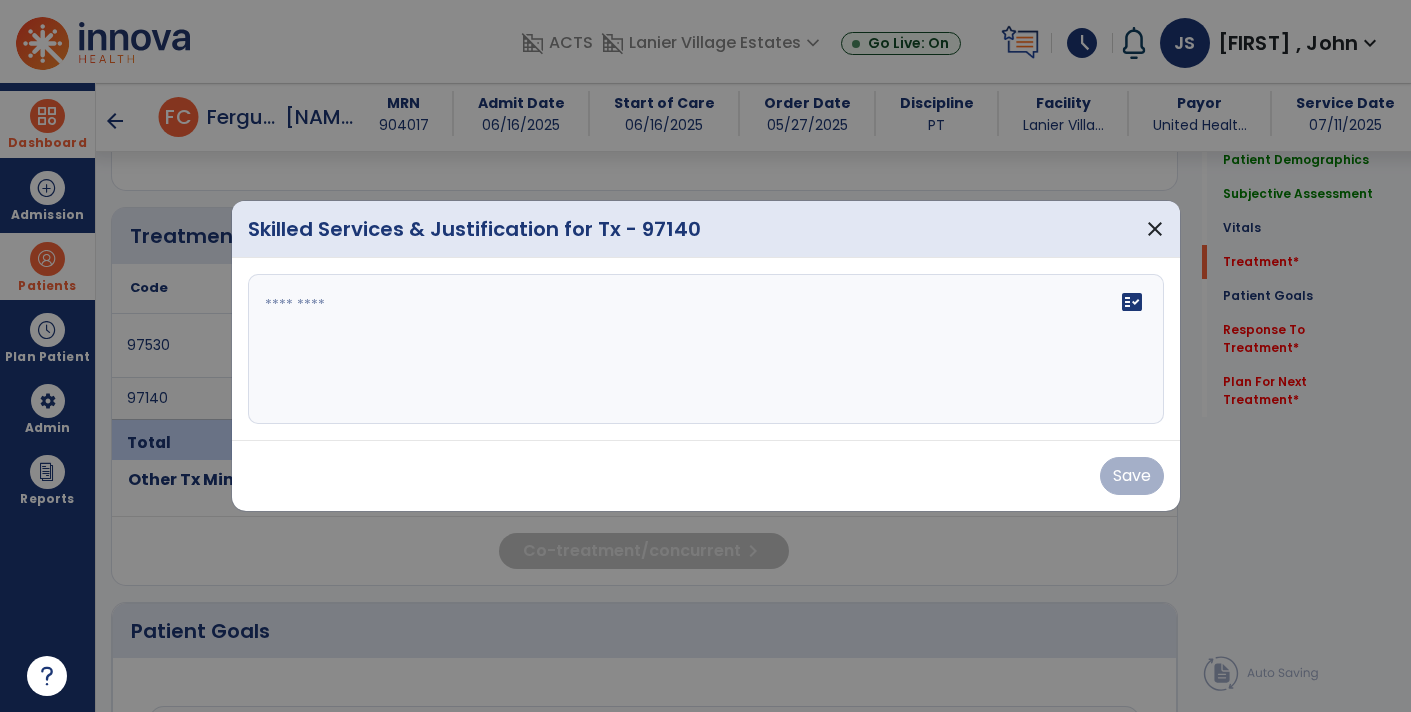 scroll, scrollTop: 1046, scrollLeft: 0, axis: vertical 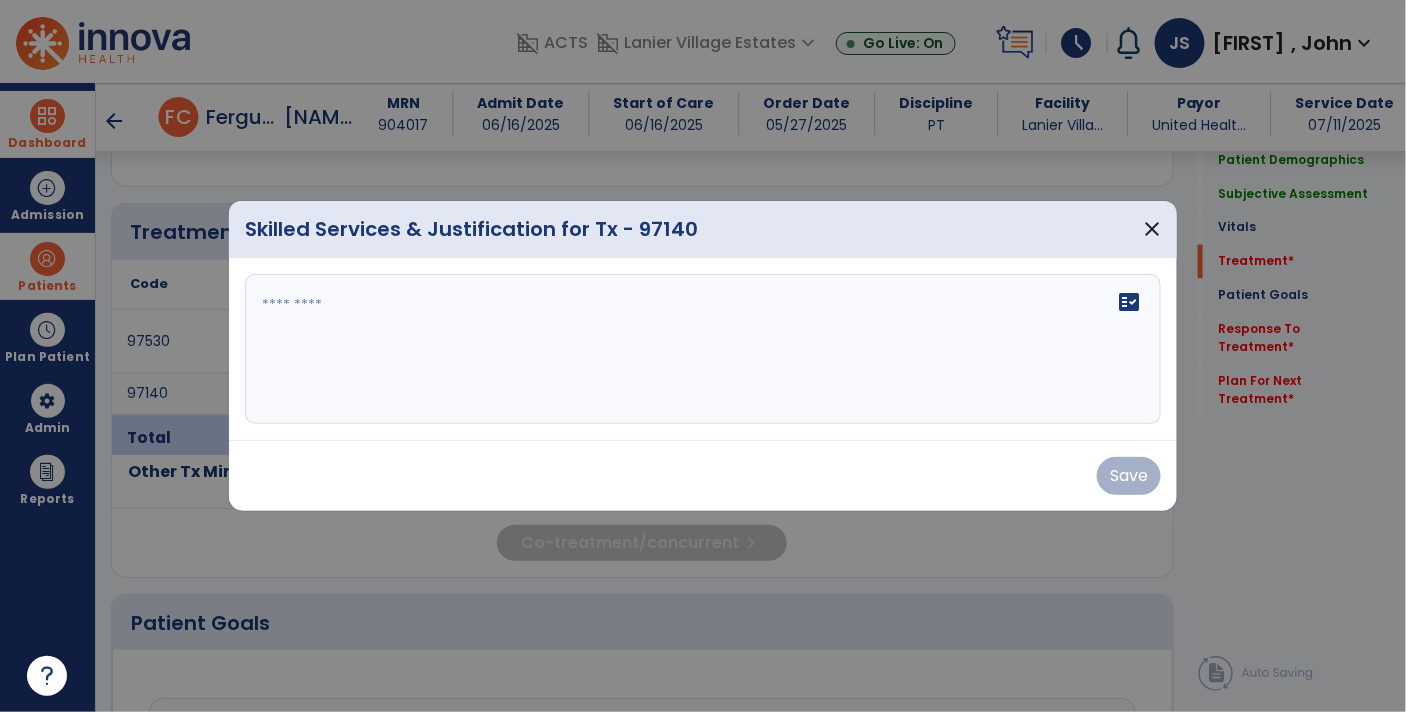 click on "fact_check" at bounding box center [703, 349] 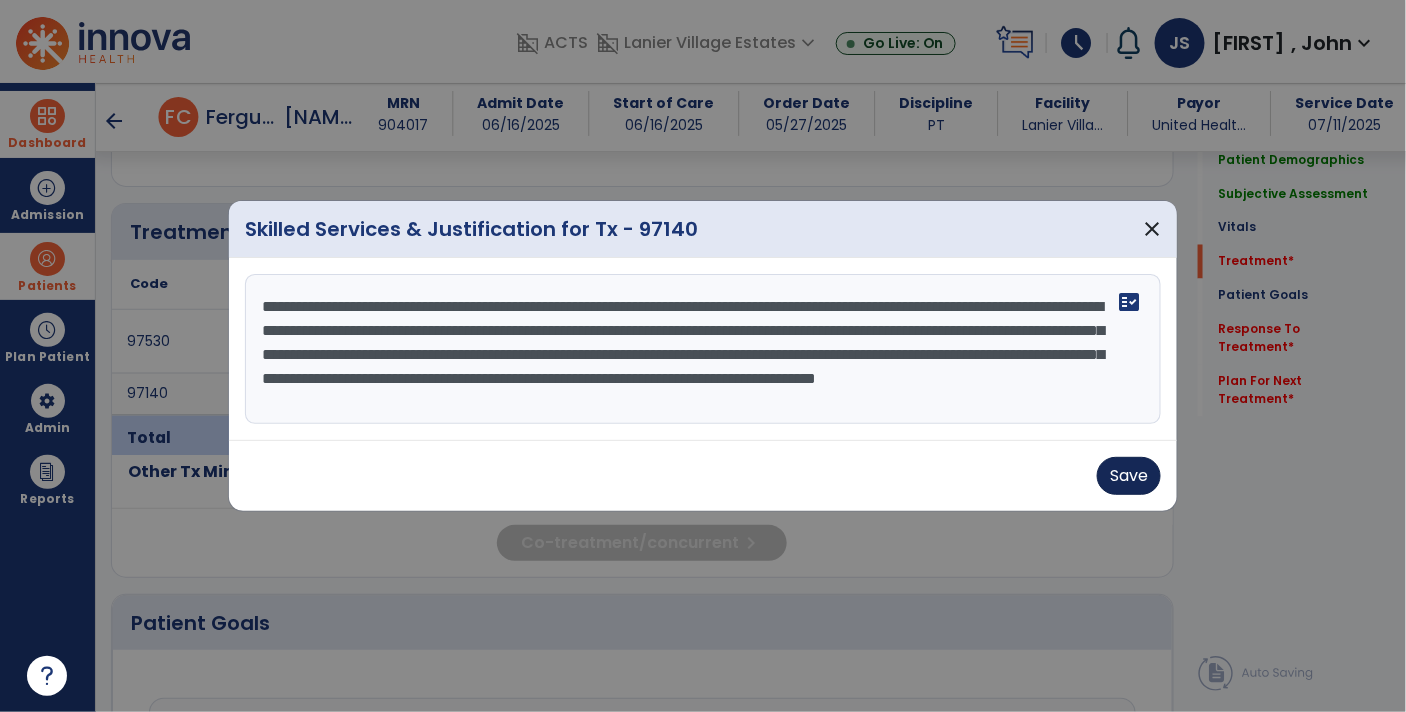 type on "**********" 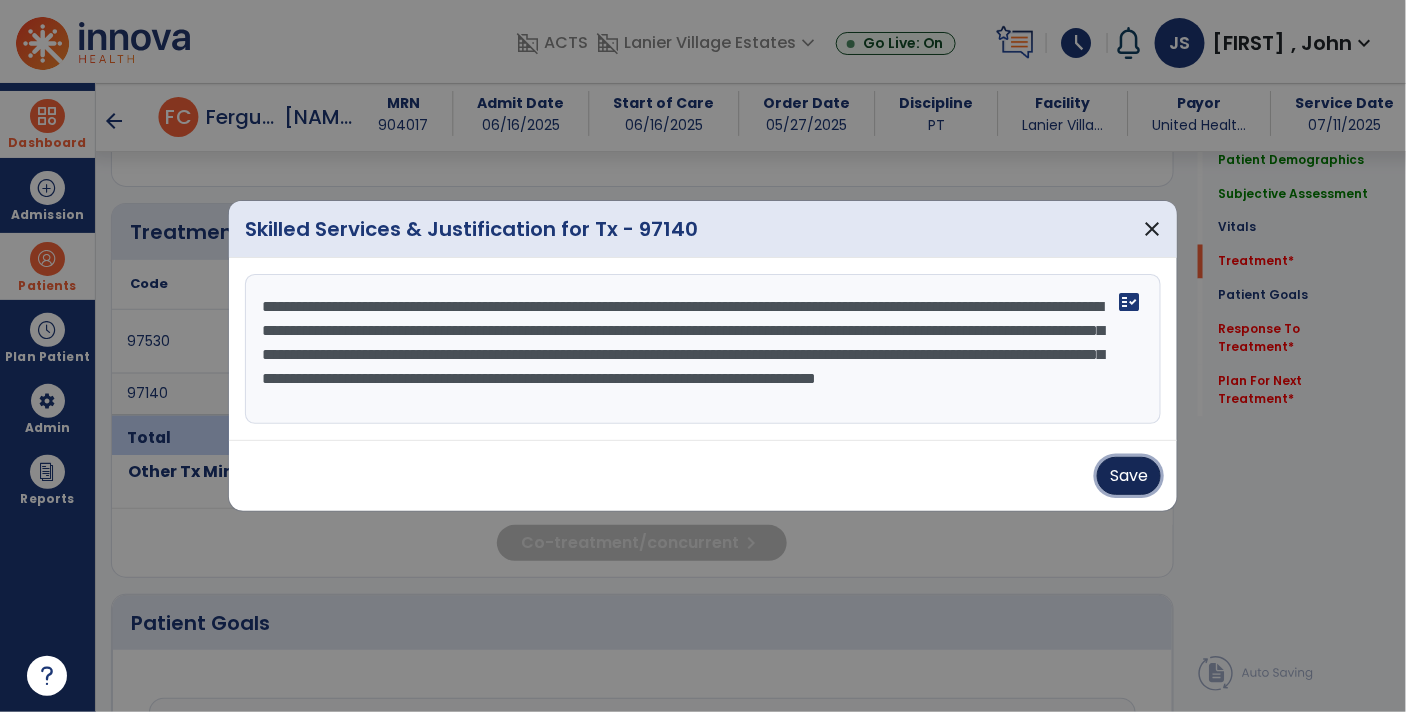 click on "Save" at bounding box center (1129, 476) 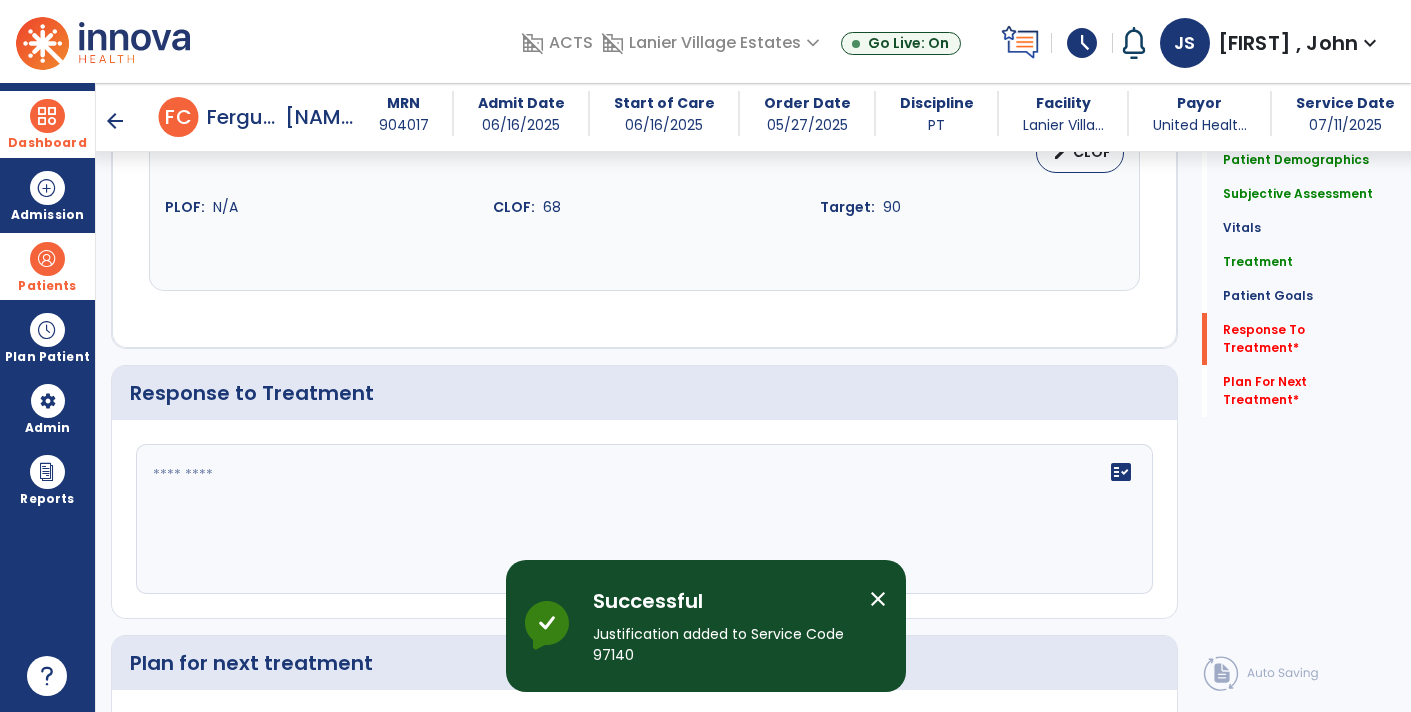 scroll, scrollTop: 2084, scrollLeft: 0, axis: vertical 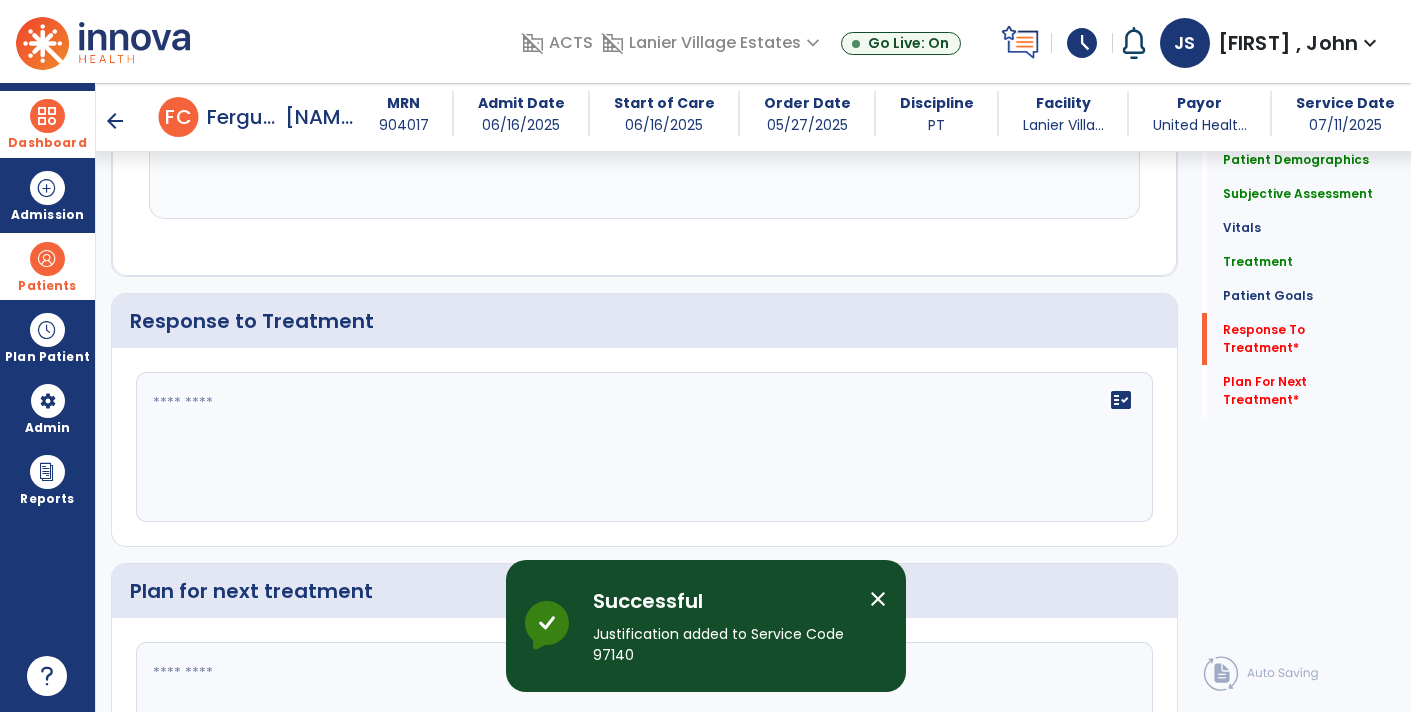click on "fact_check" 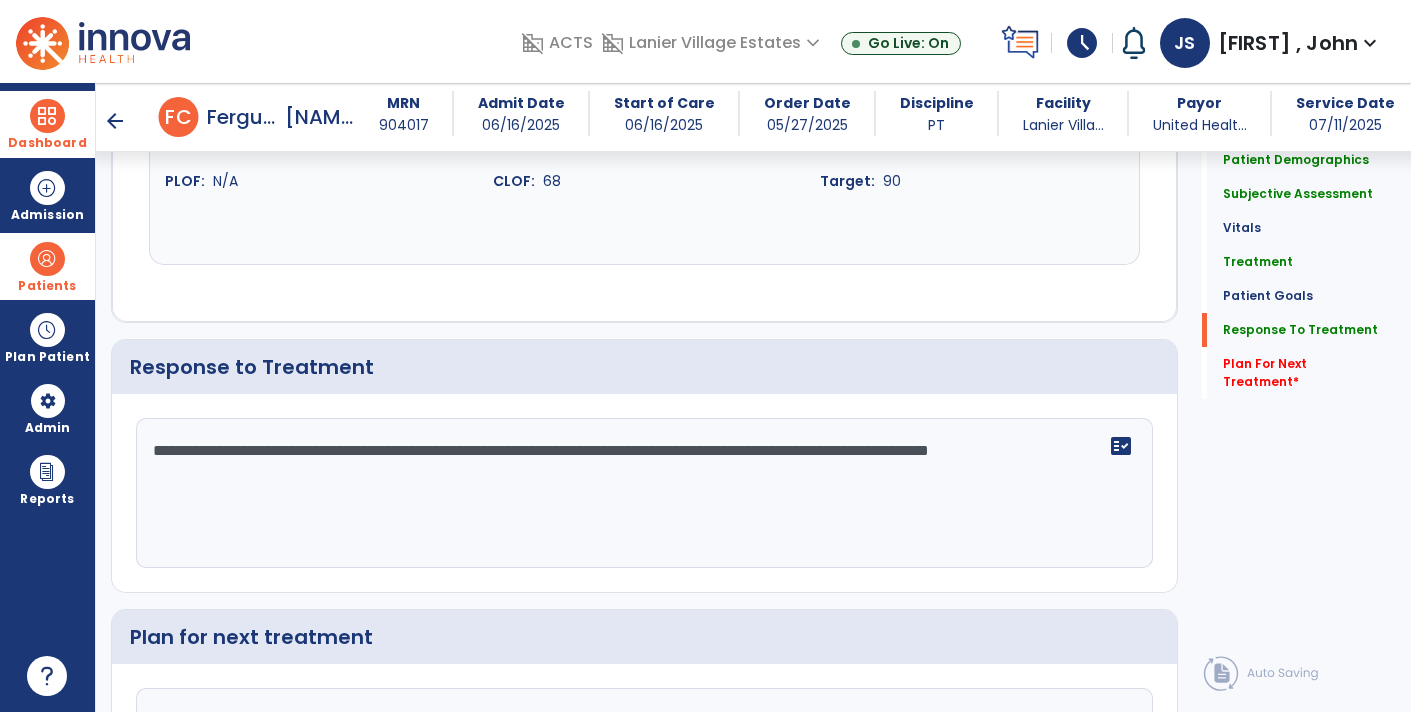 scroll, scrollTop: 2084, scrollLeft: 0, axis: vertical 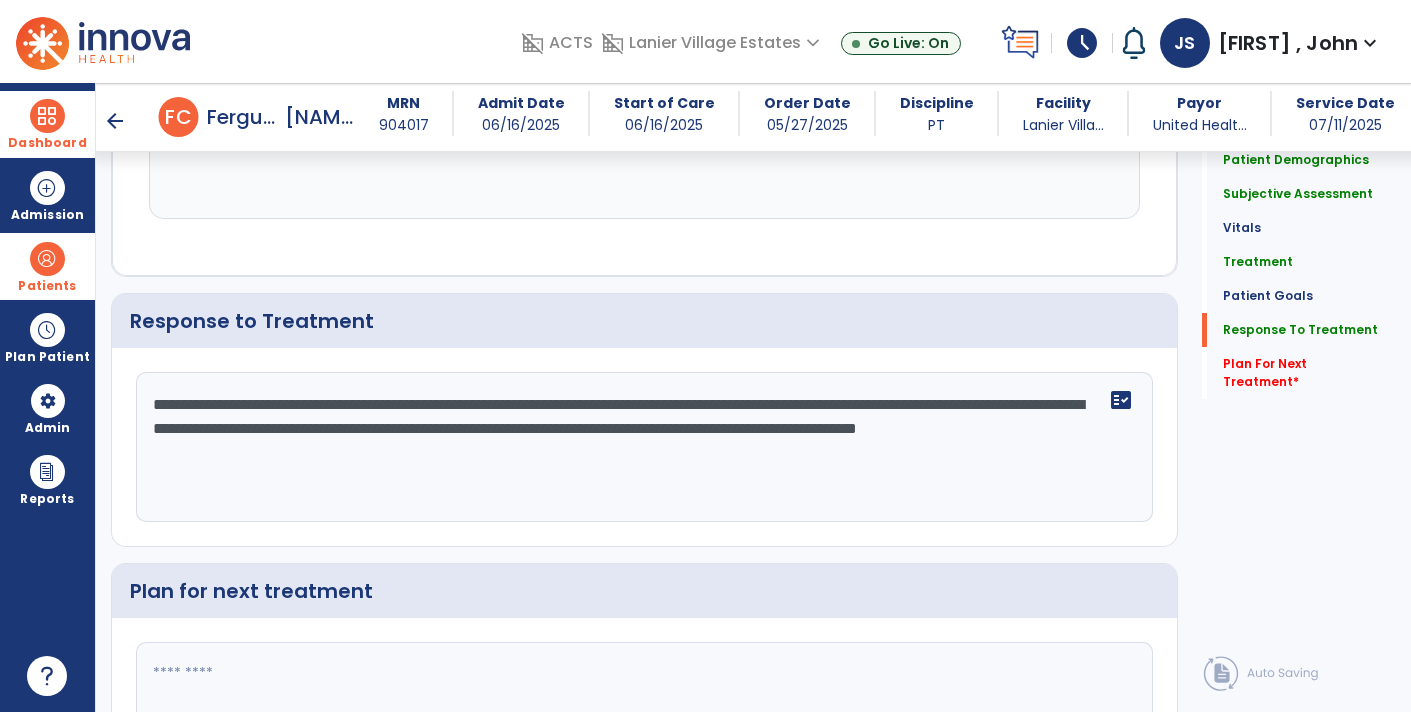 type on "**********" 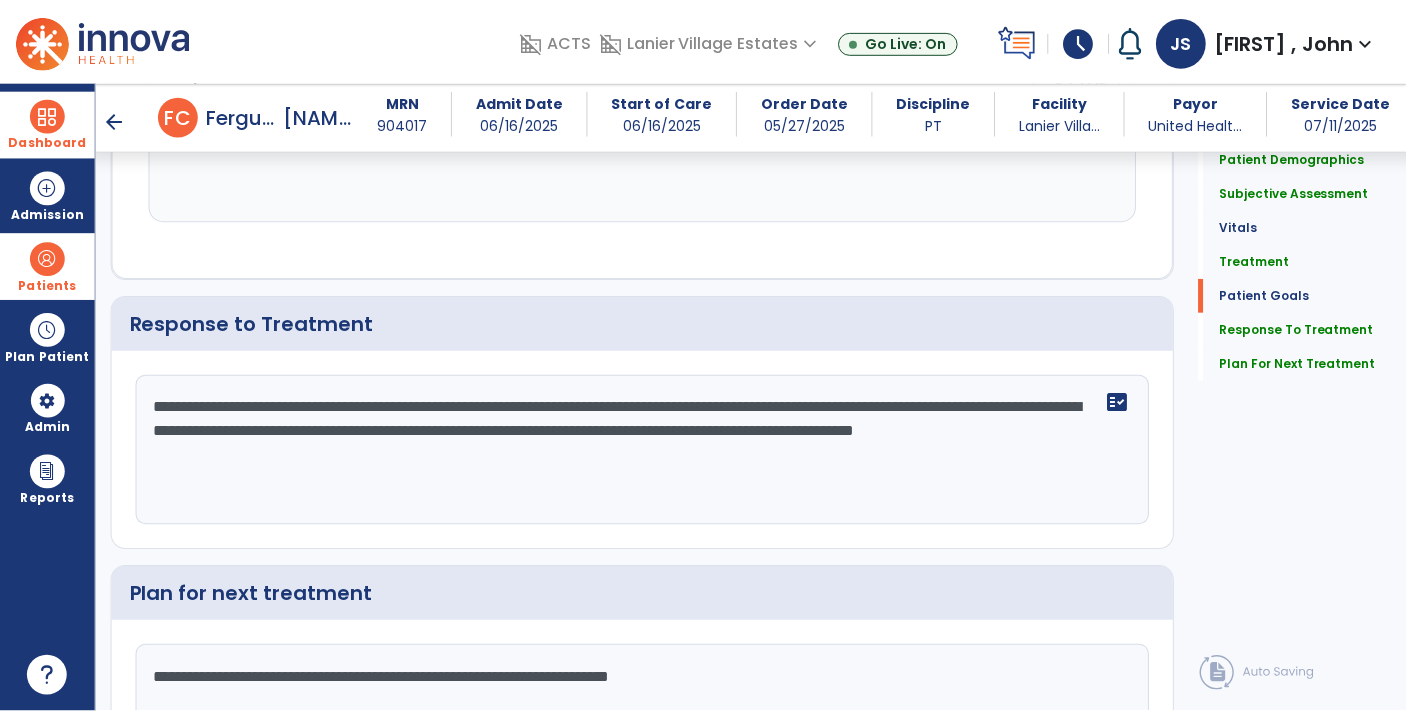 scroll, scrollTop: 2231, scrollLeft: 0, axis: vertical 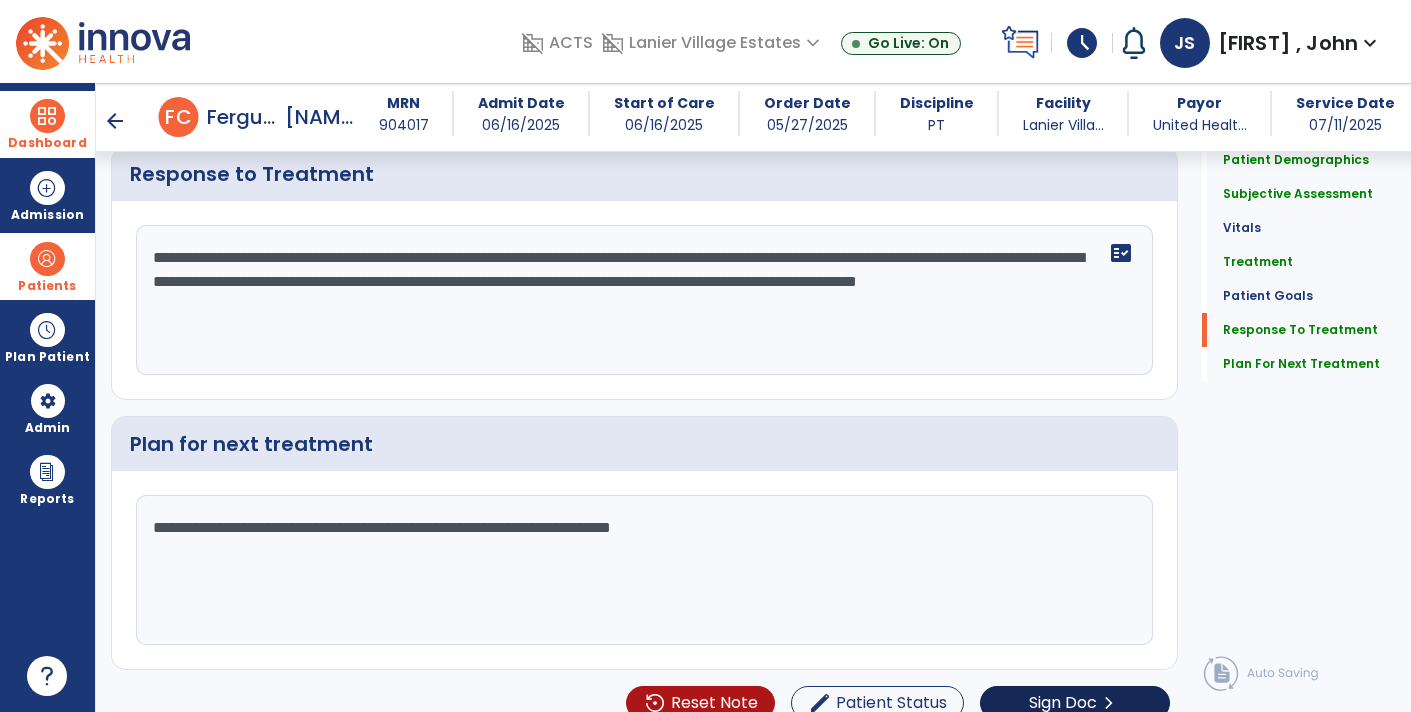 type on "**********" 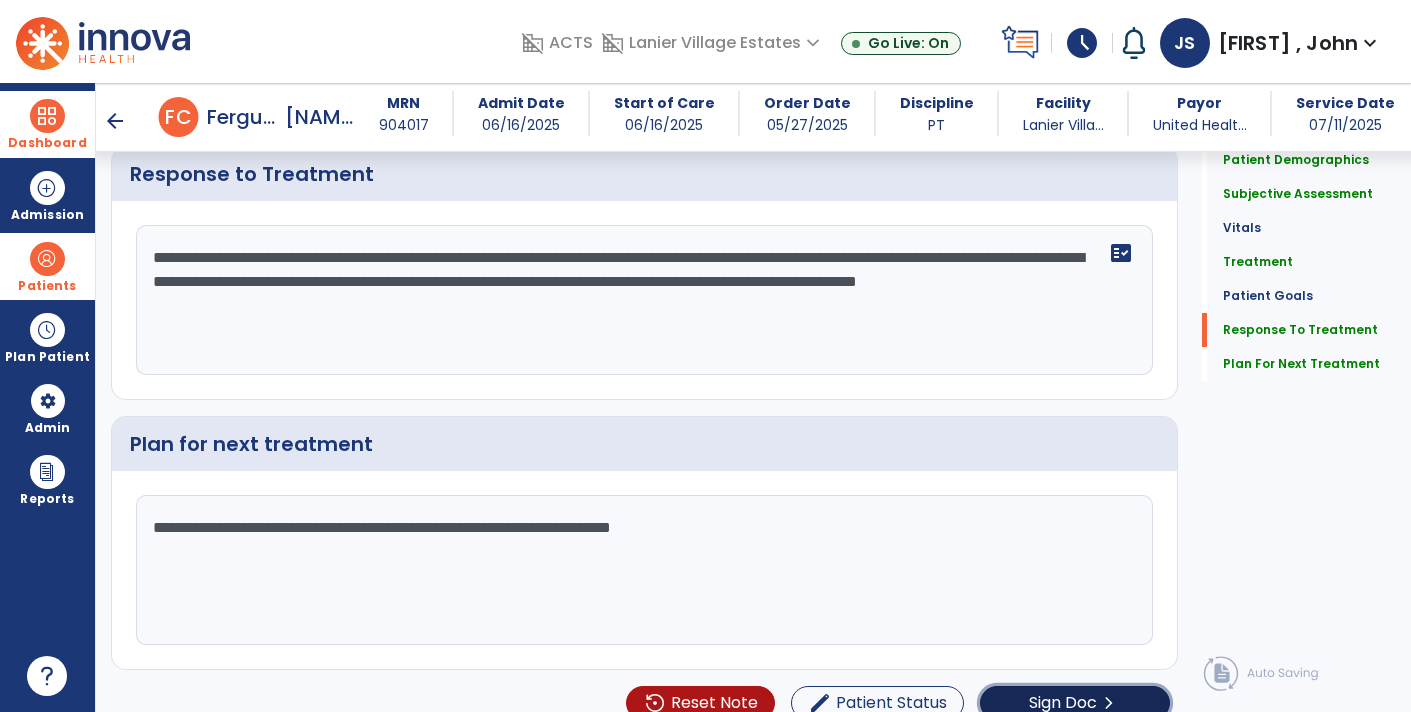 click on "Sign Doc" 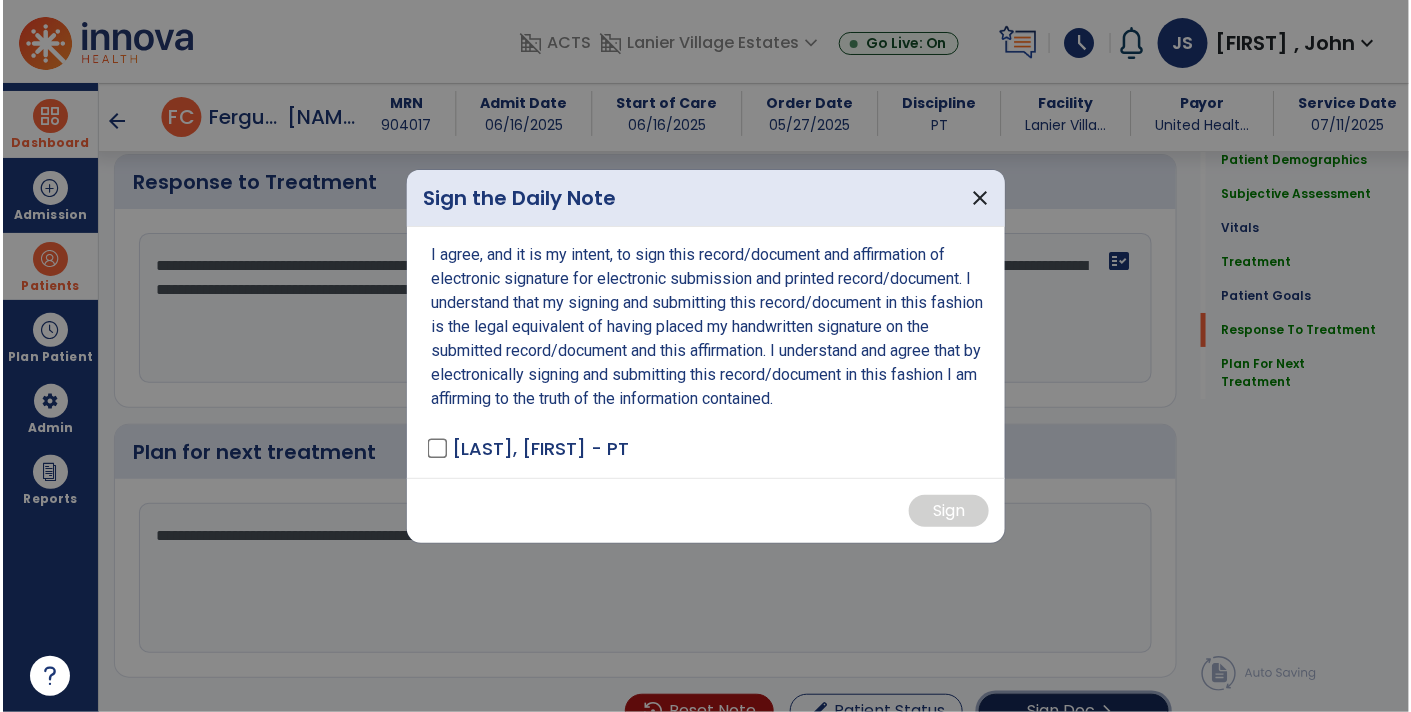 scroll, scrollTop: 2231, scrollLeft: 0, axis: vertical 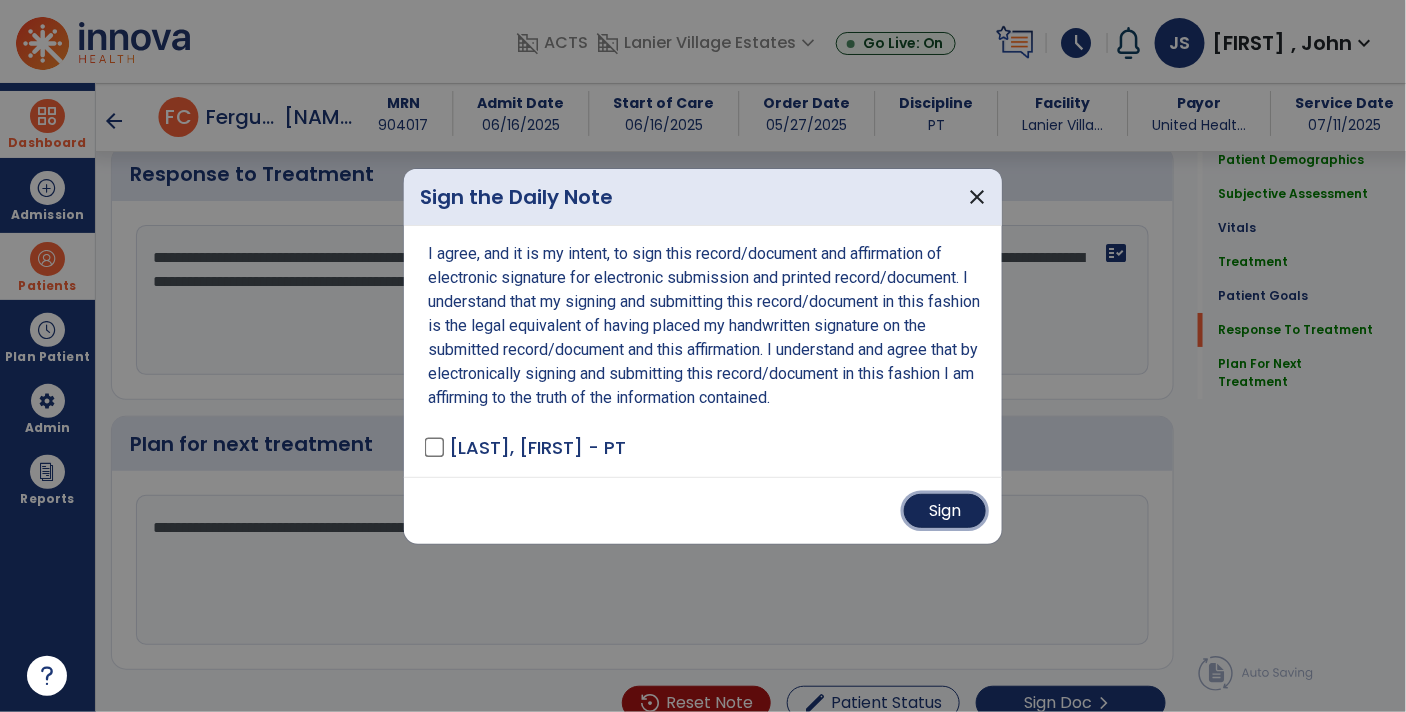 click on "Sign" at bounding box center (945, 511) 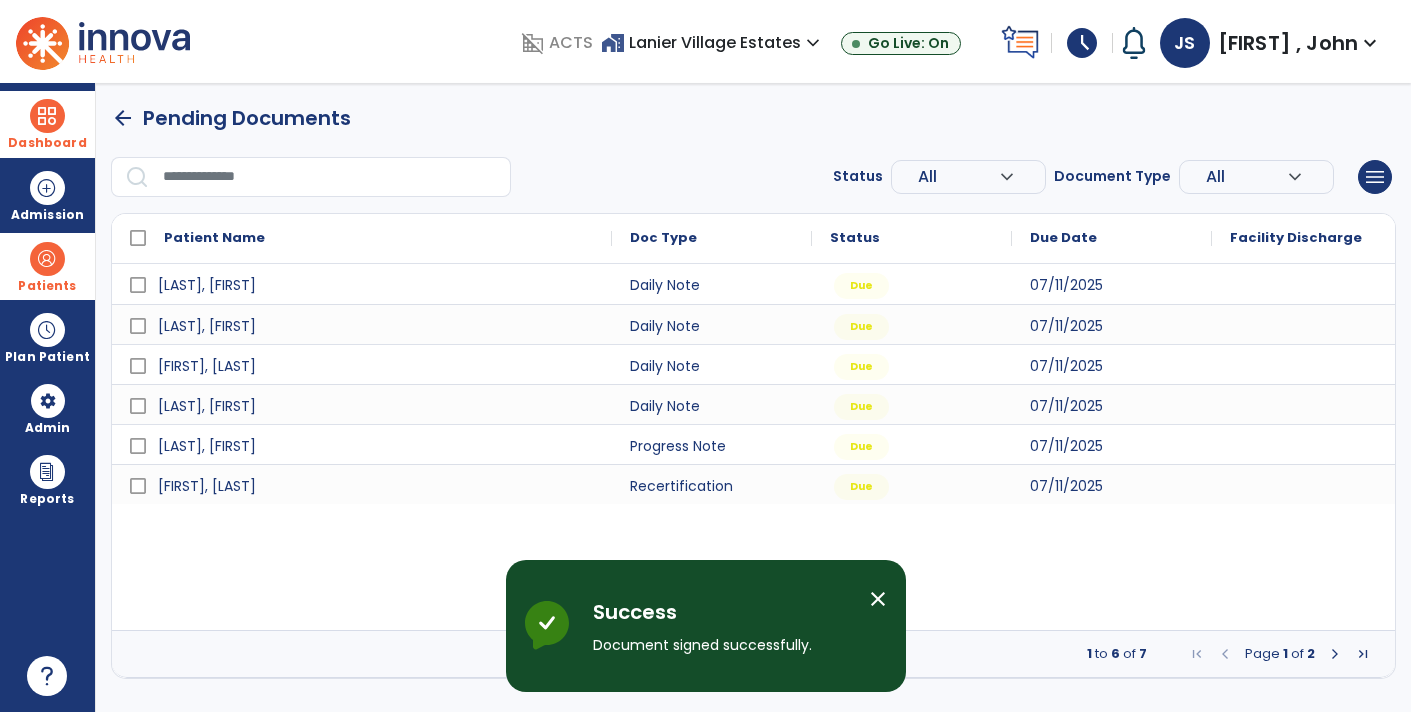 scroll, scrollTop: 0, scrollLeft: 0, axis: both 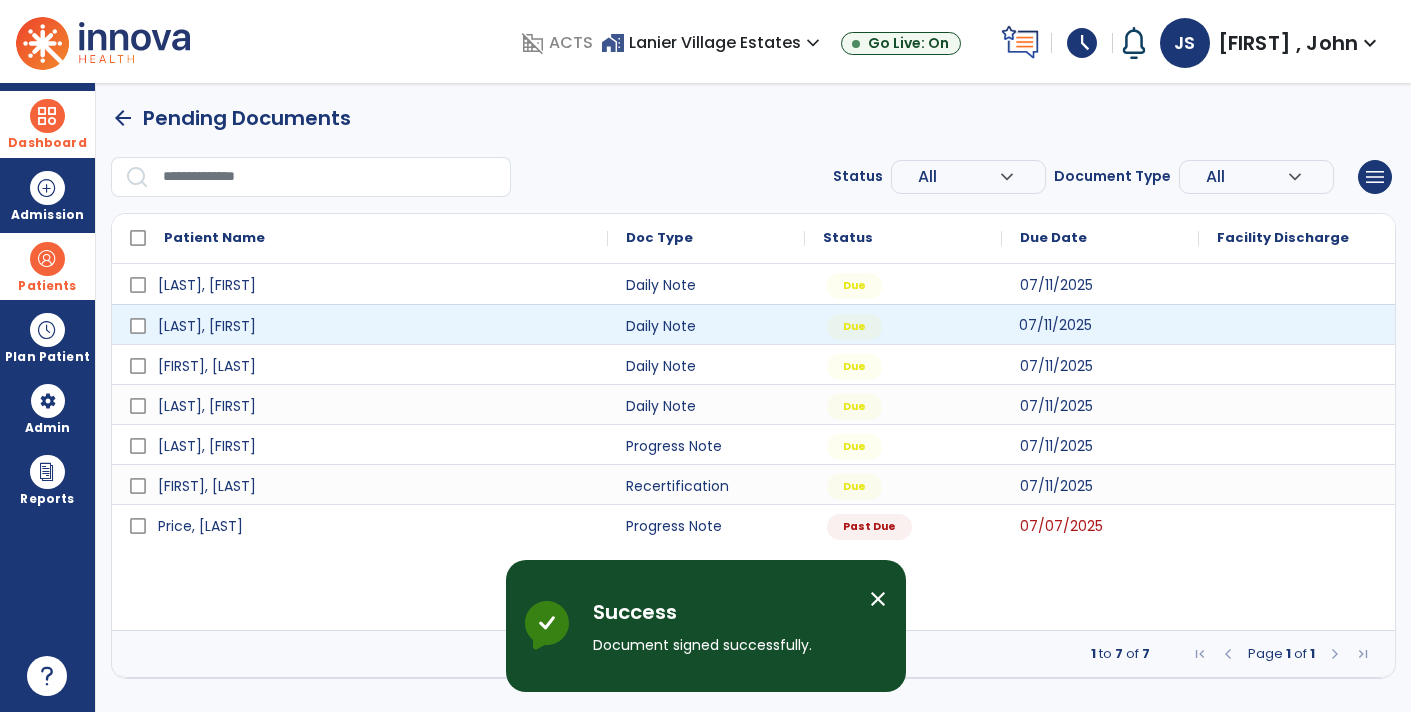 click on "07/11/2025" at bounding box center (1100, 324) 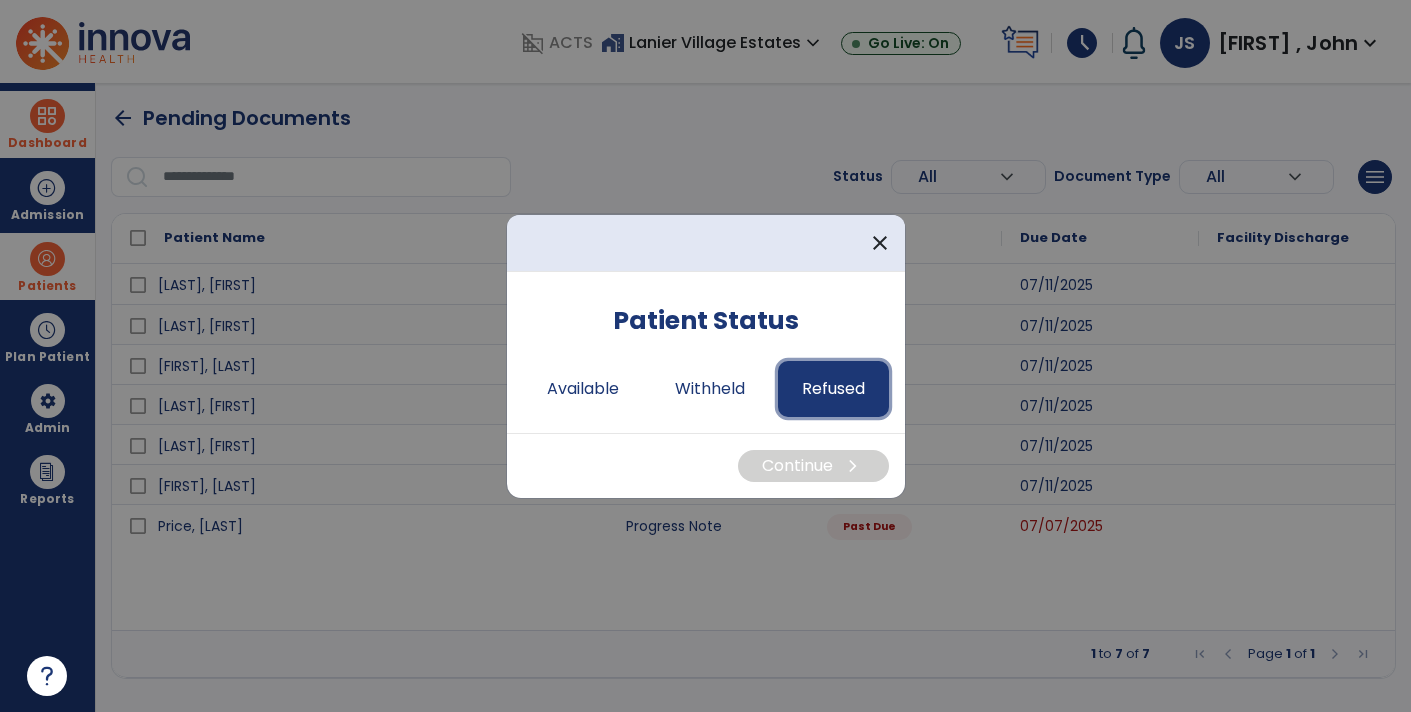 click on "Refused" at bounding box center (833, 389) 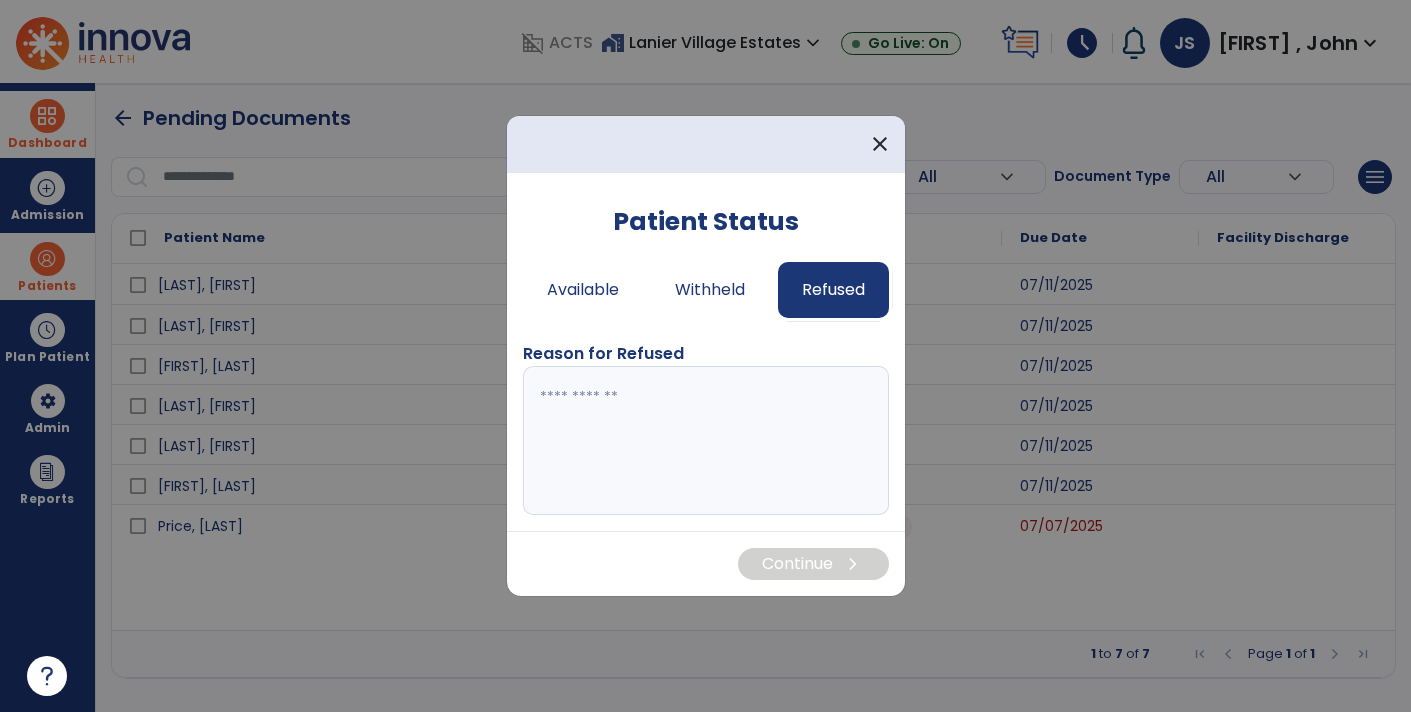 click at bounding box center (706, 441) 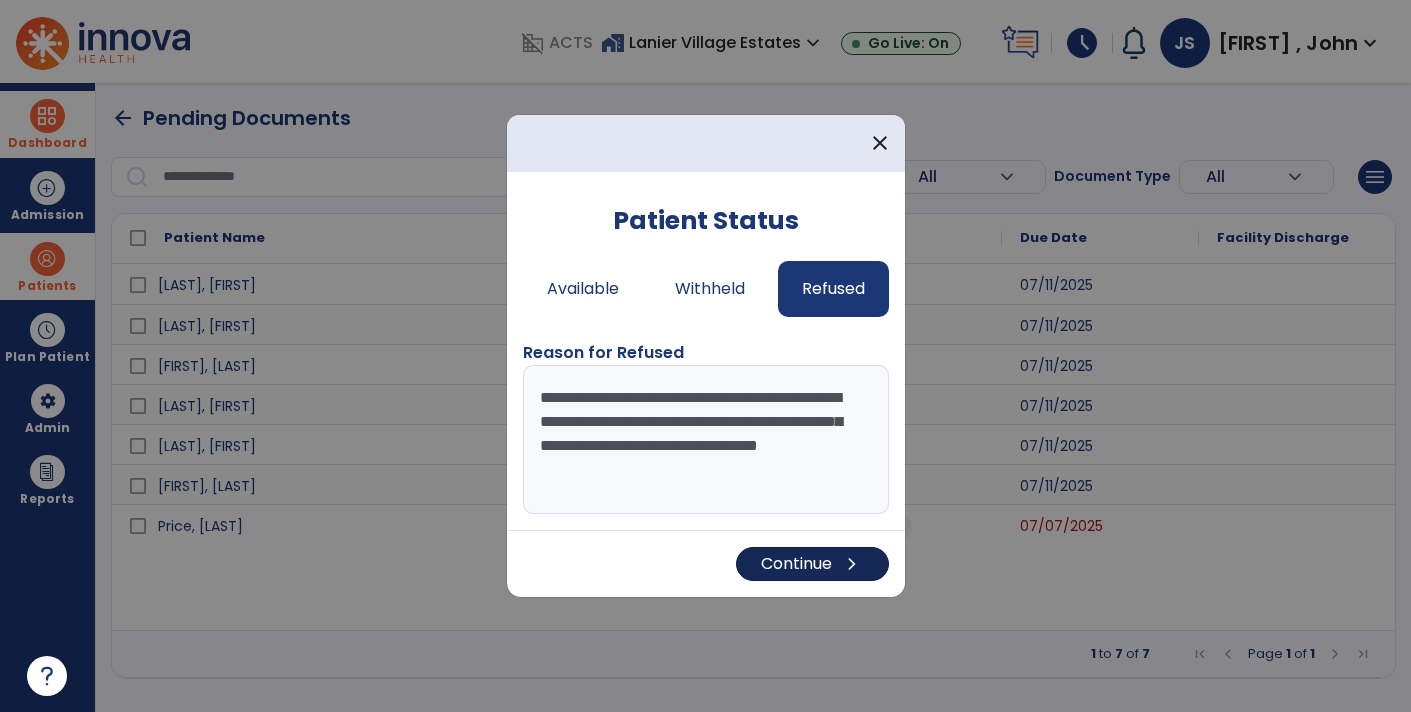type on "**********" 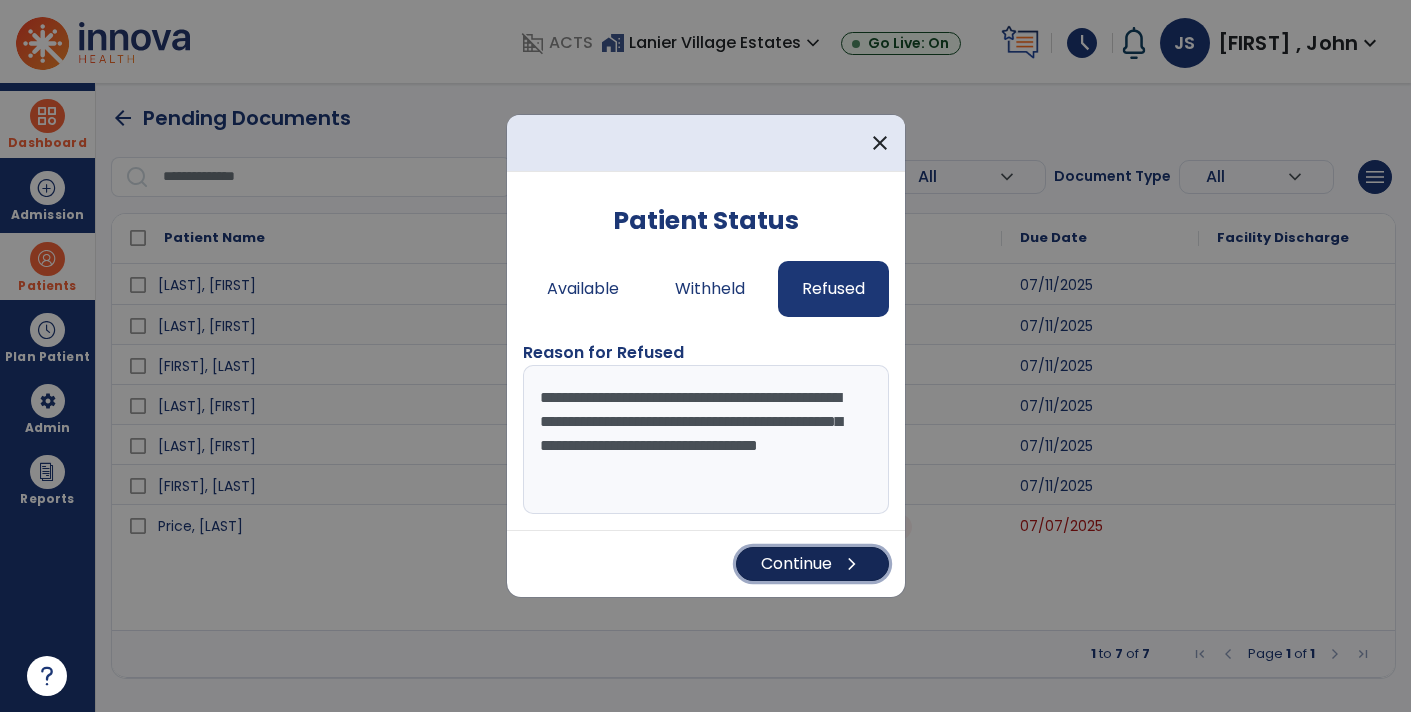 click on "Continue   chevron_right" at bounding box center [812, 564] 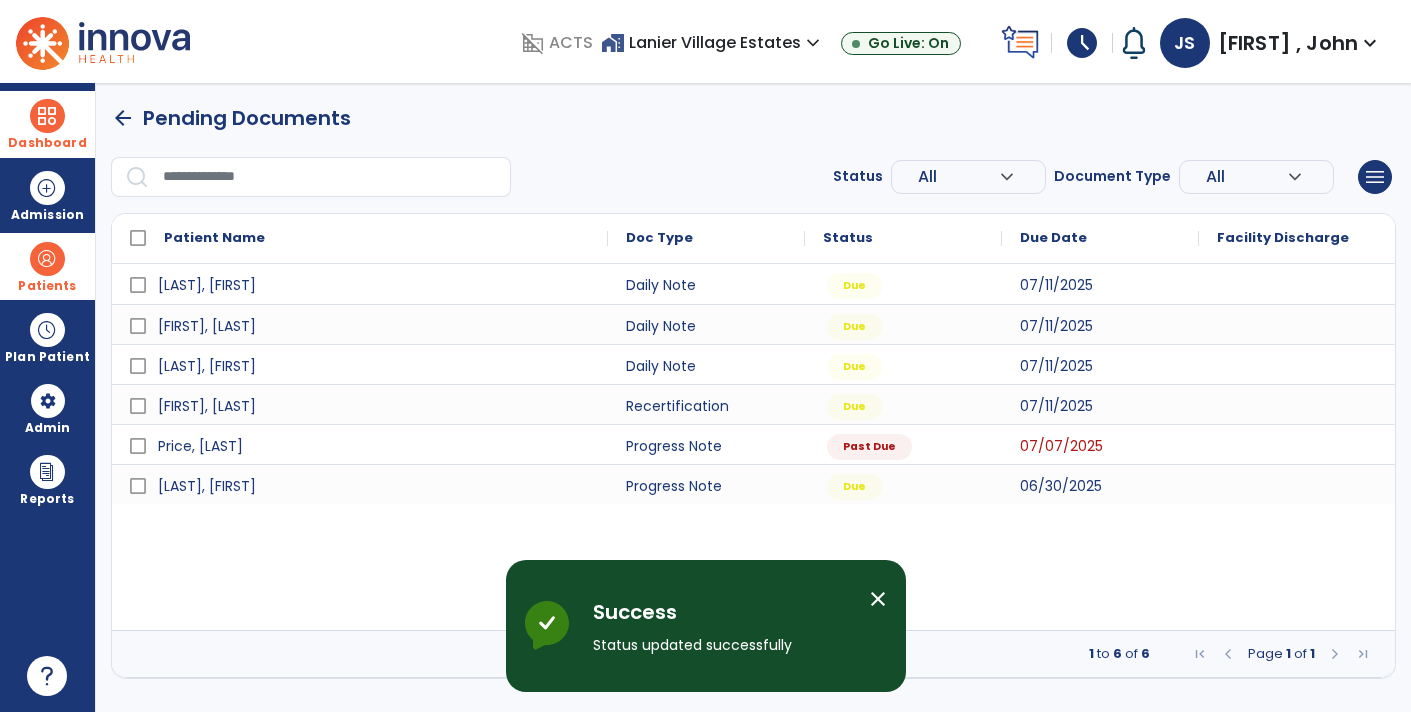 click on "Patients" at bounding box center (47, 266) 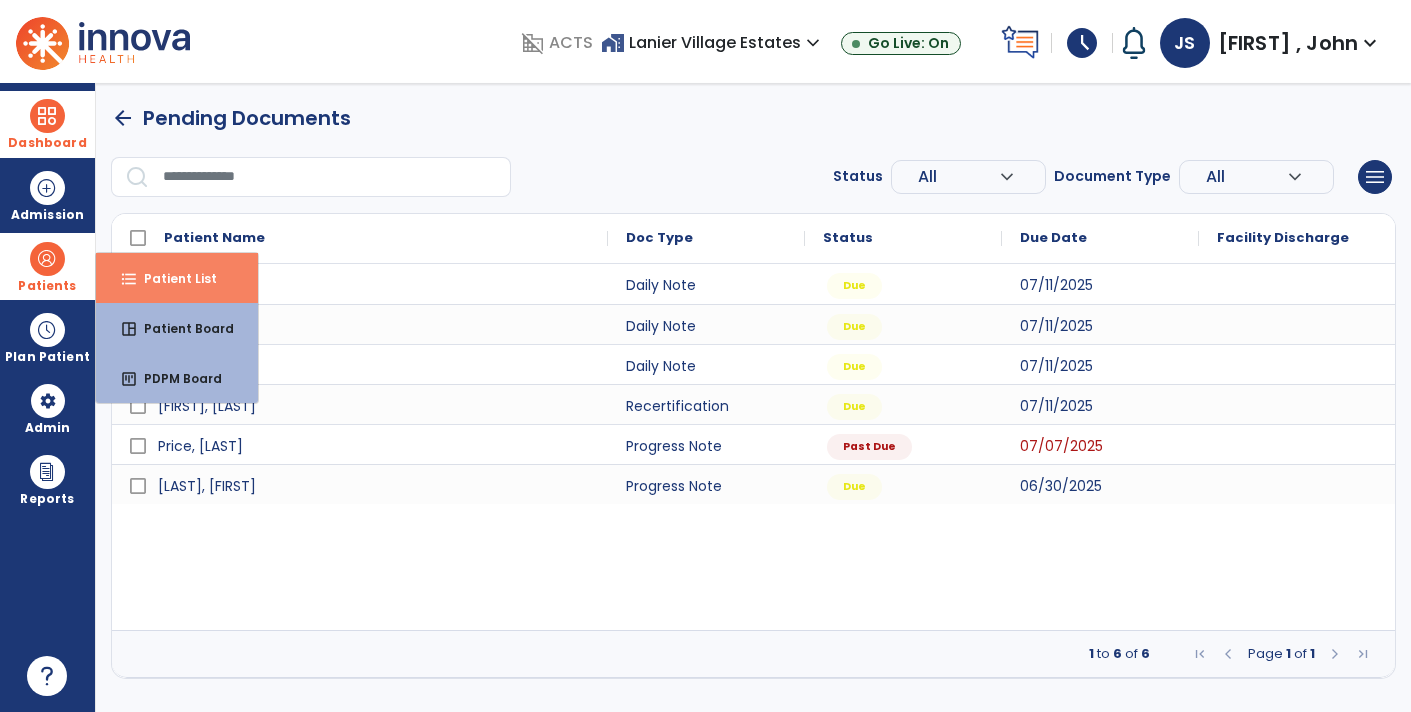 click on "format_list_bulleted  Patient List" at bounding box center [177, 278] 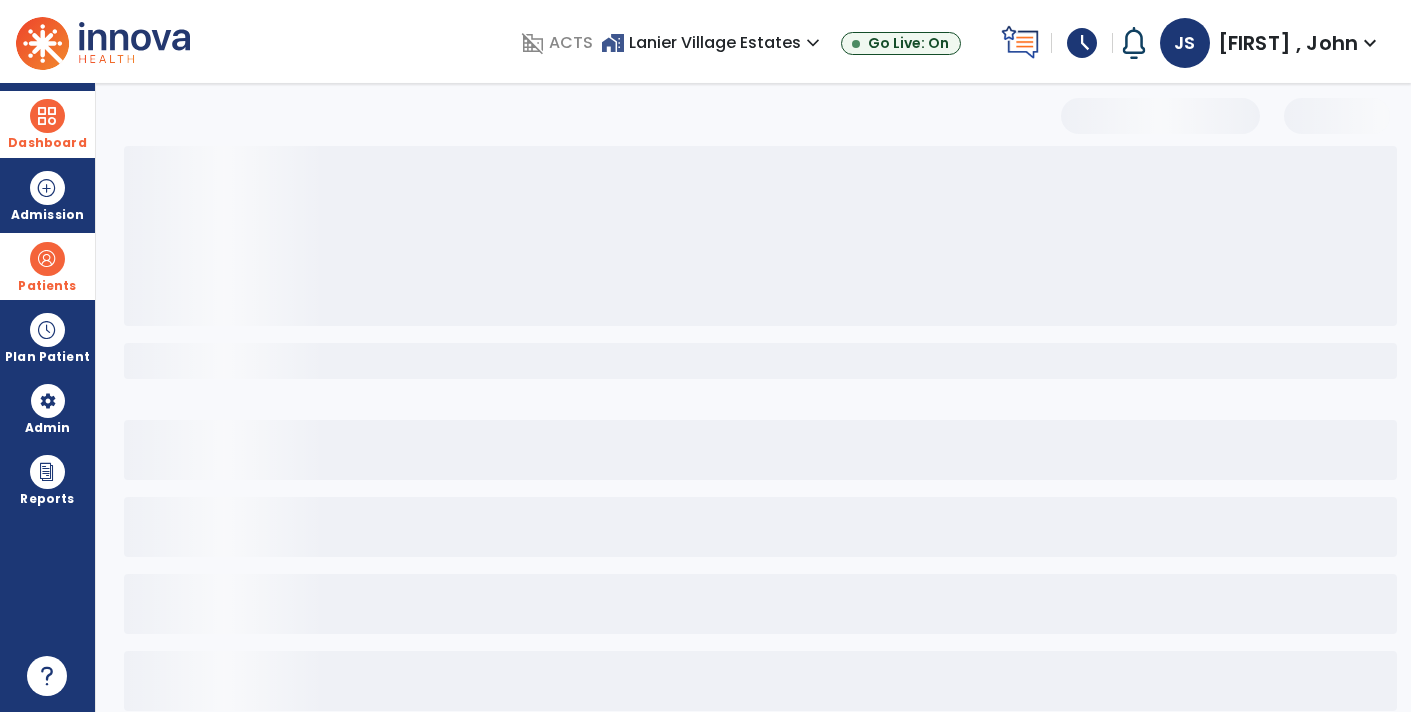select on "***" 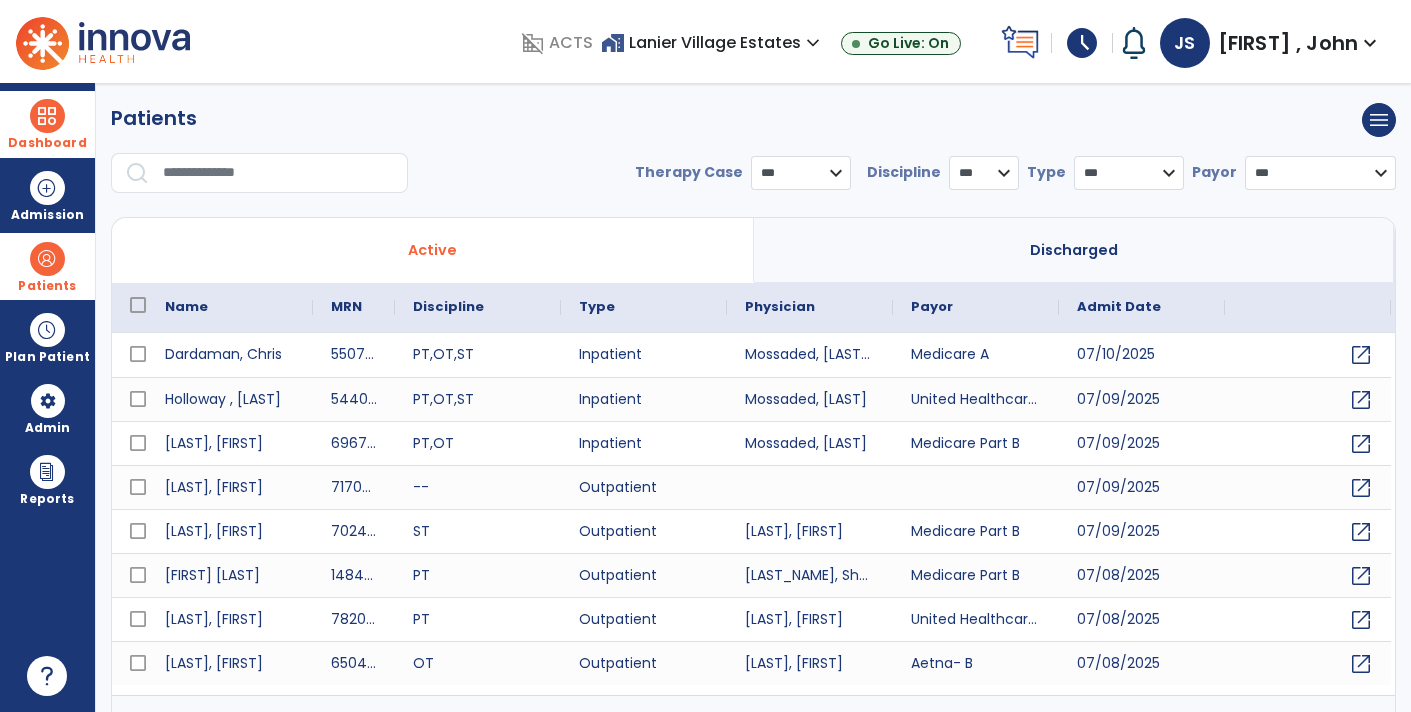click at bounding box center (278, 173) 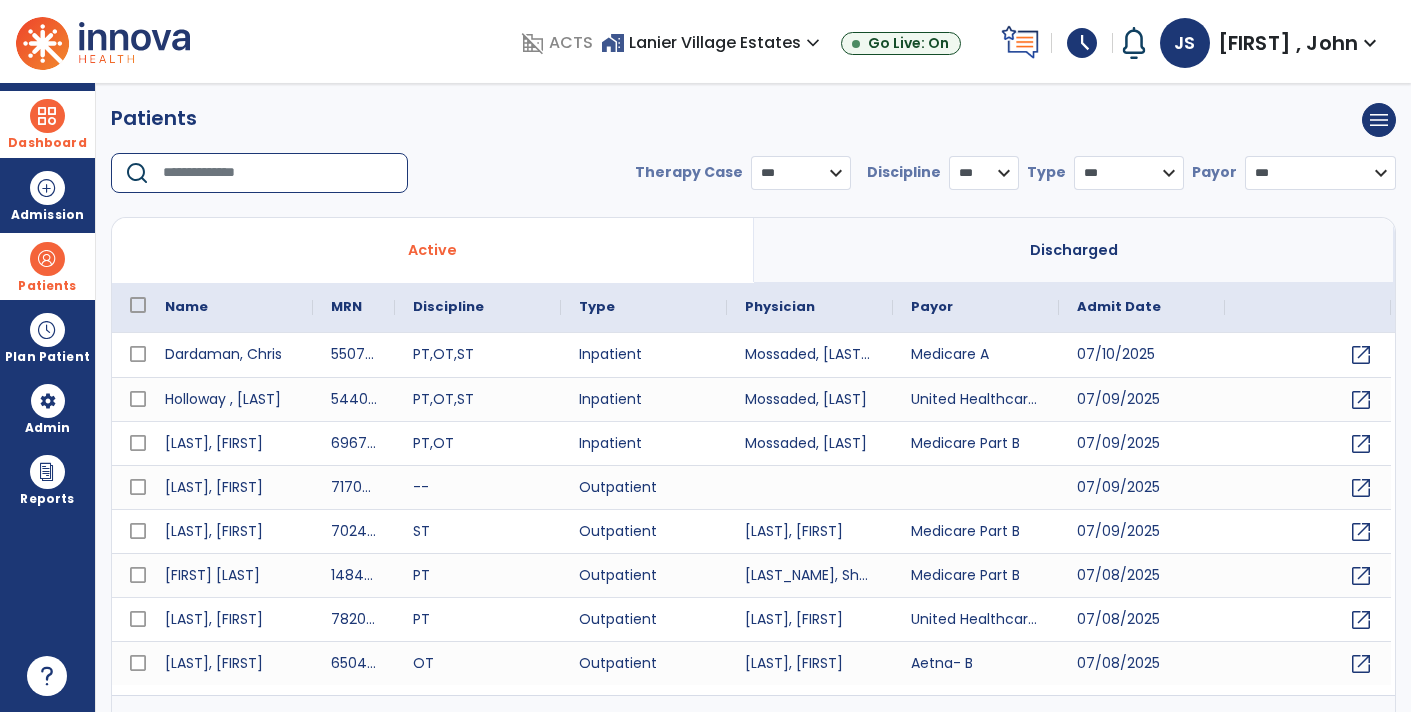 type on "*" 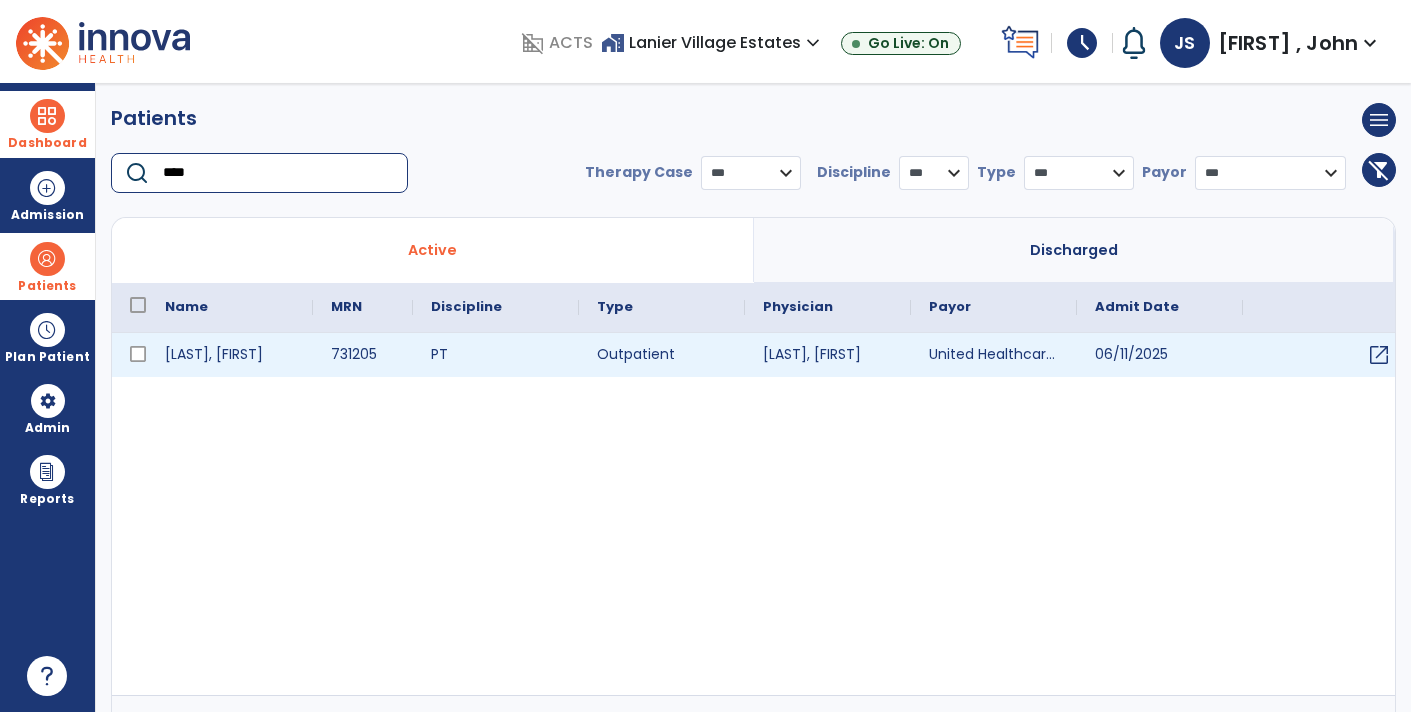 type on "****" 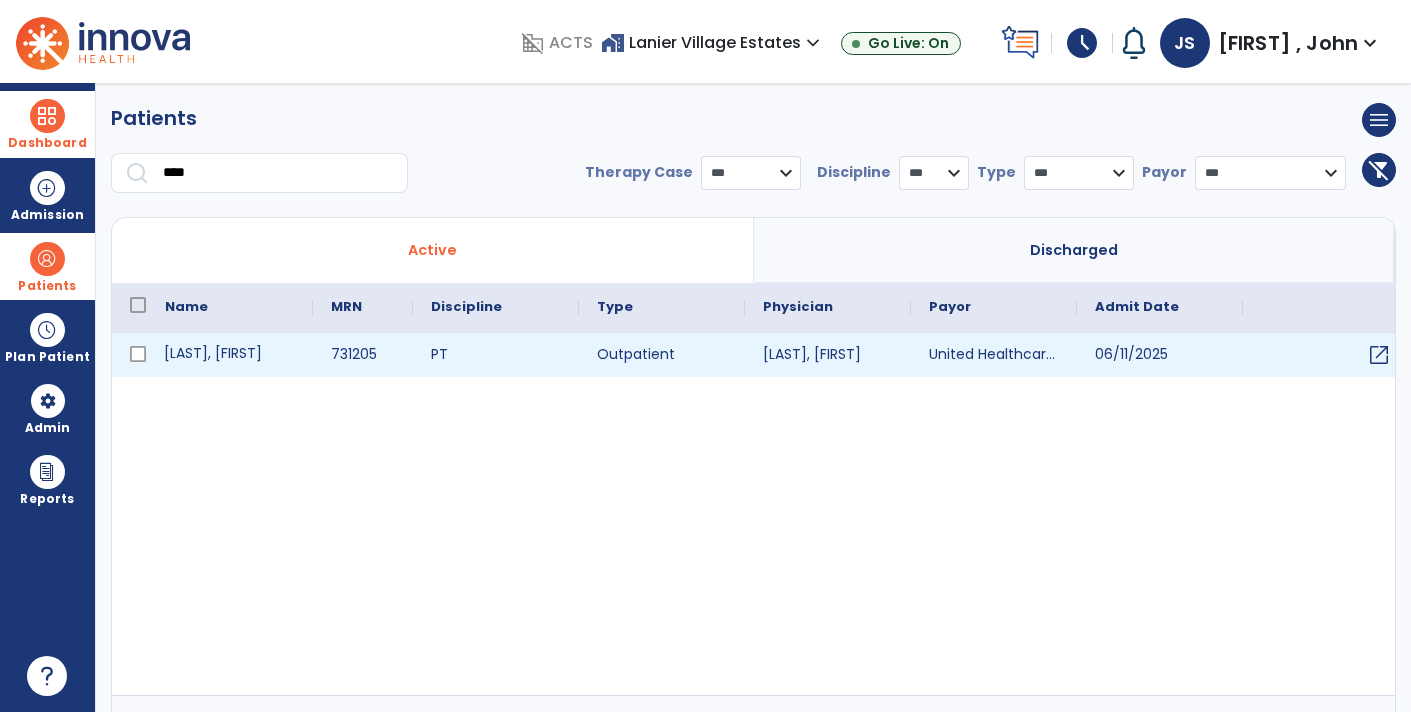 click on "[LAST], [FIRST]" at bounding box center (230, 355) 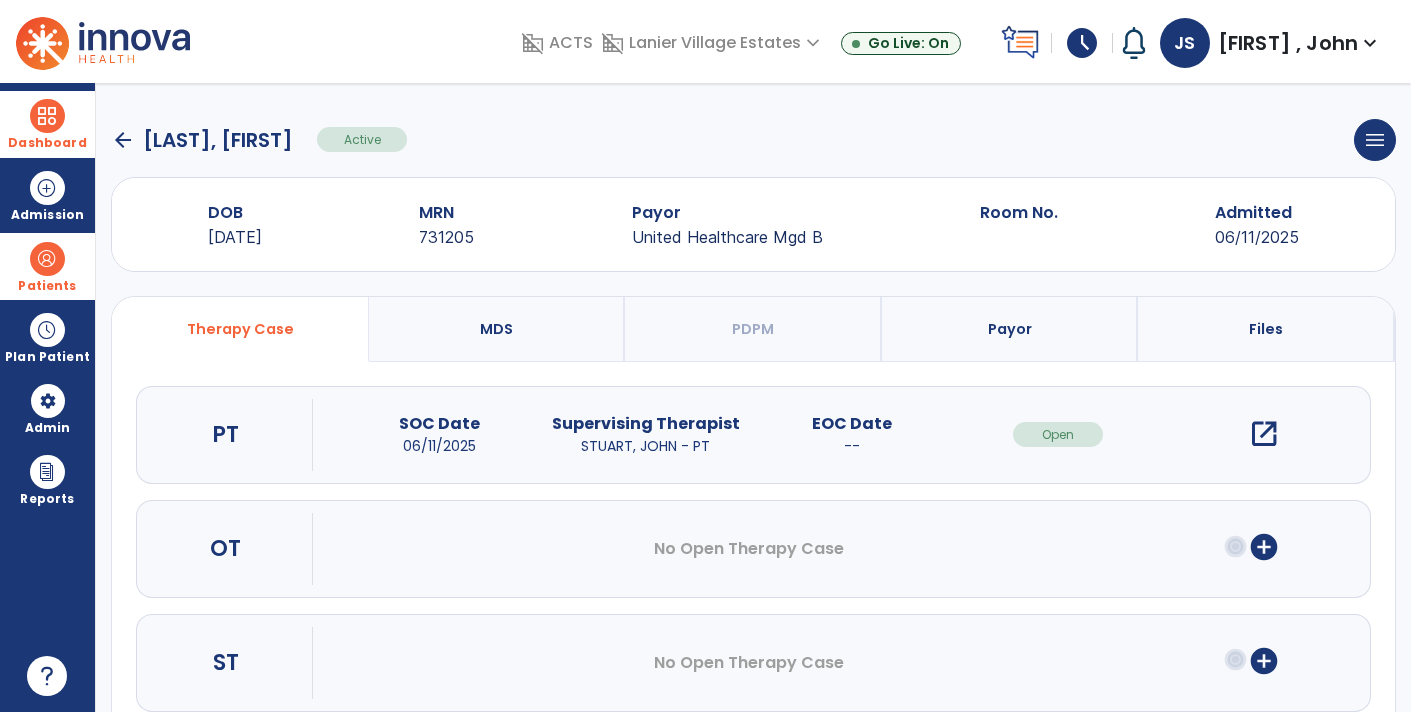 click on "open_in_new" at bounding box center [1264, 434] 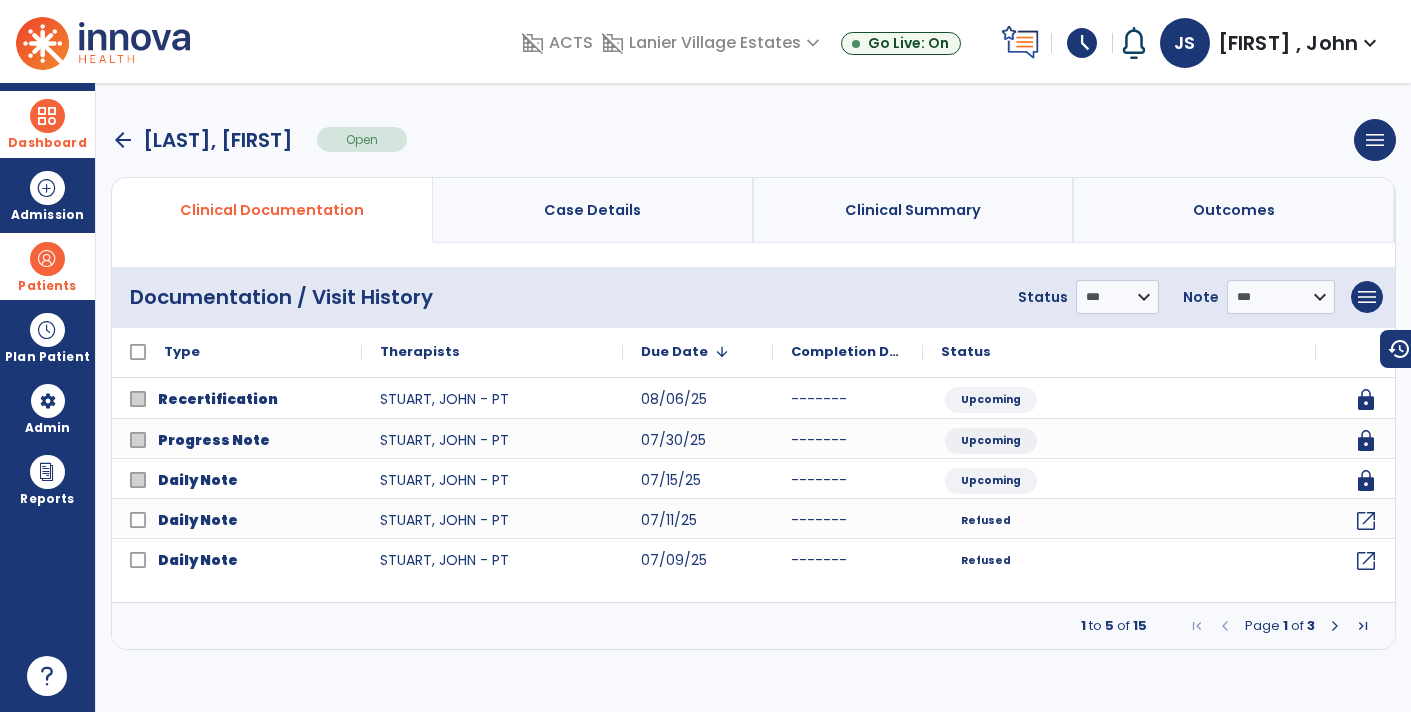 click at bounding box center [1335, 626] 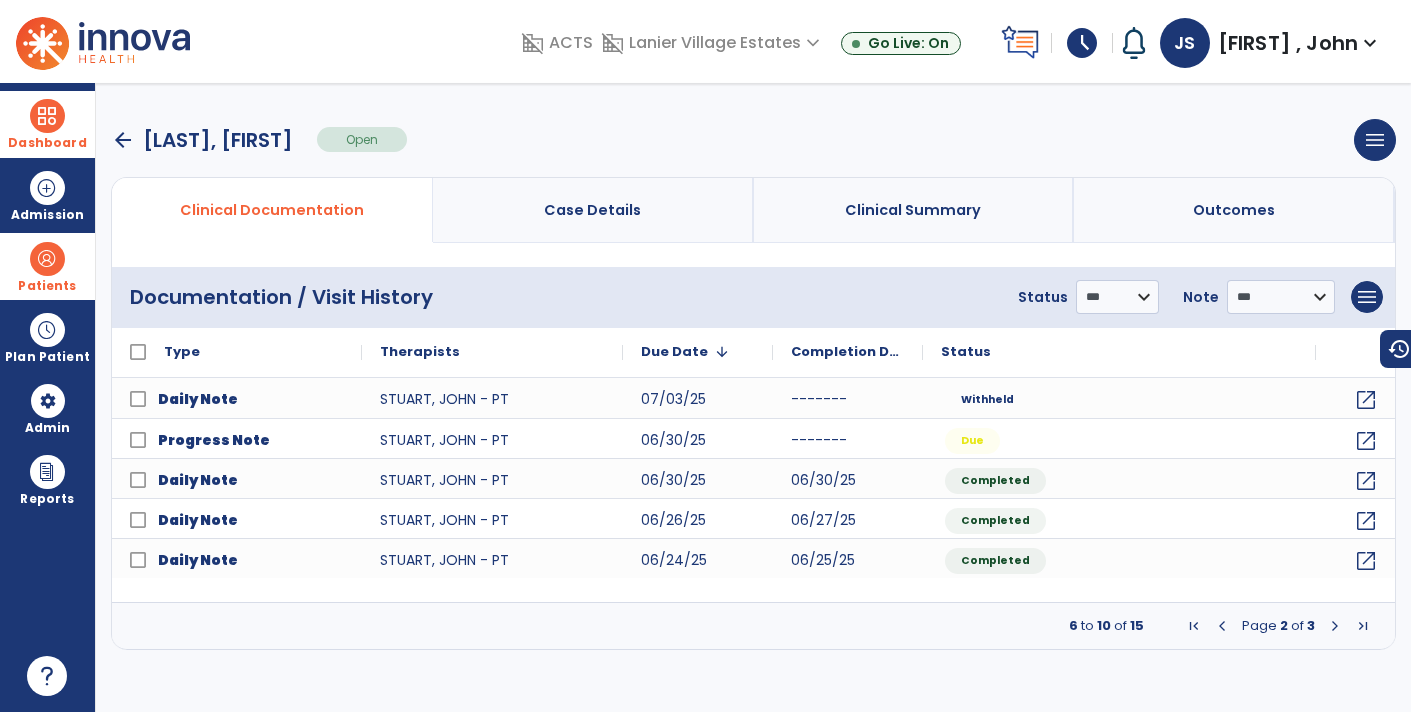 click at bounding box center [1222, 626] 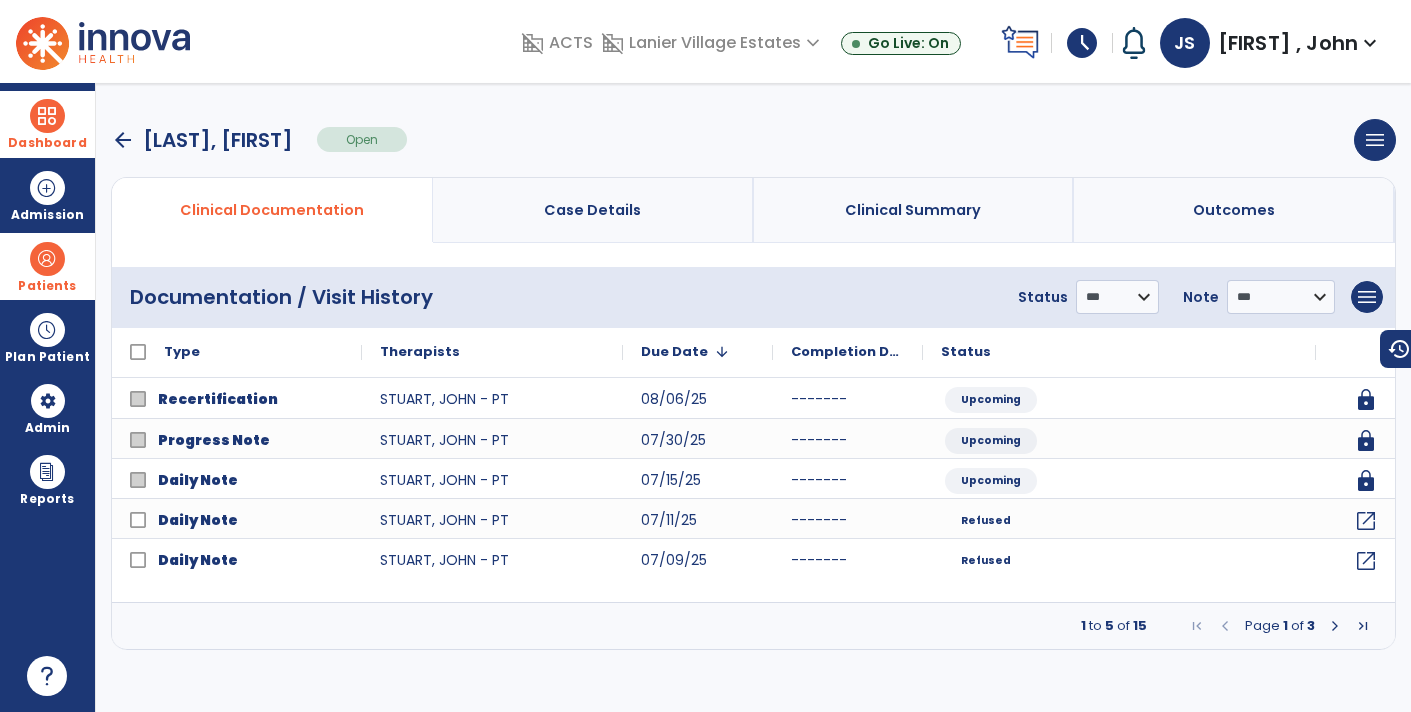 click at bounding box center [1335, 626] 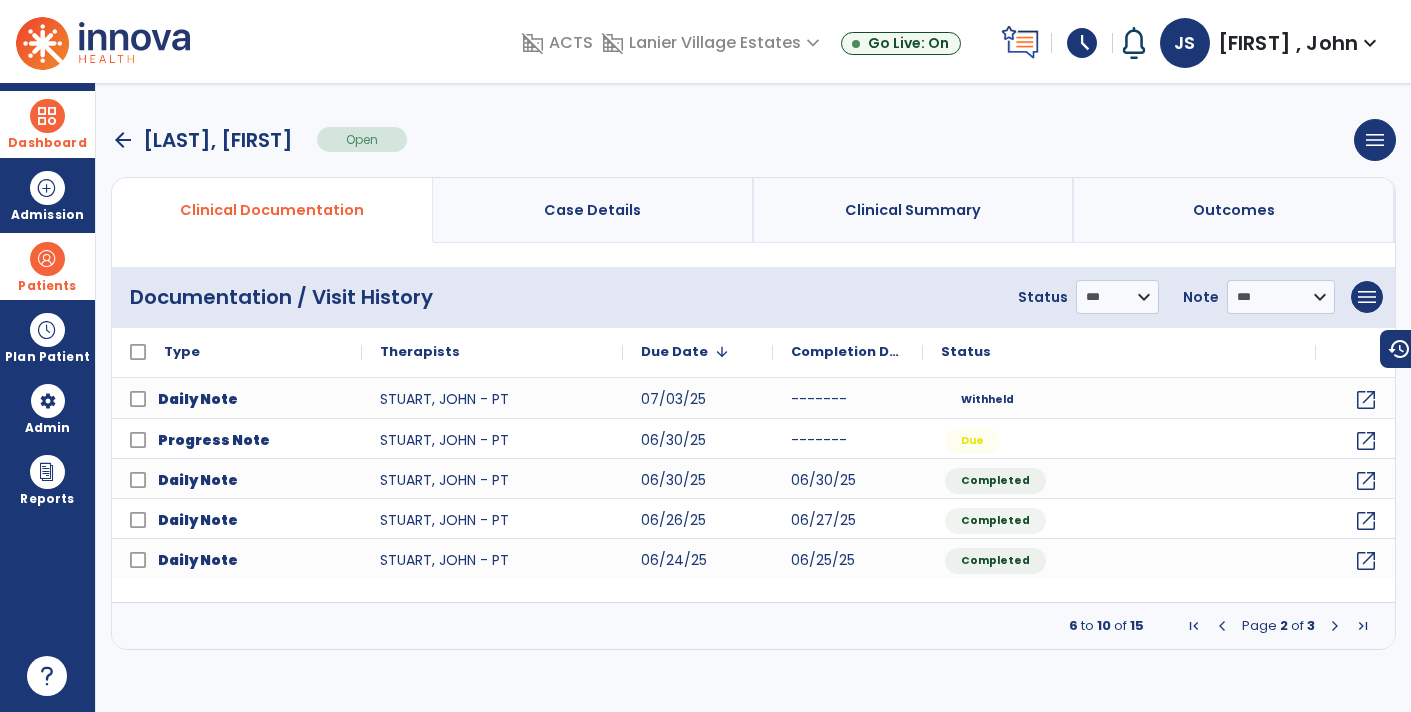 click at bounding box center [1335, 626] 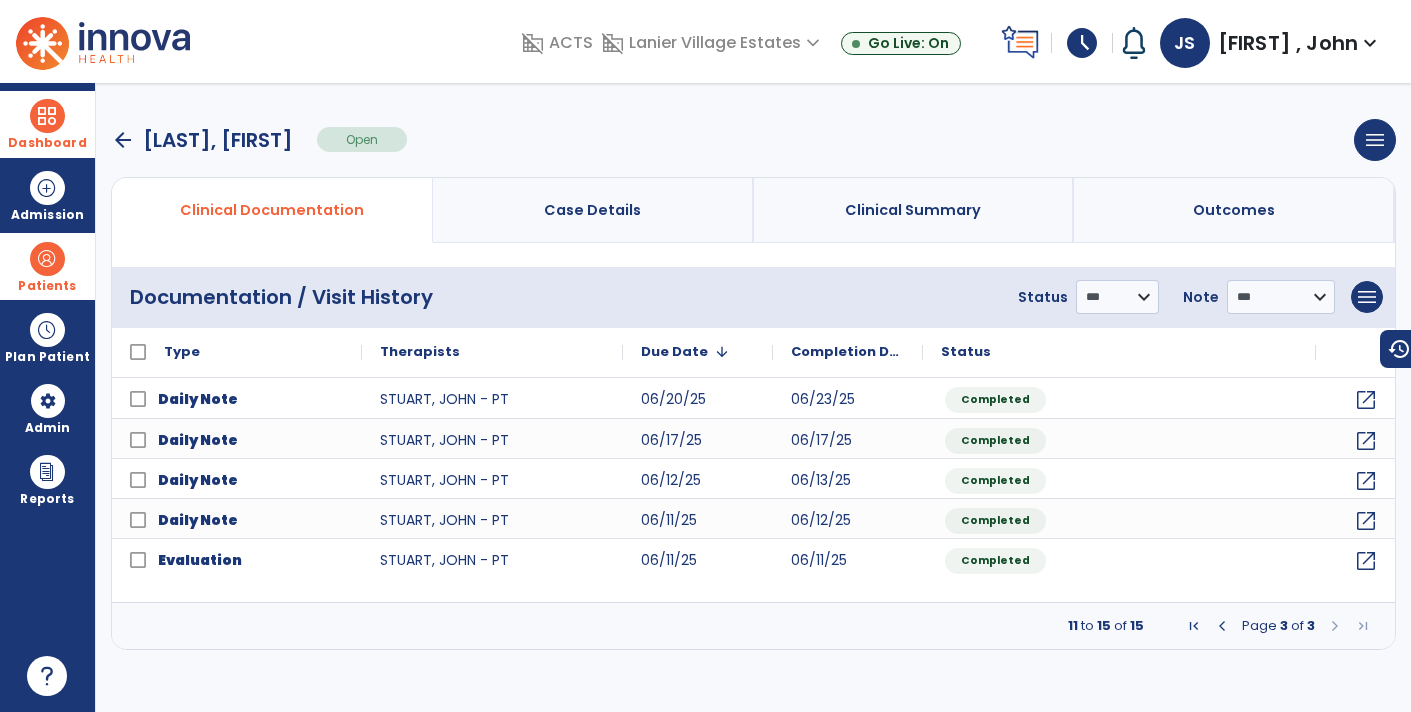 click at bounding box center (1222, 626) 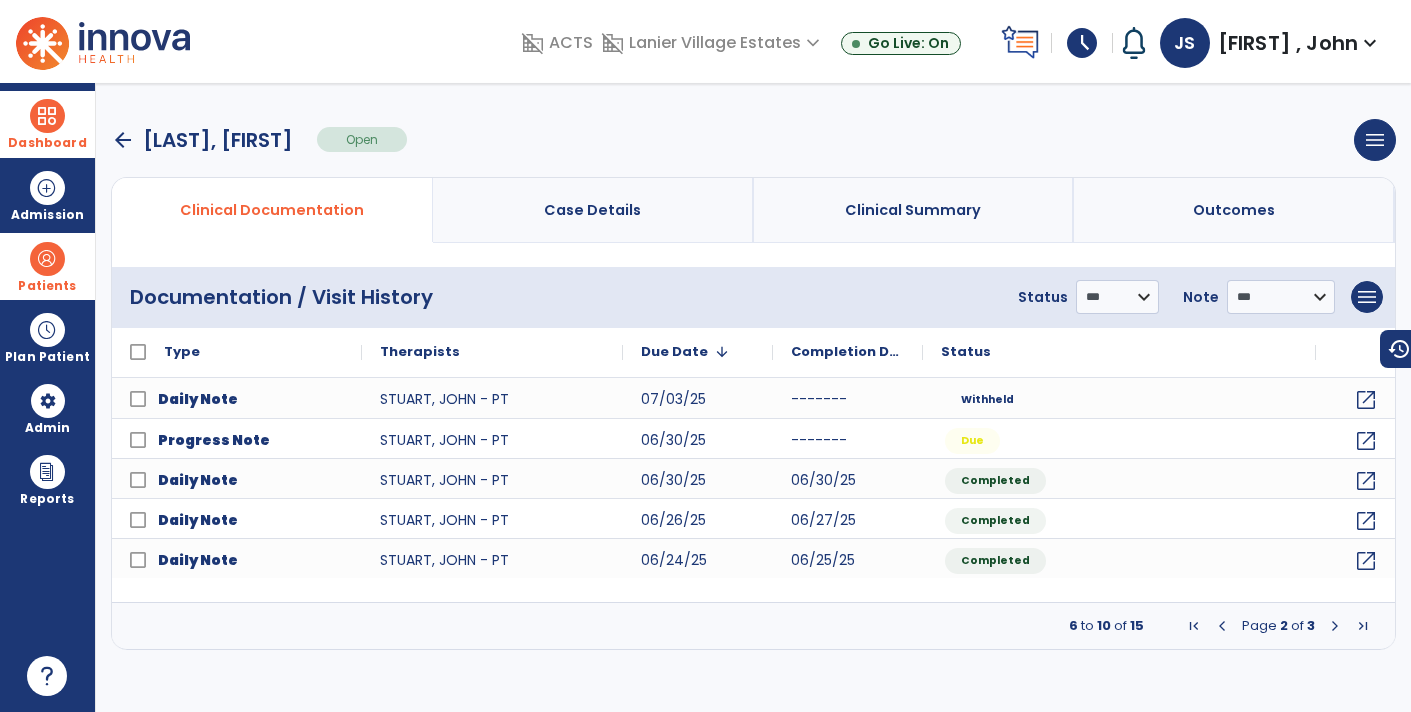 click at bounding box center (1222, 626) 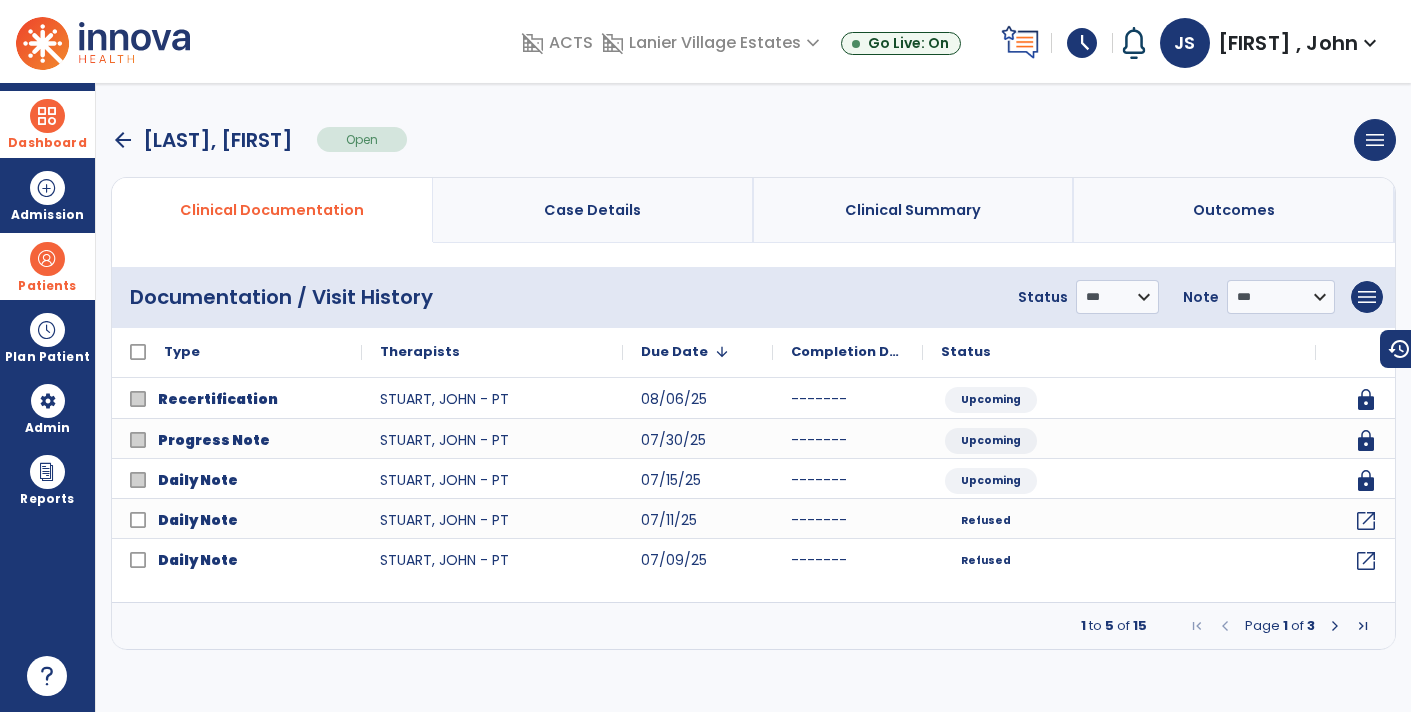 click at bounding box center [47, 259] 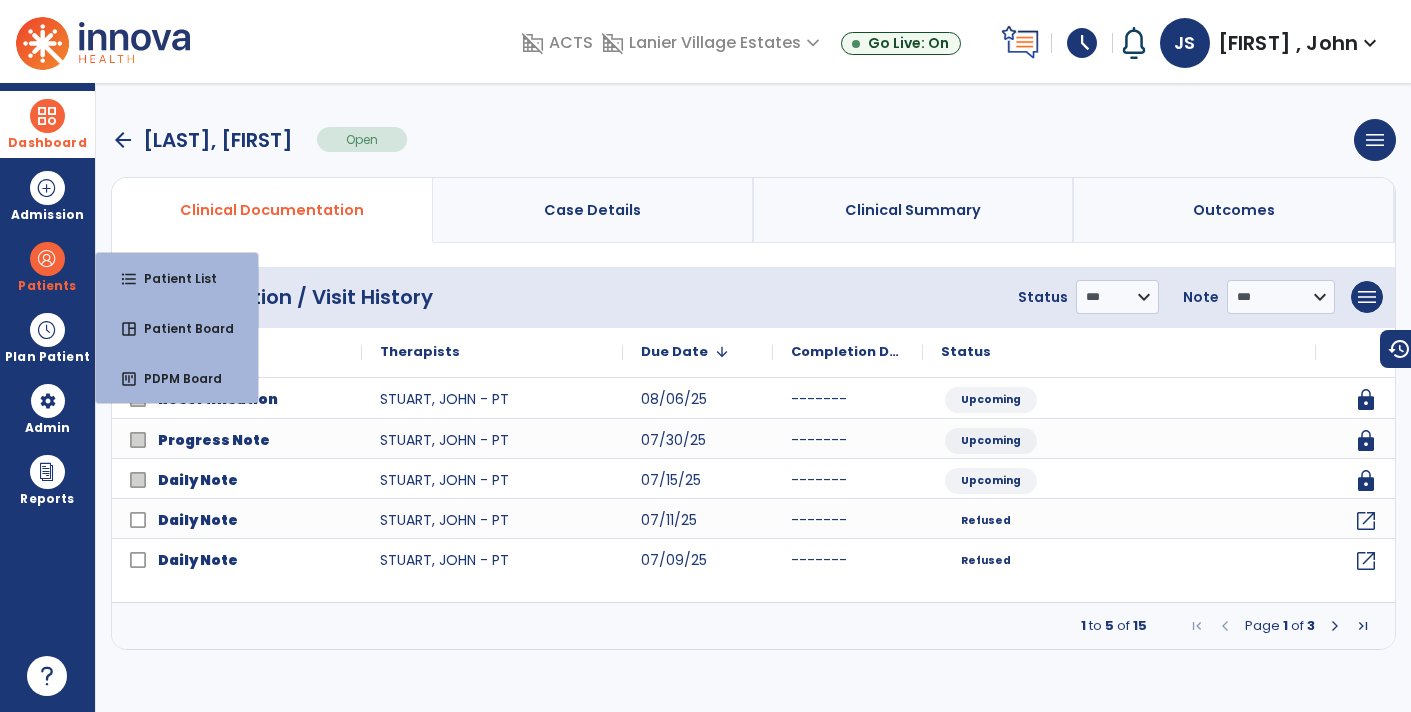click at bounding box center [47, 116] 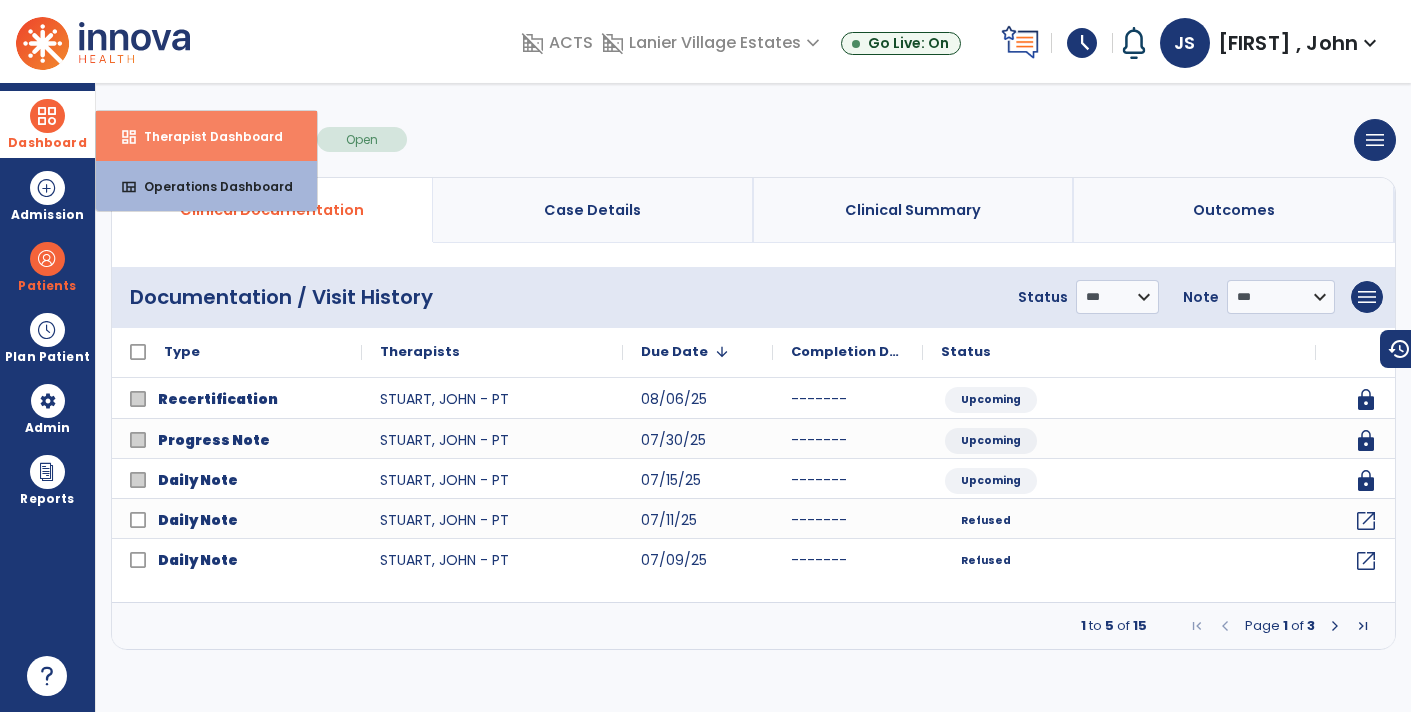 click on "dashboard  Therapist Dashboard" at bounding box center [206, 136] 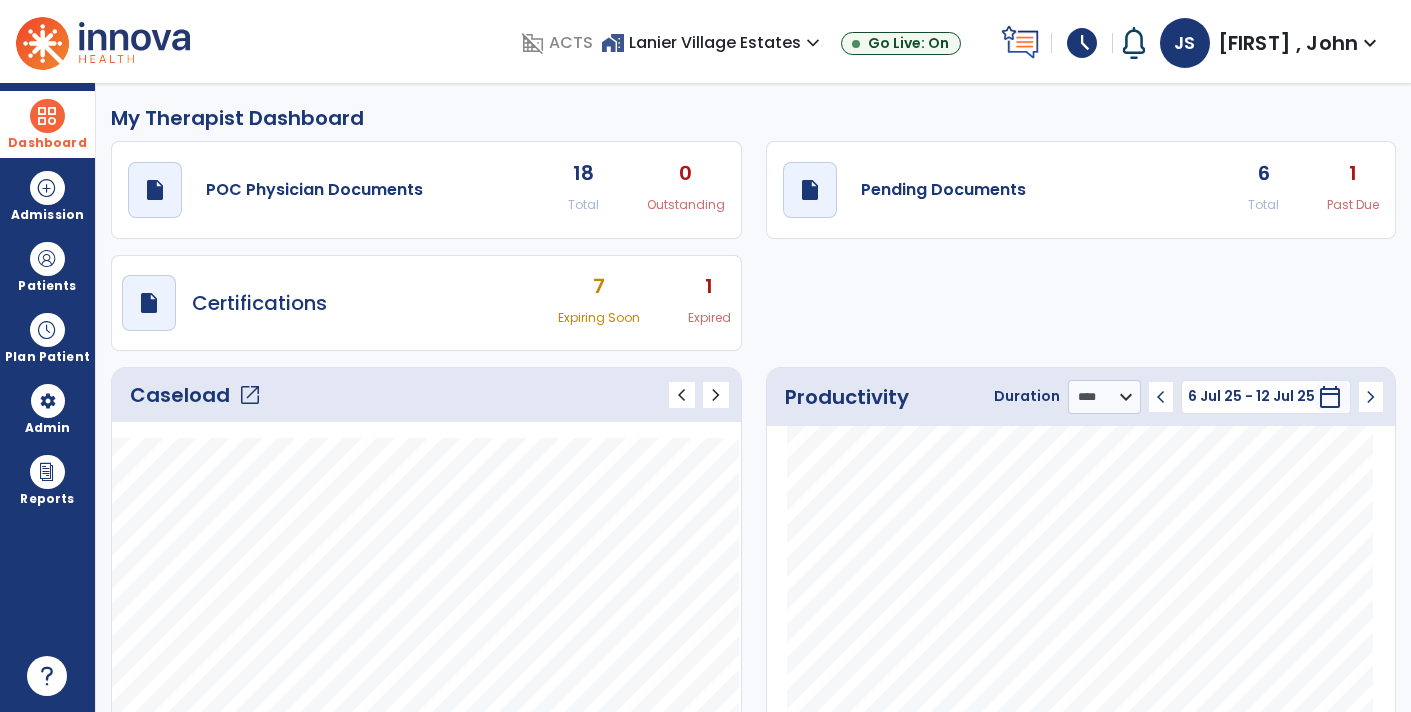 click on "Past Due" 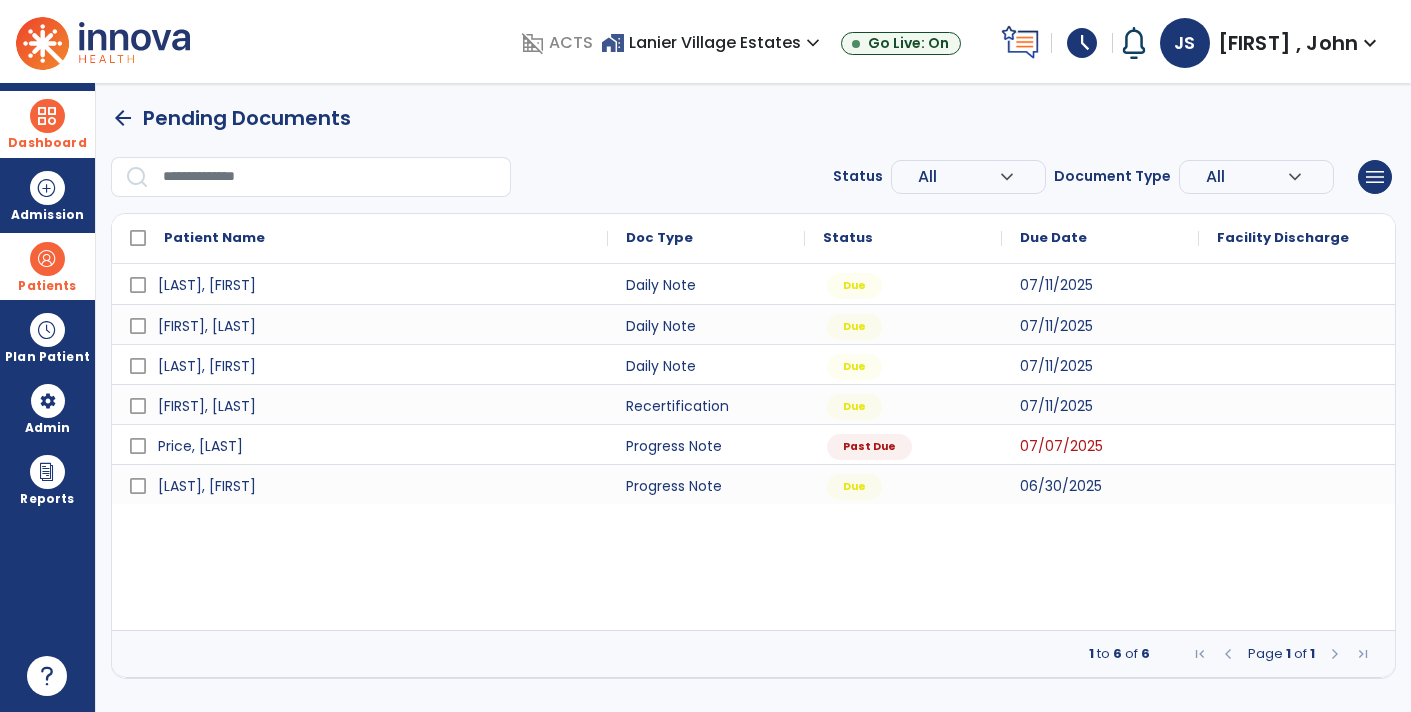 click at bounding box center [47, 259] 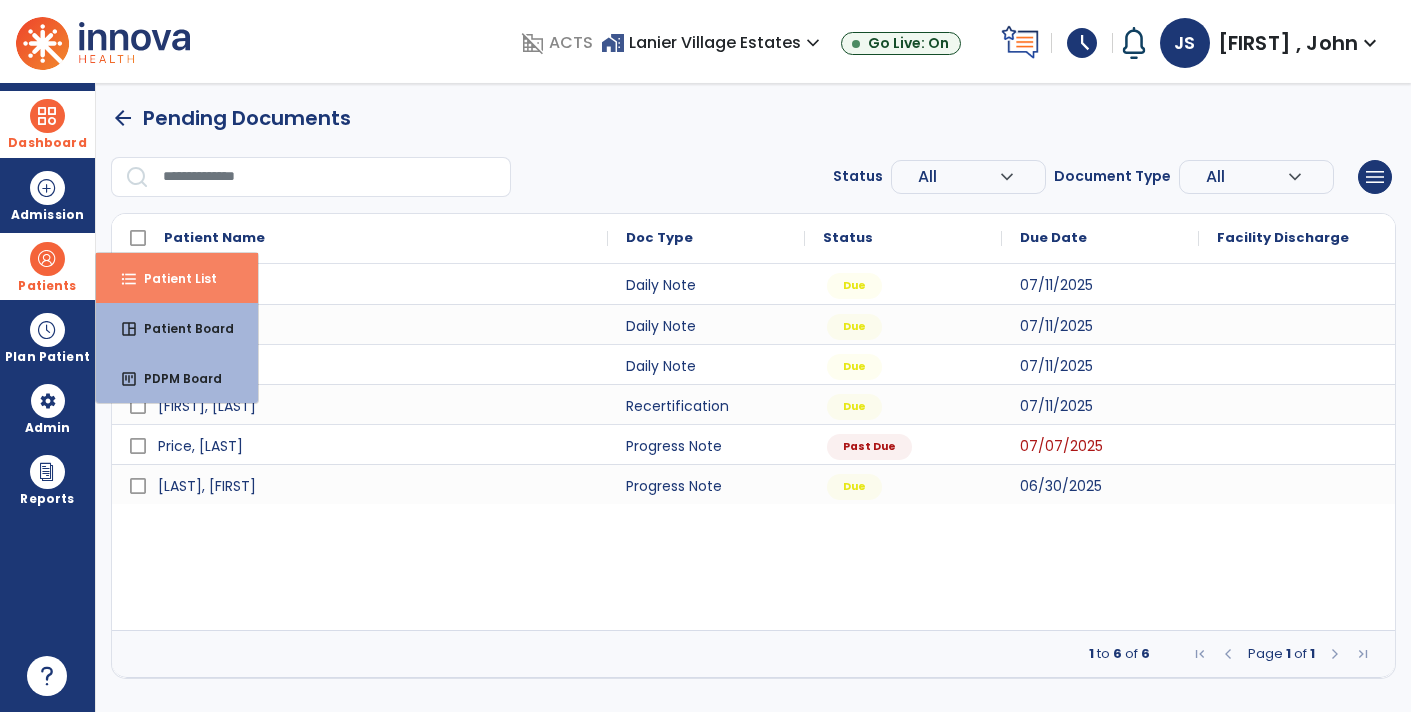 click on "Patient List" at bounding box center (172, 278) 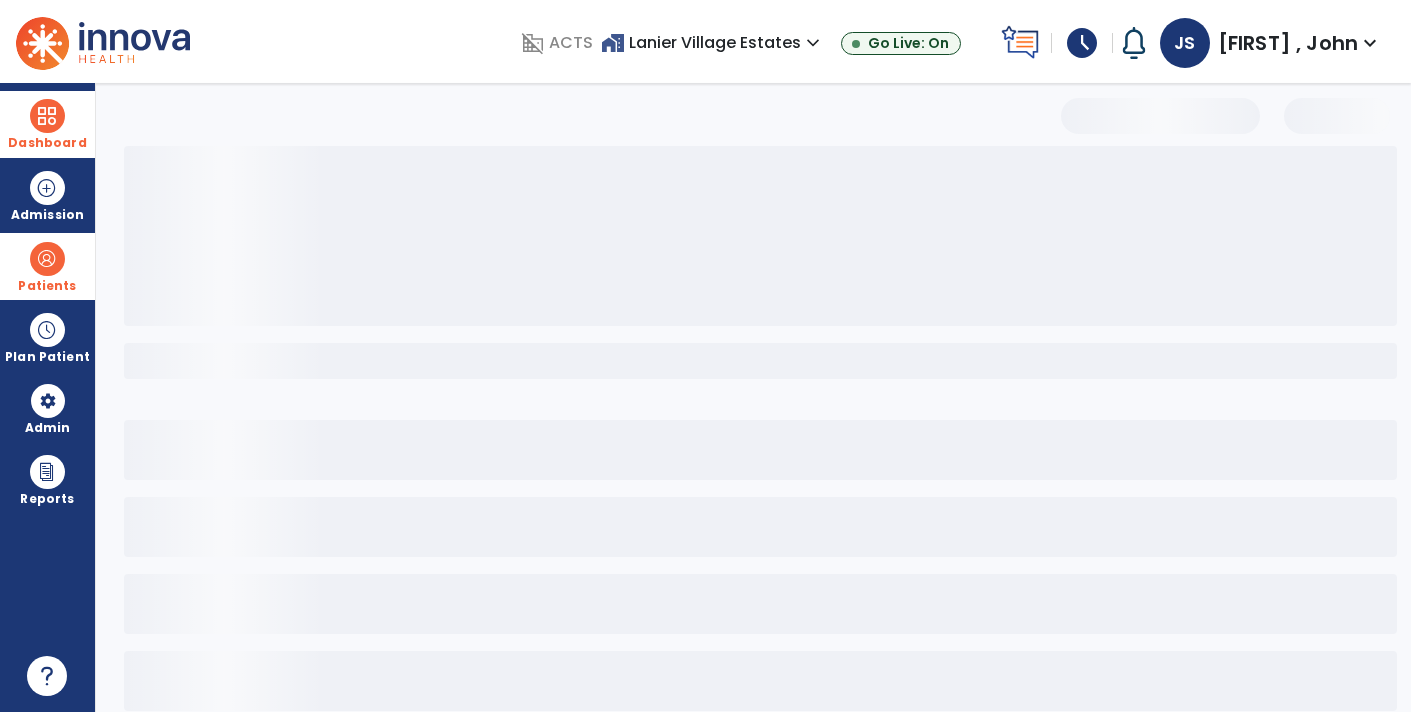 select on "***" 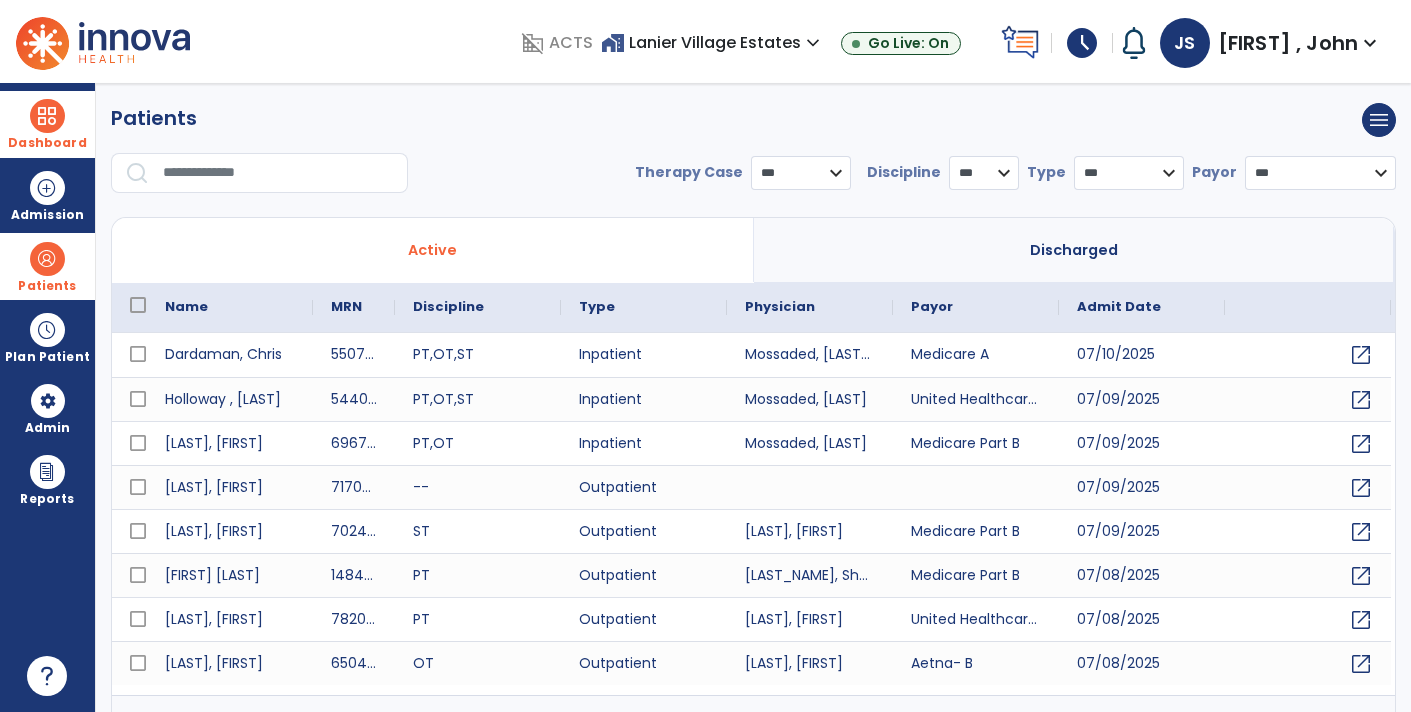 click at bounding box center [278, 173] 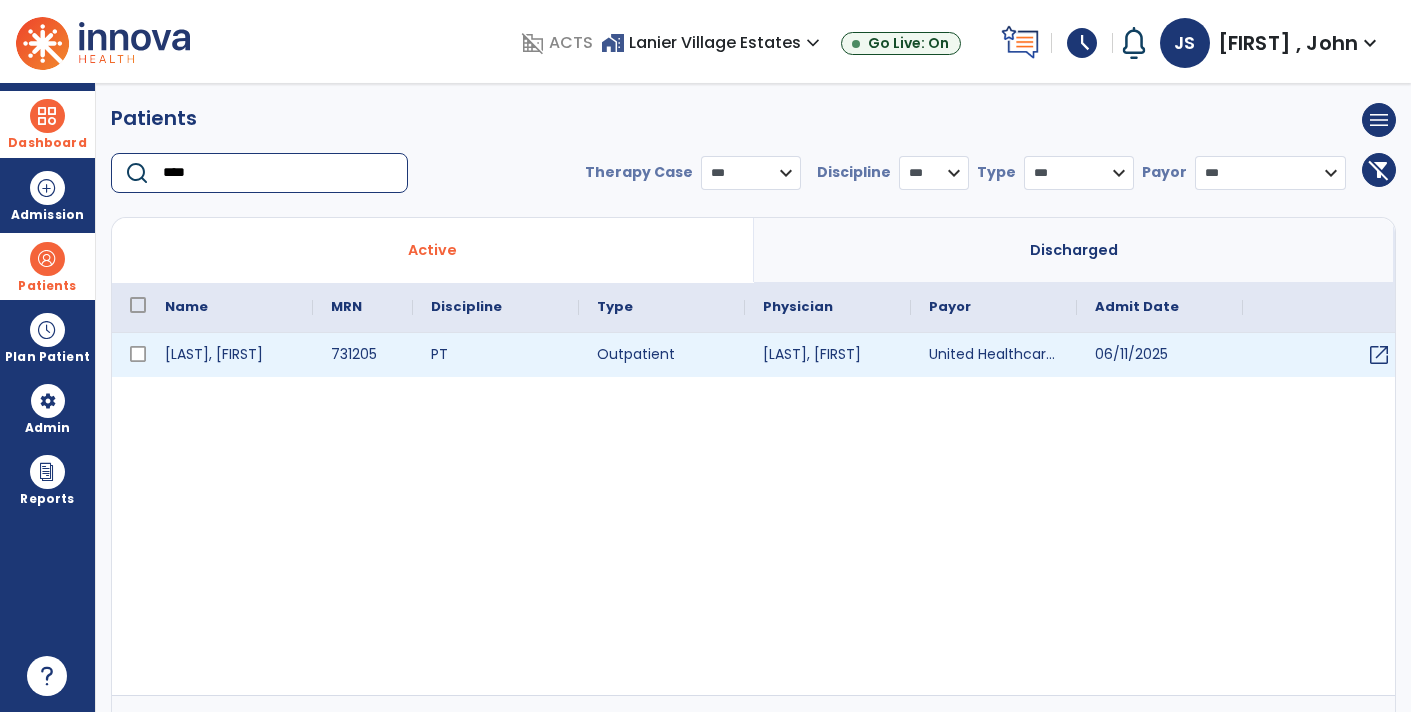 type on "****" 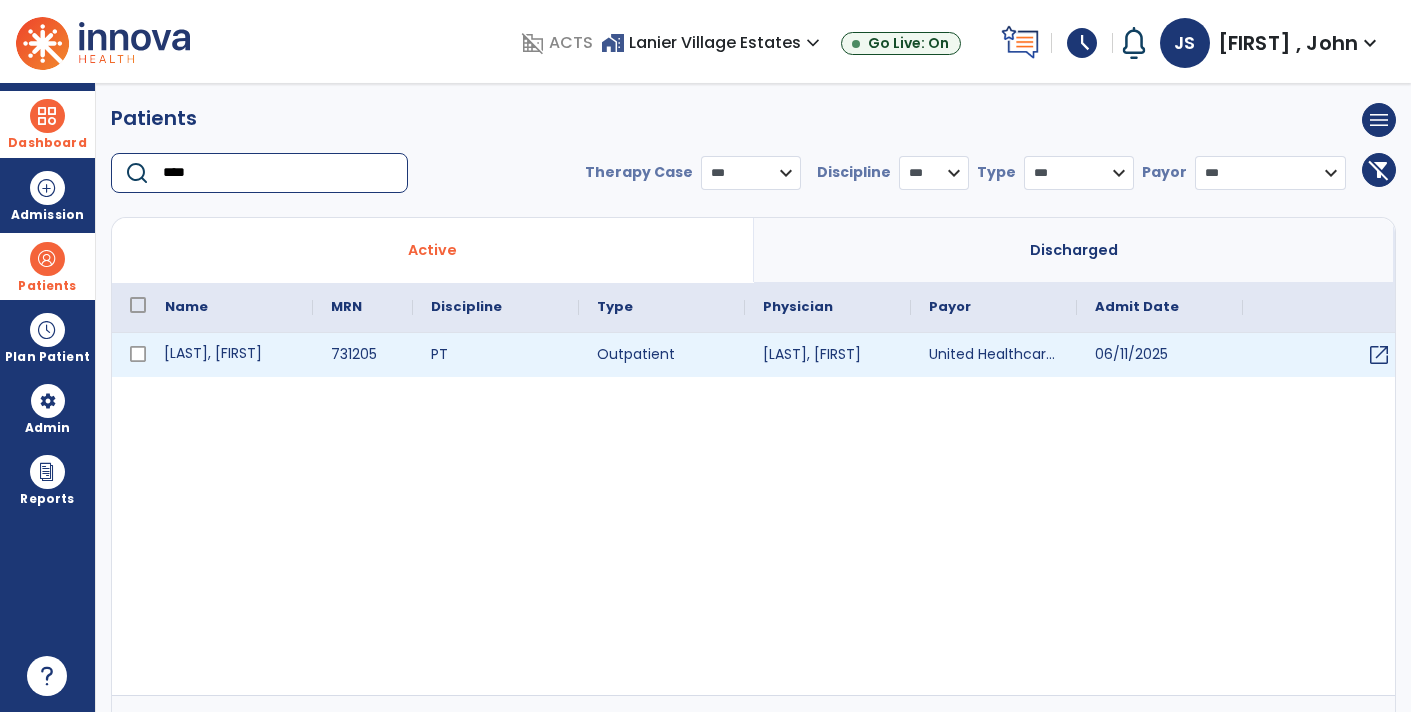 click on "[LAST], [FIRST]" at bounding box center (230, 355) 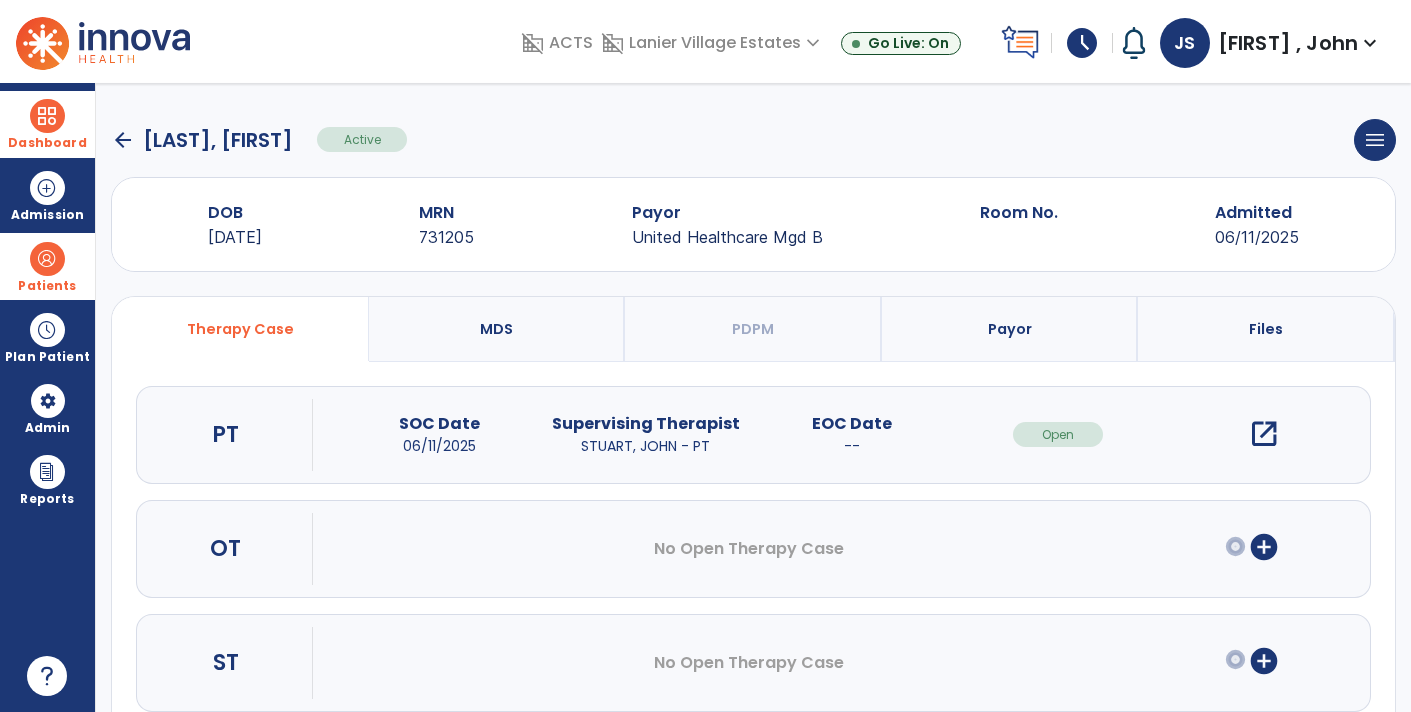 click on "open_in_new" at bounding box center (1264, 434) 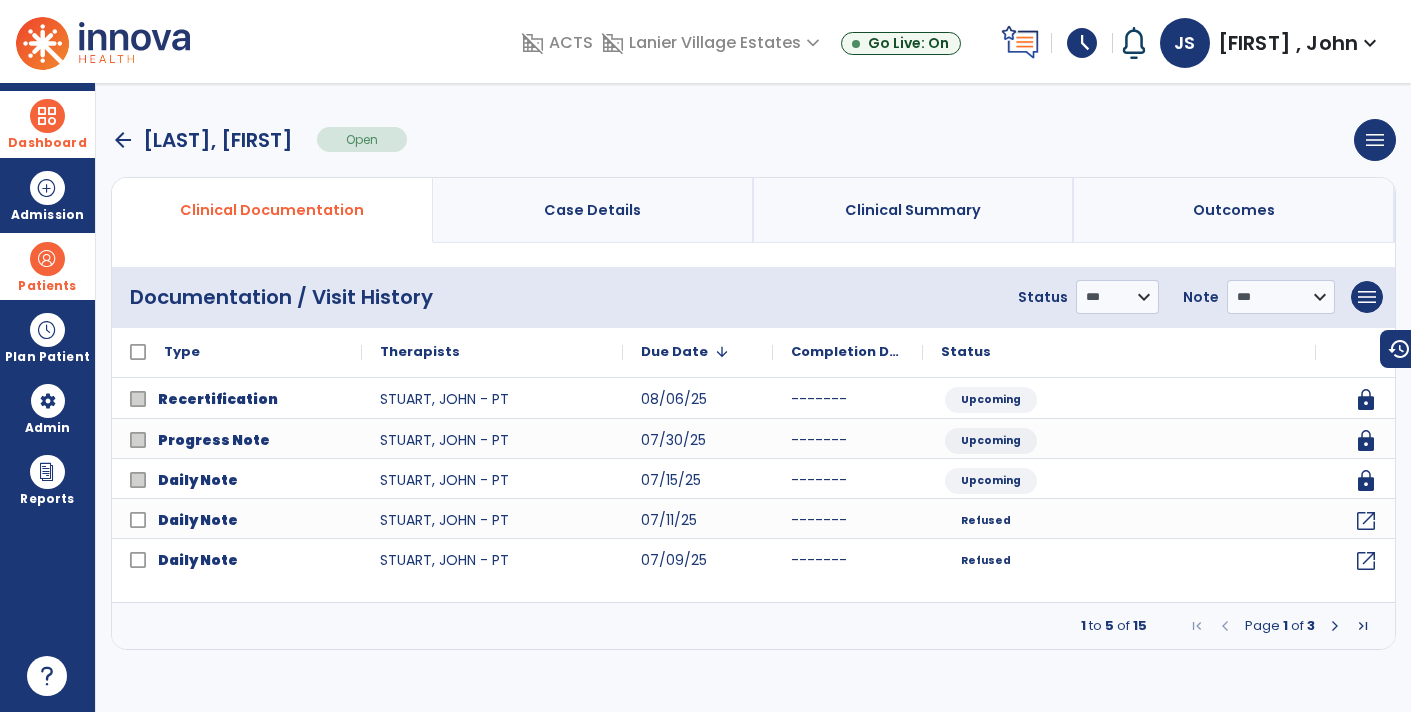 click at bounding box center (1335, 626) 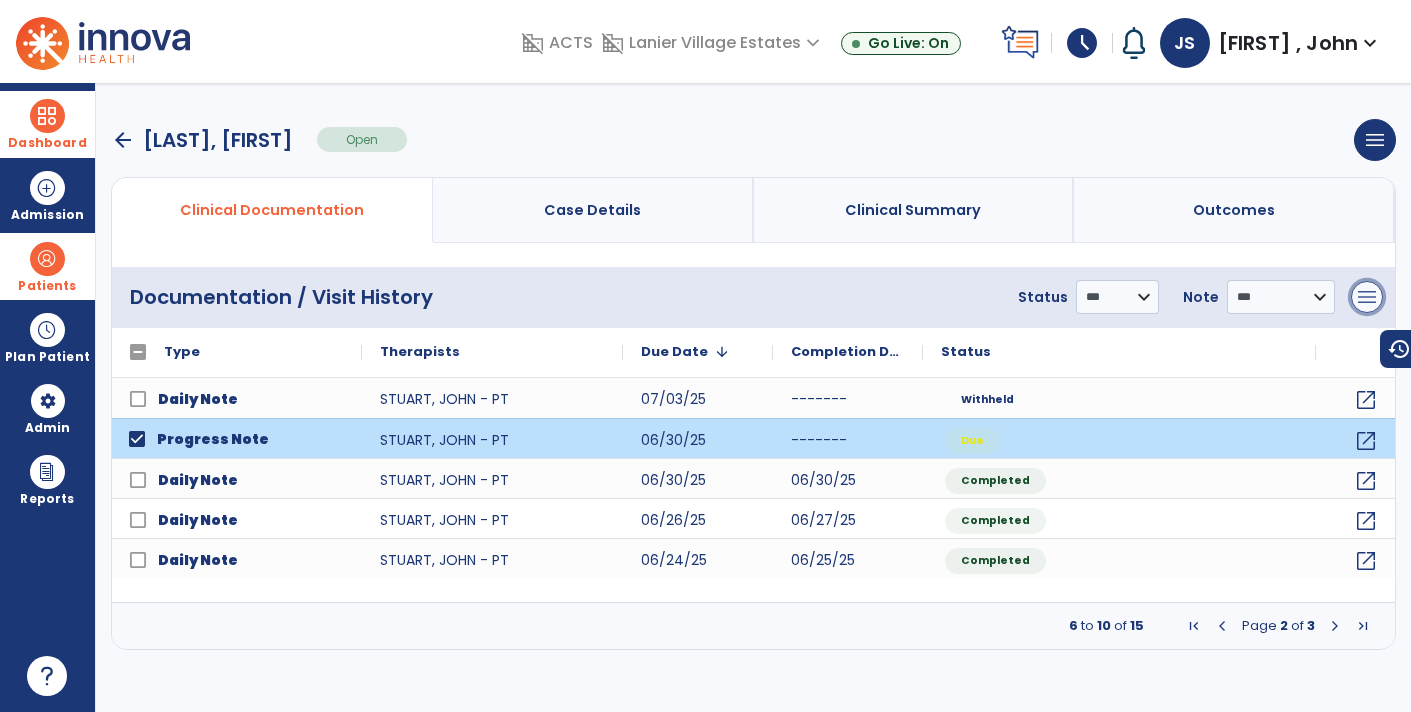 click on "menu" at bounding box center (1367, 297) 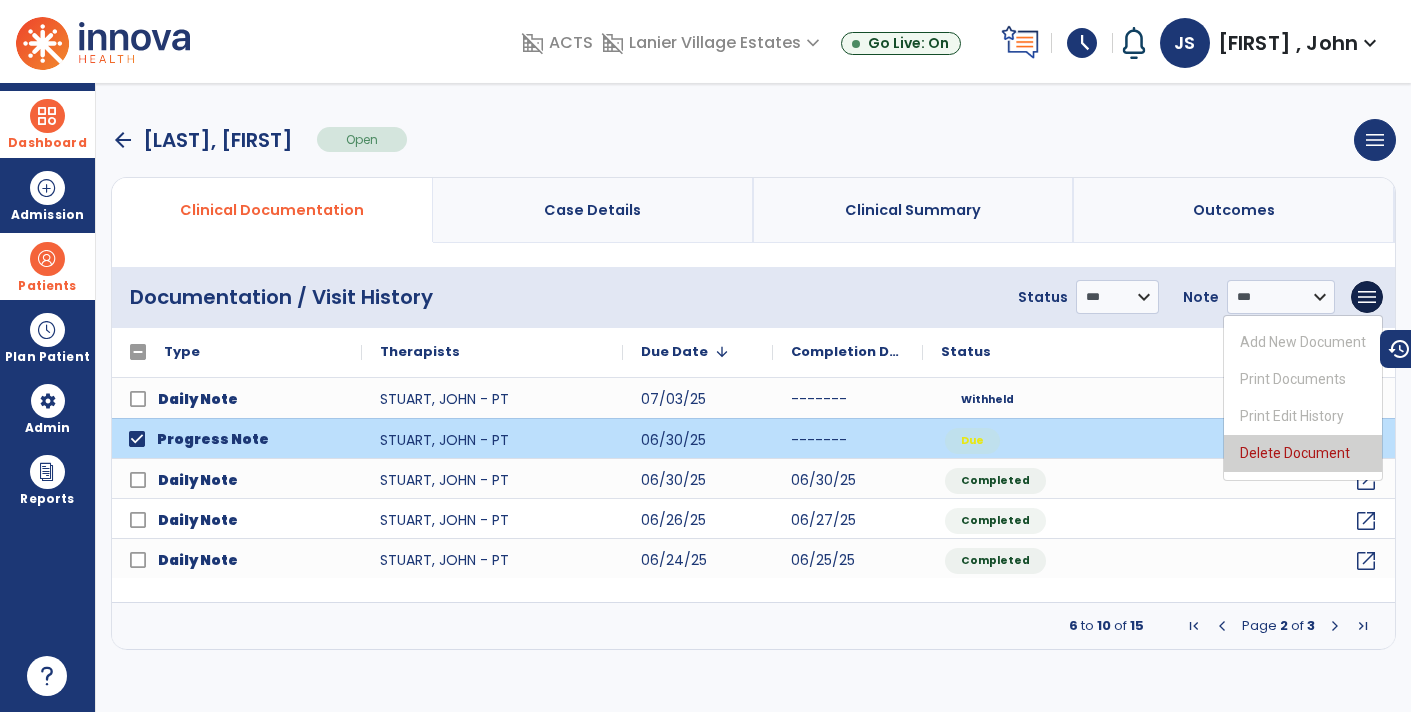 click on "Delete Document" at bounding box center (1303, 453) 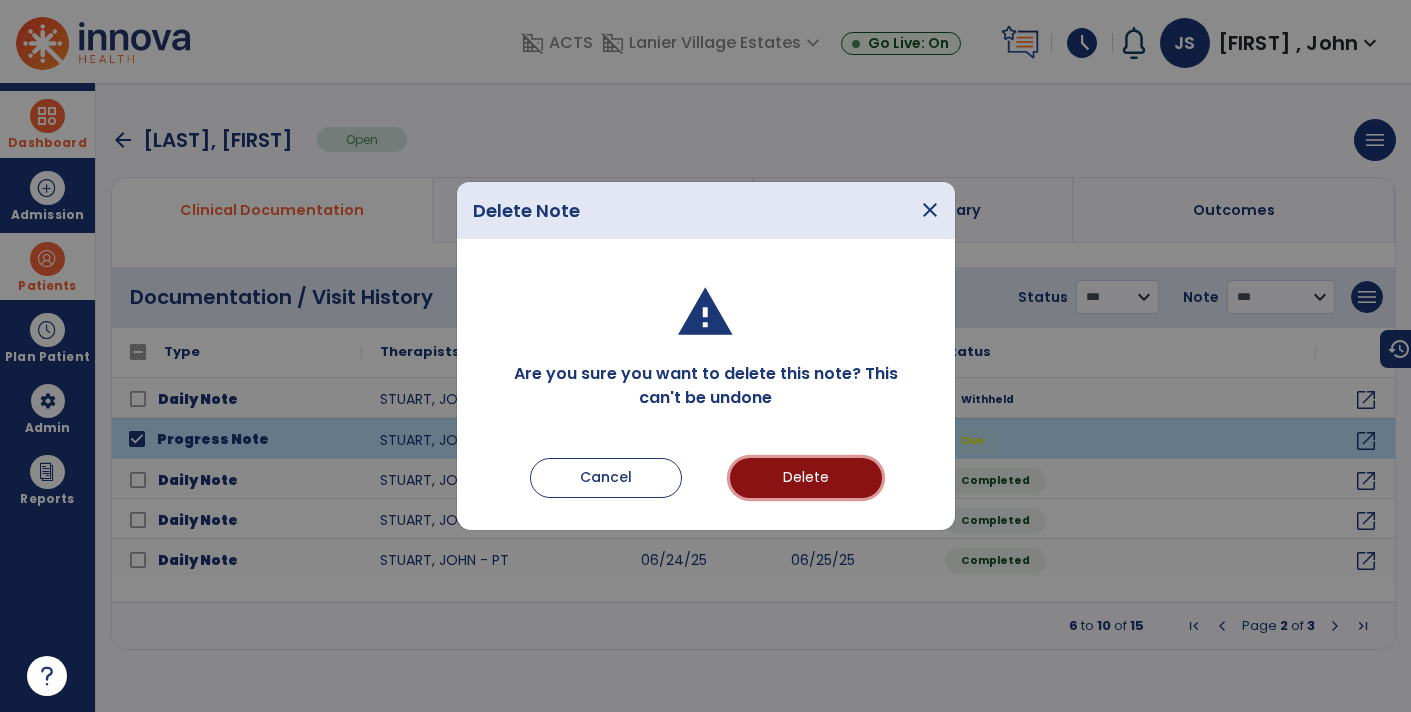 click on "Delete" at bounding box center [806, 478] 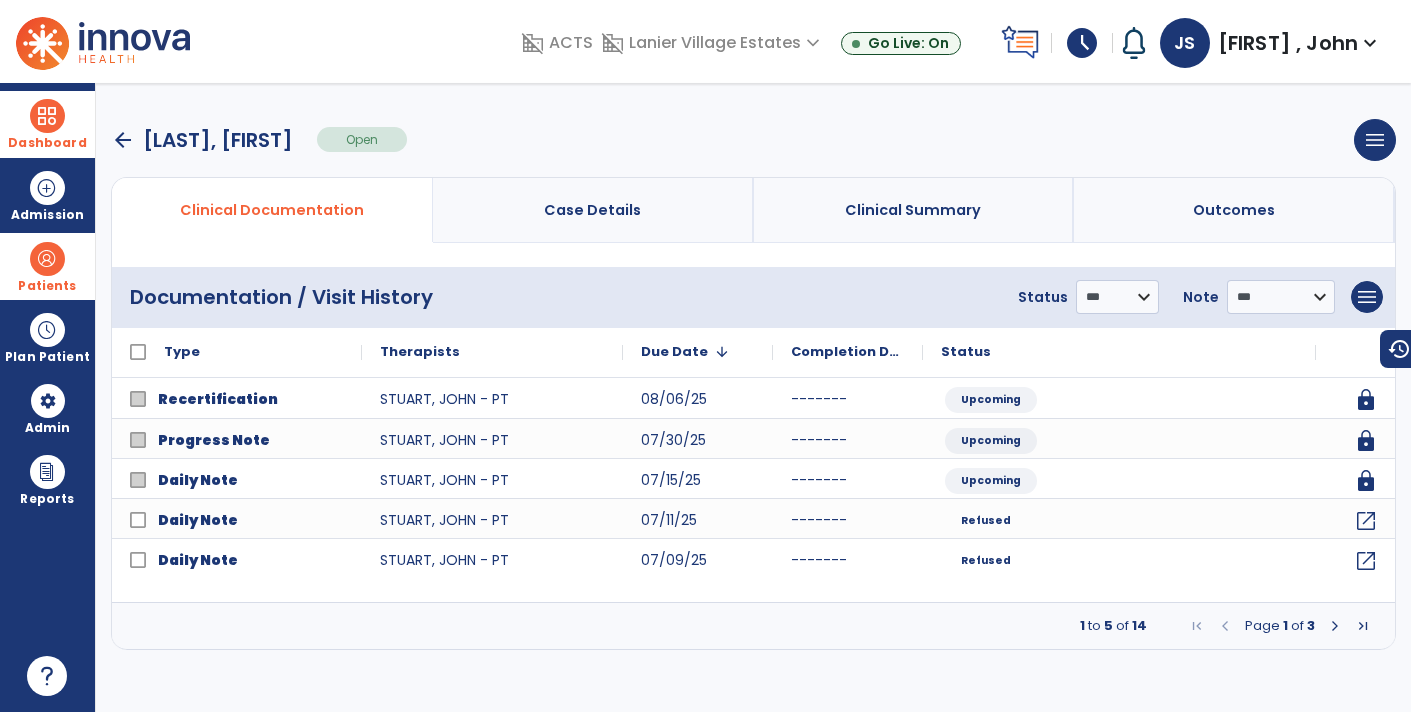 click at bounding box center (1335, 626) 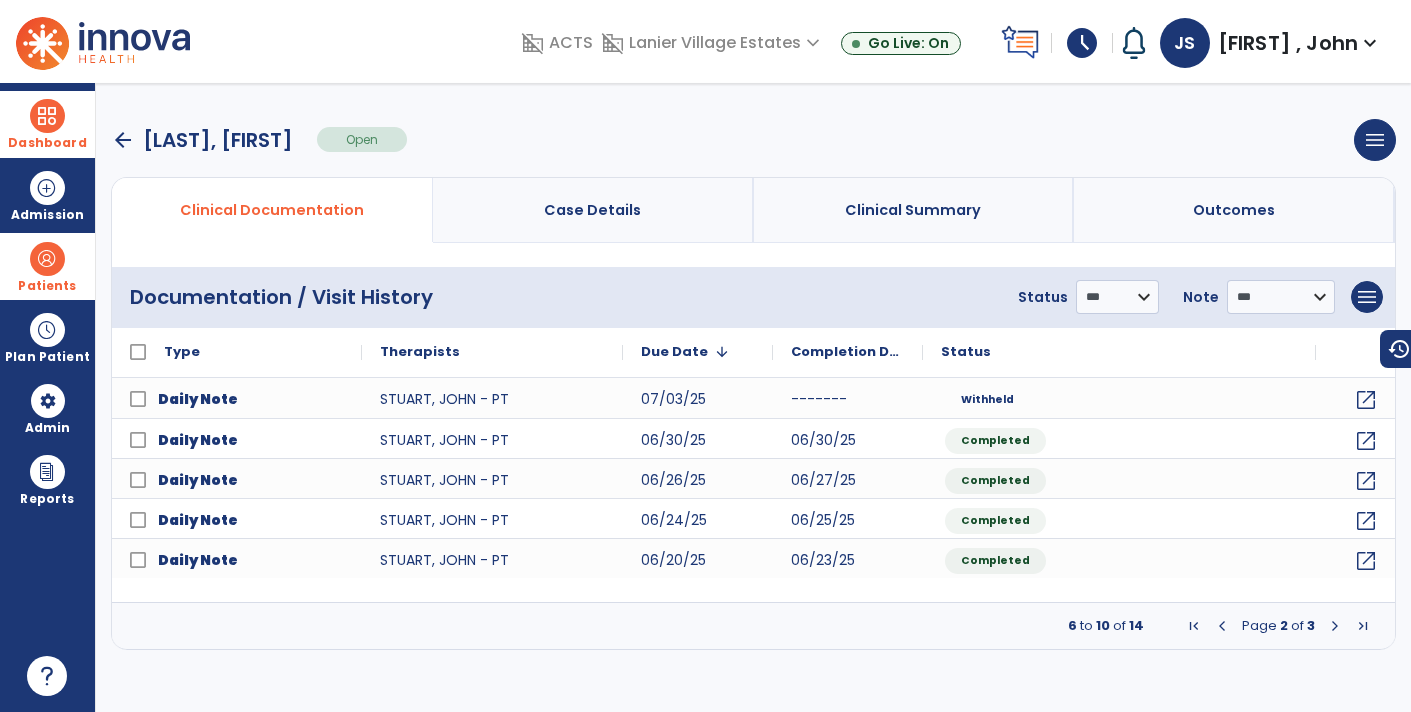 click at bounding box center (1335, 626) 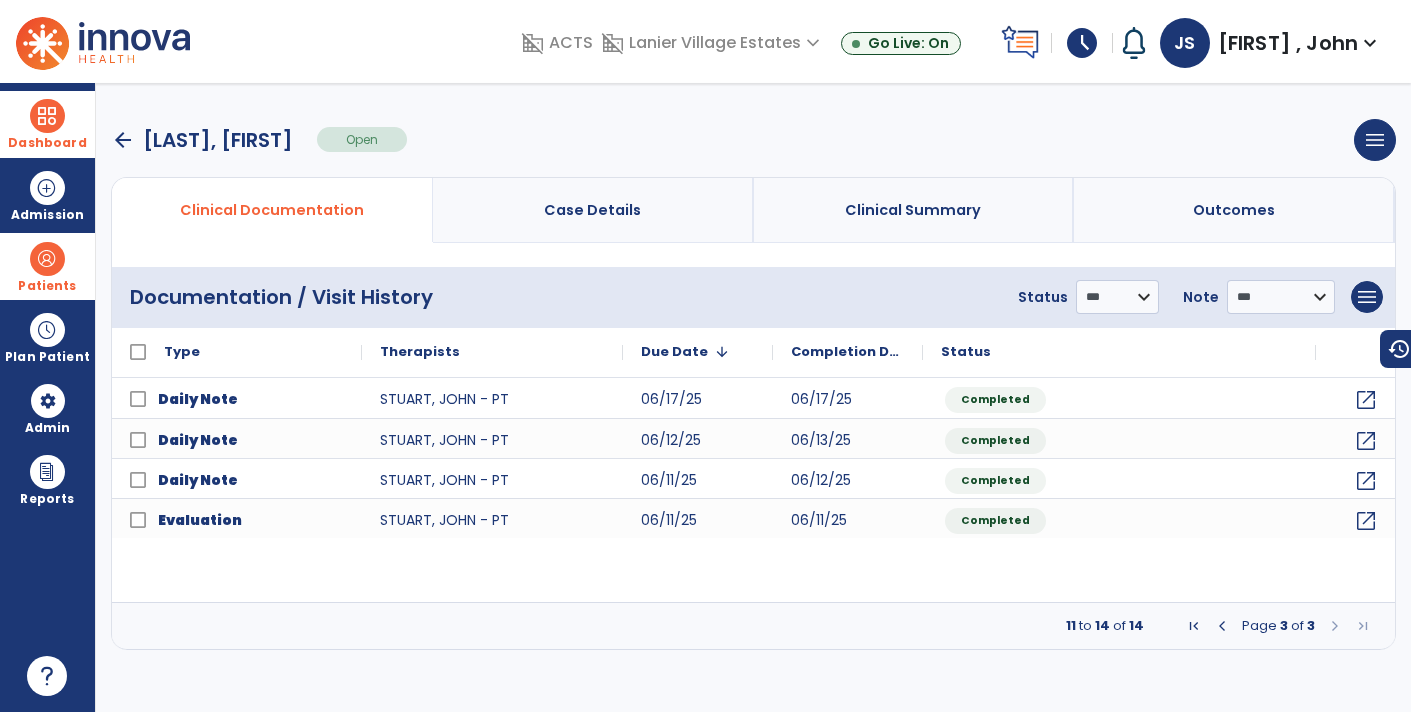 click at bounding box center [47, 116] 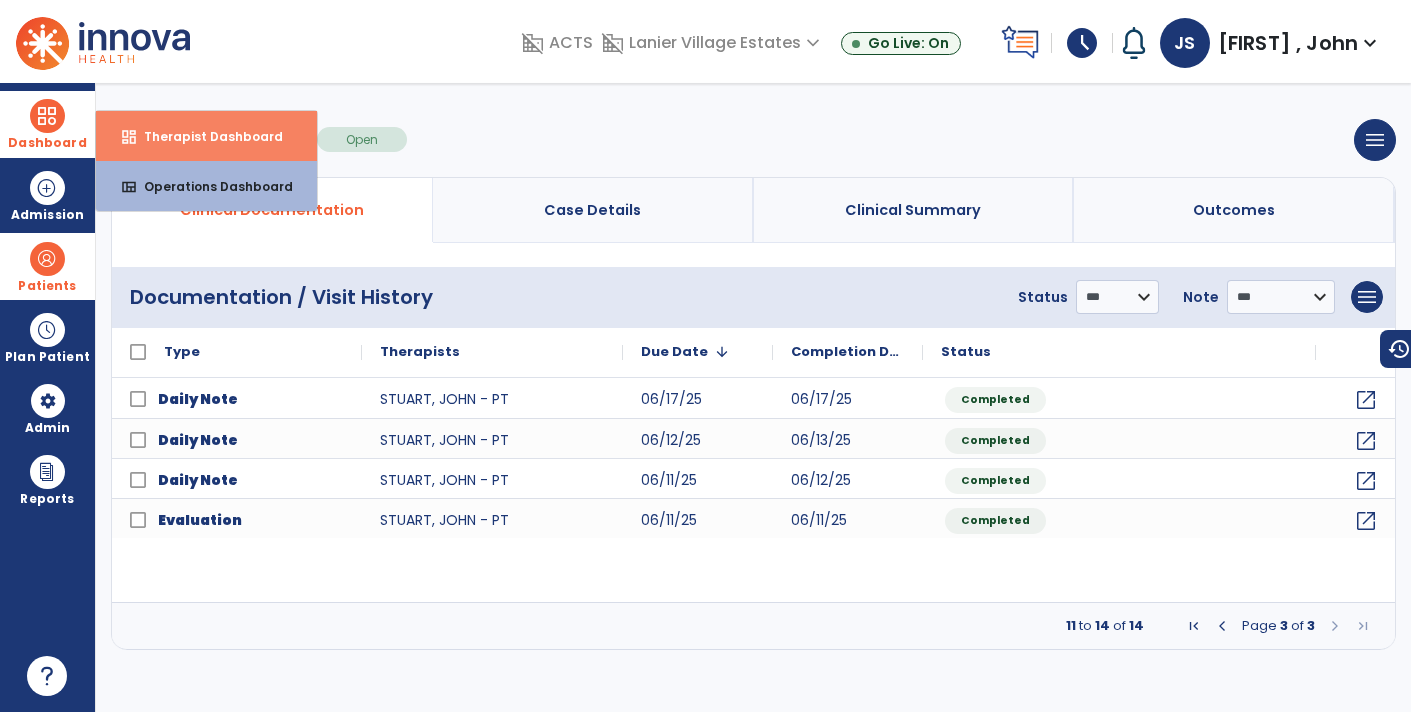 click on "Therapist Dashboard" at bounding box center [205, 136] 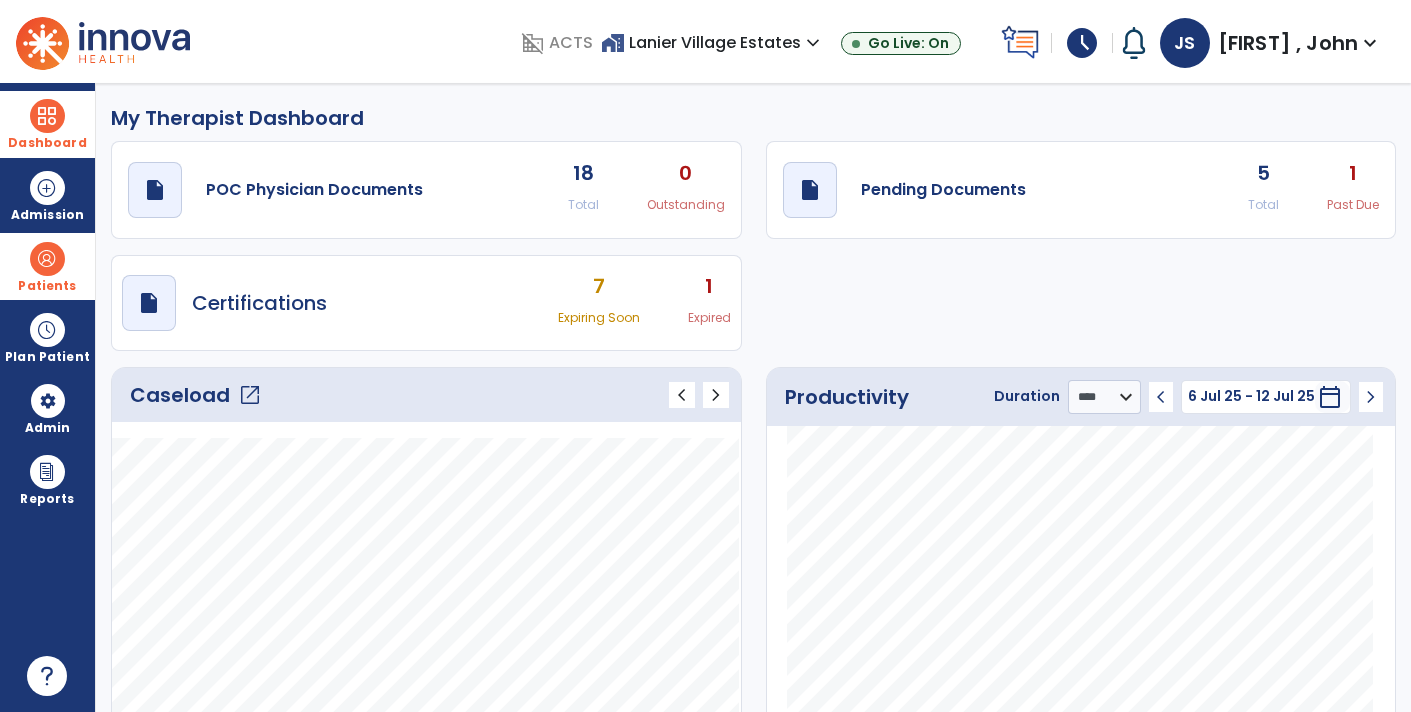 click on "1 Past Due" 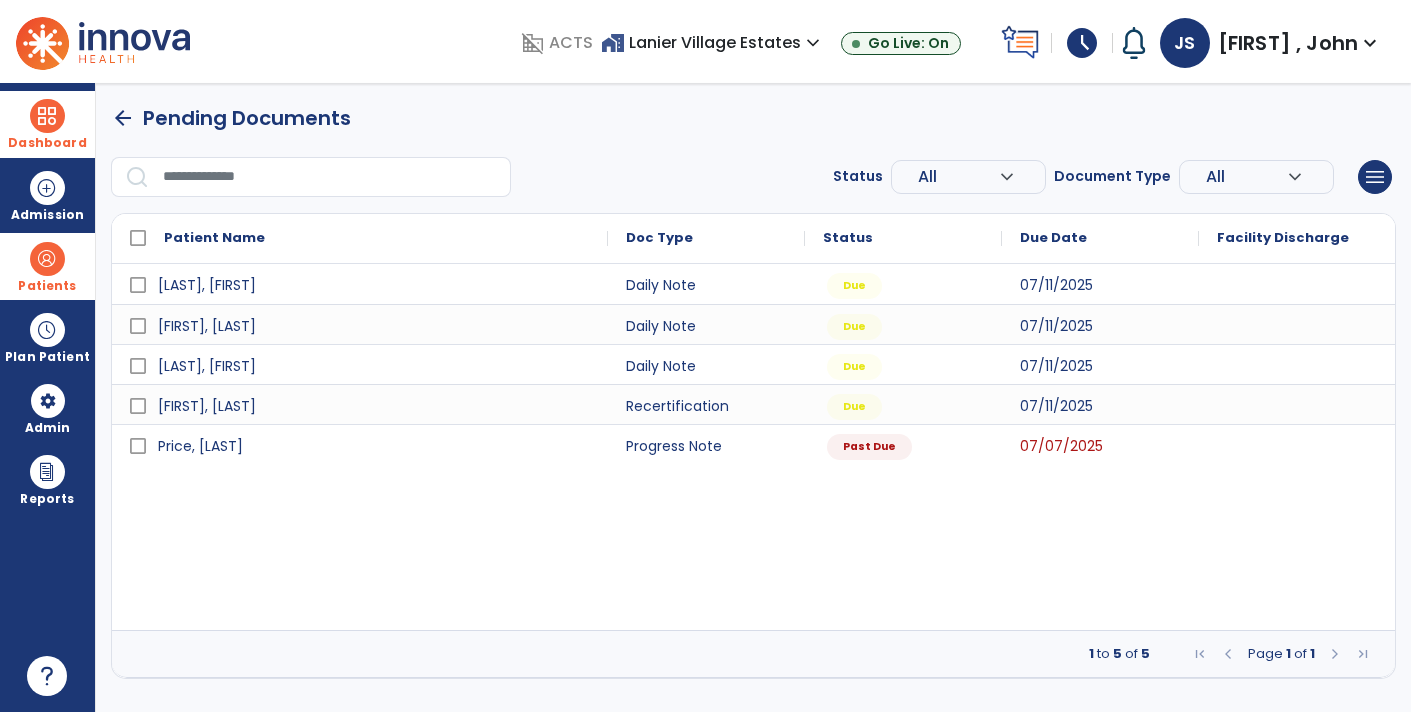 click on "Dashboard" at bounding box center [47, 124] 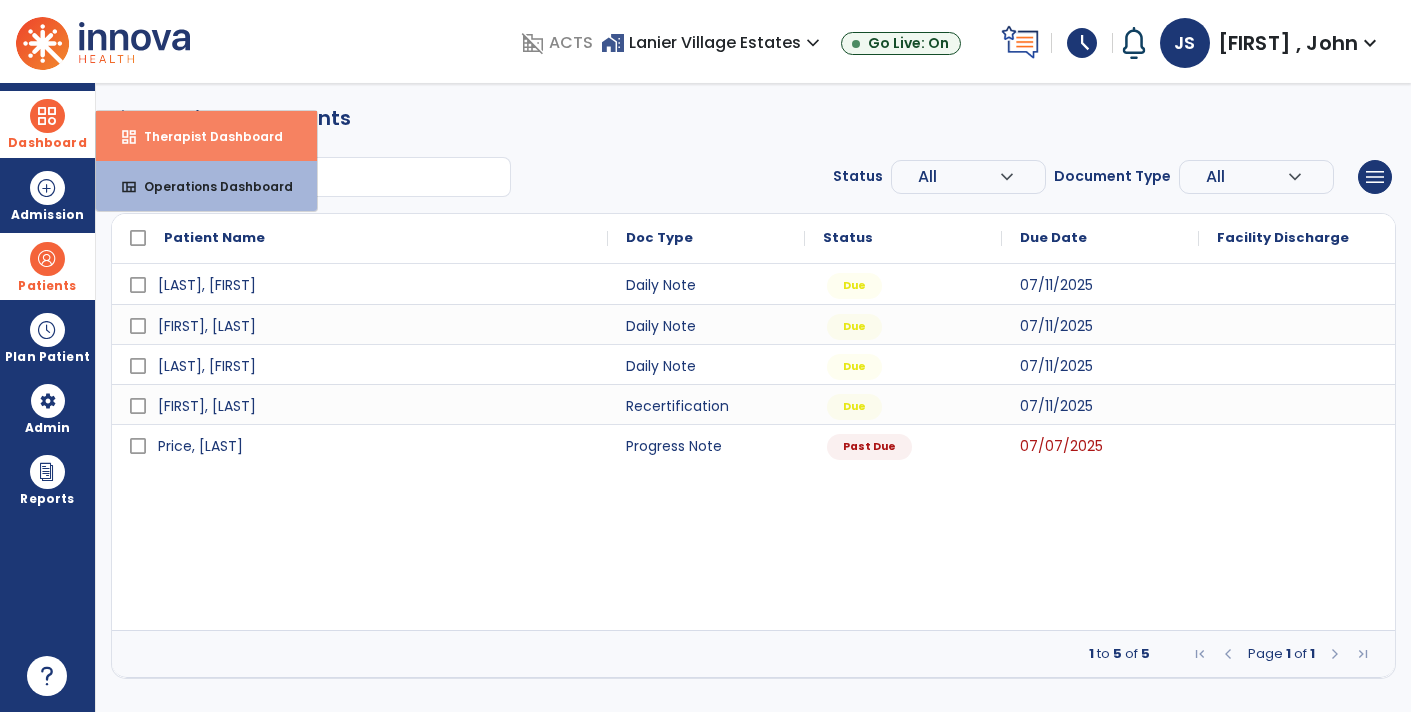 click on "dashboard  Therapist Dashboard" at bounding box center (206, 136) 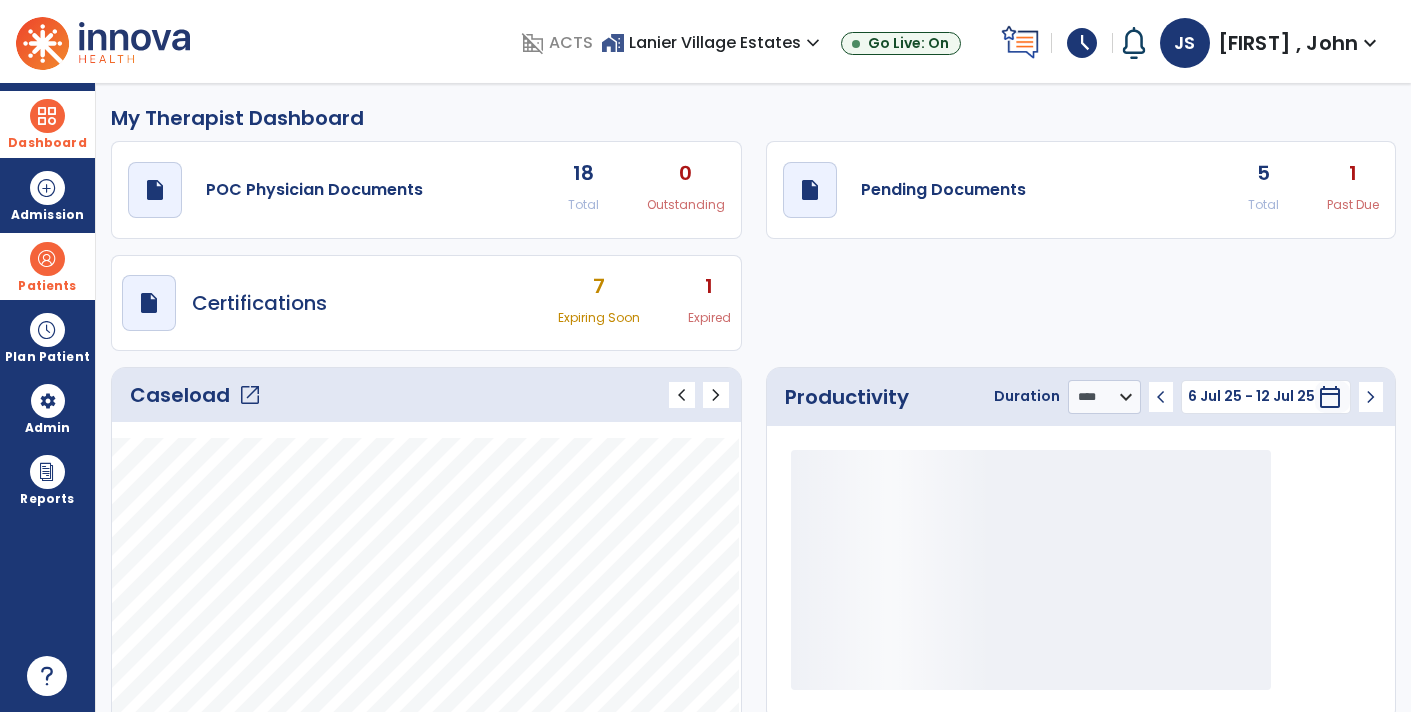 click on "5" 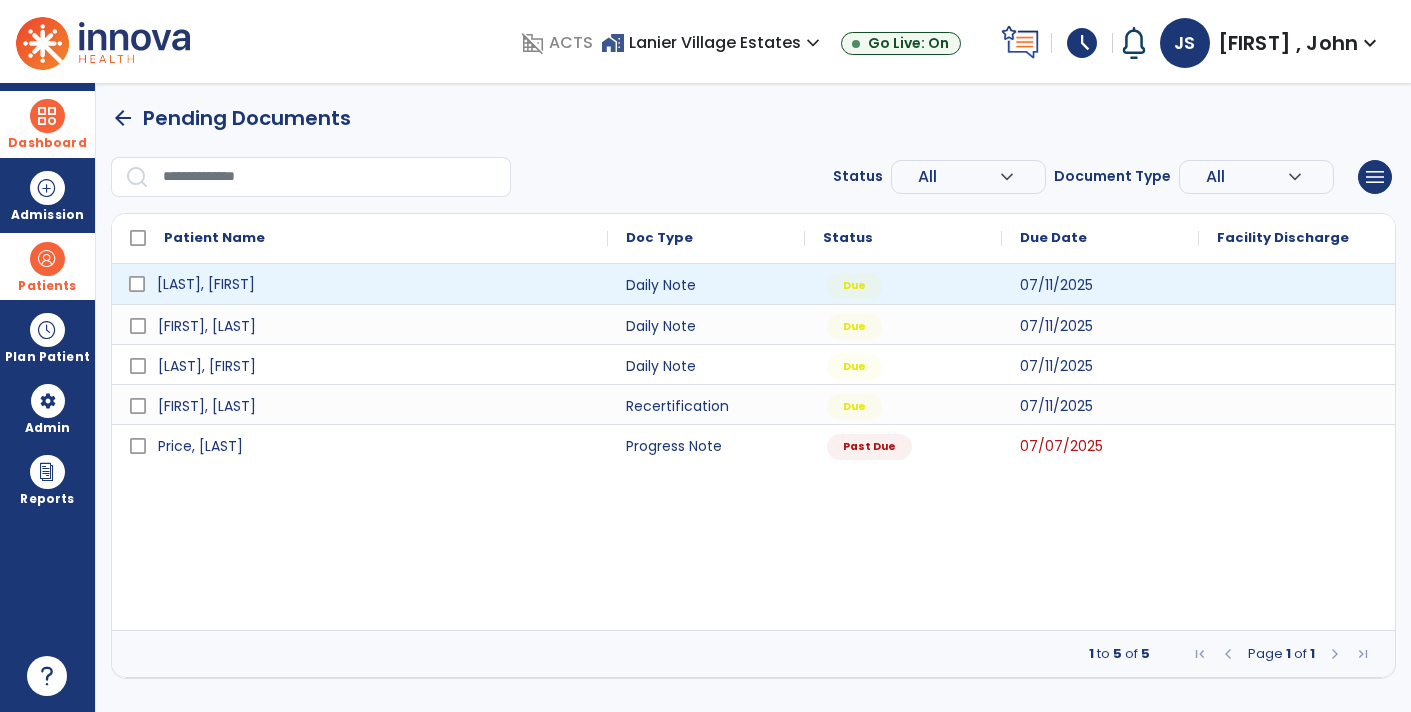click on "[LAST], [FIRST]" at bounding box center [206, 284] 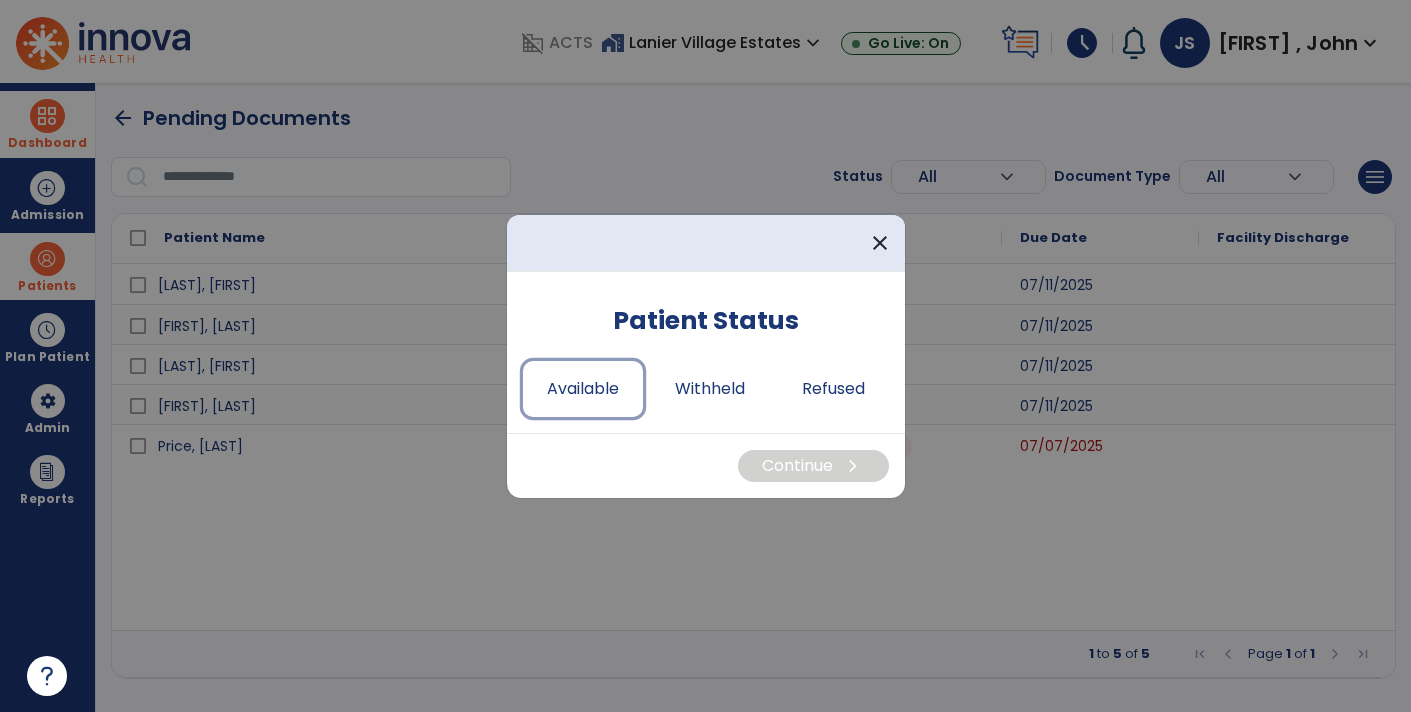 drag, startPoint x: 631, startPoint y: 395, endPoint x: 811, endPoint y: 479, distance: 198.63535 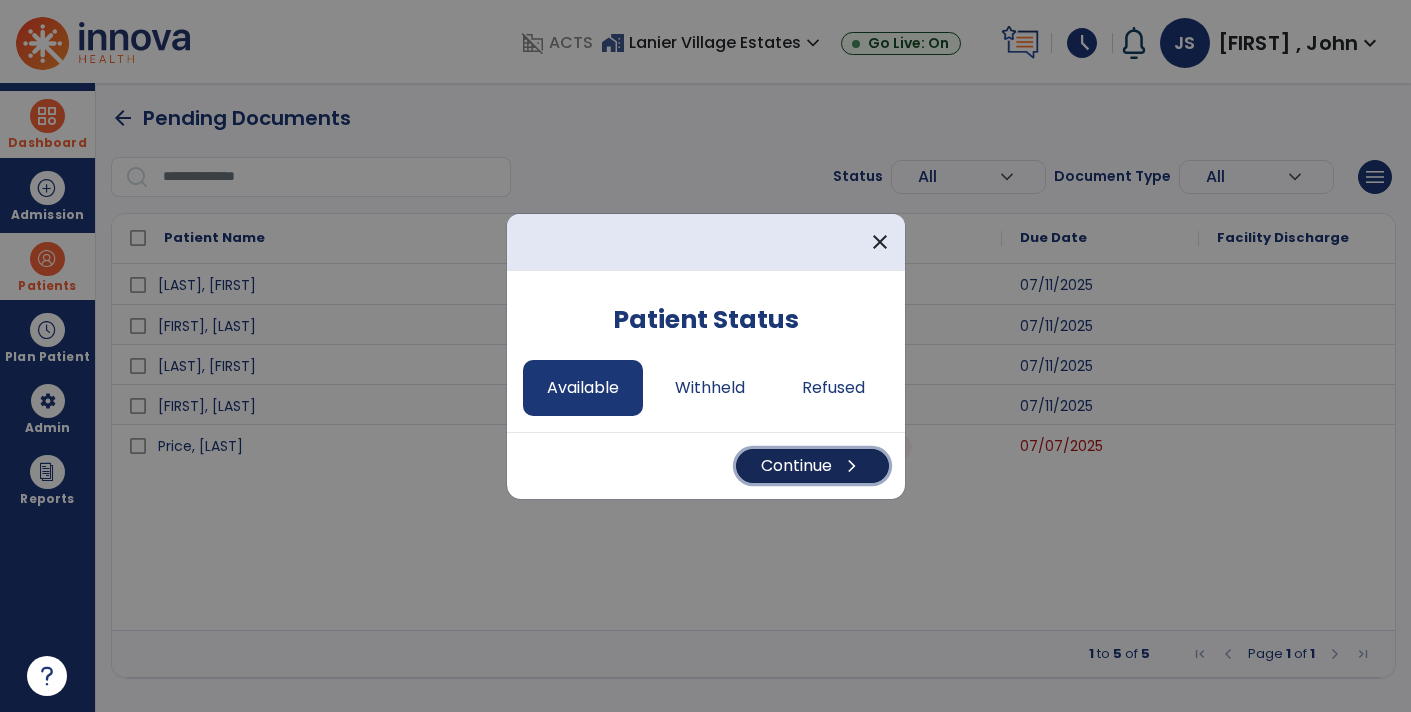 click on "Continue   chevron_right" at bounding box center (812, 466) 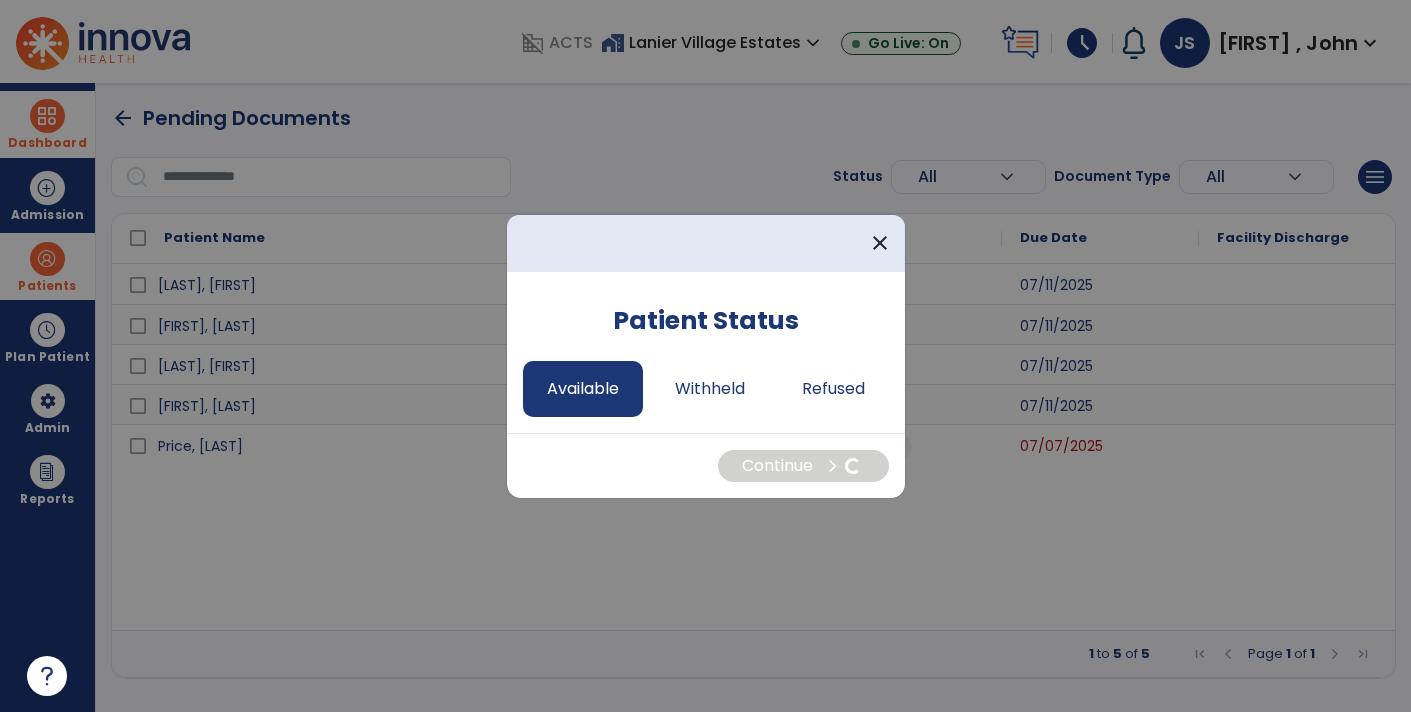select on "*" 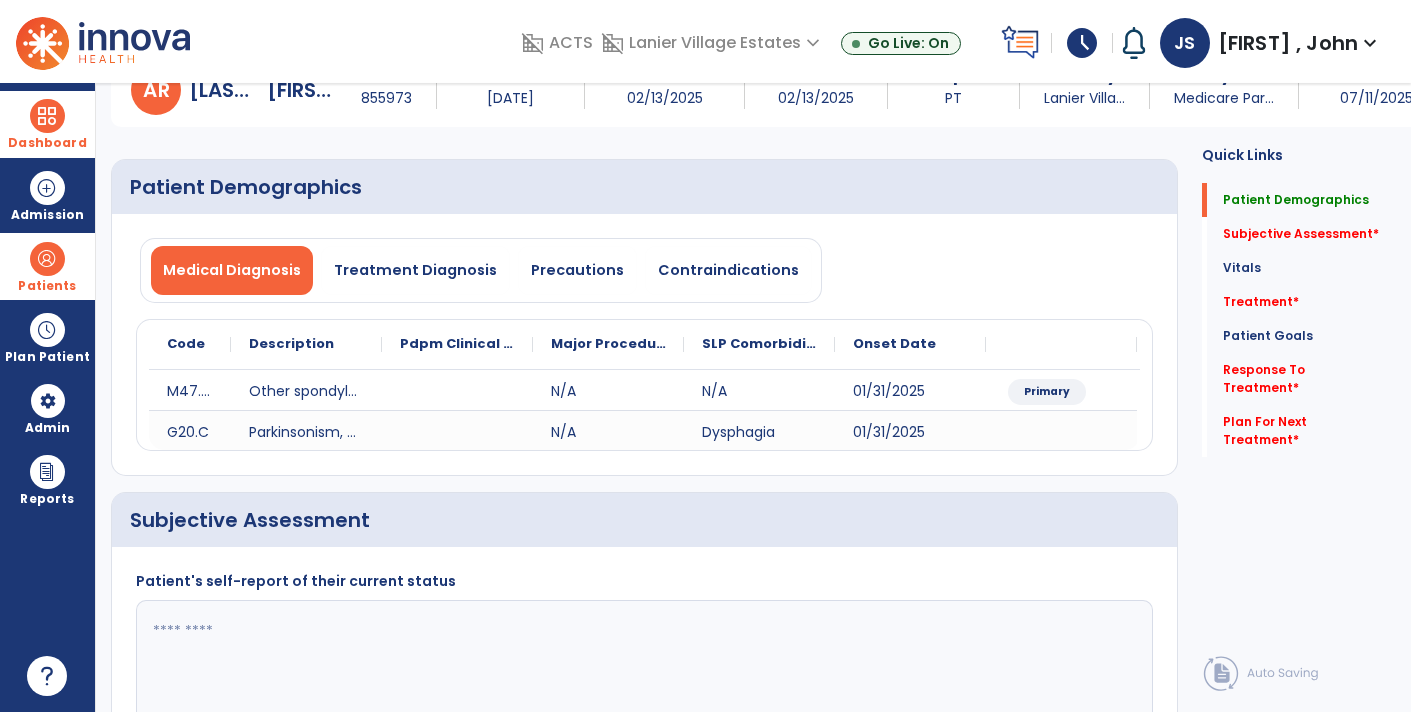 scroll, scrollTop: 216, scrollLeft: 0, axis: vertical 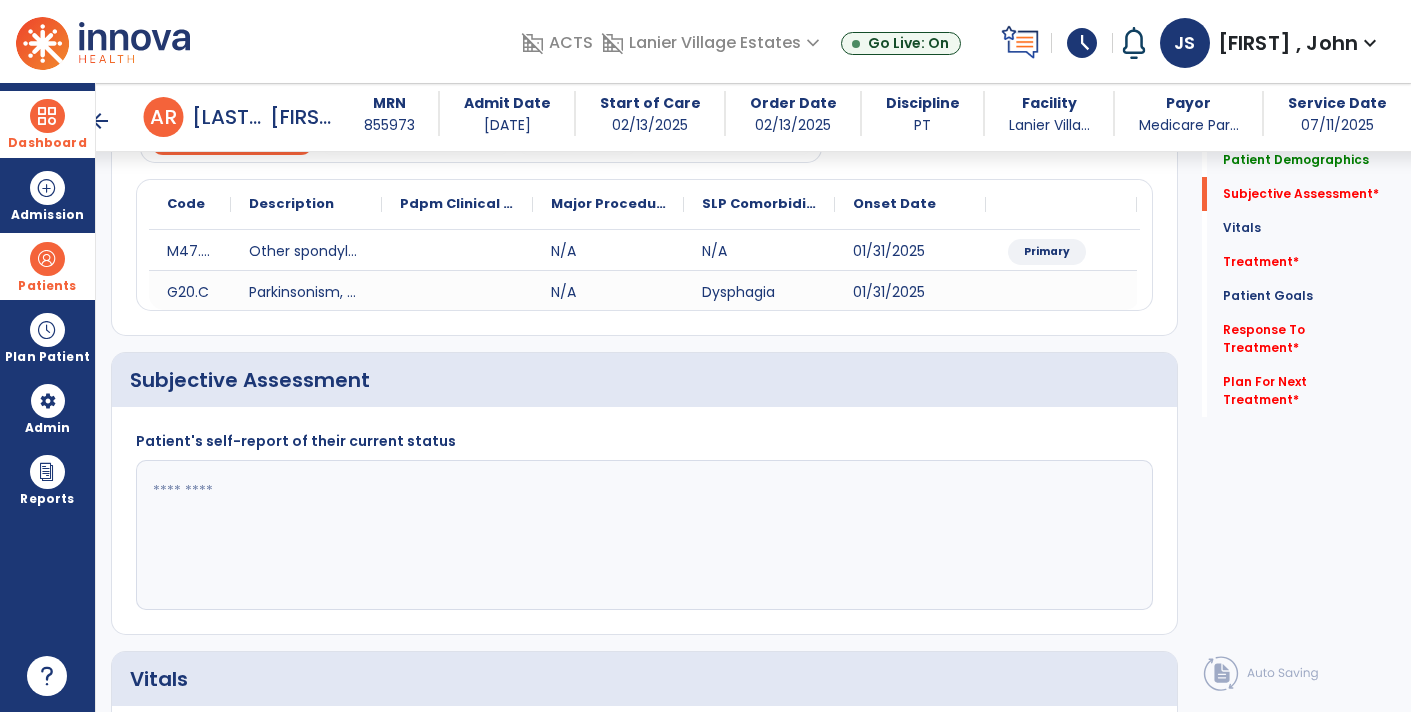 click 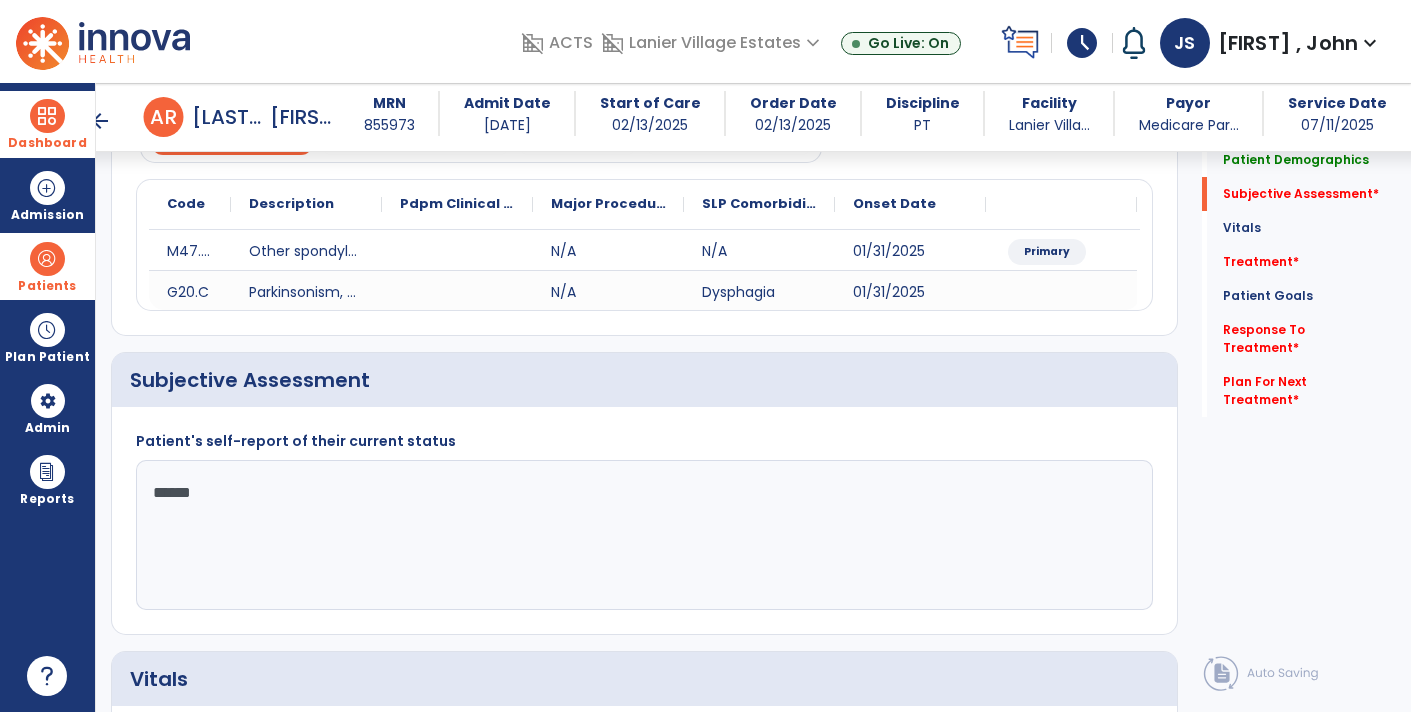 type on "*******" 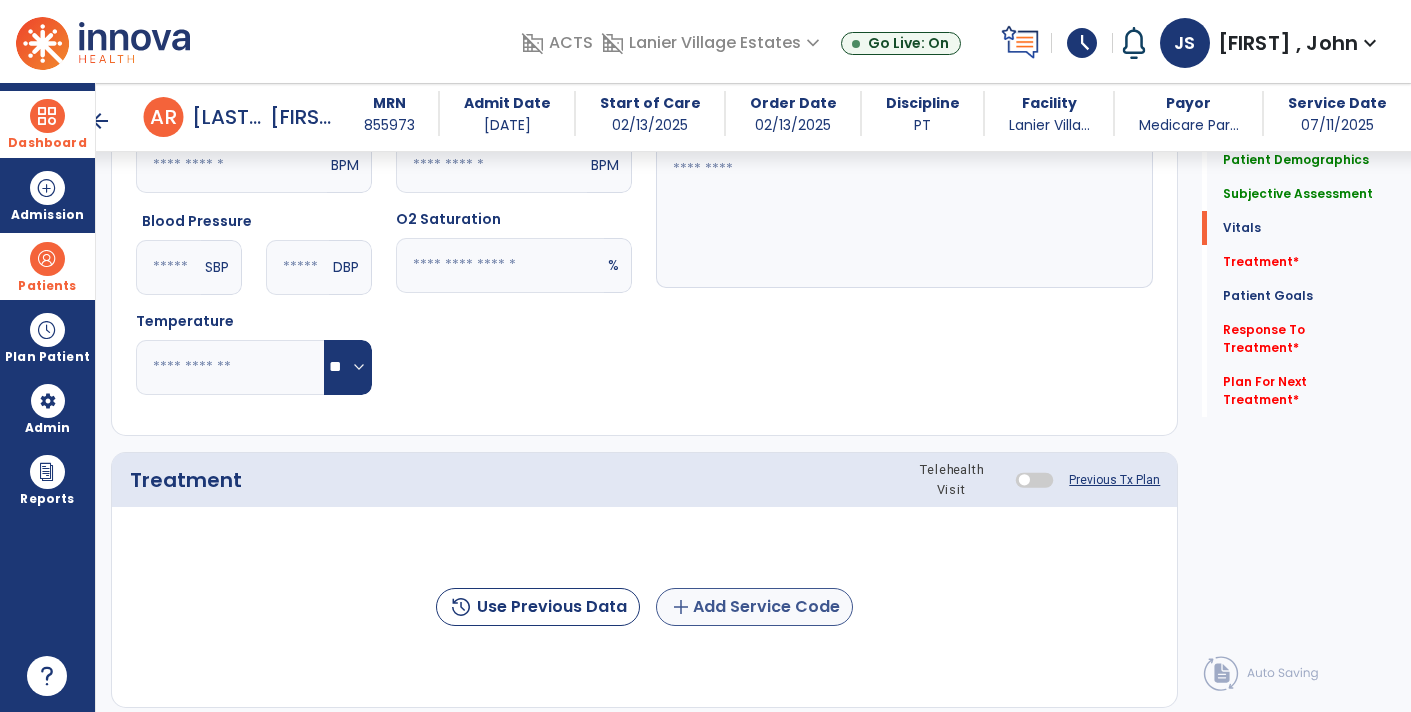 type on "**********" 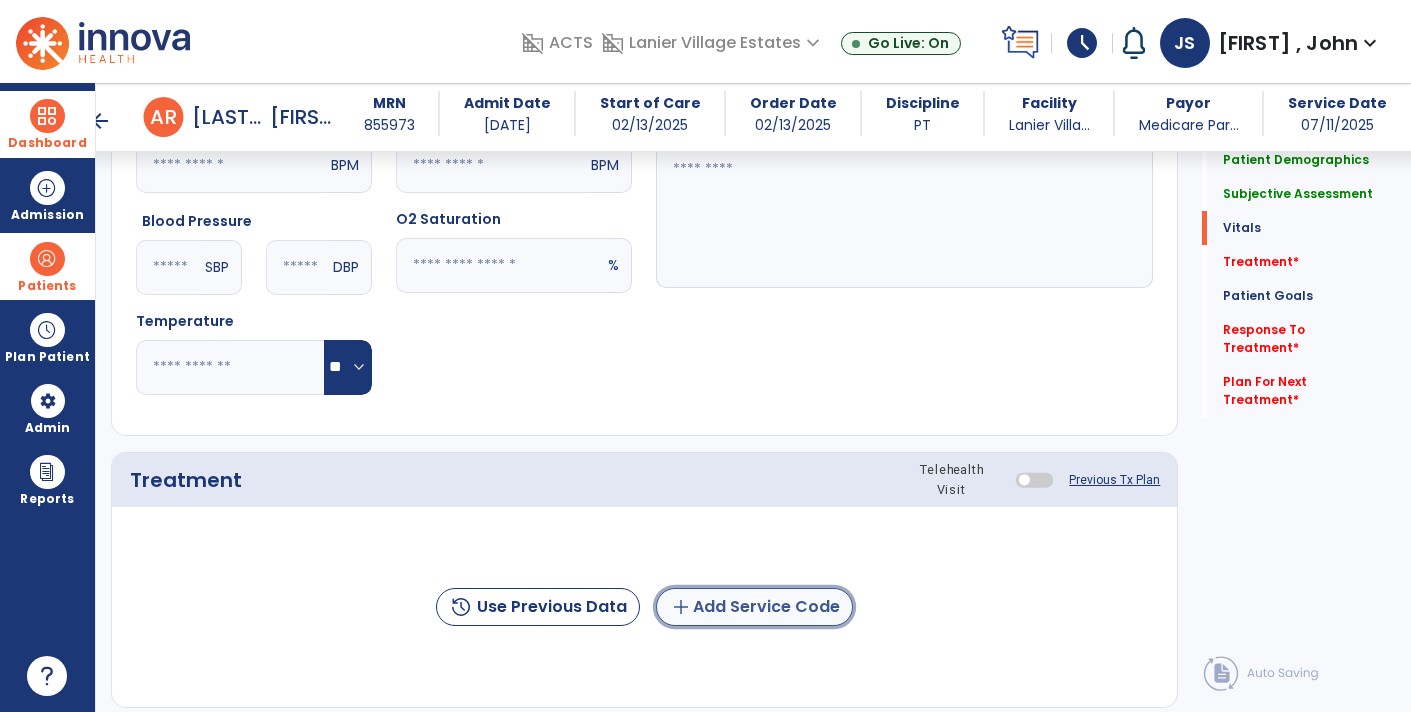 click on "add  Add Service Code" 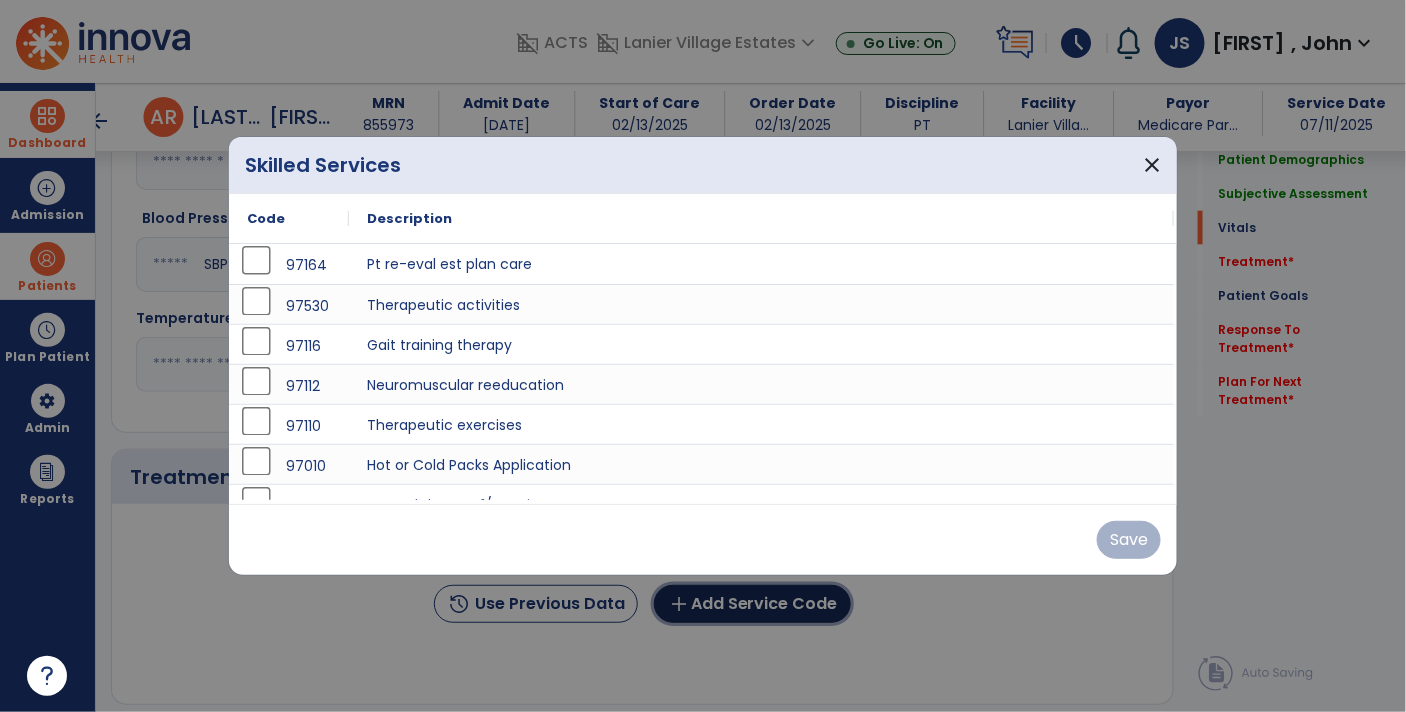 scroll, scrollTop: 837, scrollLeft: 0, axis: vertical 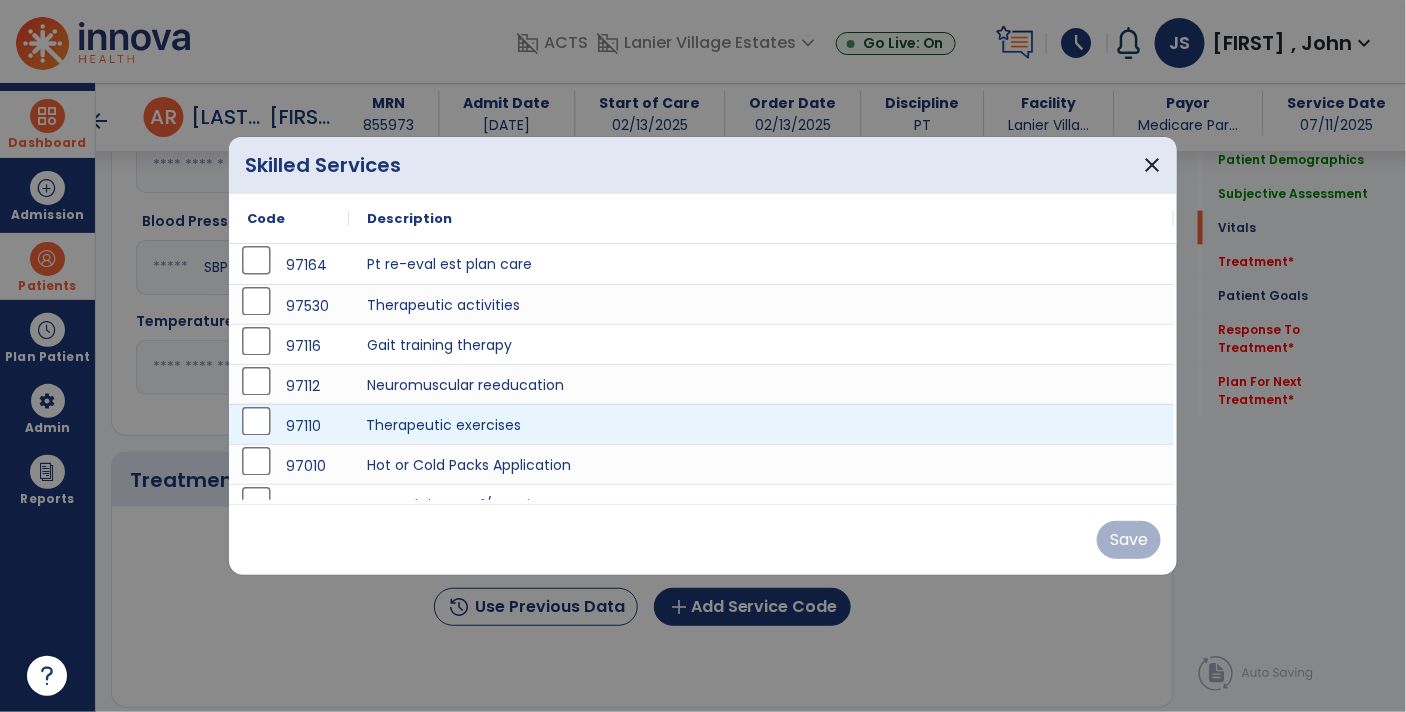 drag, startPoint x: 476, startPoint y: 418, endPoint x: 482, endPoint y: 469, distance: 51.351727 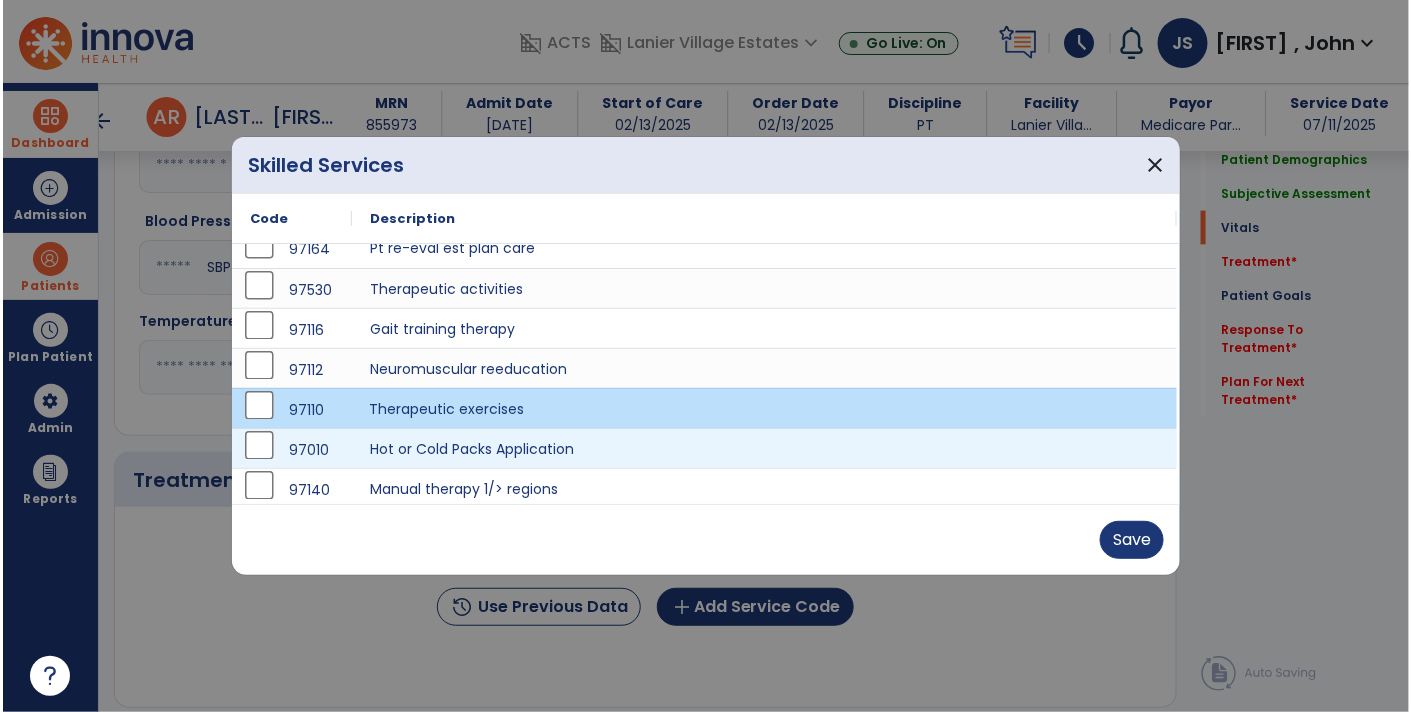 scroll, scrollTop: 15, scrollLeft: 0, axis: vertical 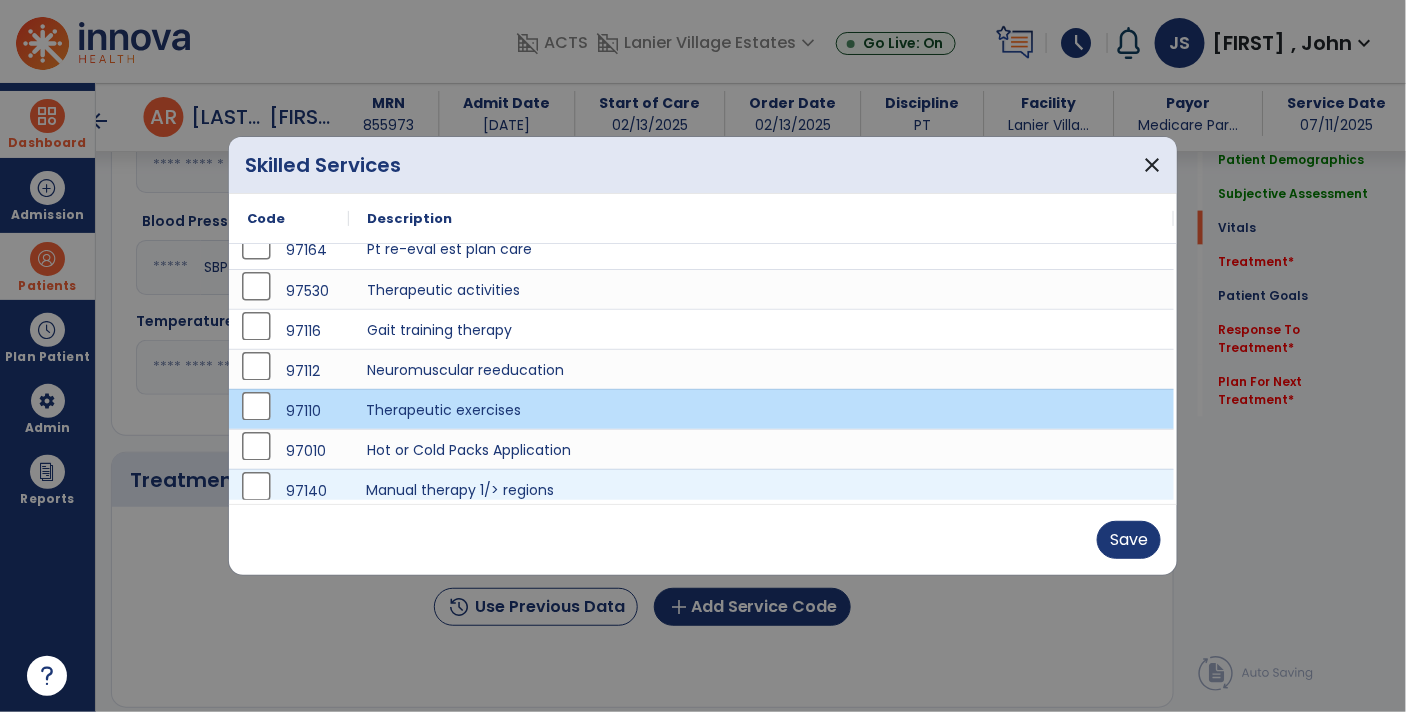 click on "Manual therapy 1/> regions" at bounding box center (761, 489) 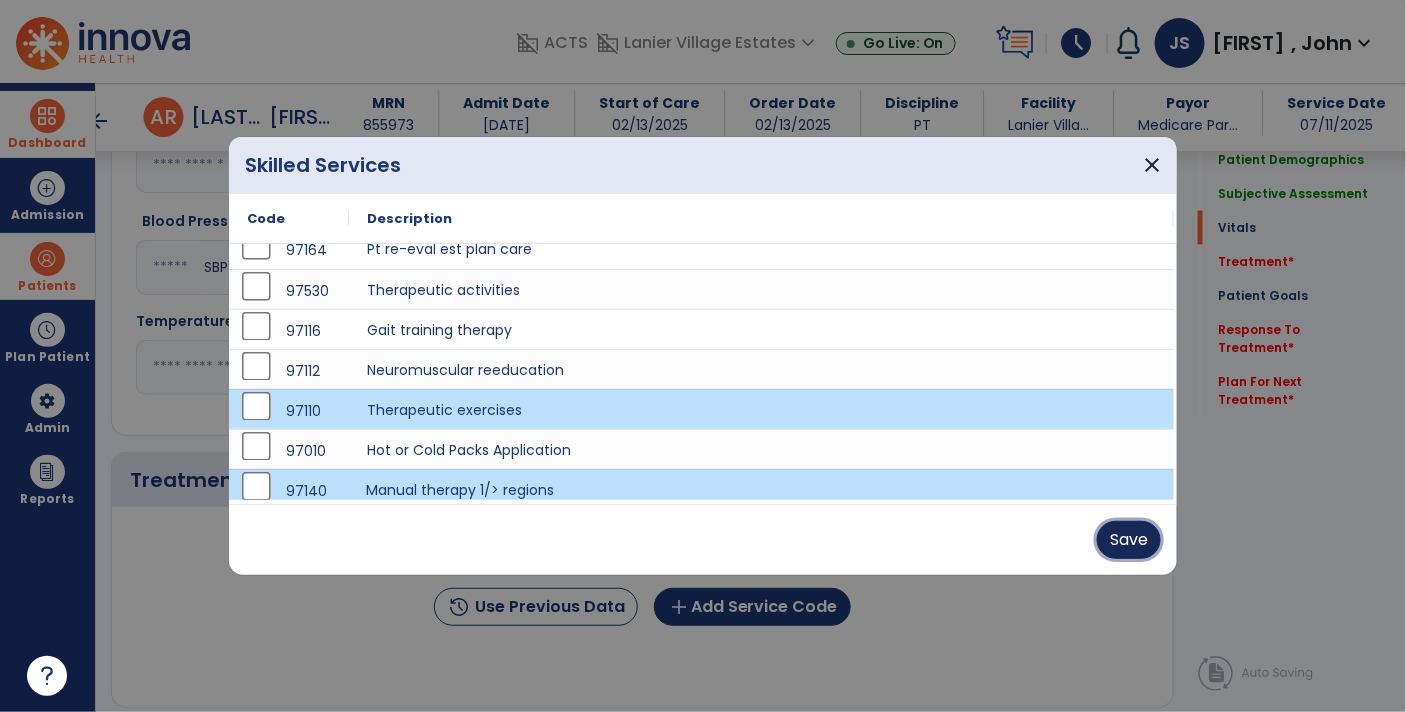 click on "Save" at bounding box center [1129, 540] 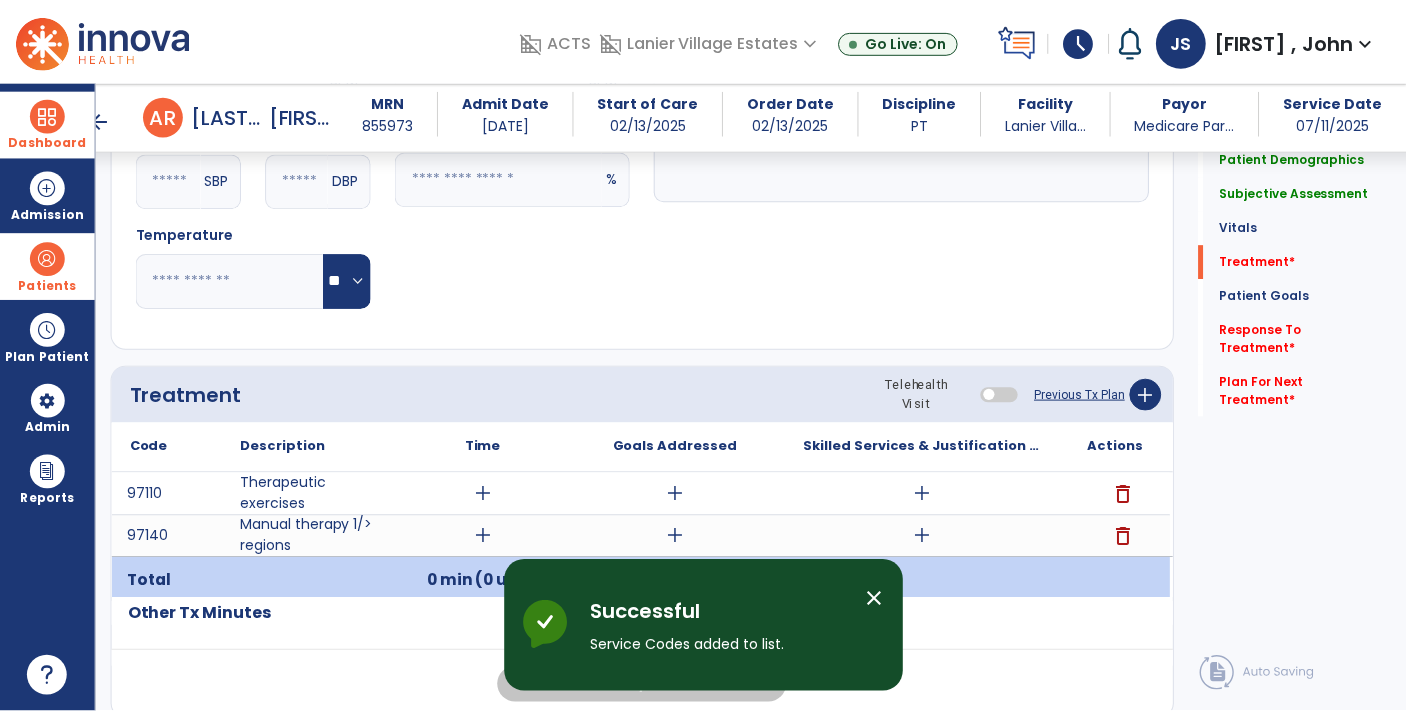 scroll, scrollTop: 980, scrollLeft: 0, axis: vertical 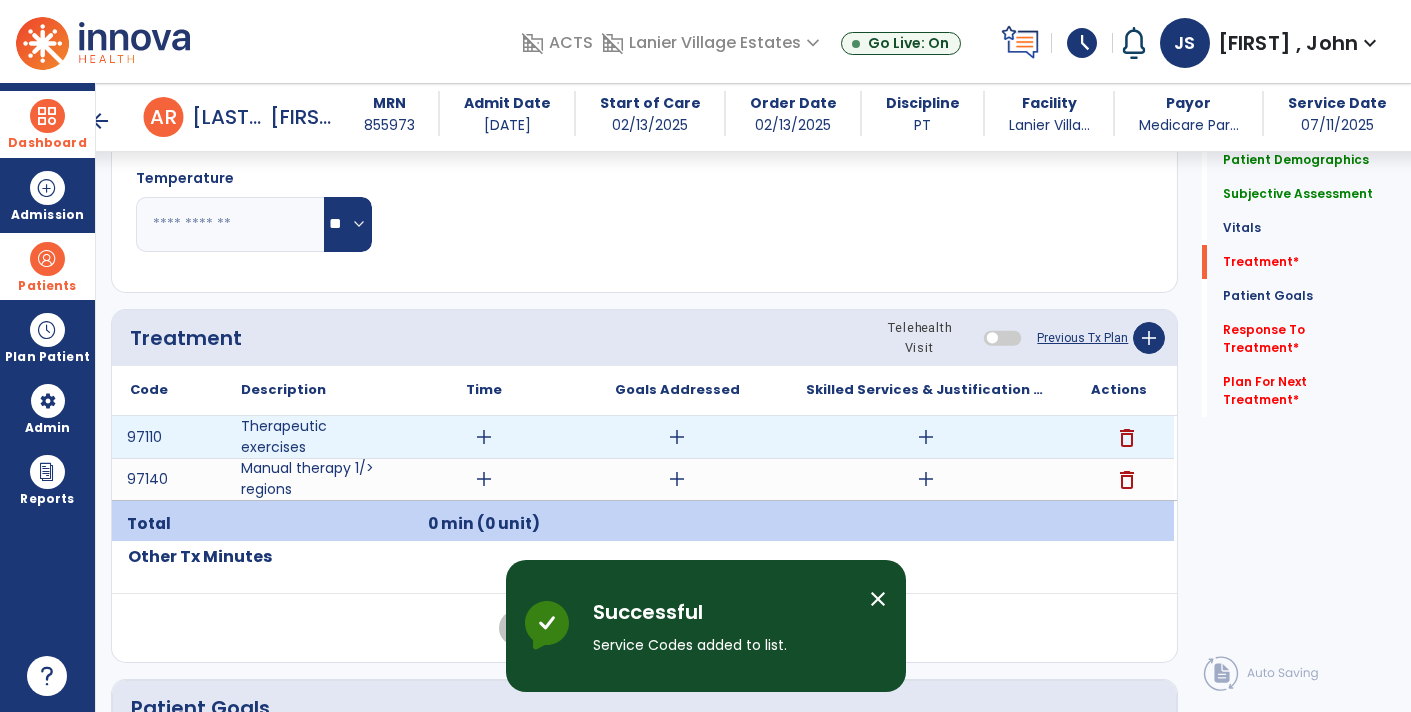 click on "add" at bounding box center (484, 437) 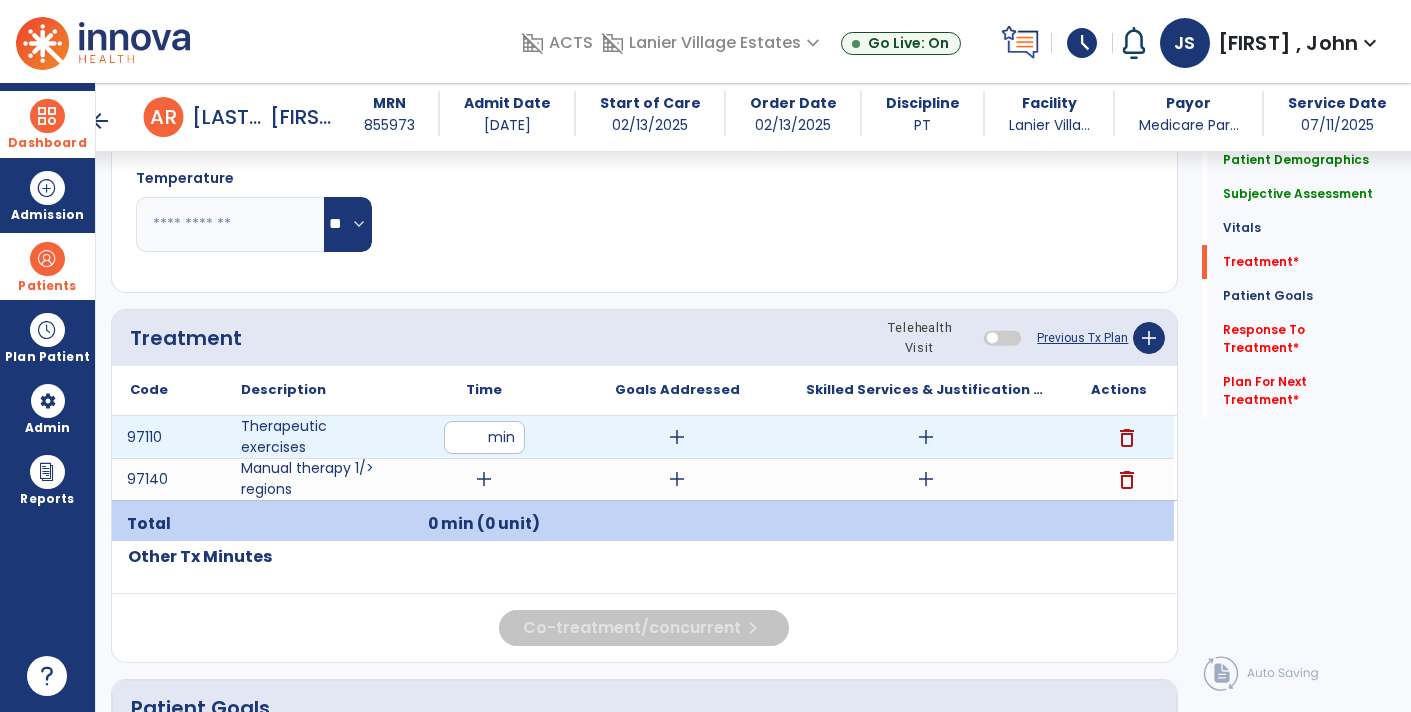 click at bounding box center (484, 437) 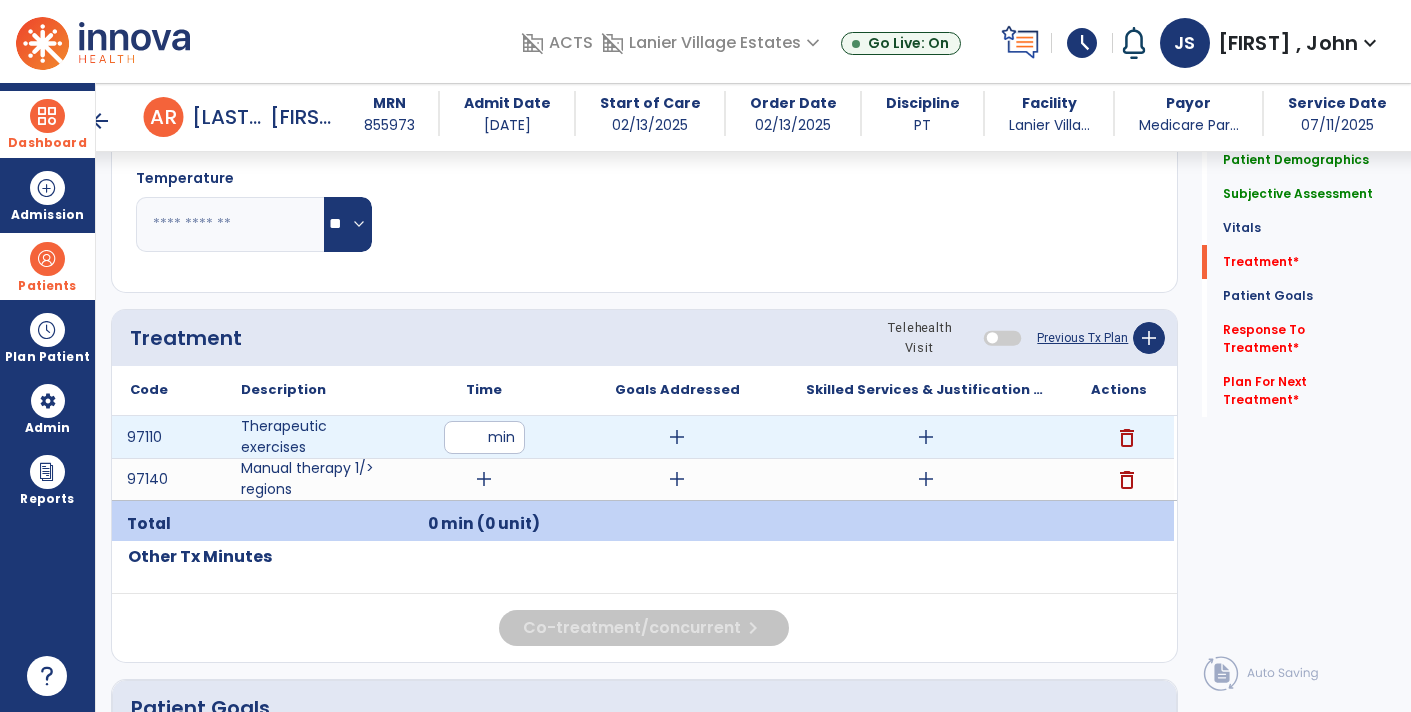 type on "**" 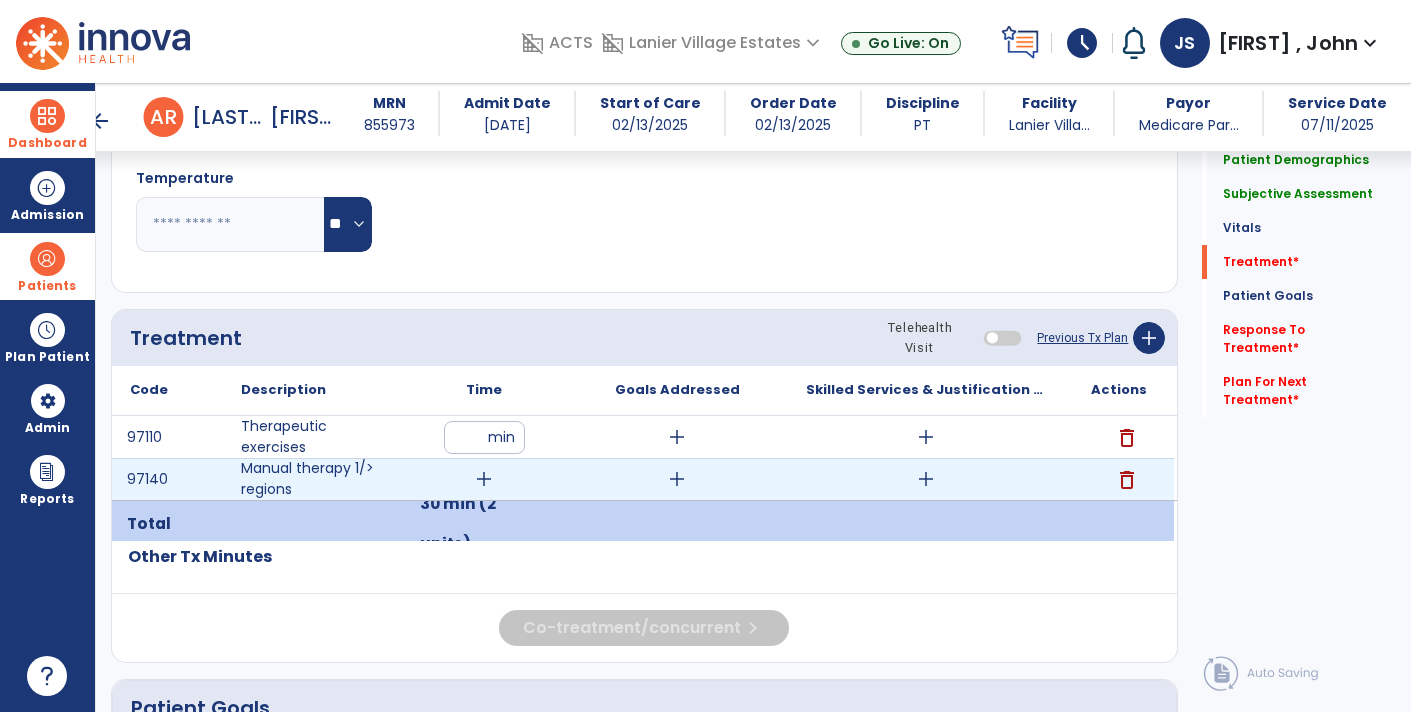 click on "add" at bounding box center [484, 479] 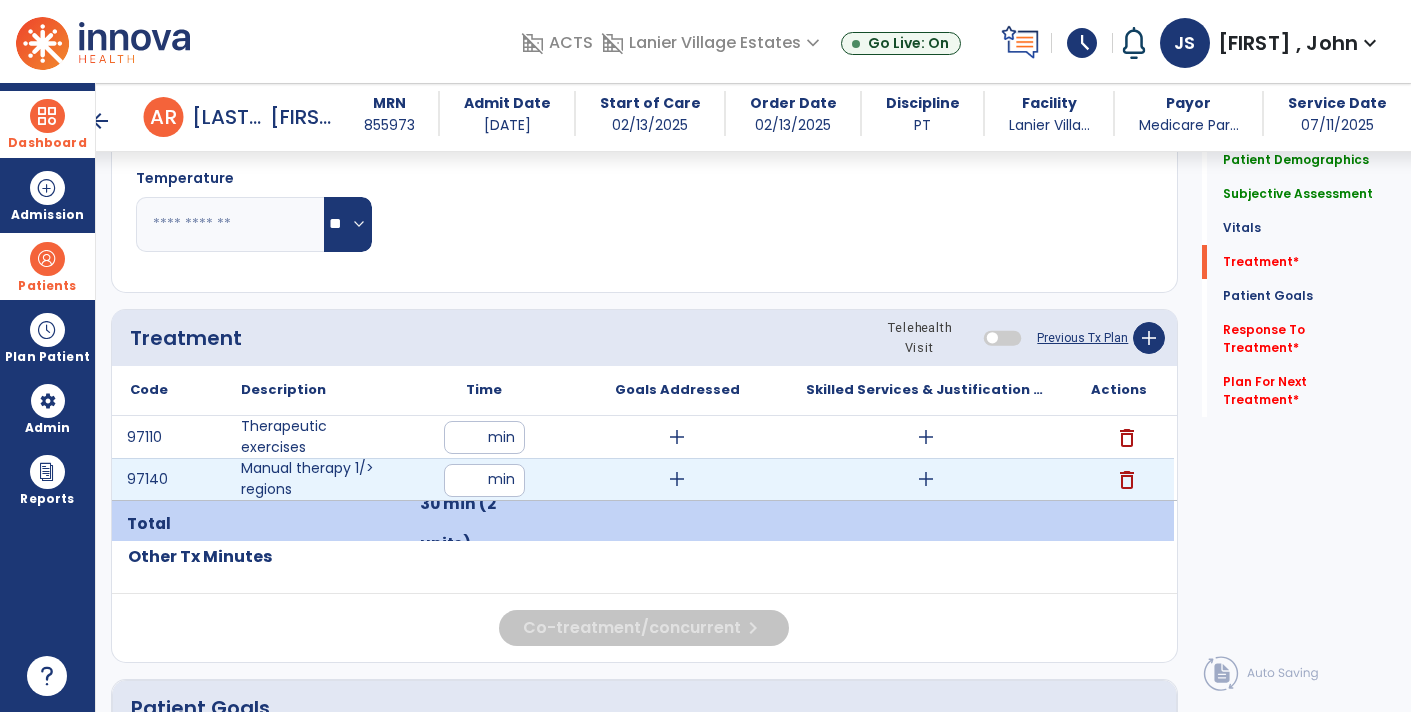 type on "**" 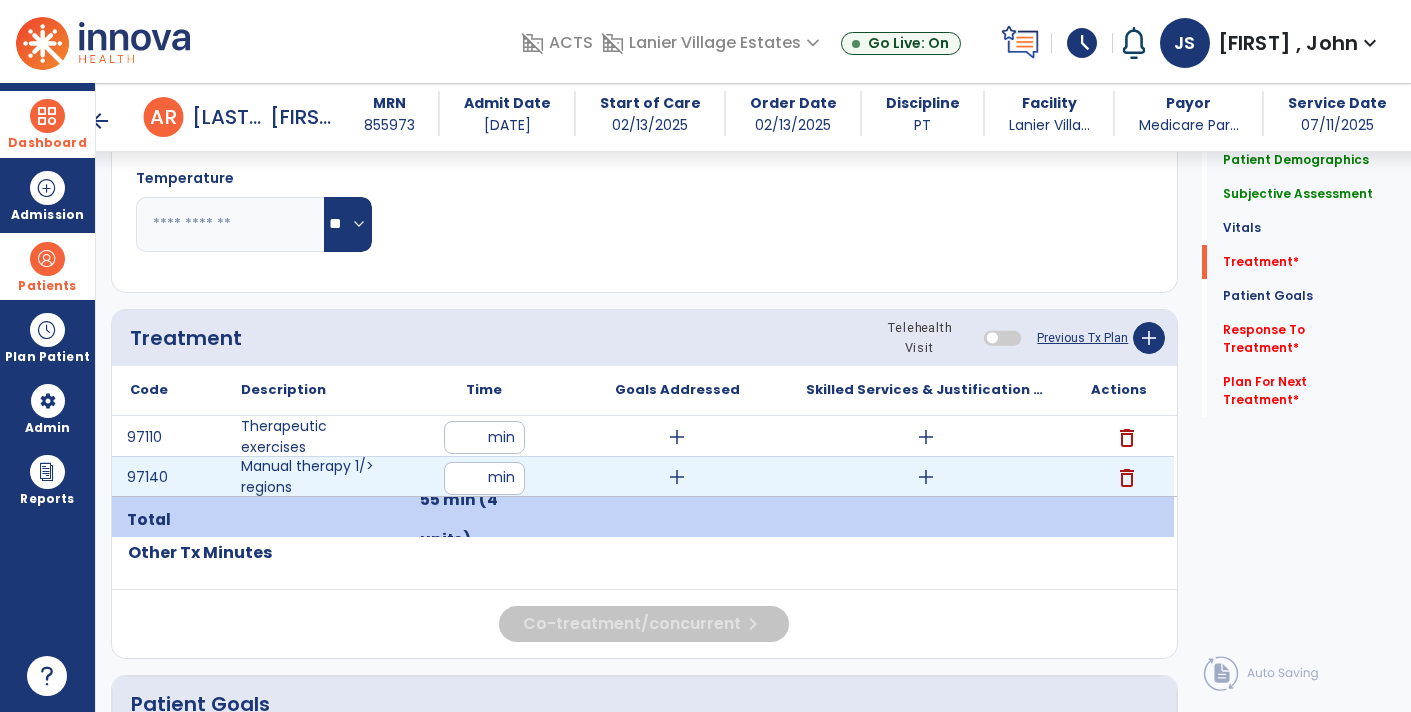 click on "add" at bounding box center [677, 477] 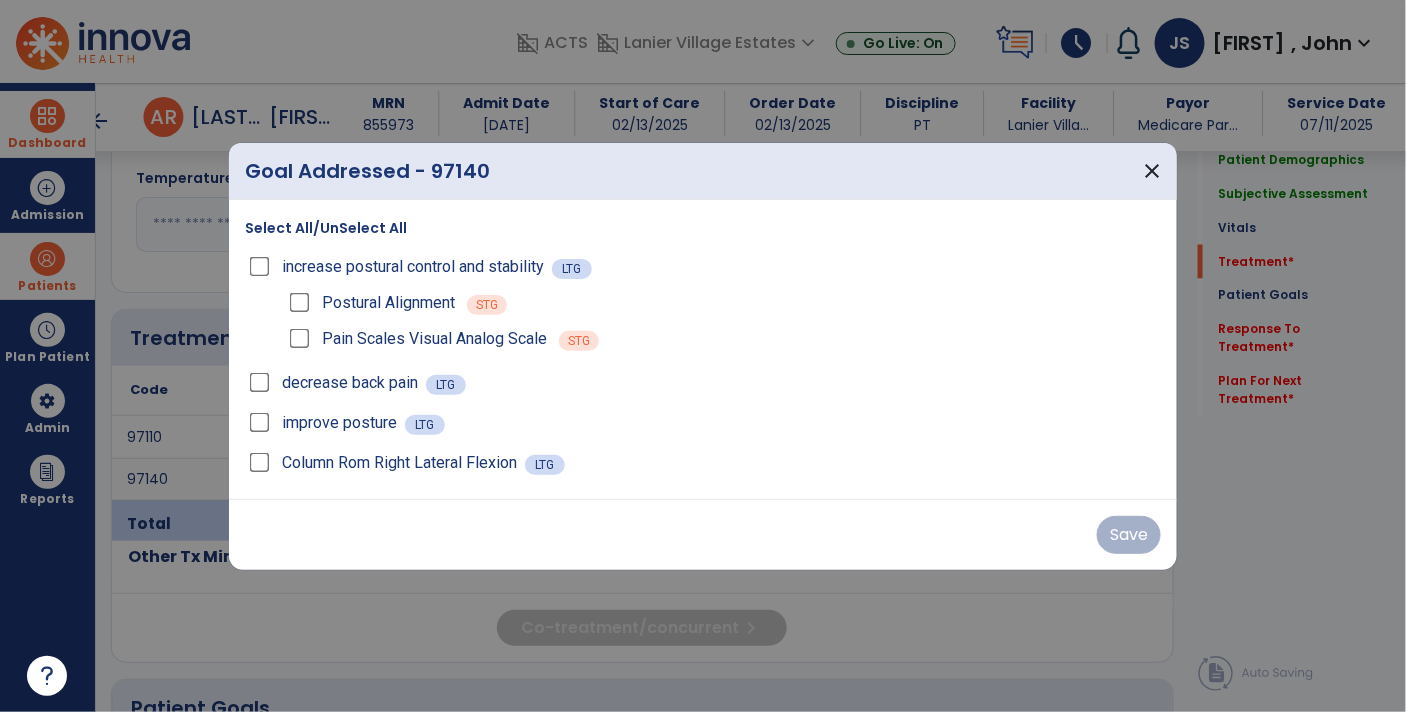 scroll, scrollTop: 980, scrollLeft: 0, axis: vertical 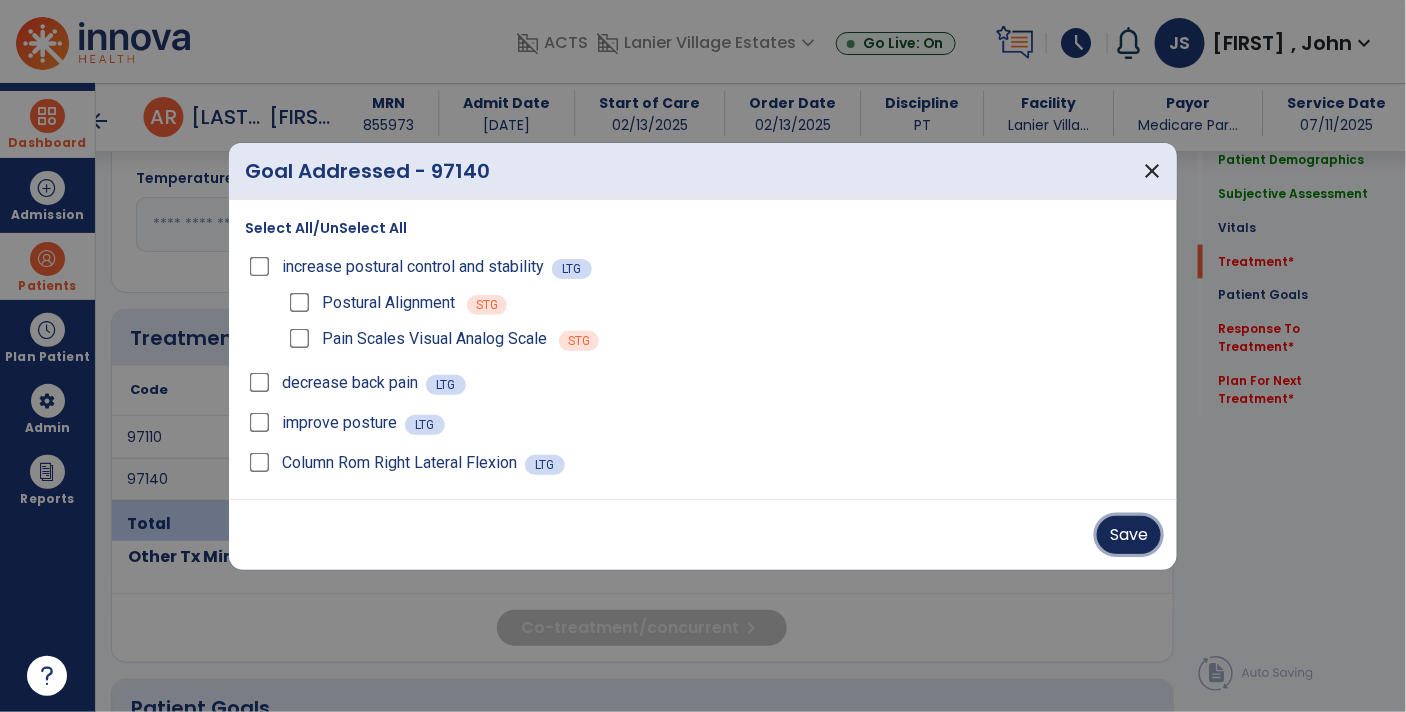 click on "Save" at bounding box center [1129, 535] 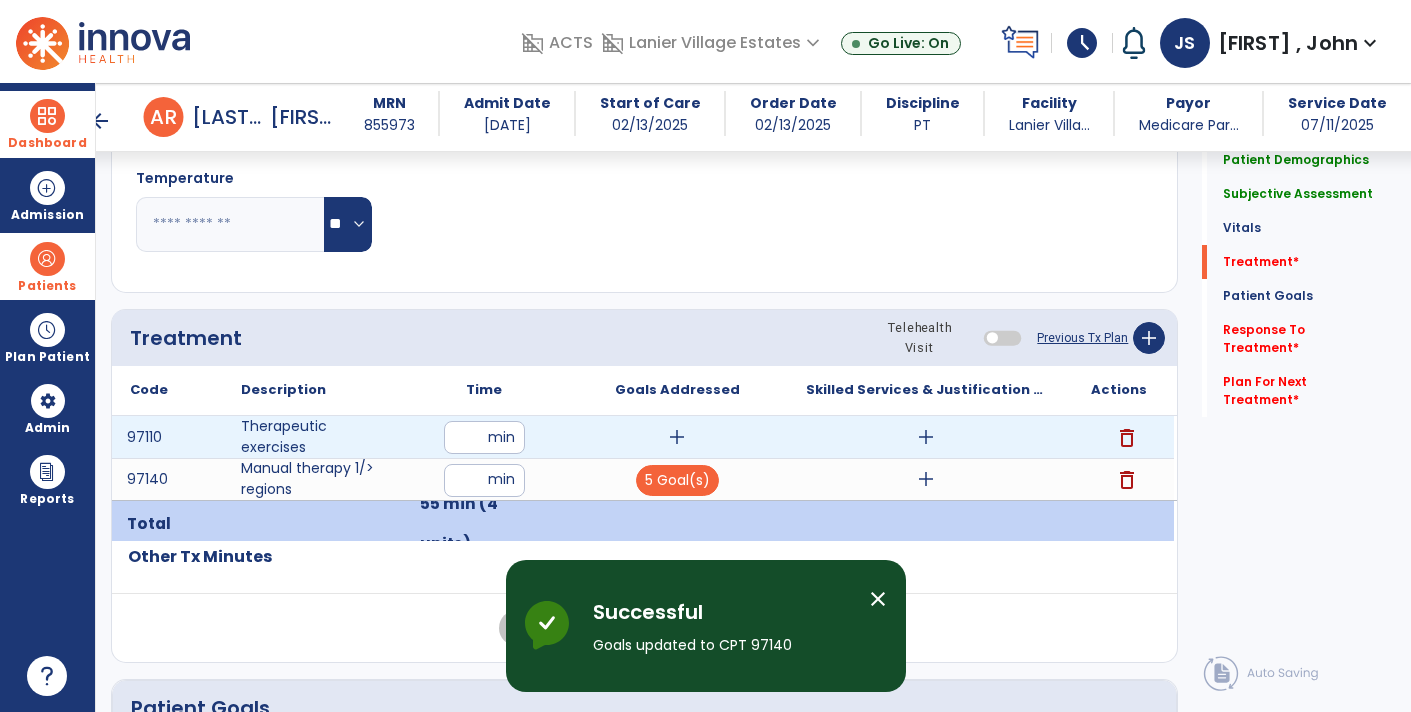 click on "add" at bounding box center (677, 437) 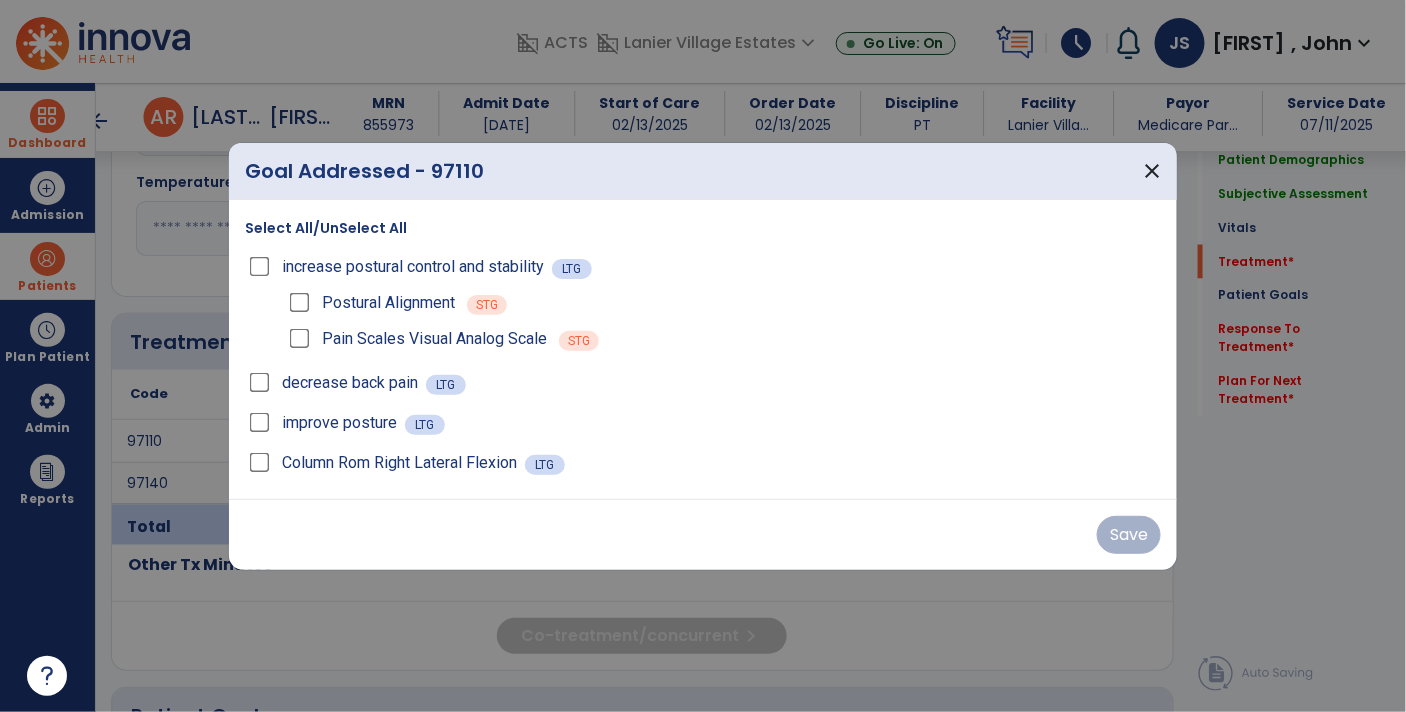 scroll, scrollTop: 980, scrollLeft: 0, axis: vertical 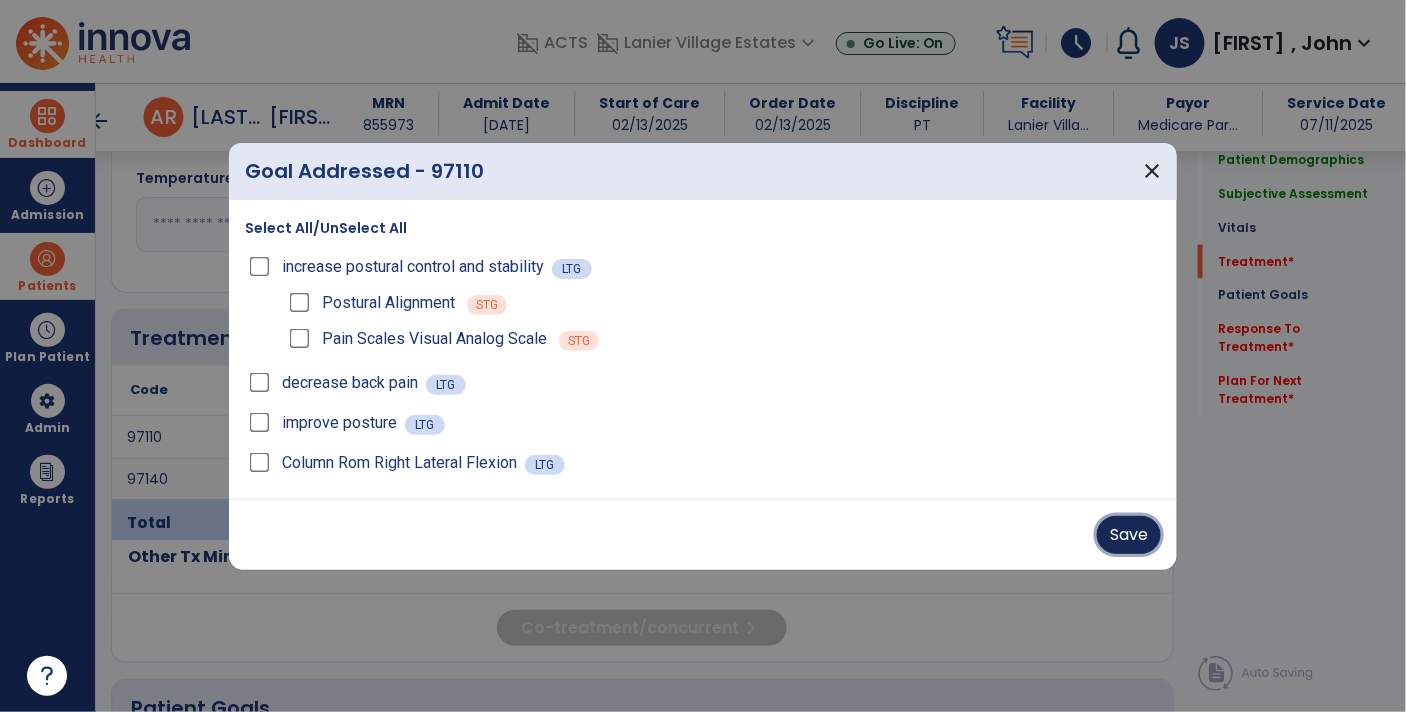 click on "Save" at bounding box center [1129, 535] 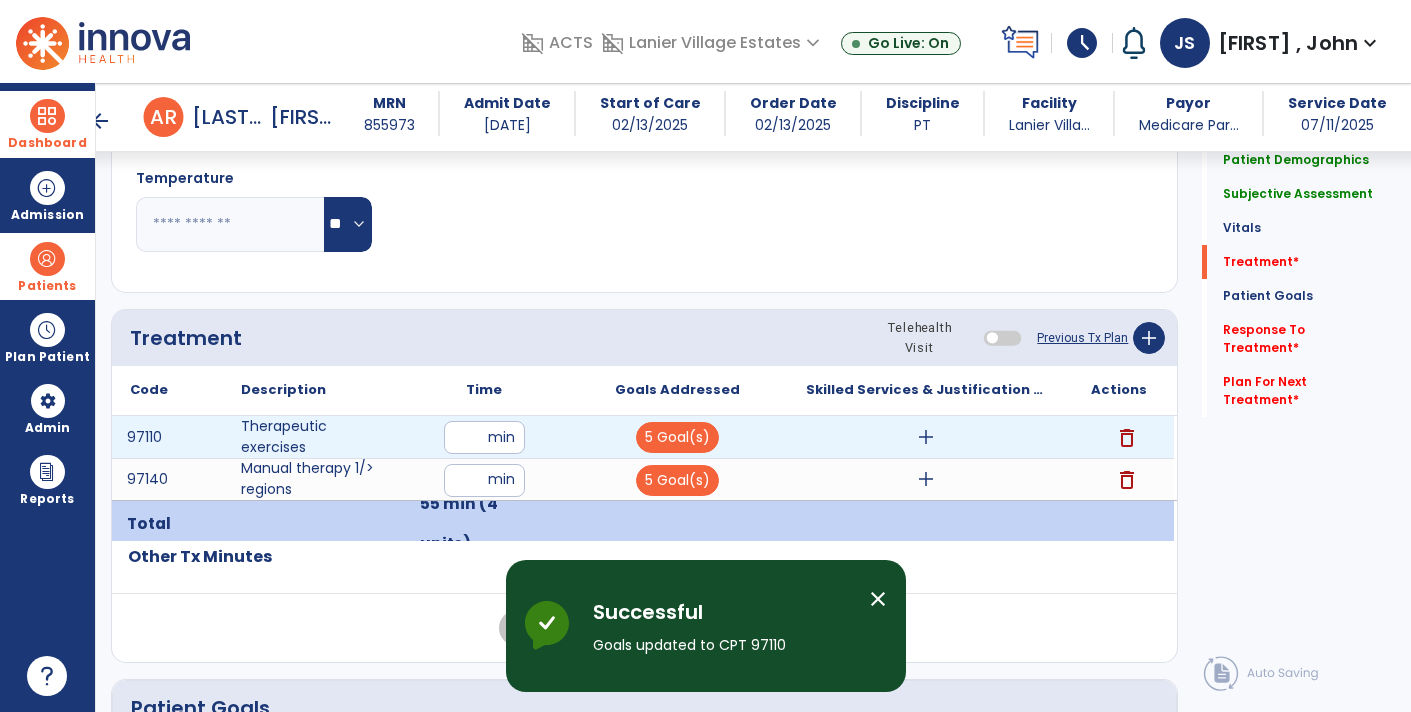 click on "add" at bounding box center [926, 437] 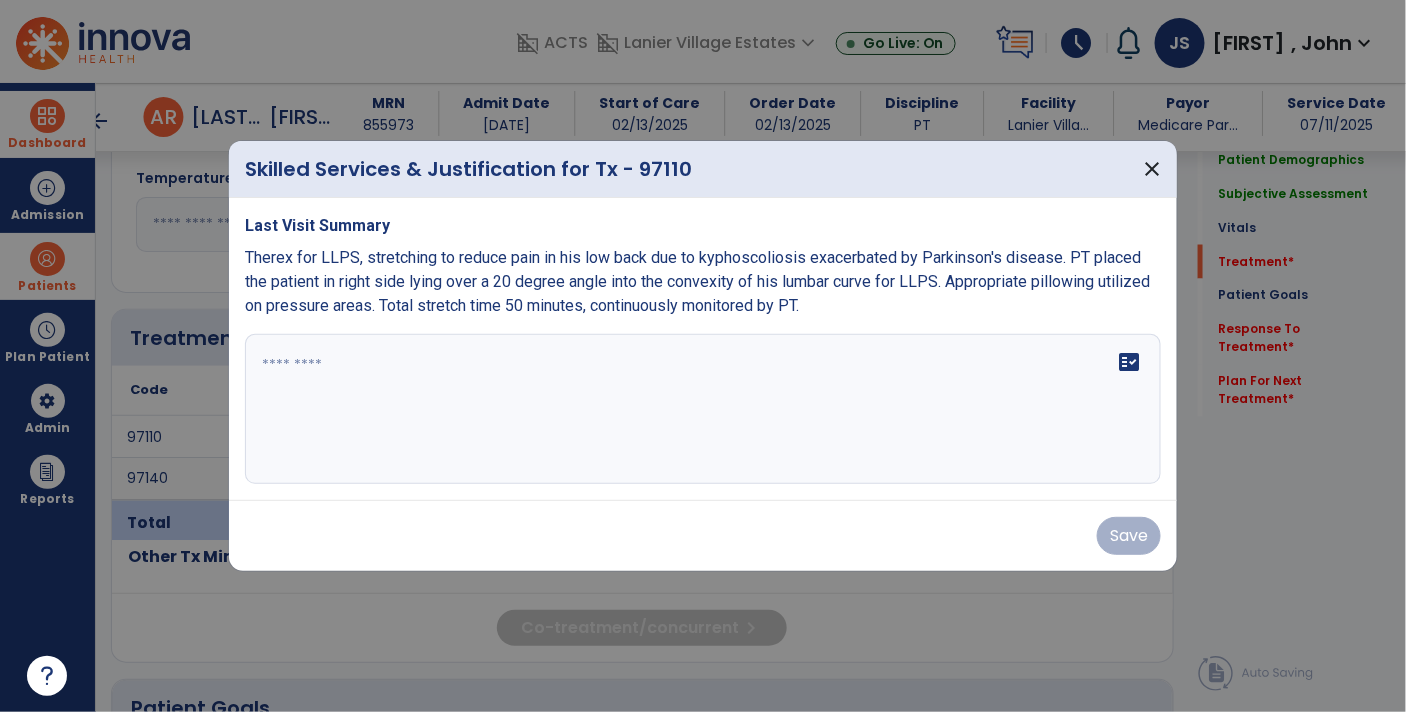 scroll, scrollTop: 980, scrollLeft: 0, axis: vertical 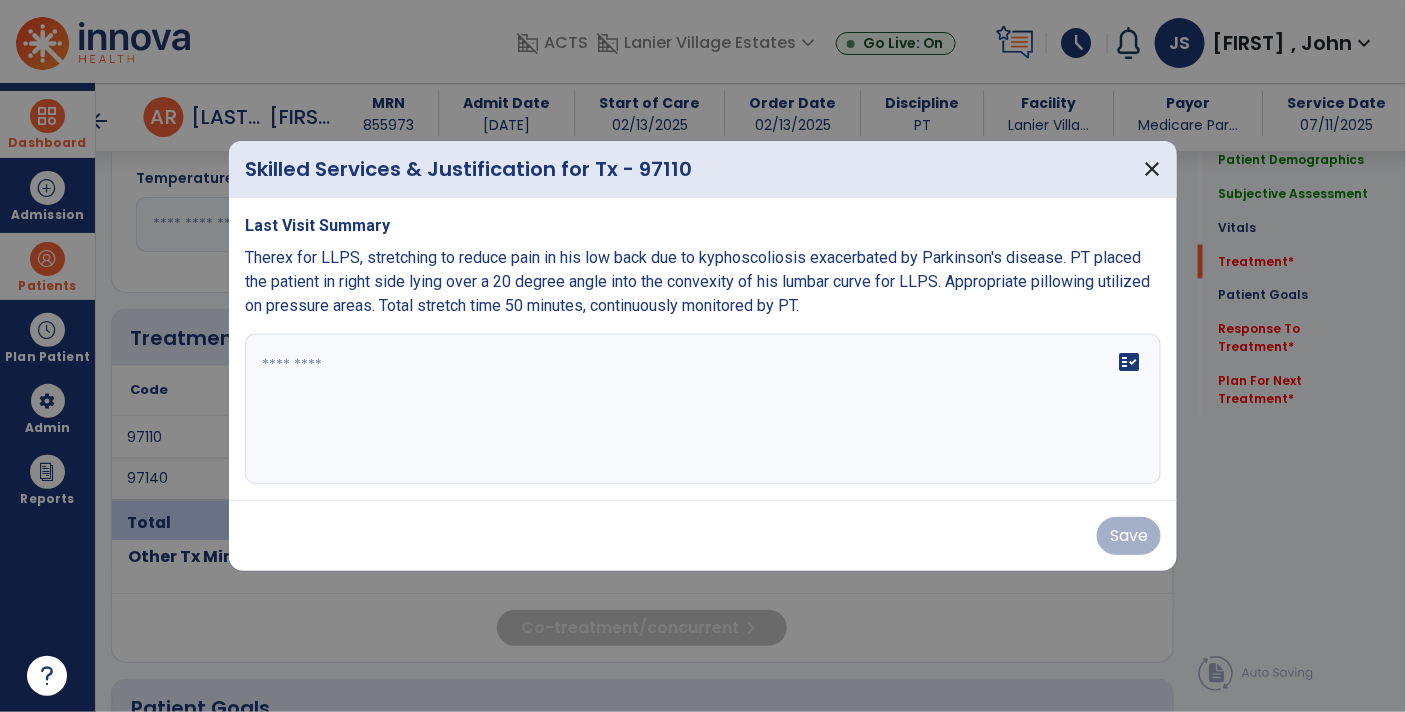 click on "fact_check" at bounding box center [703, 409] 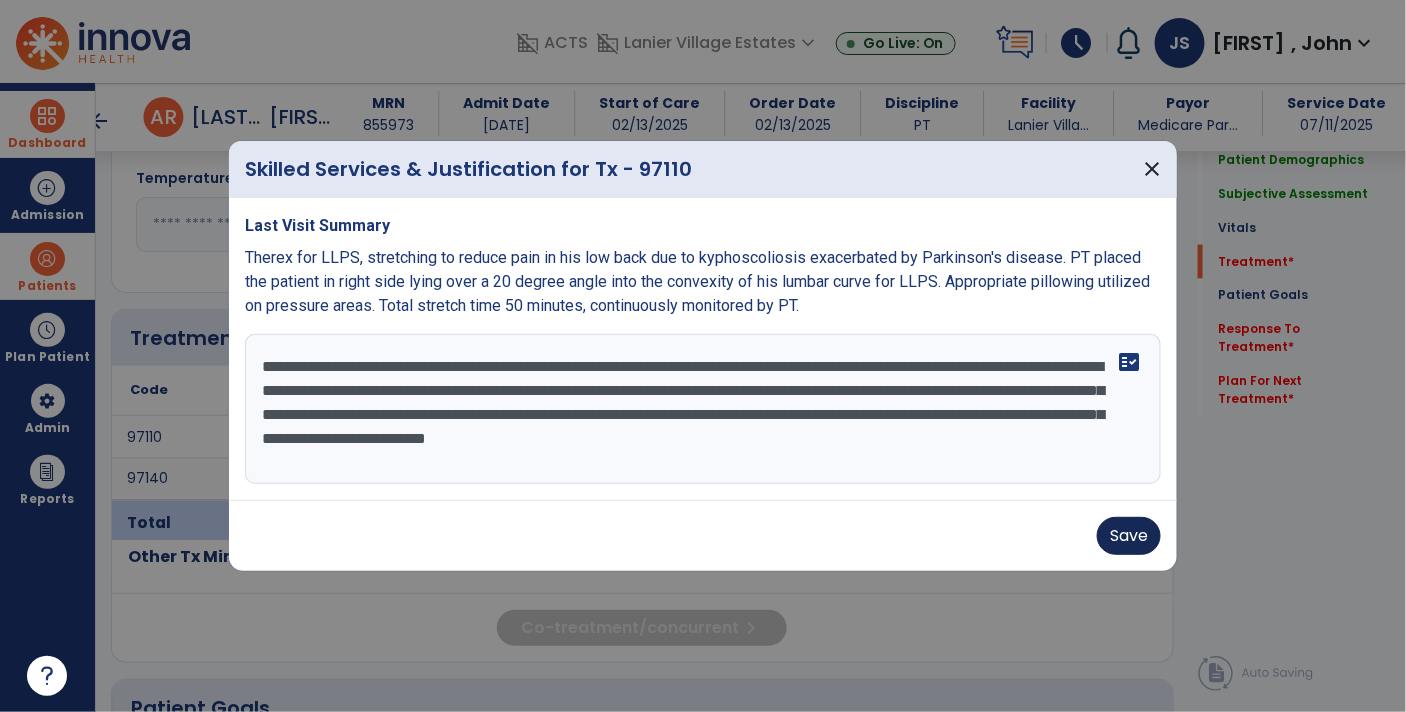 type on "**********" 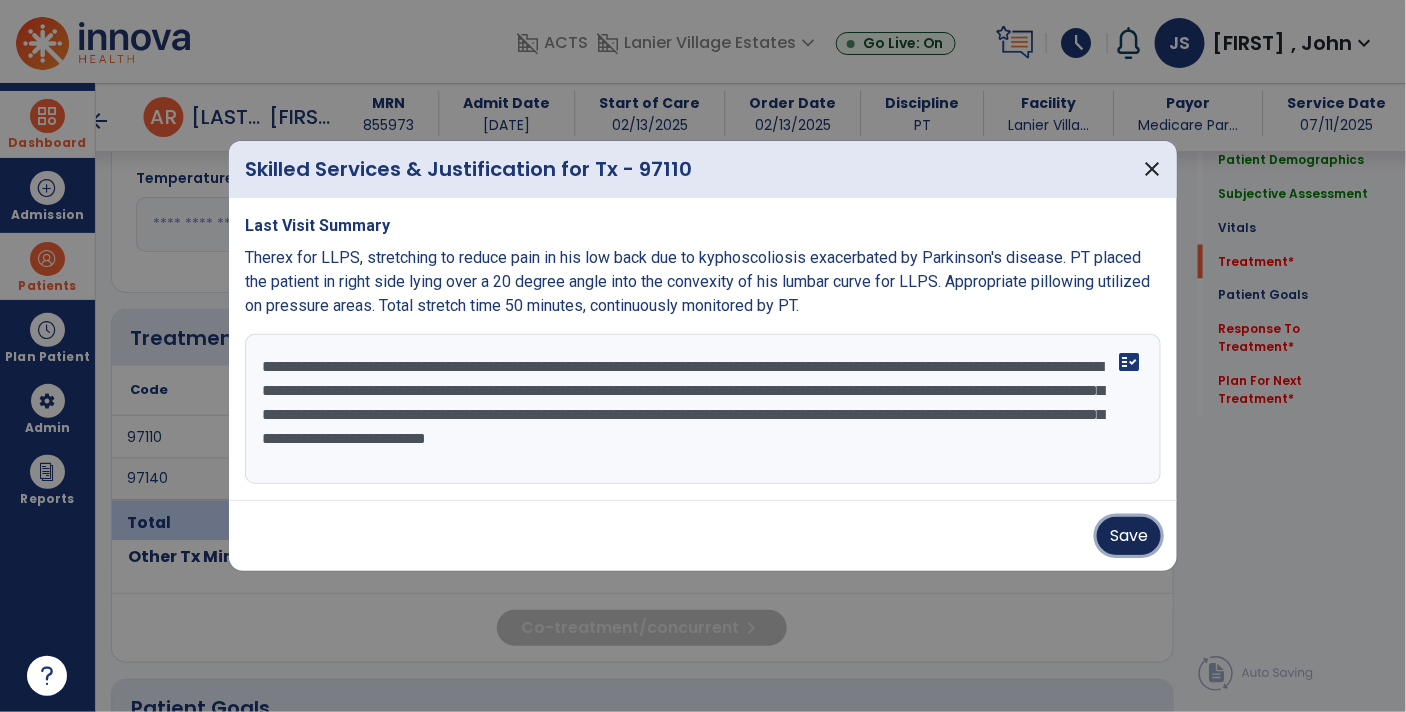 click on "Save" at bounding box center [1129, 536] 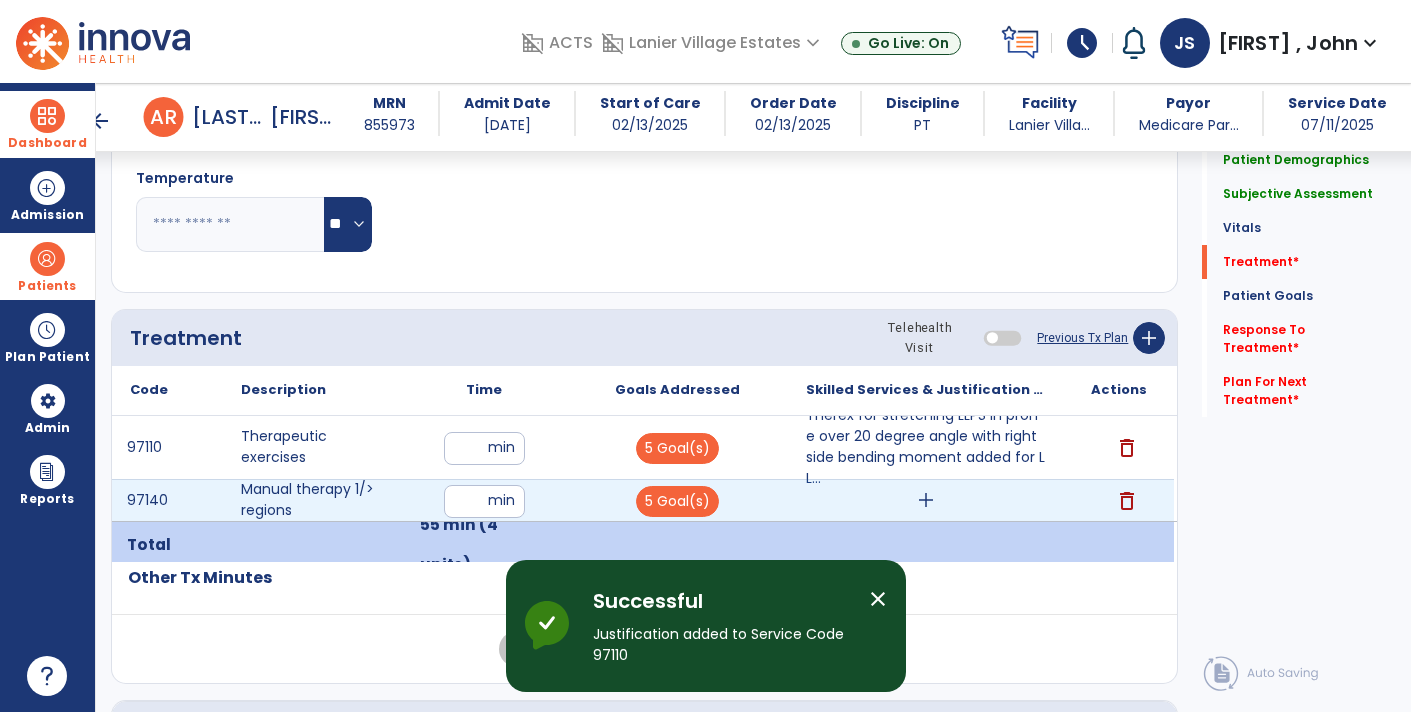 click on "add" at bounding box center [926, 500] 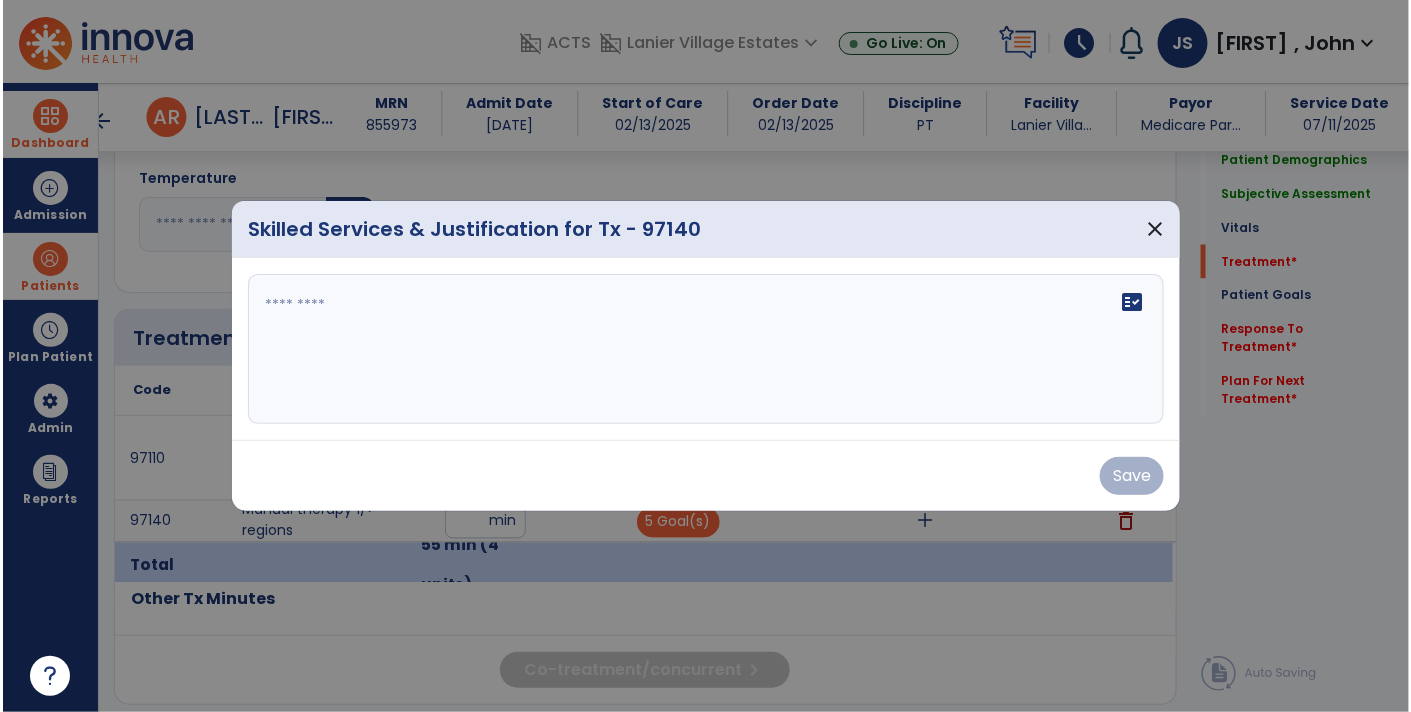scroll, scrollTop: 980, scrollLeft: 0, axis: vertical 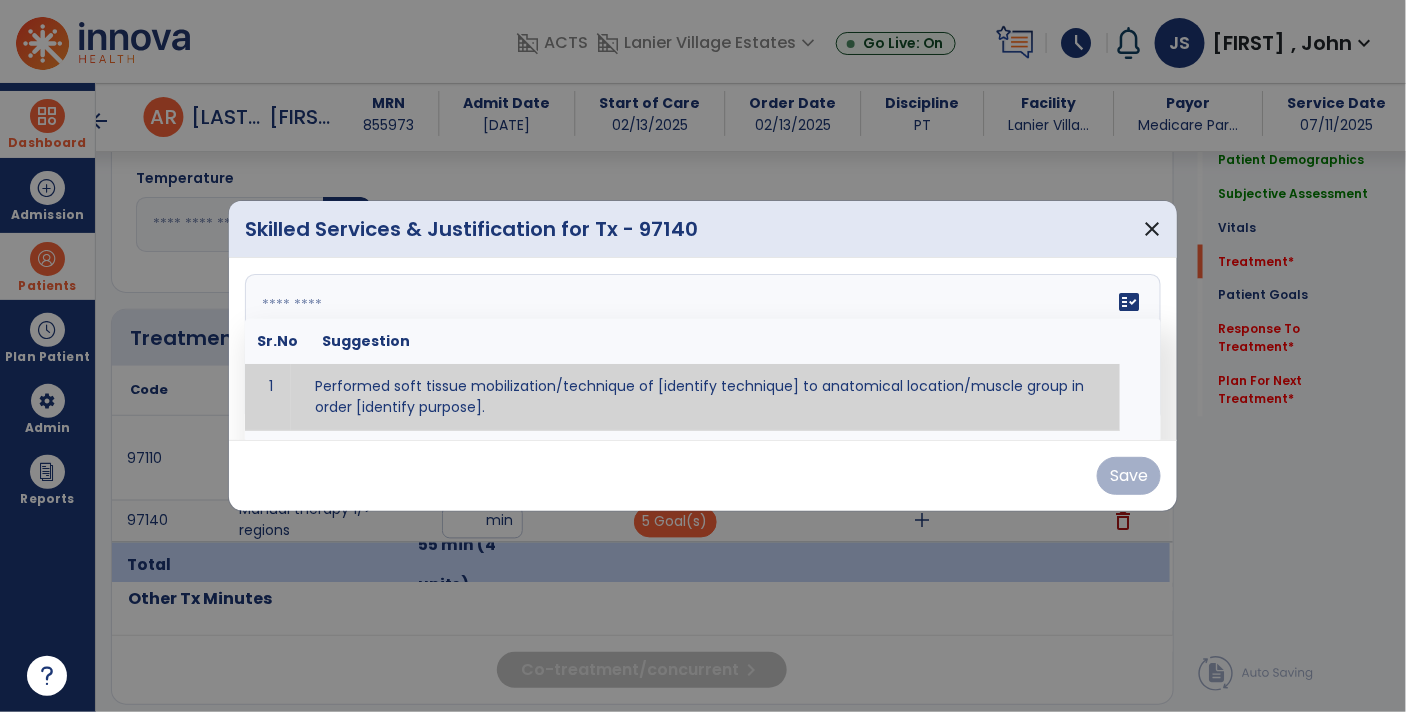 click on "fact_check  Sr.No Suggestion 1 Performed soft tissue mobilization/technique of [identify technique] to anatomical location/muscle group in order [identify purpose]. 2 Performed [anterior glide, posterior glide, inferior glide, distraction, caudal glide, other] joint mobilization of [grade I, II, III, IV] to [identify joint] in order to [identify purpose] 3 Performed neuro-tension technique of [identify technique] to [identify nerve] in order to [identify purpose] 4 Instructed [patient/caregiver/spouse] in [identify technique] in order to [identify purpose]." at bounding box center (703, 349) 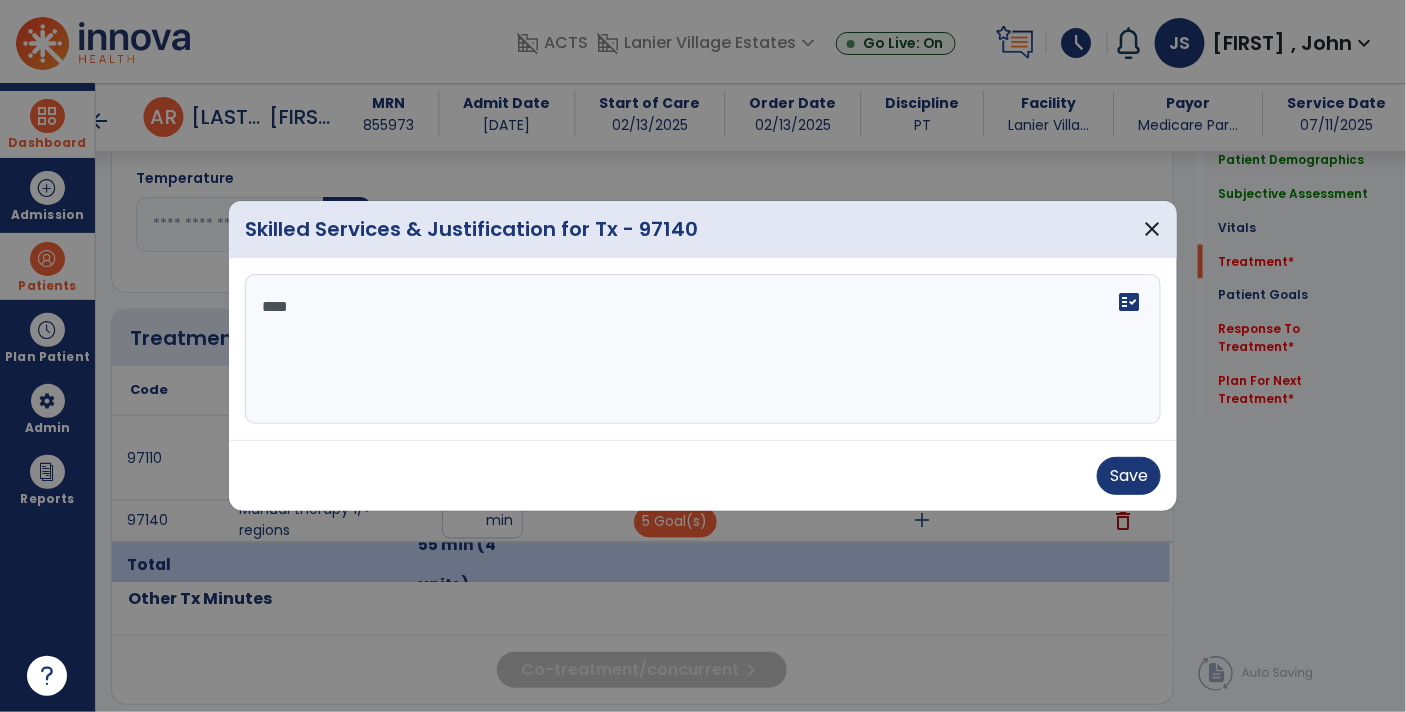 type on "*****" 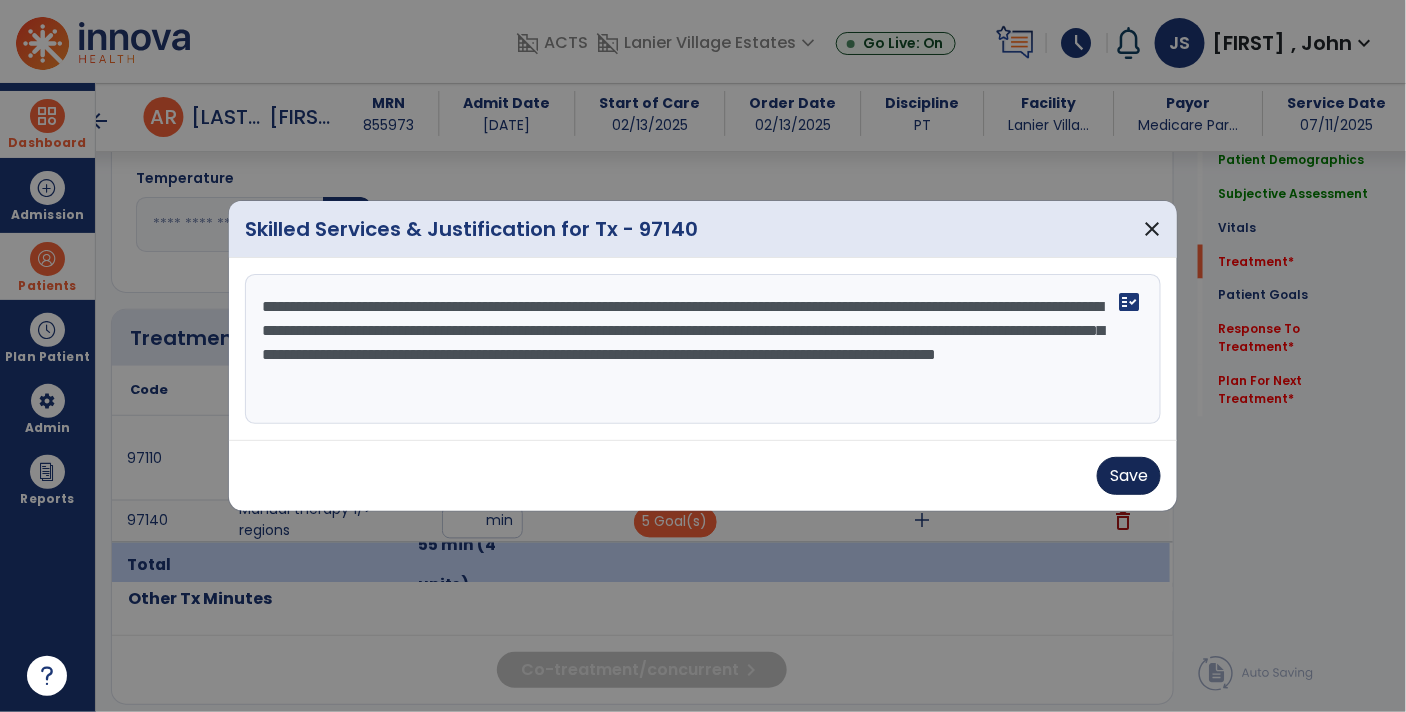 type on "**********" 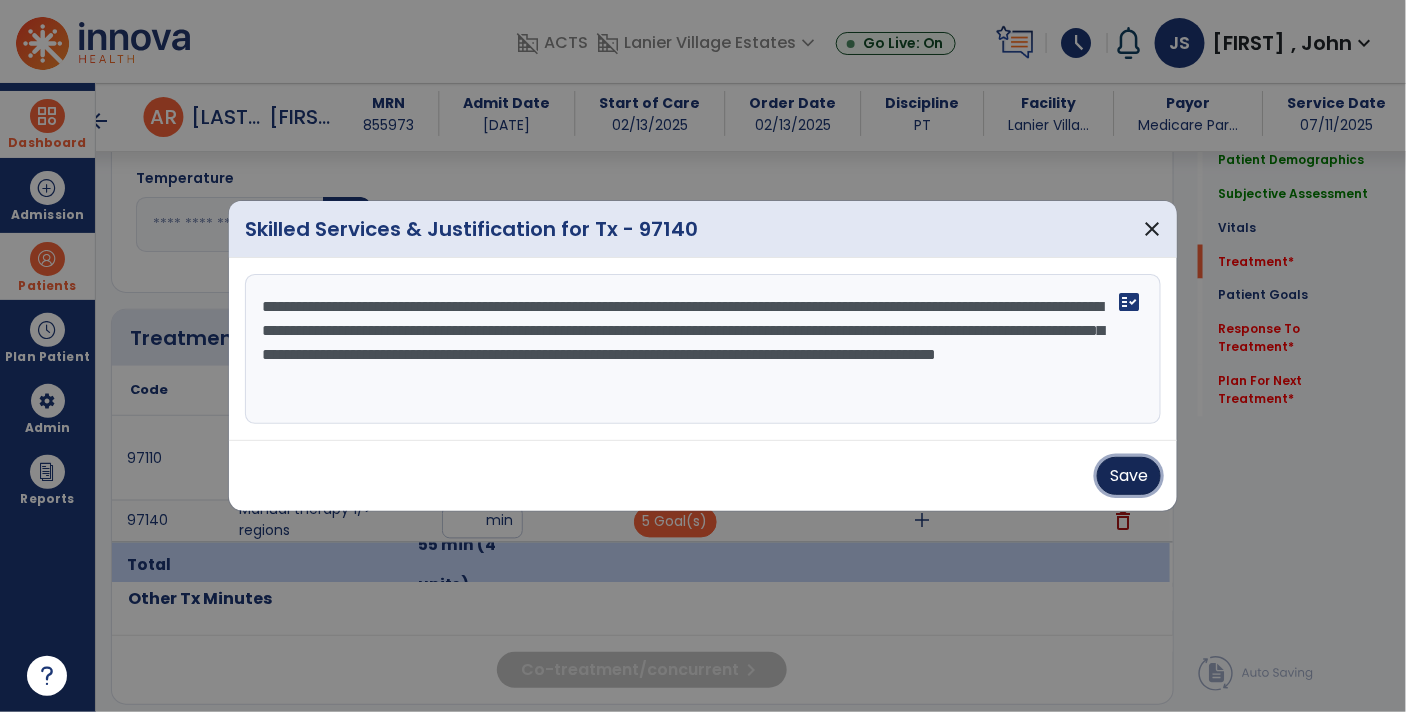 click on "Save" at bounding box center [1129, 476] 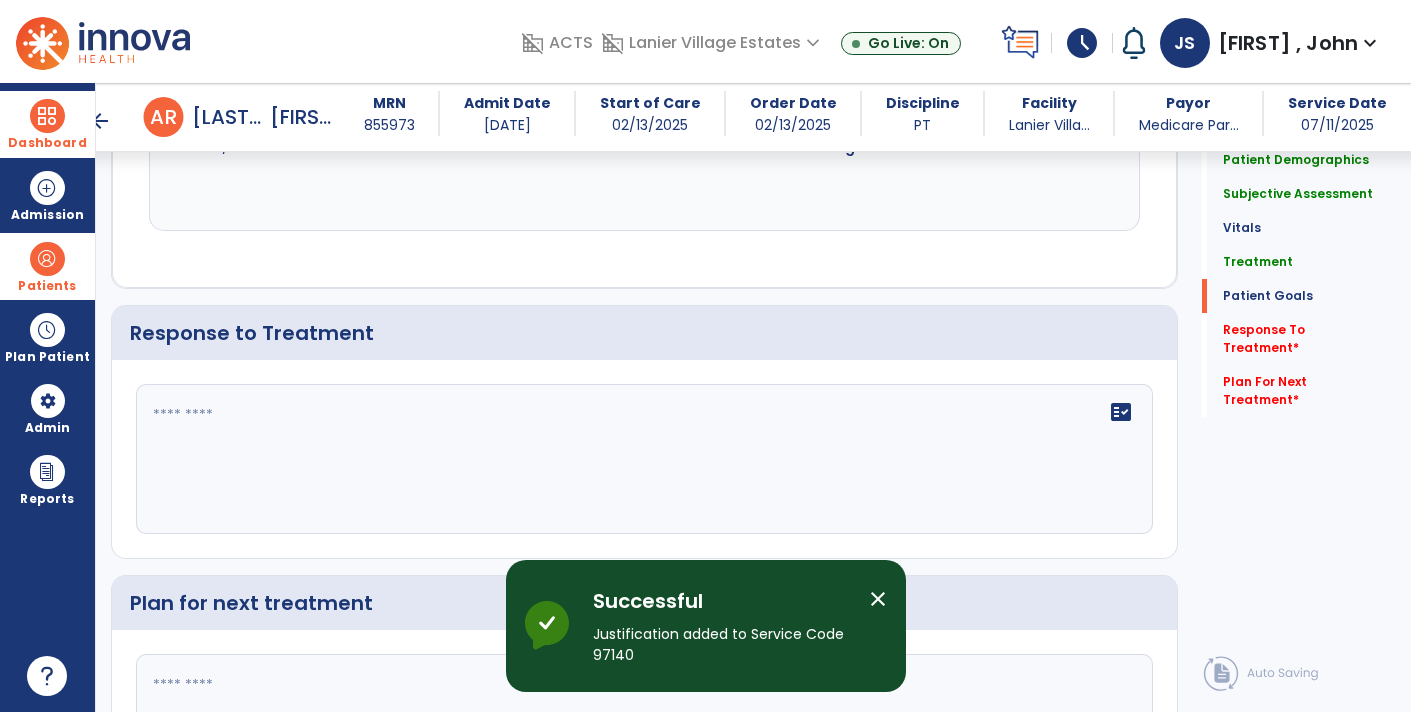 scroll, scrollTop: 2799, scrollLeft: 0, axis: vertical 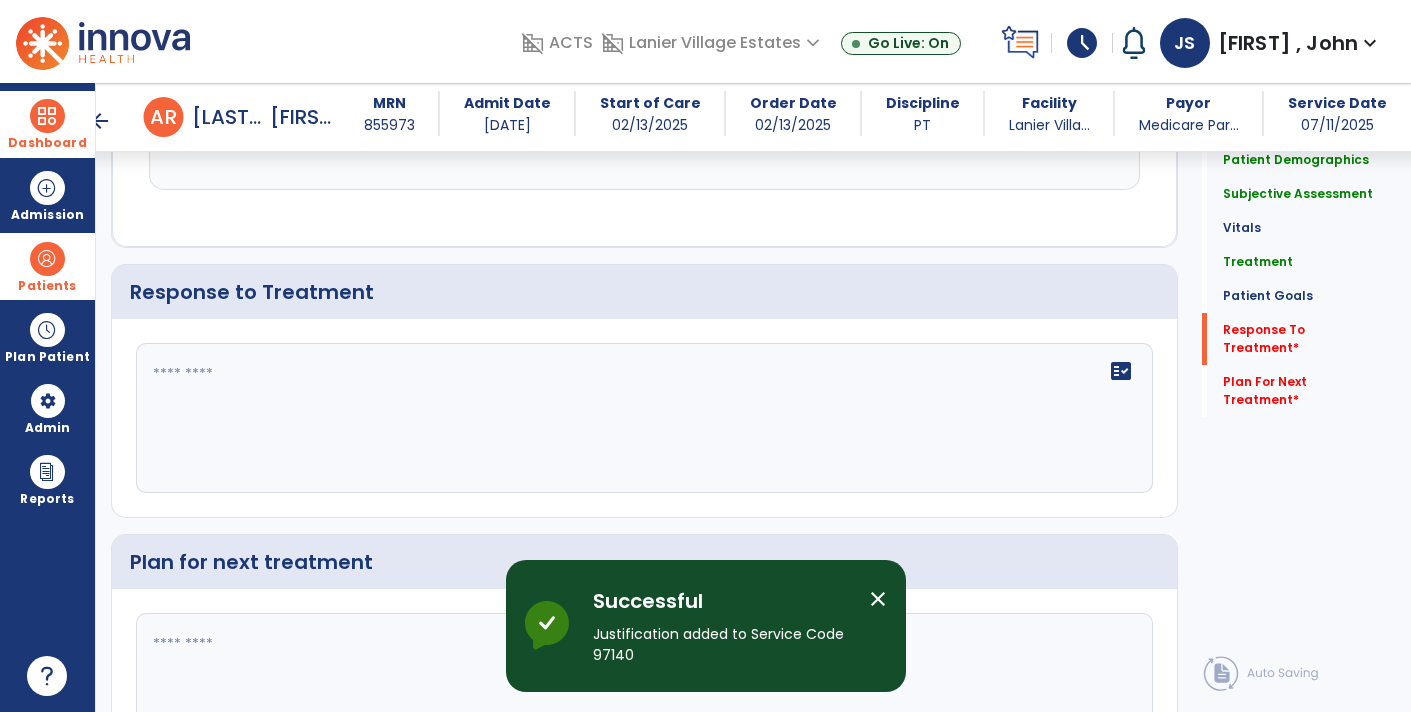 click on "fact_check" 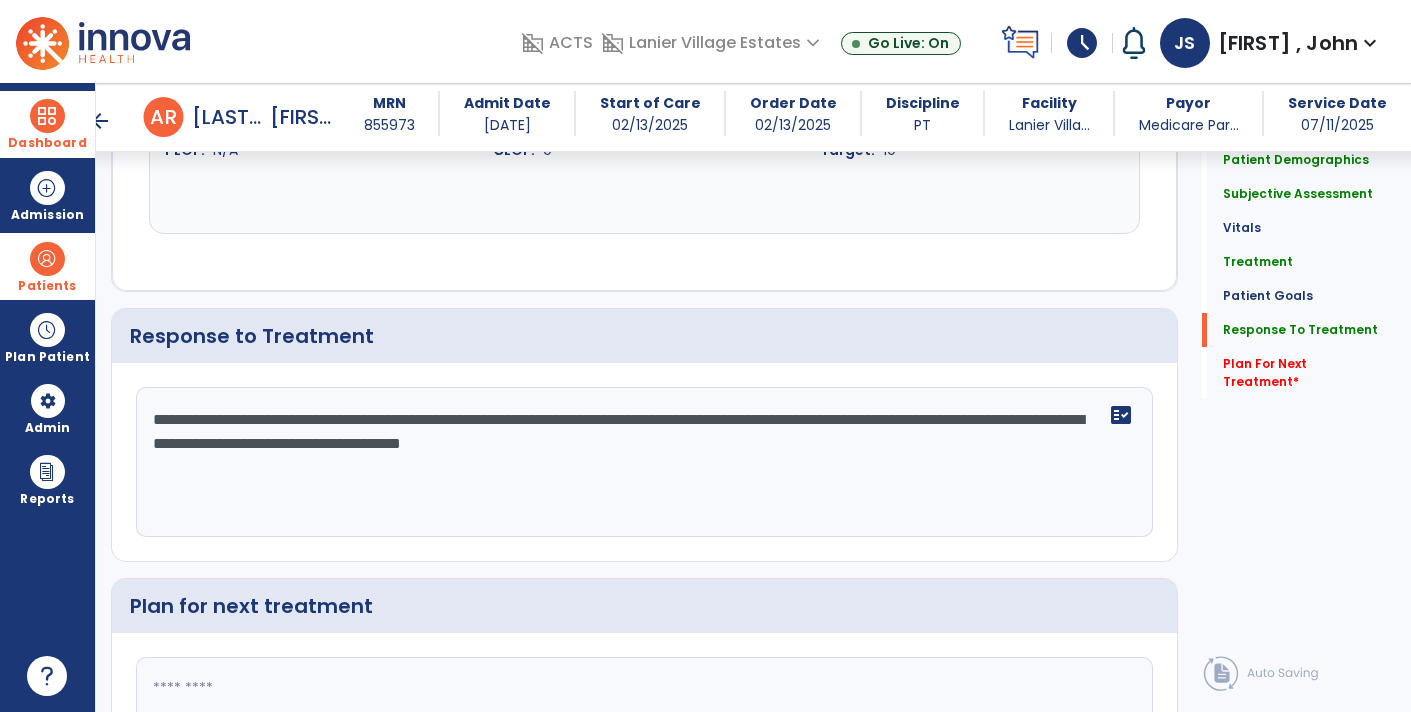 scroll, scrollTop: 2799, scrollLeft: 0, axis: vertical 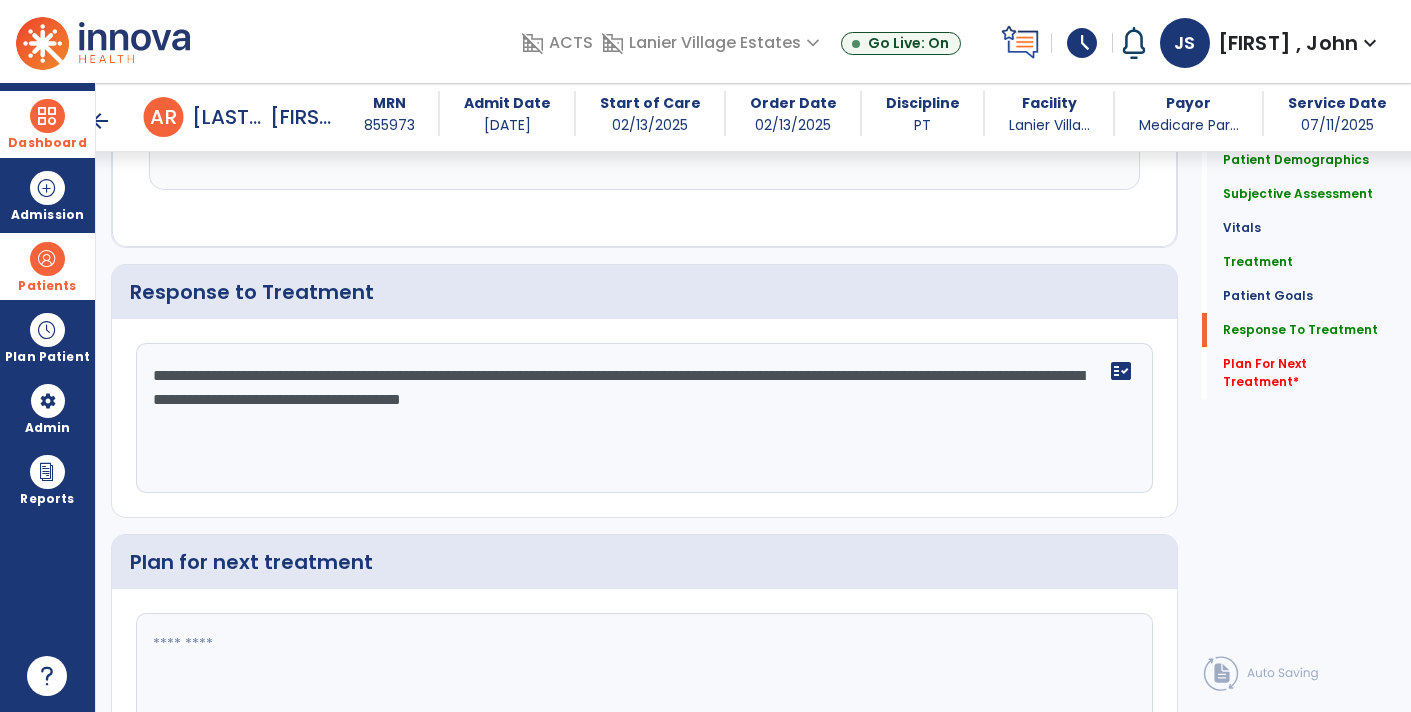 type on "**********" 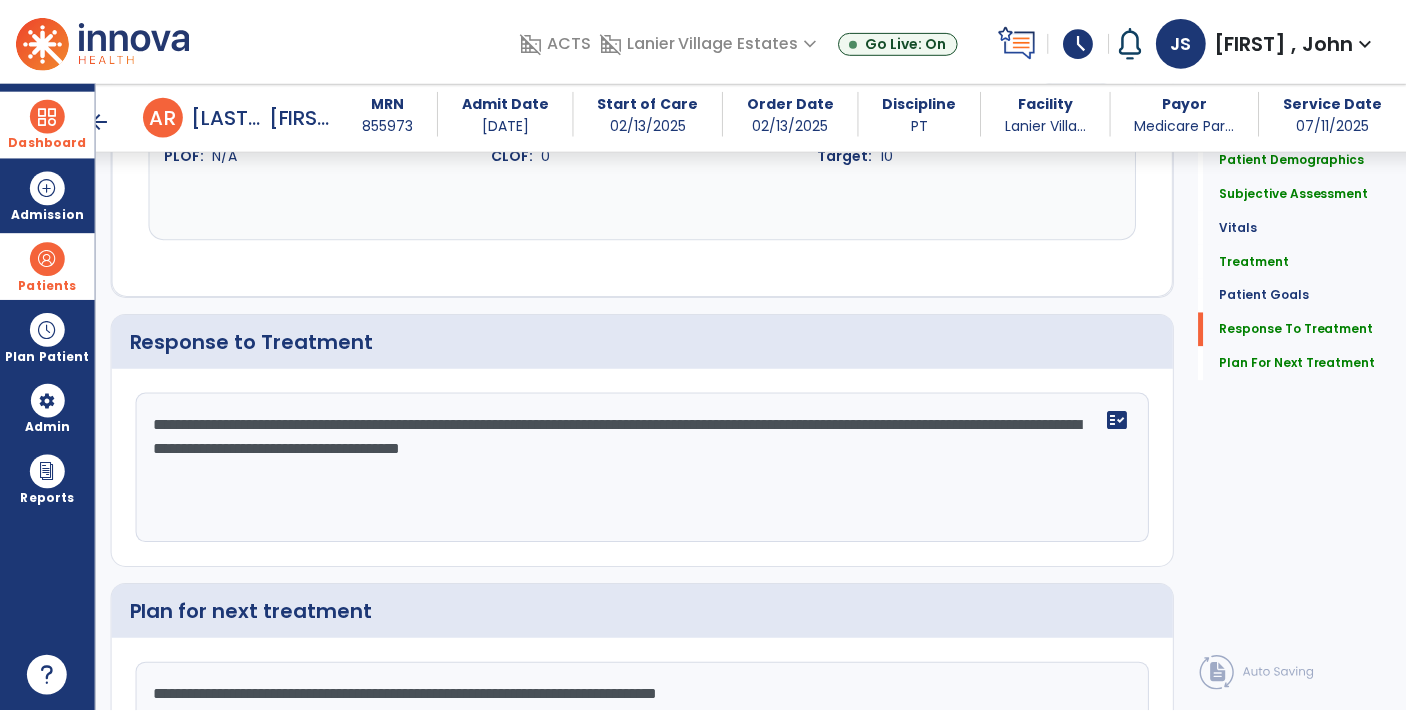 scroll, scrollTop: 2930, scrollLeft: 0, axis: vertical 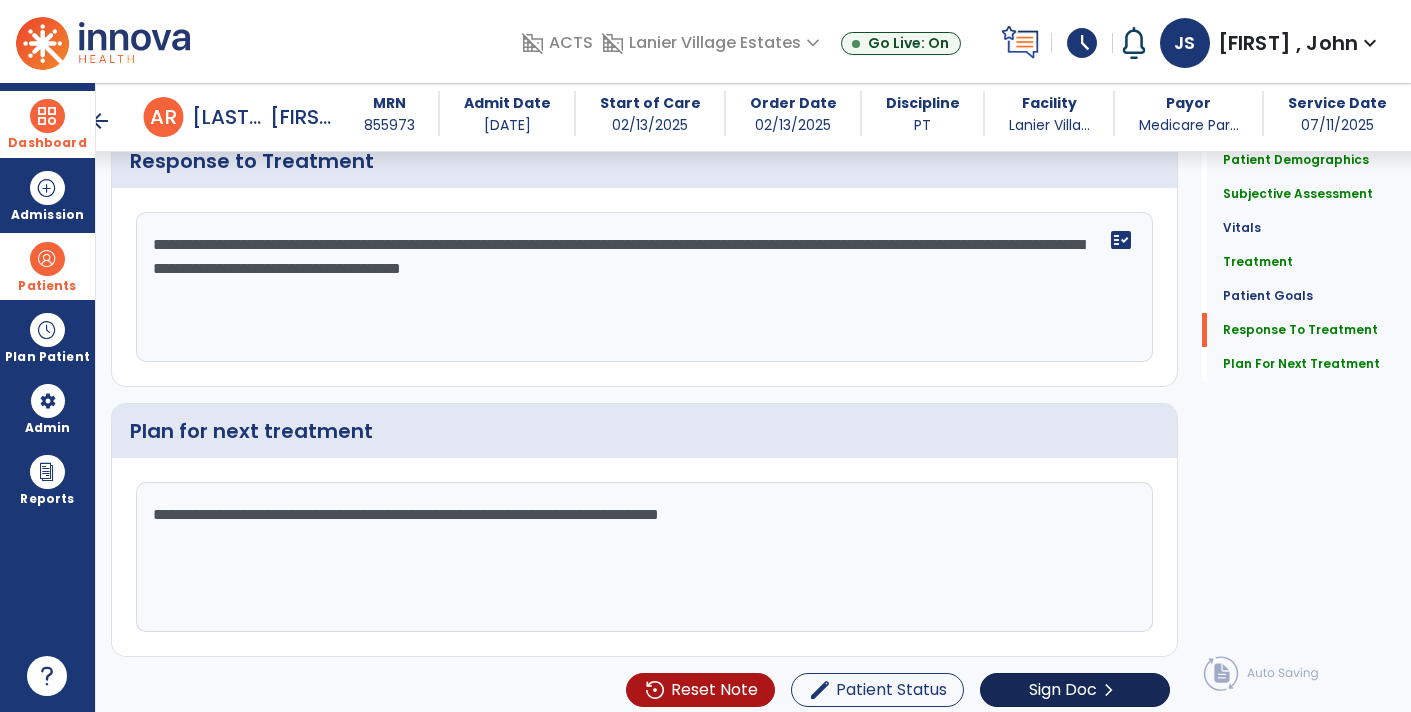 type on "**********" 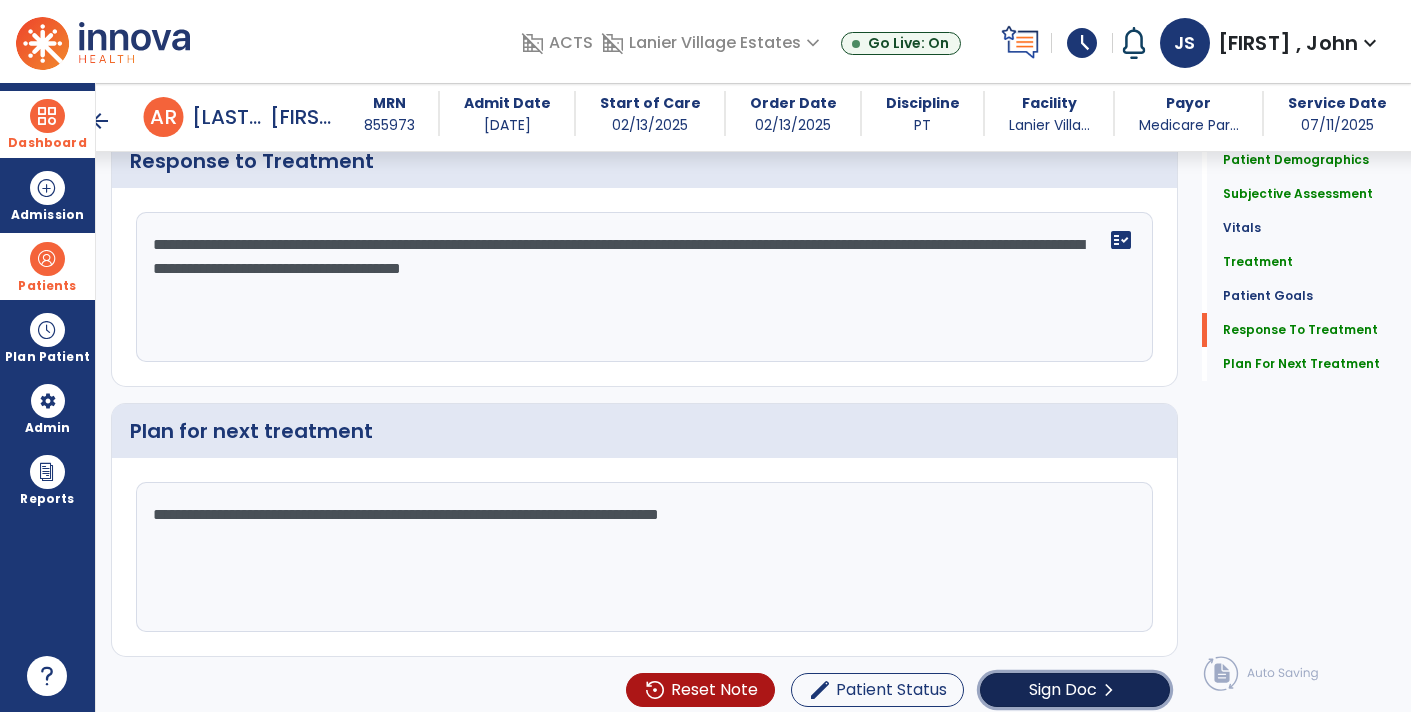 click on "Sign Doc" 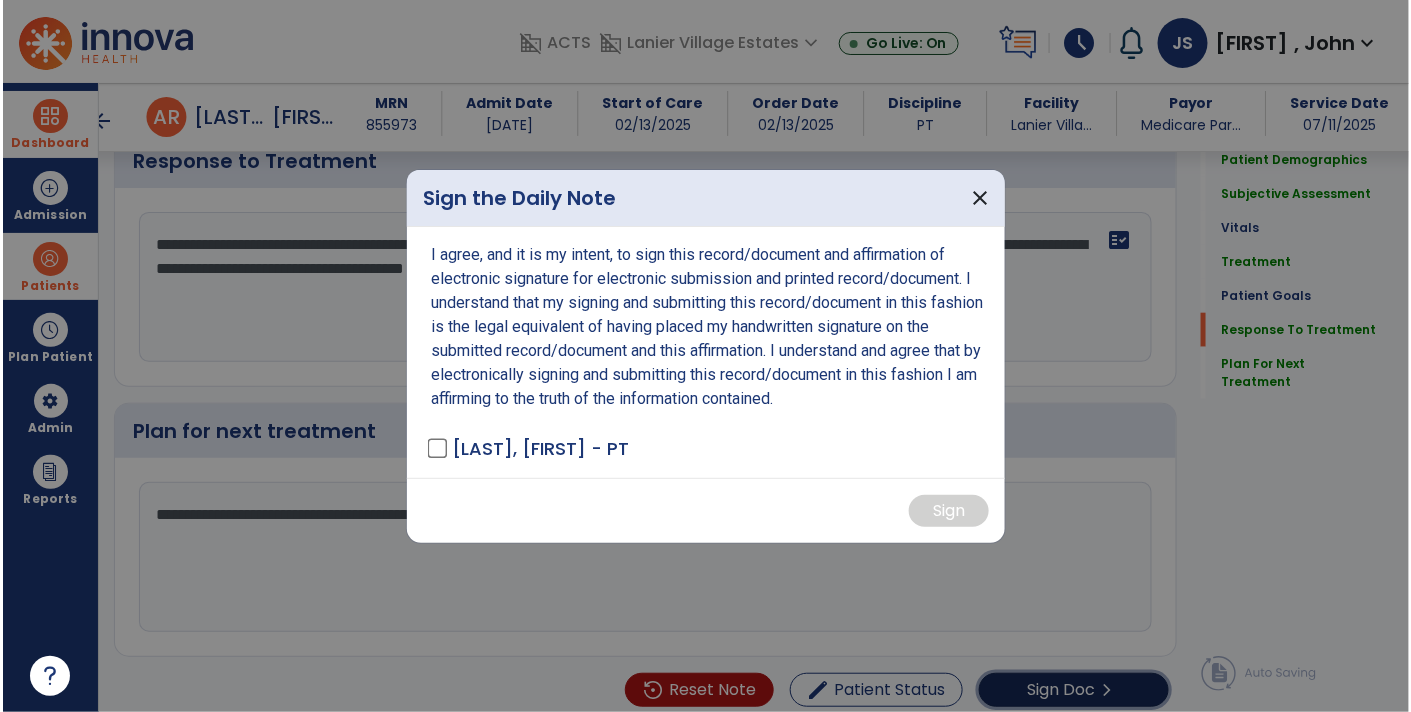 scroll, scrollTop: 2930, scrollLeft: 0, axis: vertical 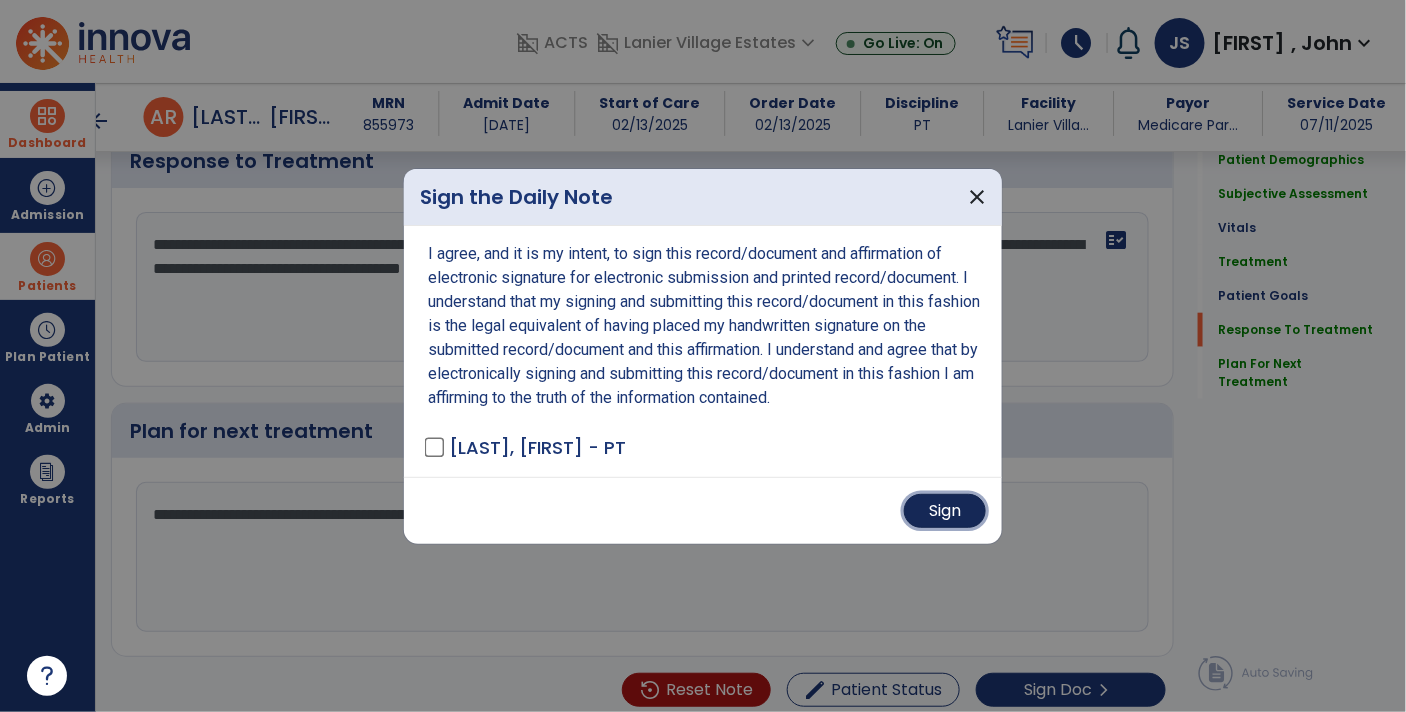 click on "Sign" at bounding box center (945, 511) 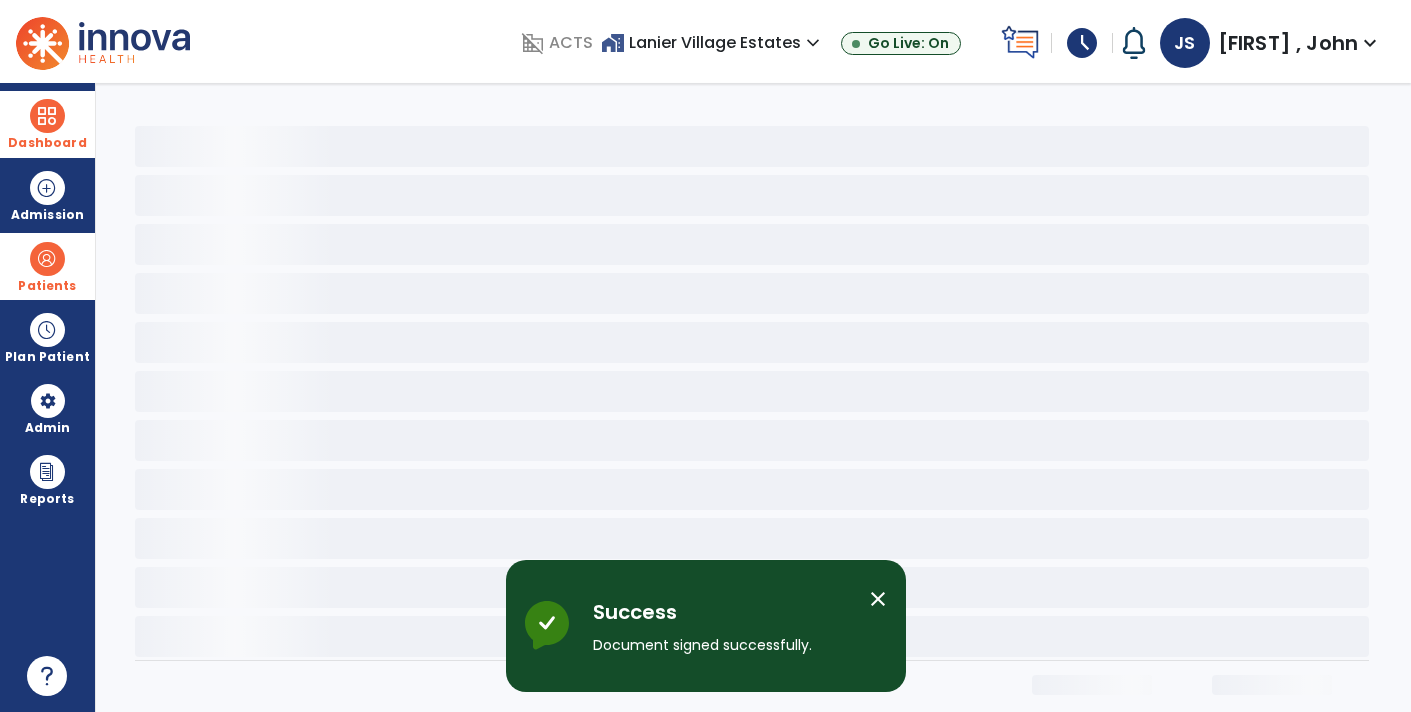 scroll, scrollTop: 0, scrollLeft: 0, axis: both 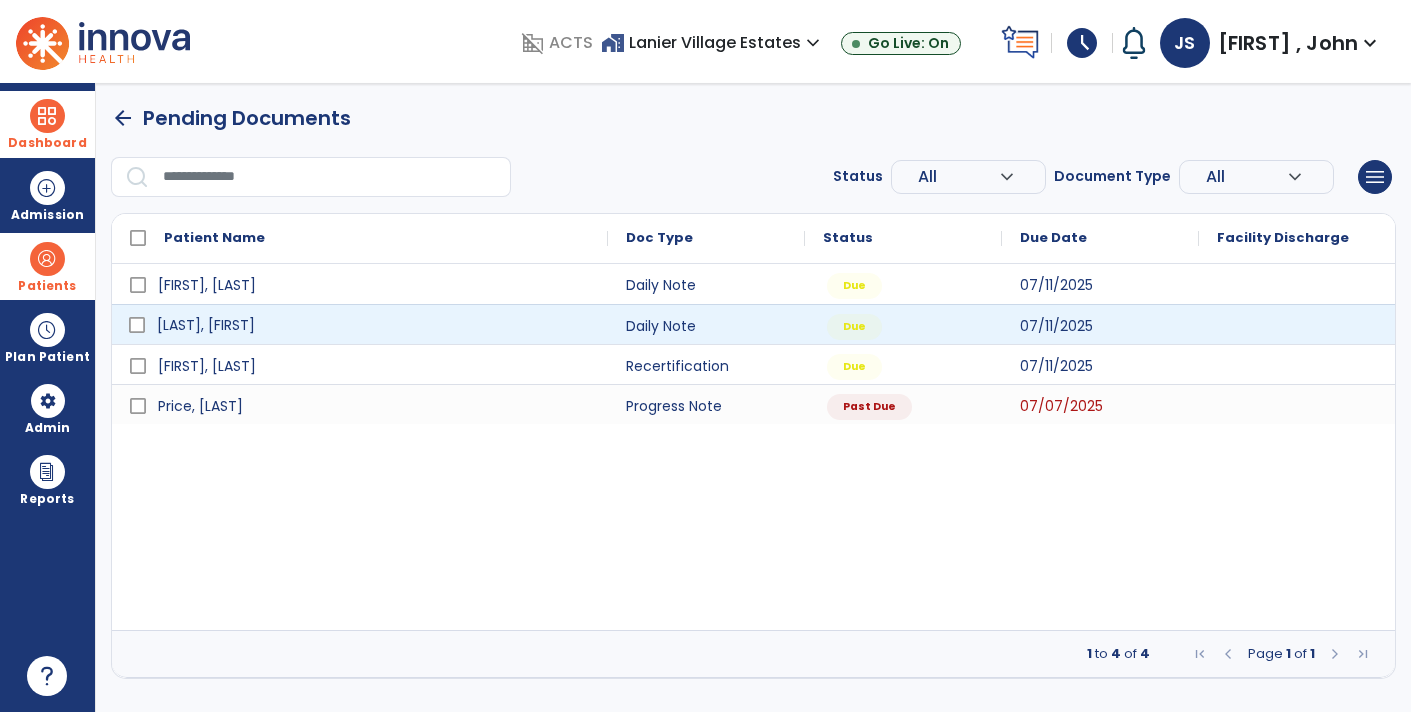 click on "[LAST], [FIRST]" at bounding box center [374, 325] 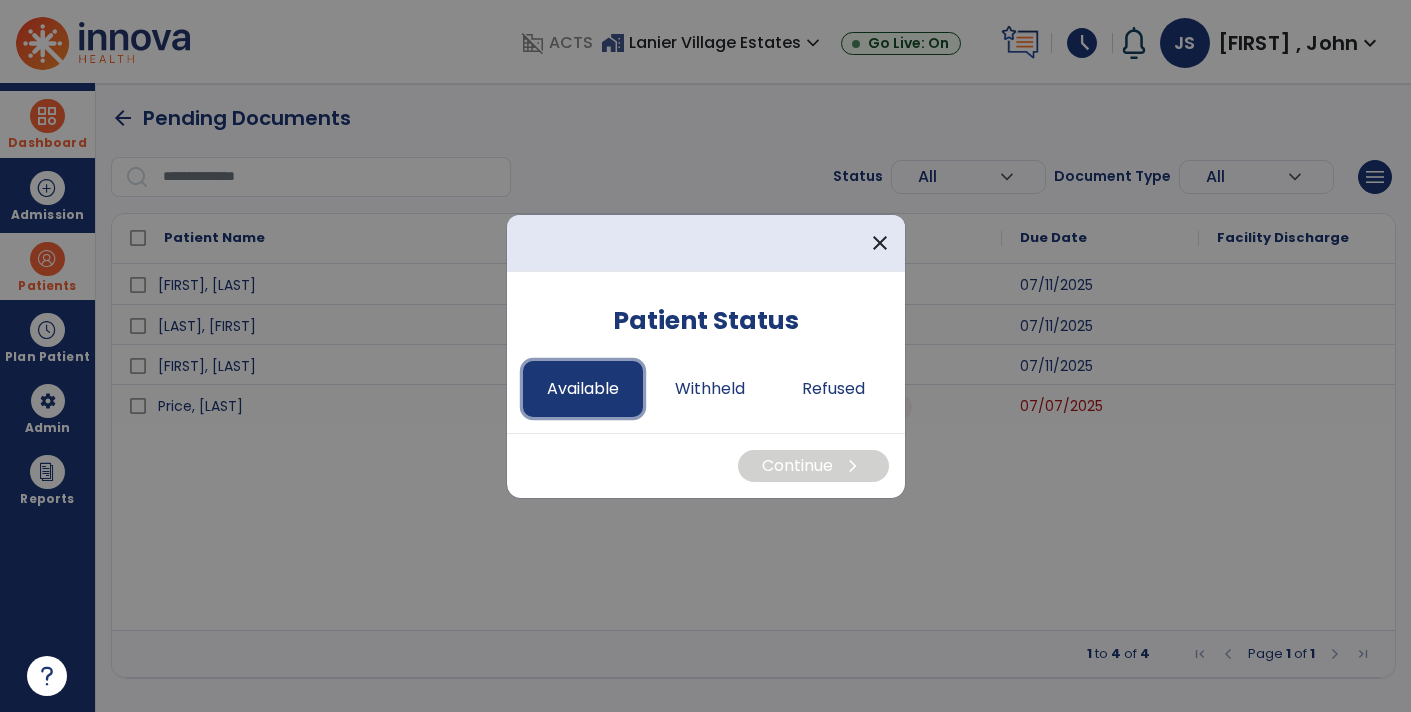 click on "Available" at bounding box center (583, 389) 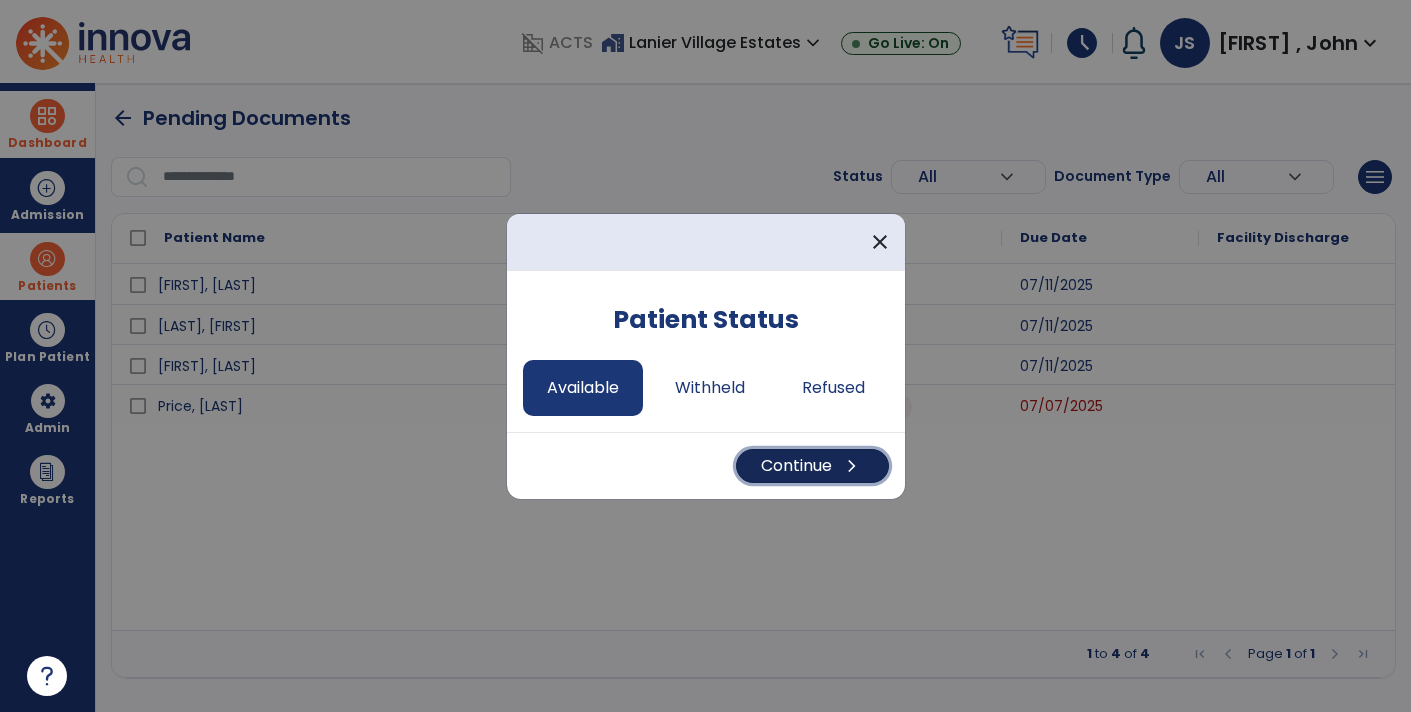 click on "Continue   chevron_right" at bounding box center [812, 466] 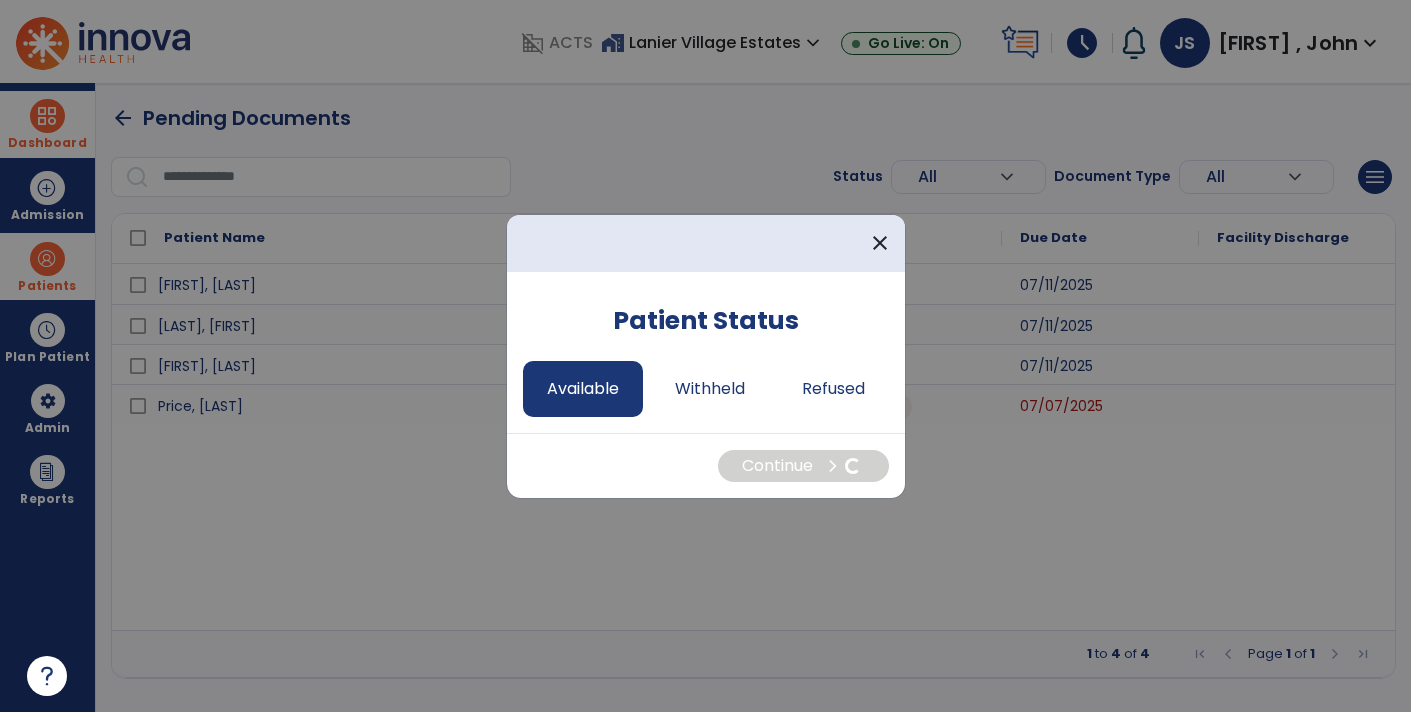 select on "*" 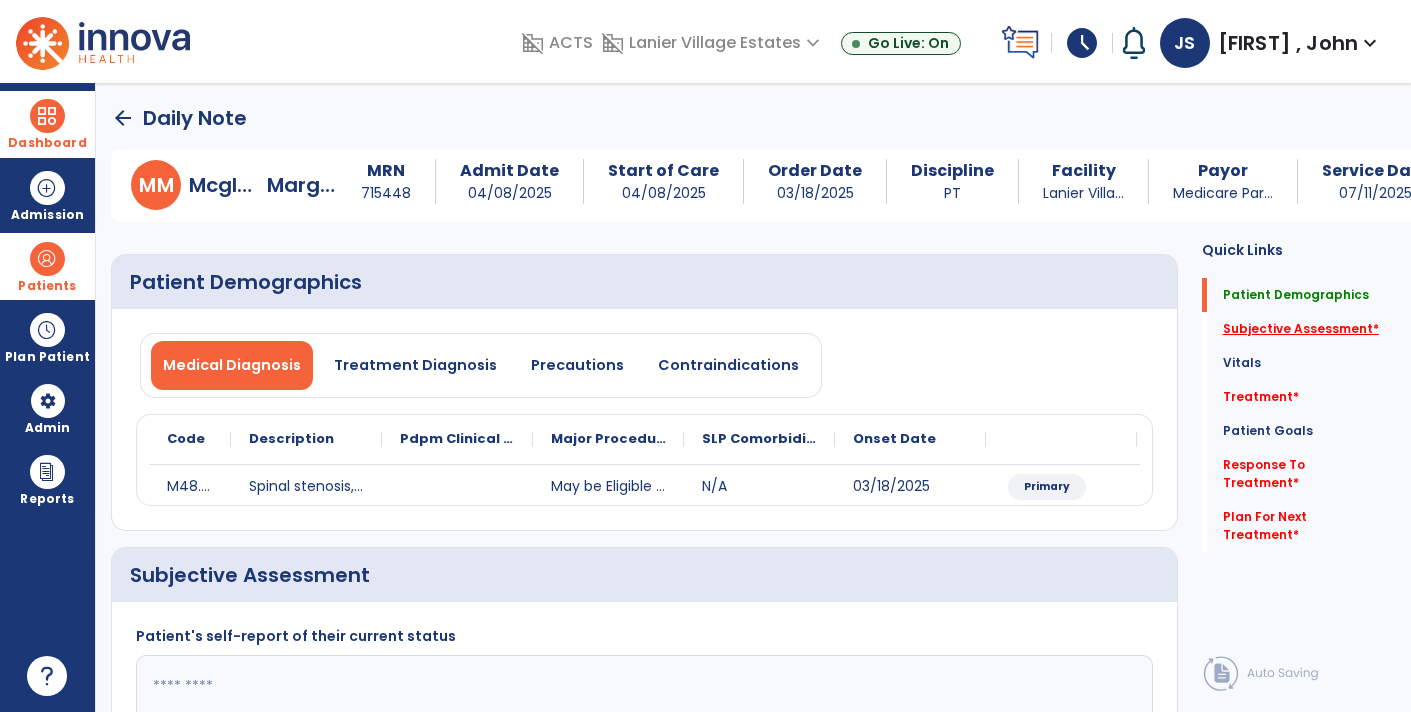 click on "Subjective Assessment   *" 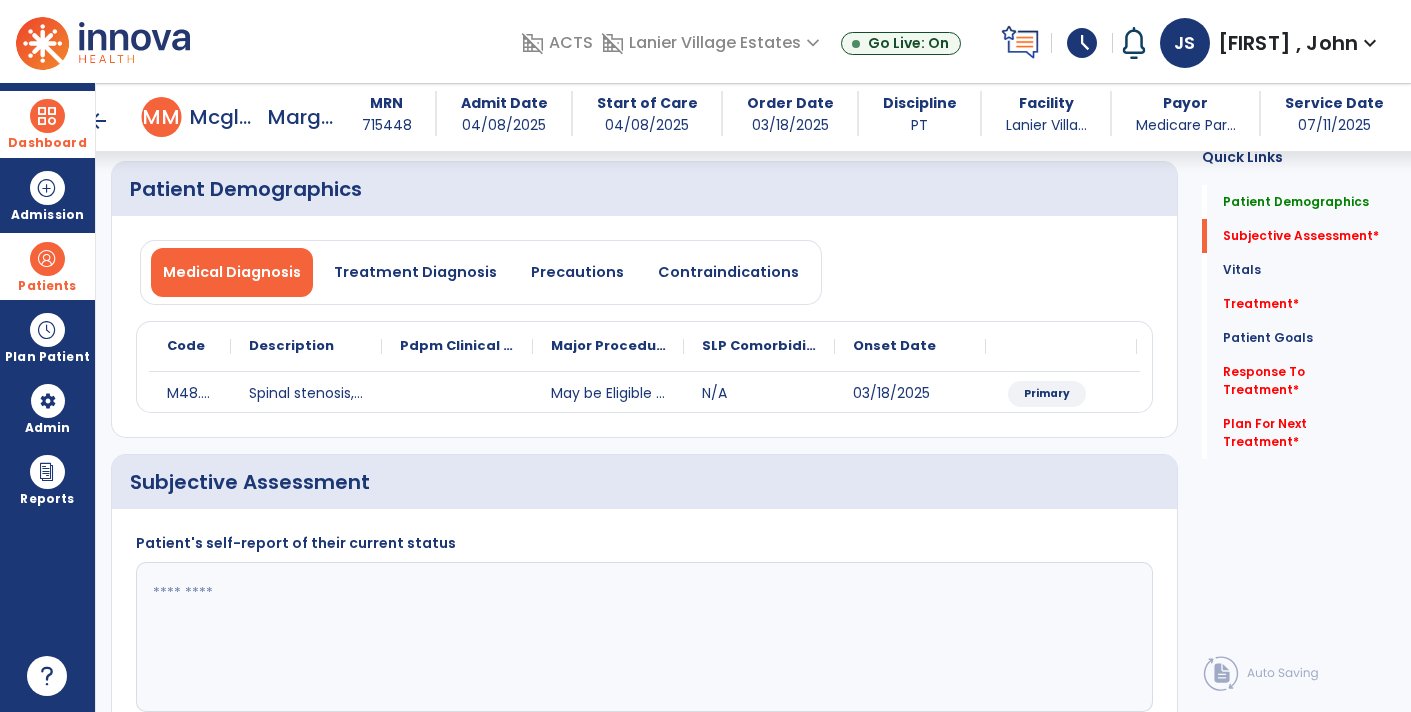 scroll, scrollTop: 288, scrollLeft: 0, axis: vertical 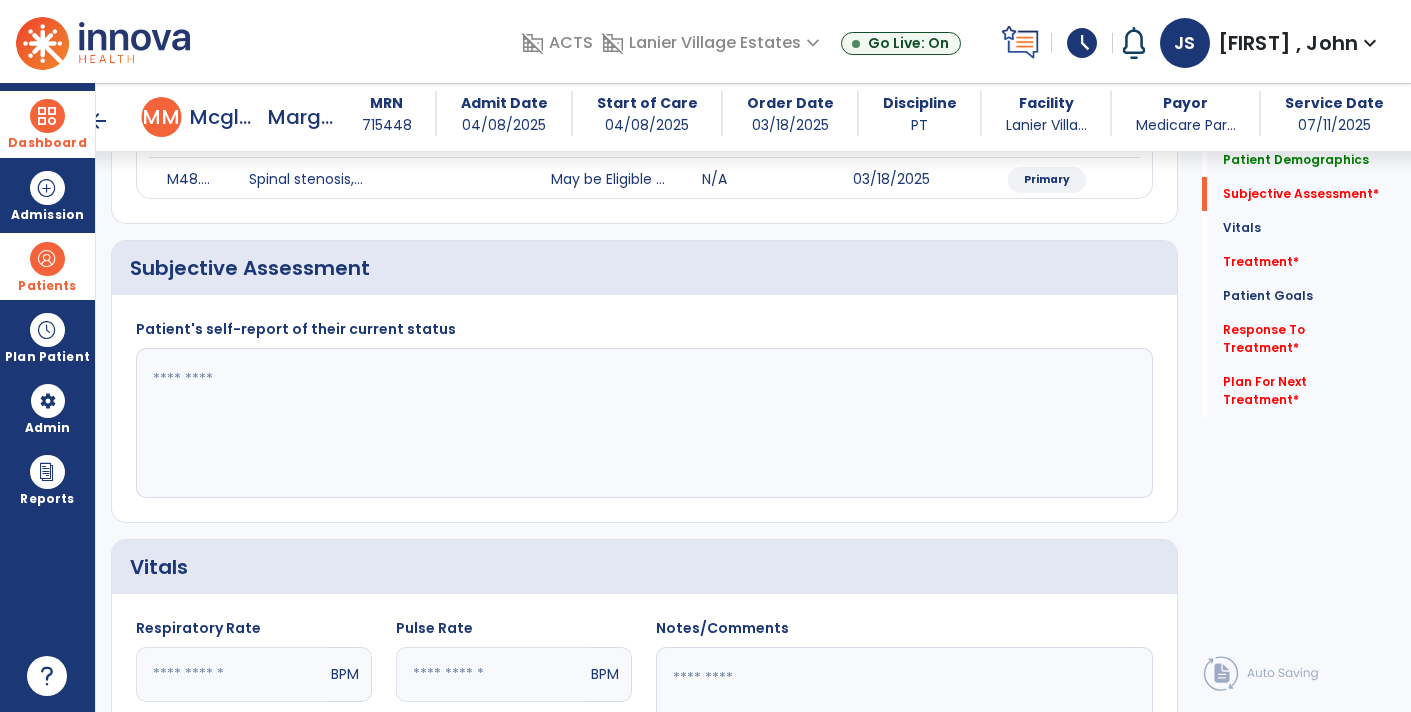 click 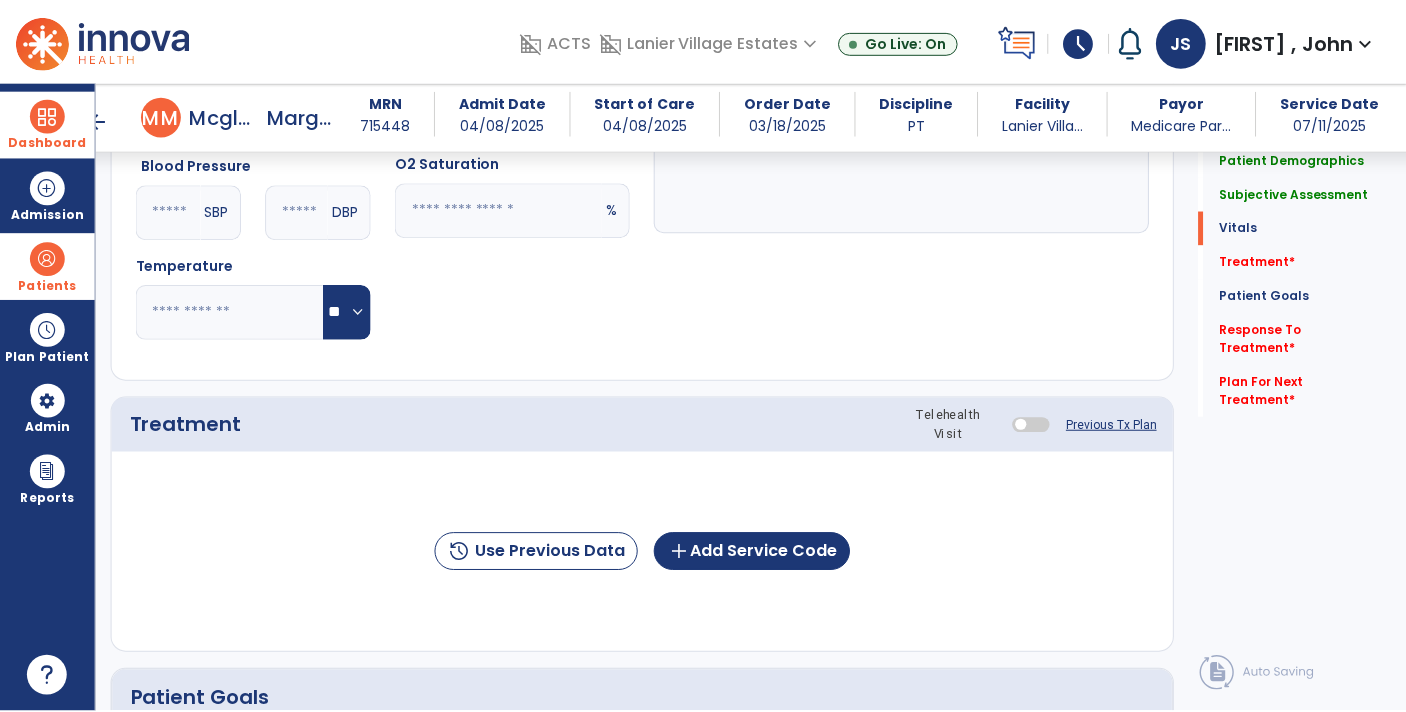 scroll, scrollTop: 953, scrollLeft: 0, axis: vertical 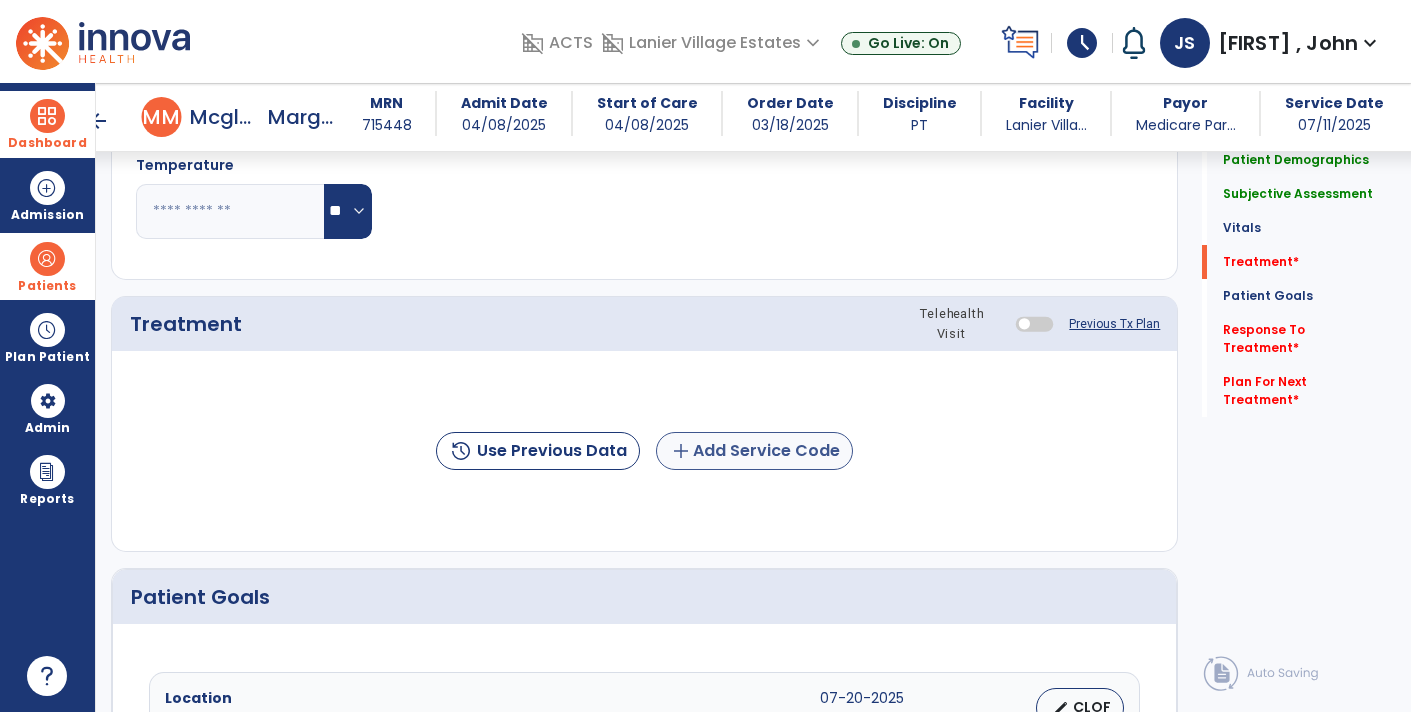 type on "**********" 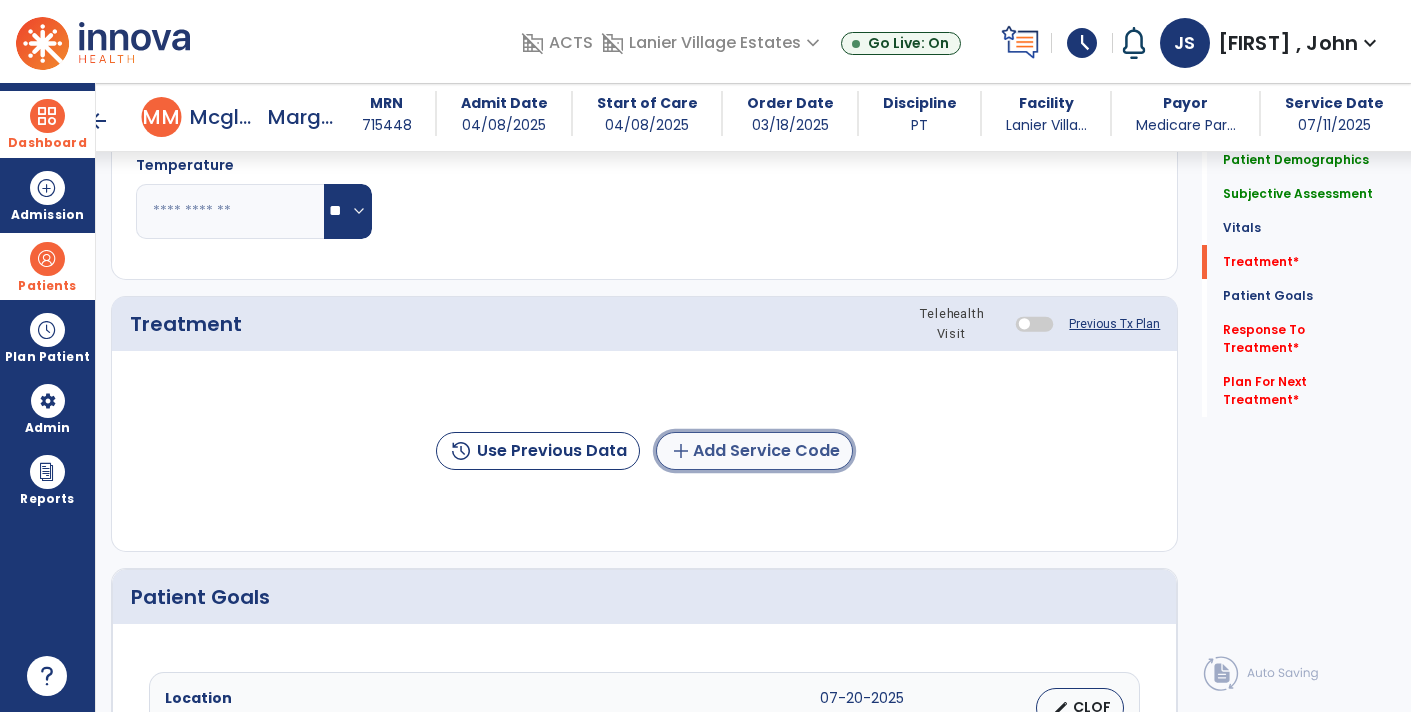 click on "add  Add Service Code" 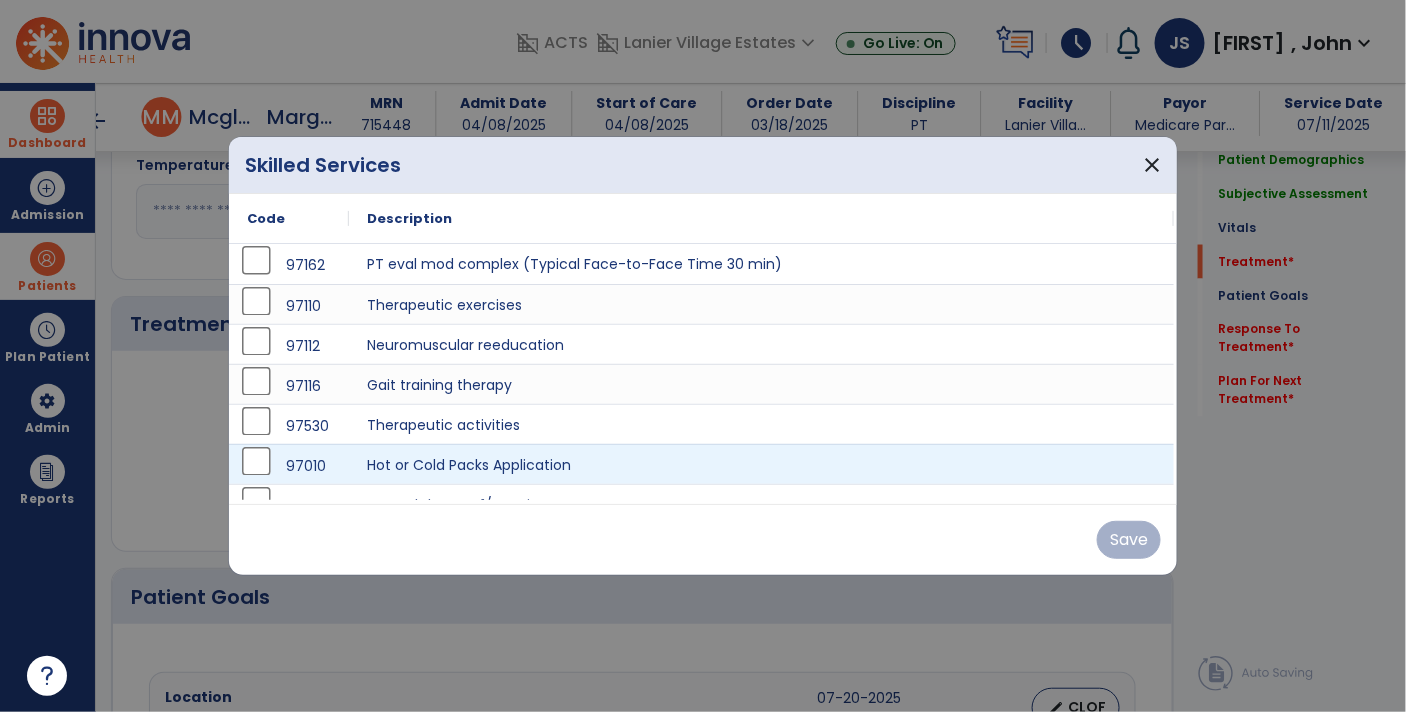 scroll, scrollTop: 953, scrollLeft: 0, axis: vertical 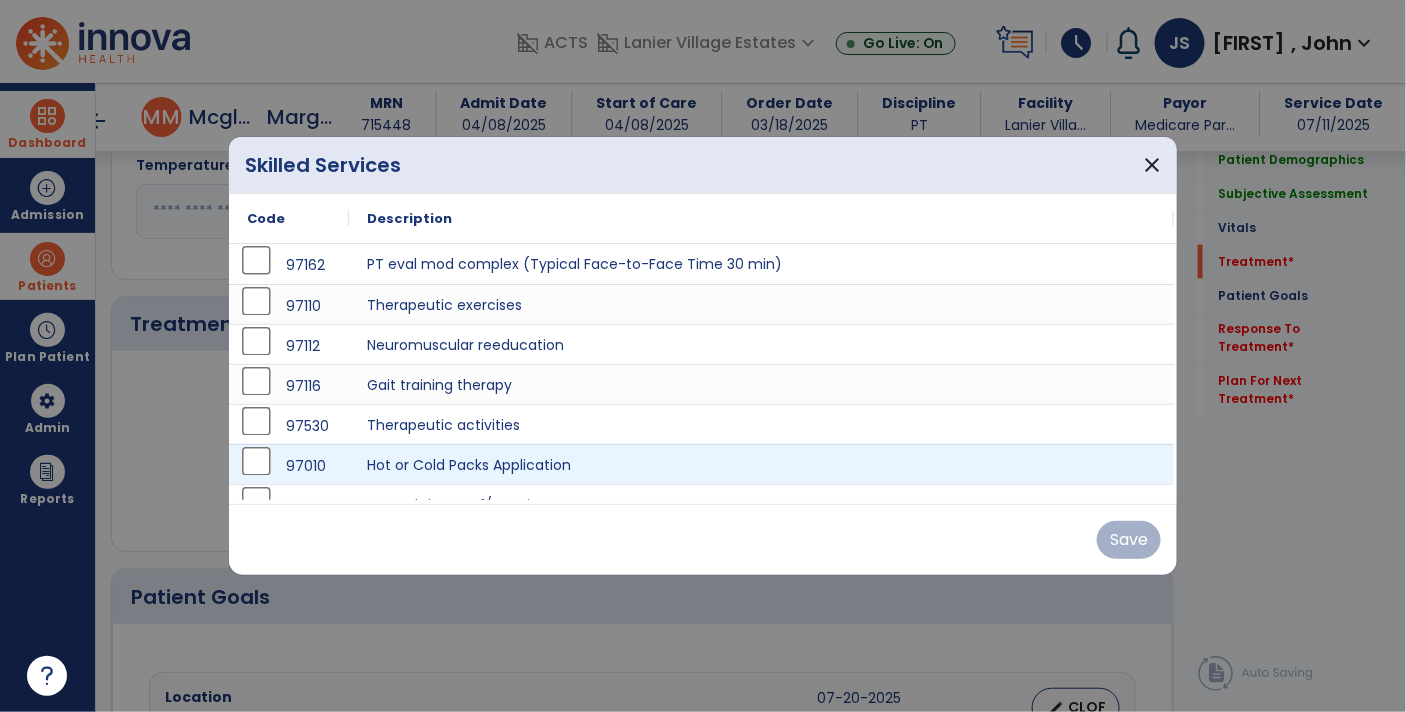 type 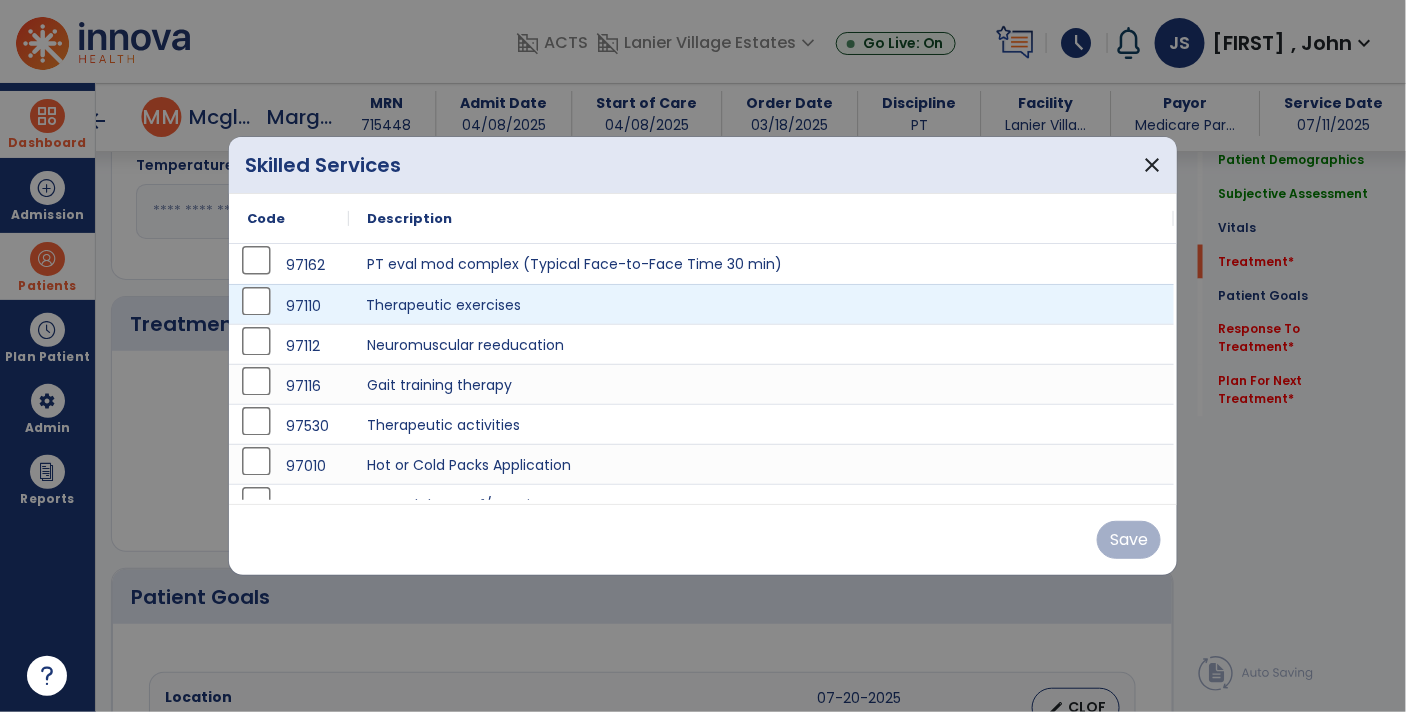 click on "Therapeutic exercises" at bounding box center [761, 304] 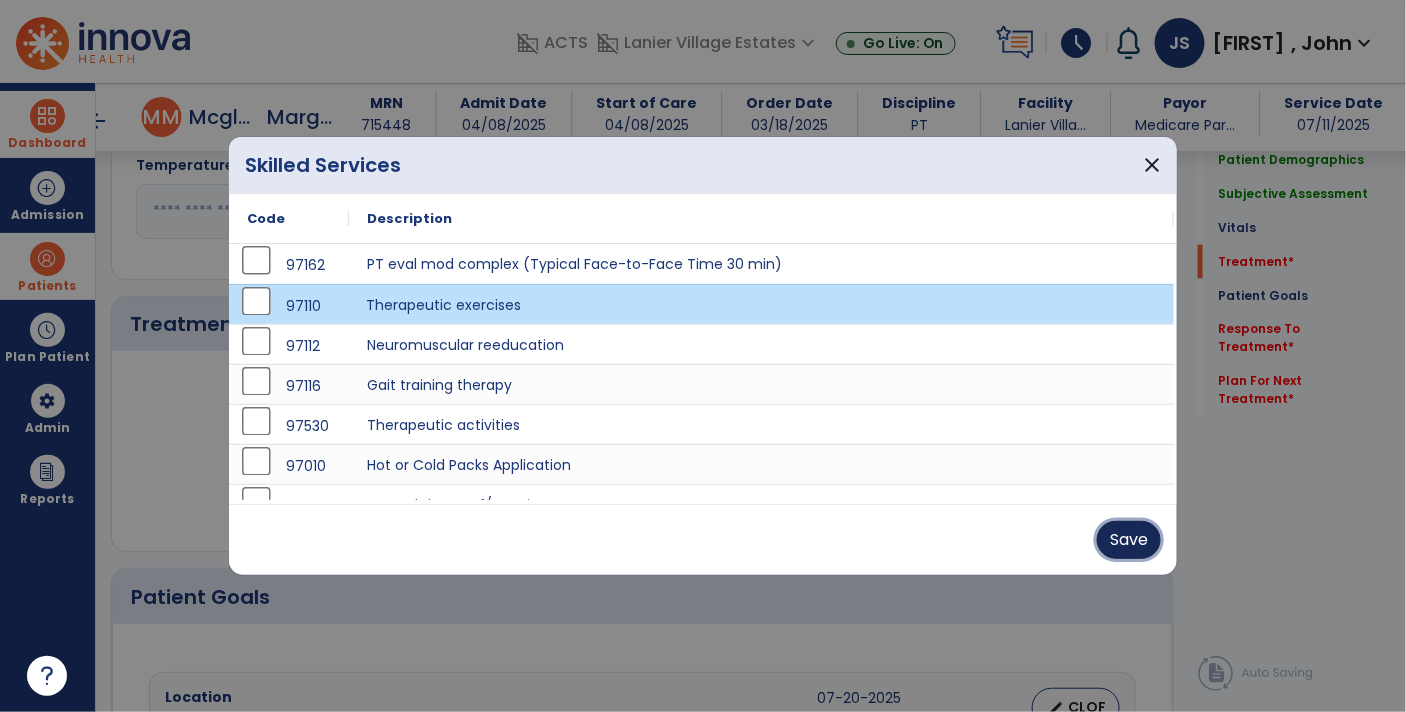click on "Save" at bounding box center [1129, 540] 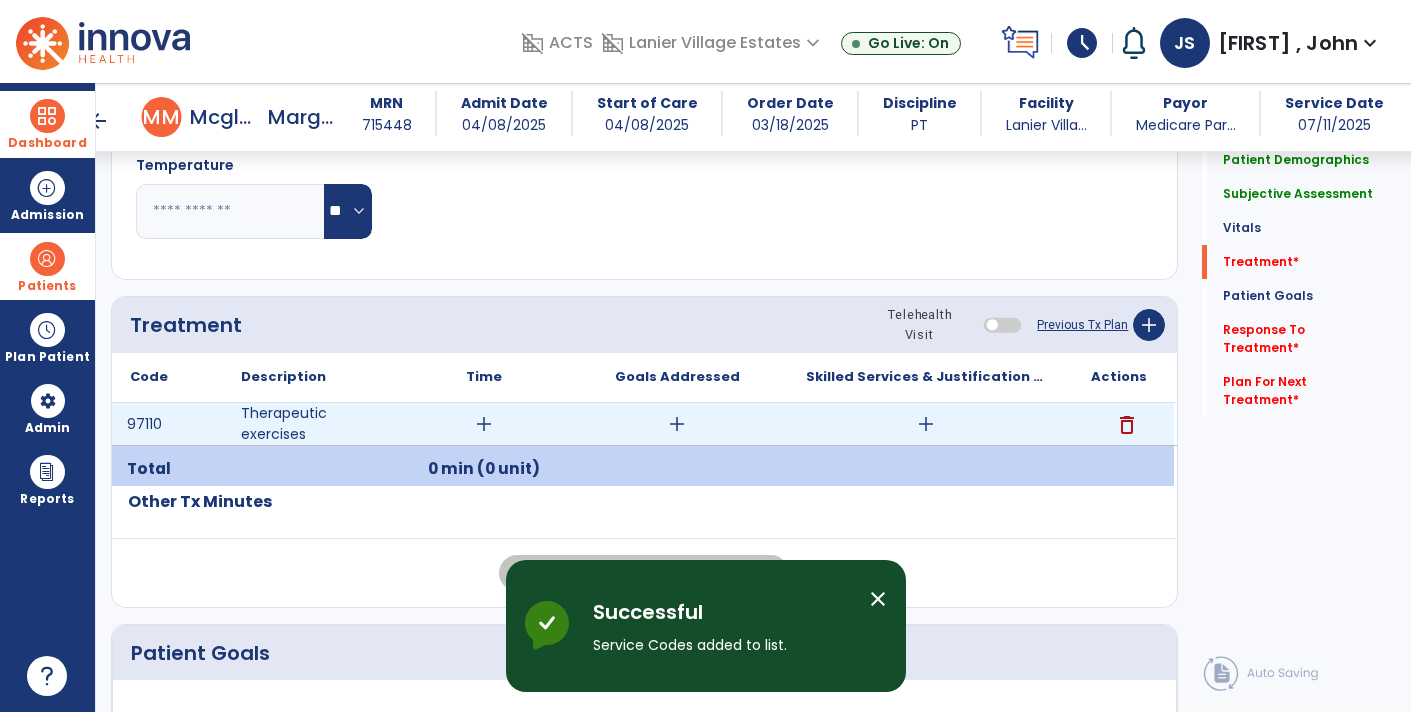 click on "add" at bounding box center [484, 424] 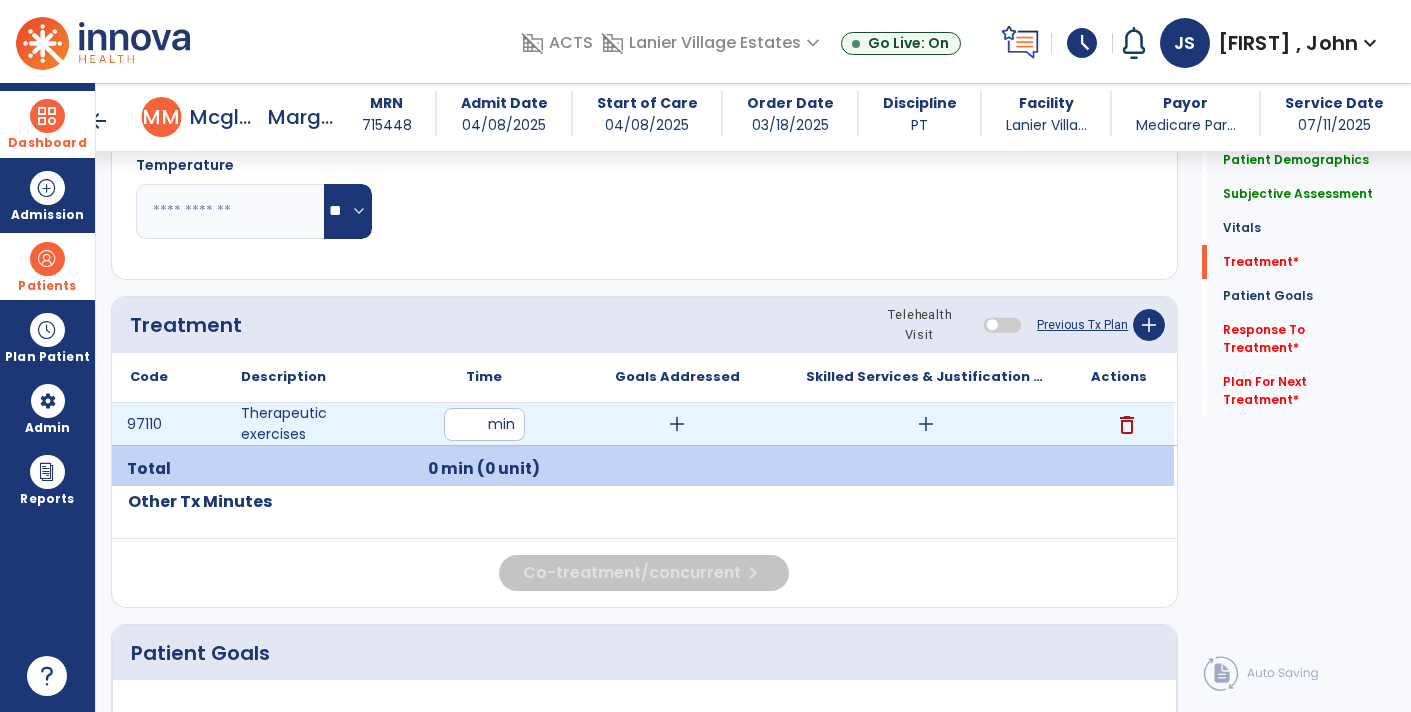 type on "**" 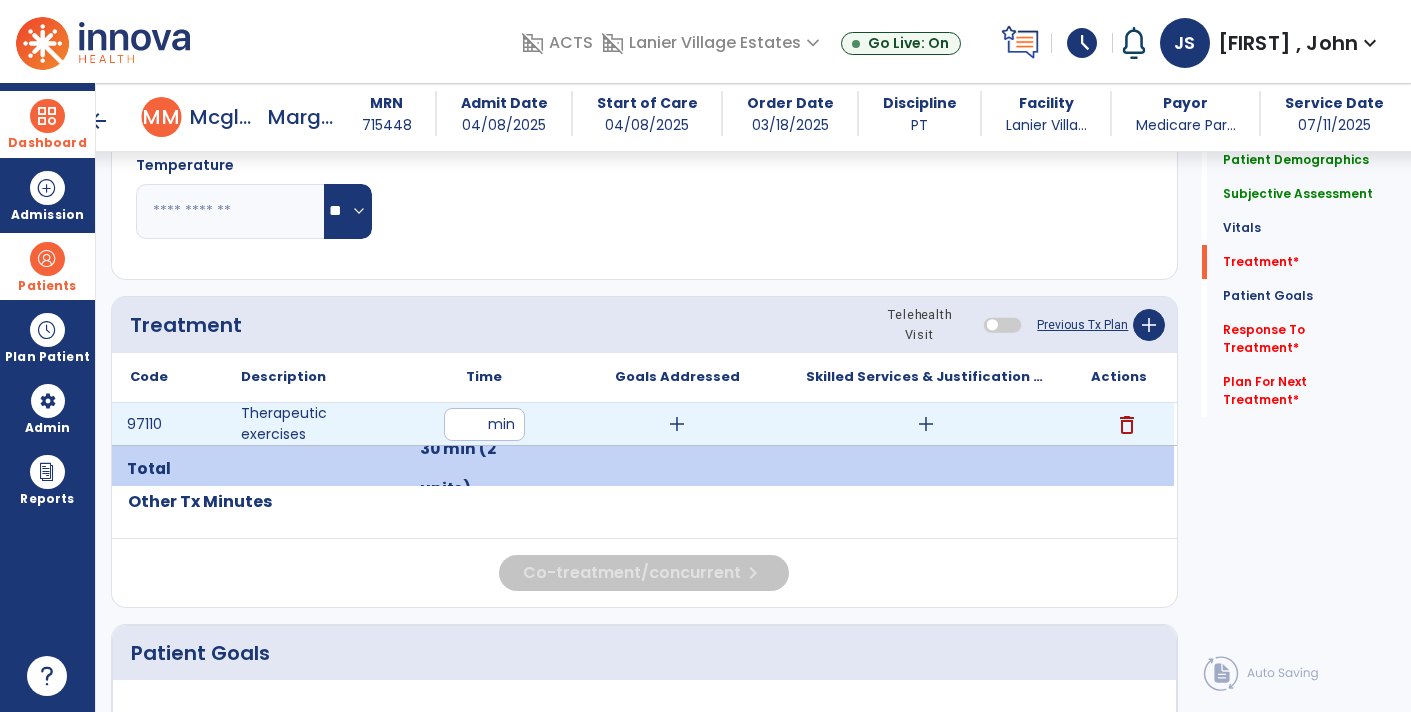 click on "add" at bounding box center [677, 424] 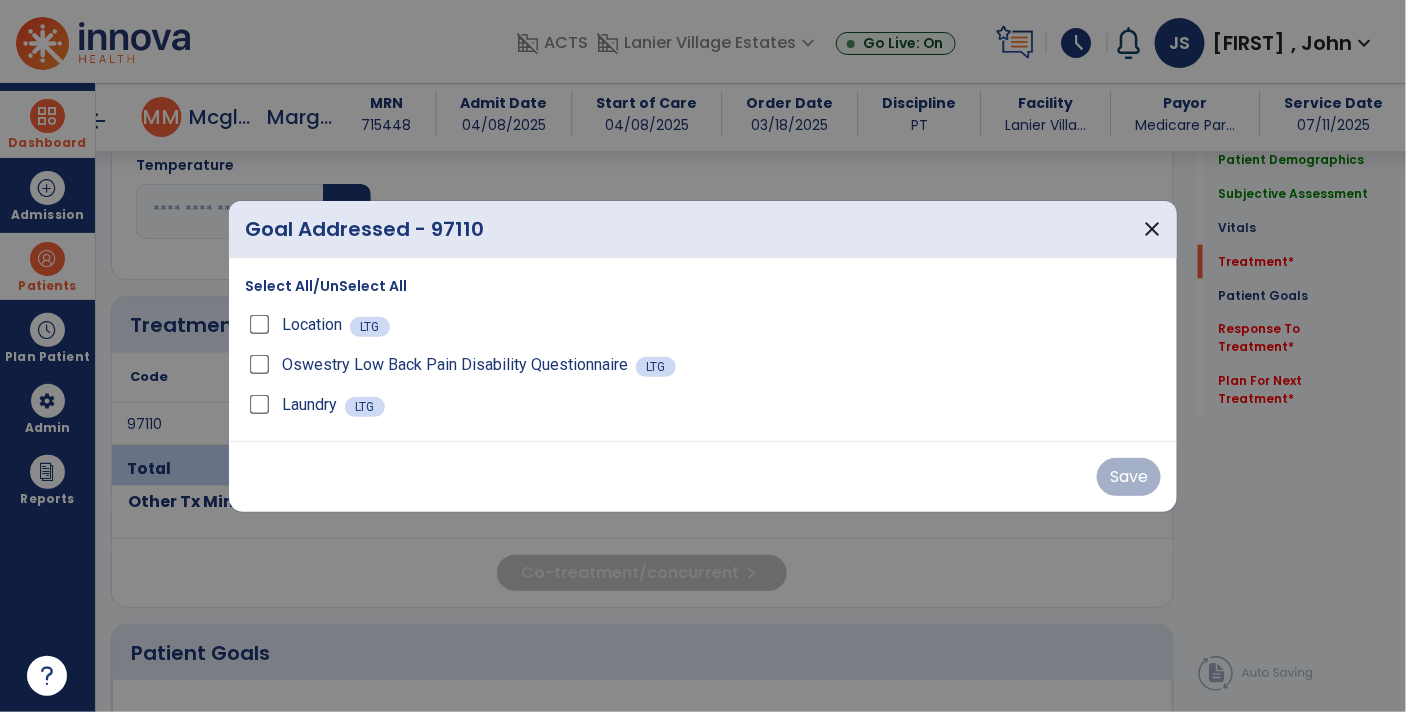 scroll, scrollTop: 953, scrollLeft: 0, axis: vertical 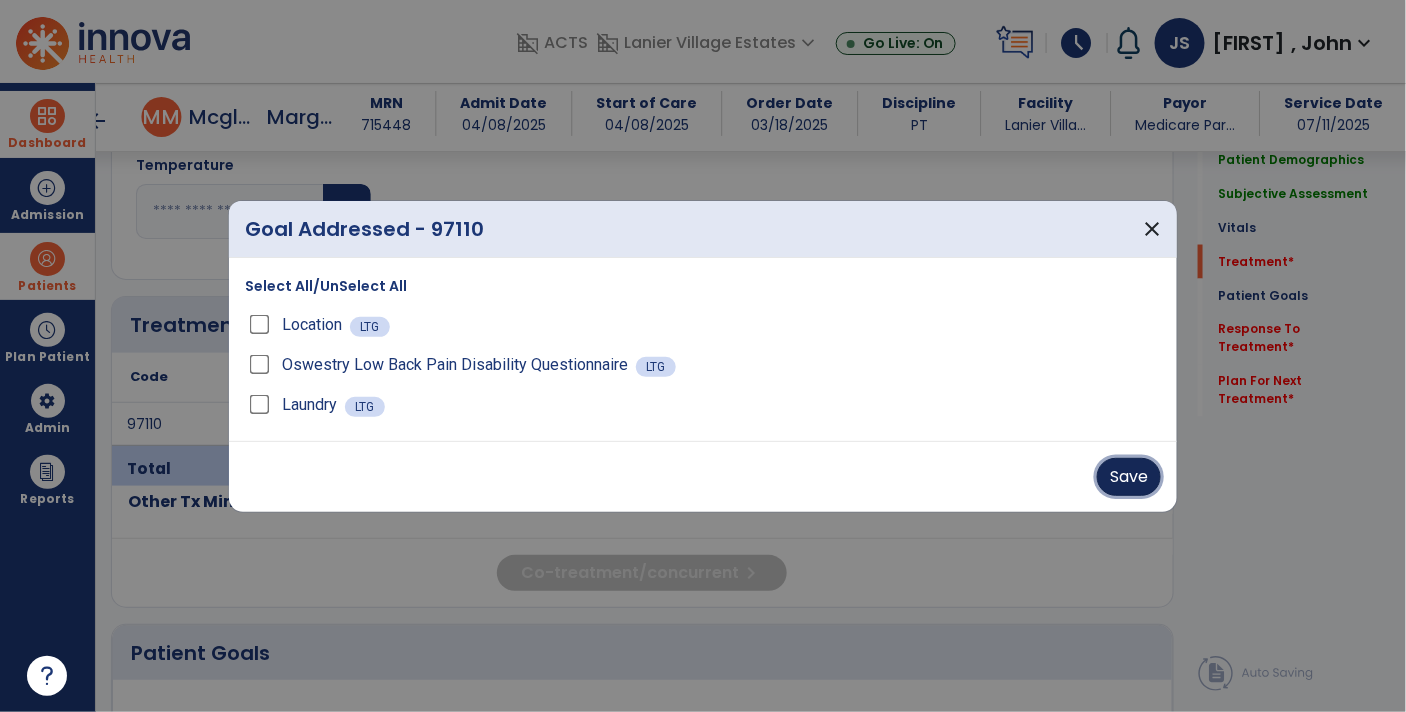 click on "Save" at bounding box center [1129, 477] 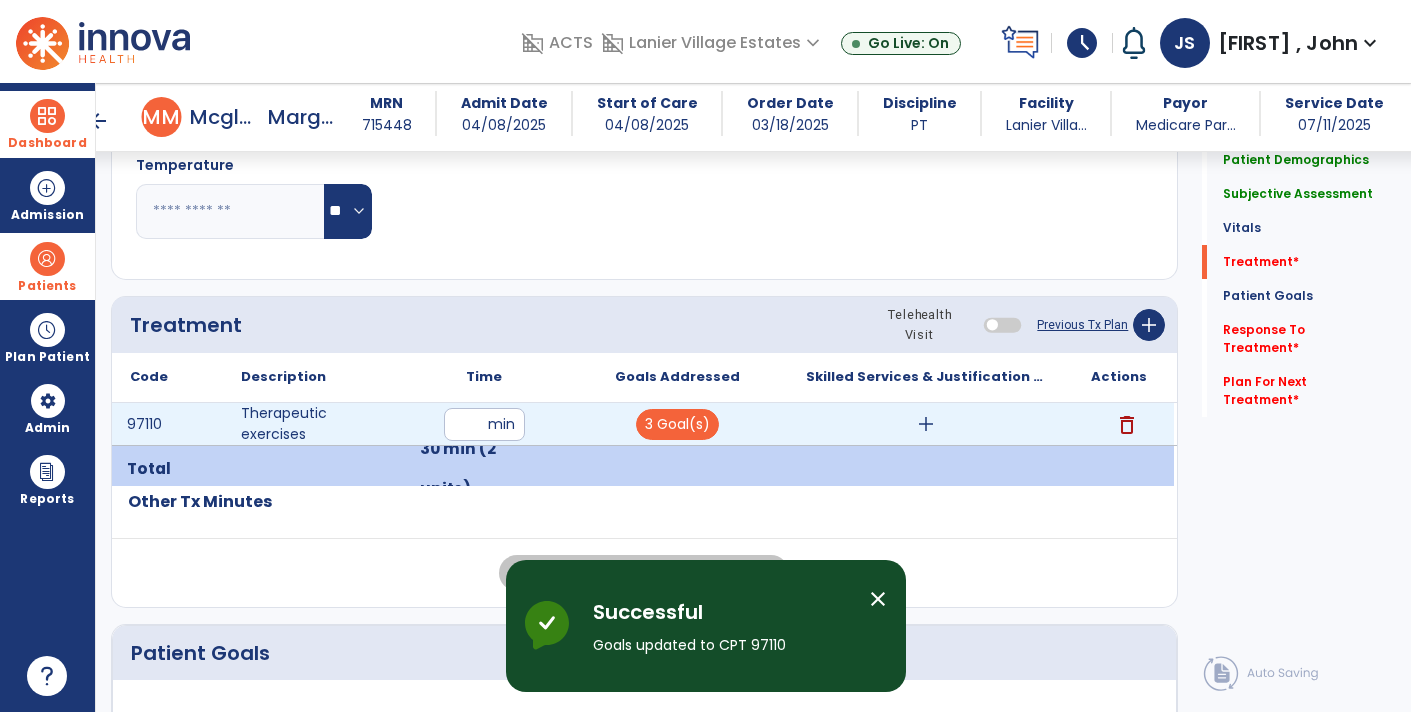 click on "add" at bounding box center (926, 424) 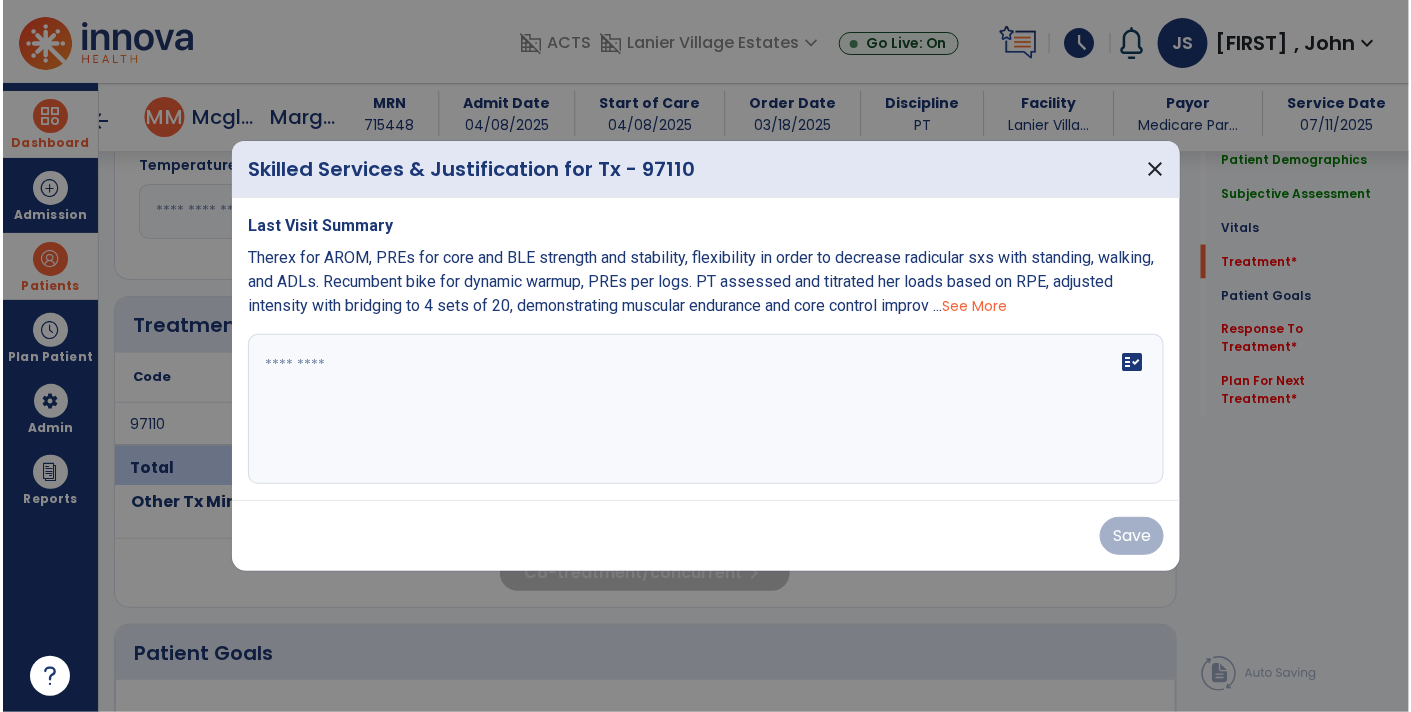 scroll, scrollTop: 953, scrollLeft: 0, axis: vertical 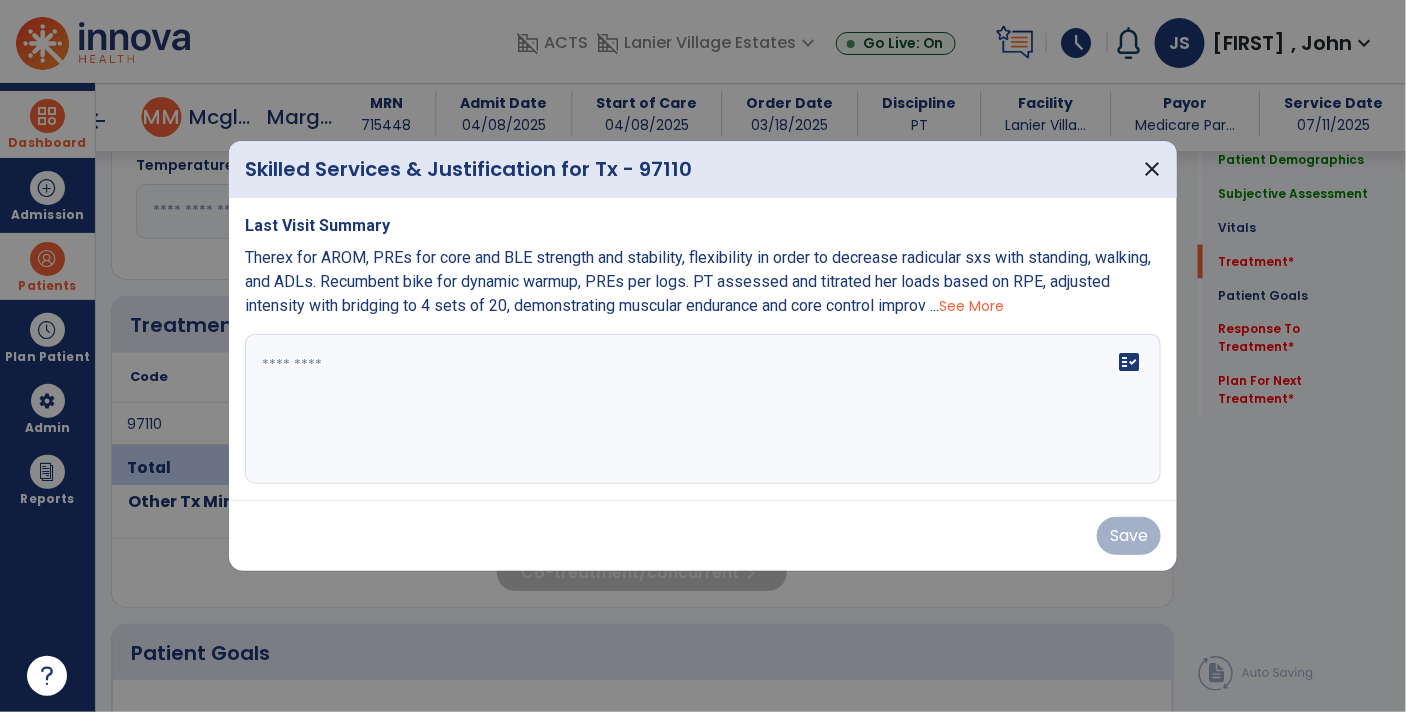 click on "fact_check" at bounding box center (703, 409) 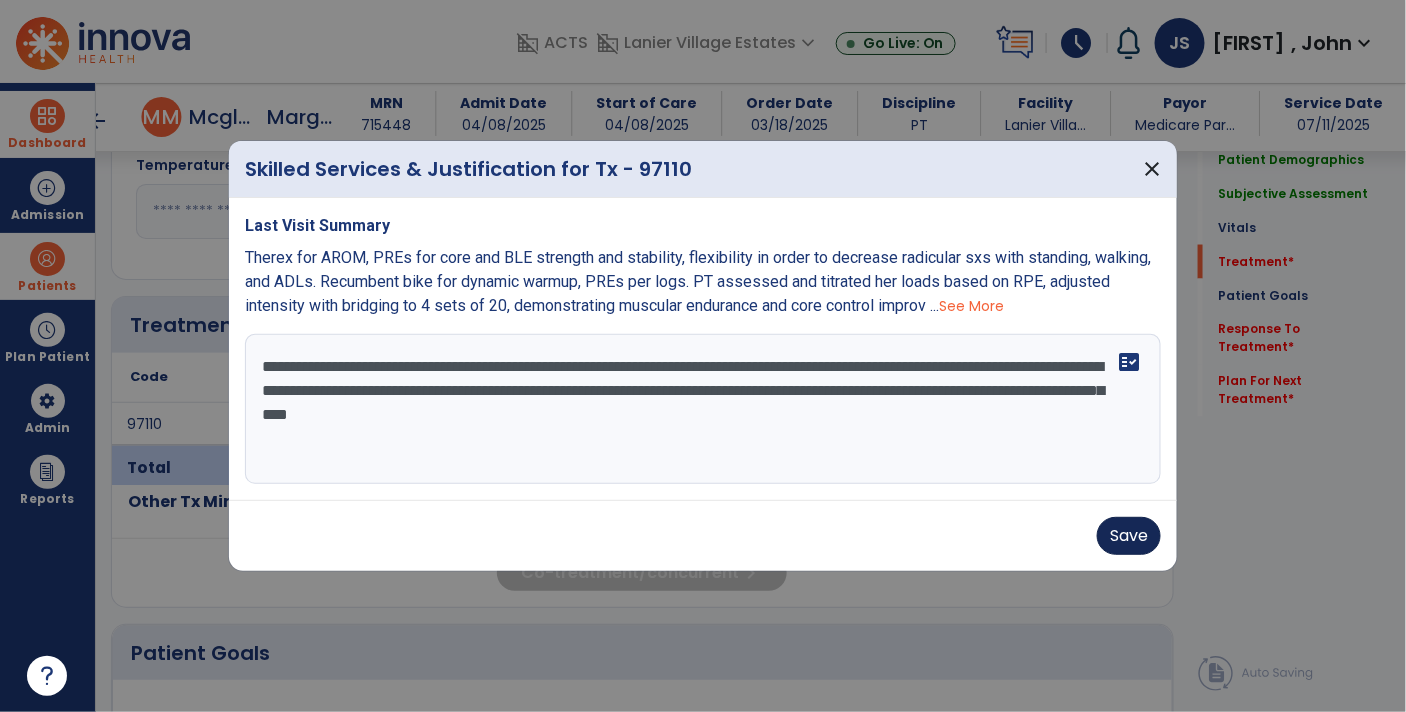 type on "**********" 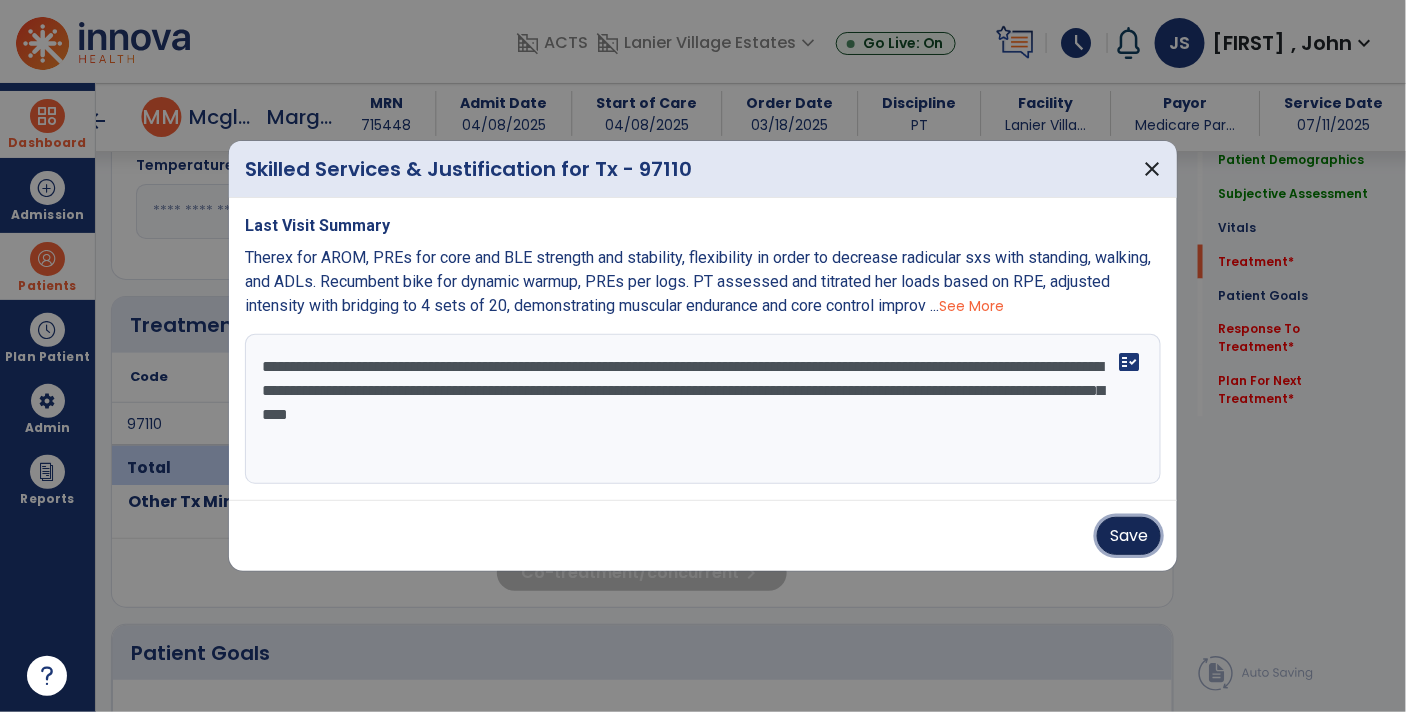 click on "Save" at bounding box center [1129, 536] 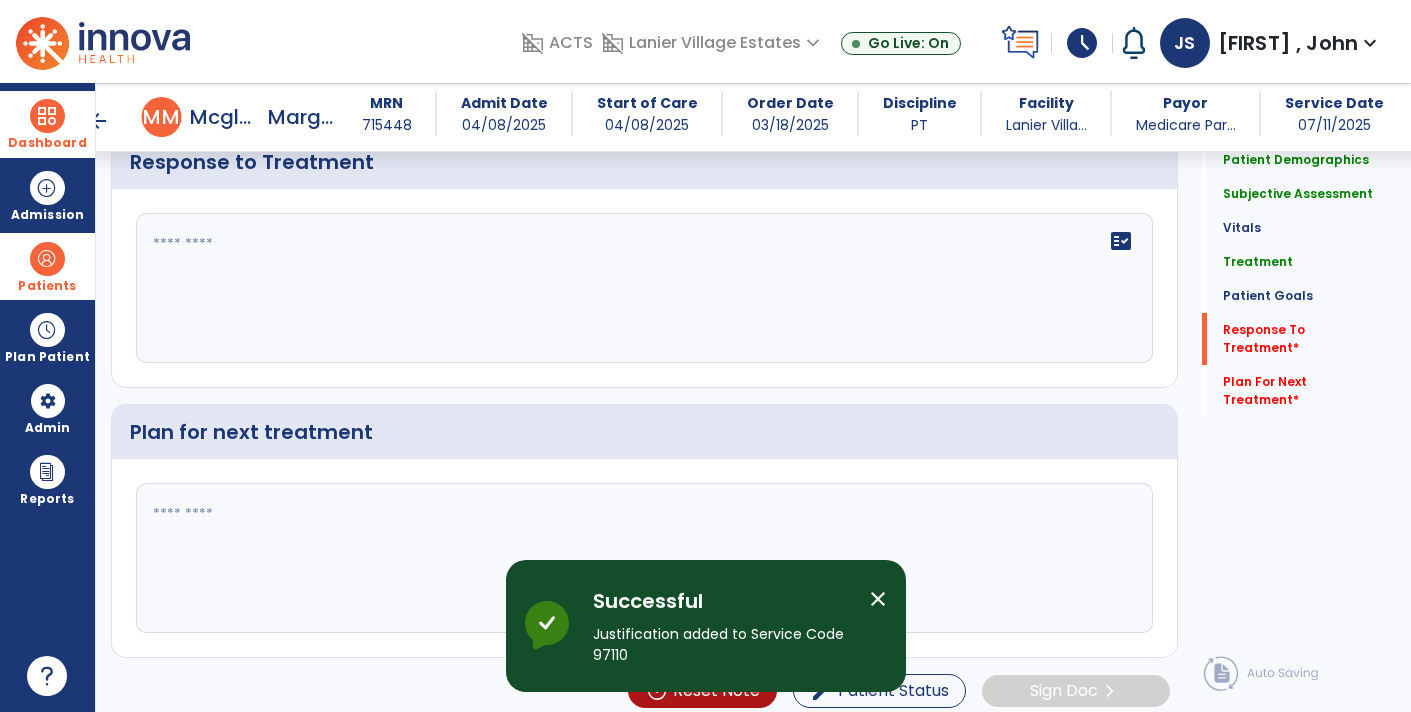 scroll, scrollTop: 2494, scrollLeft: 0, axis: vertical 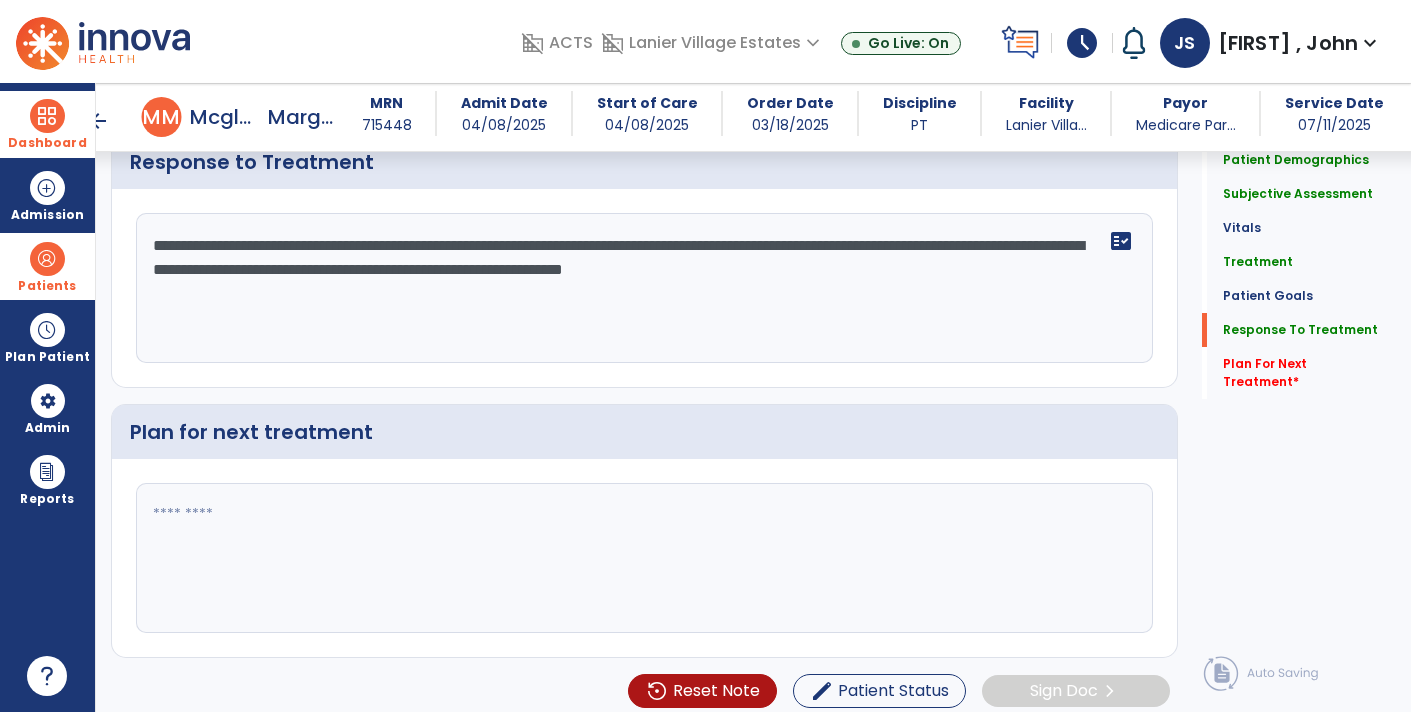 type on "**********" 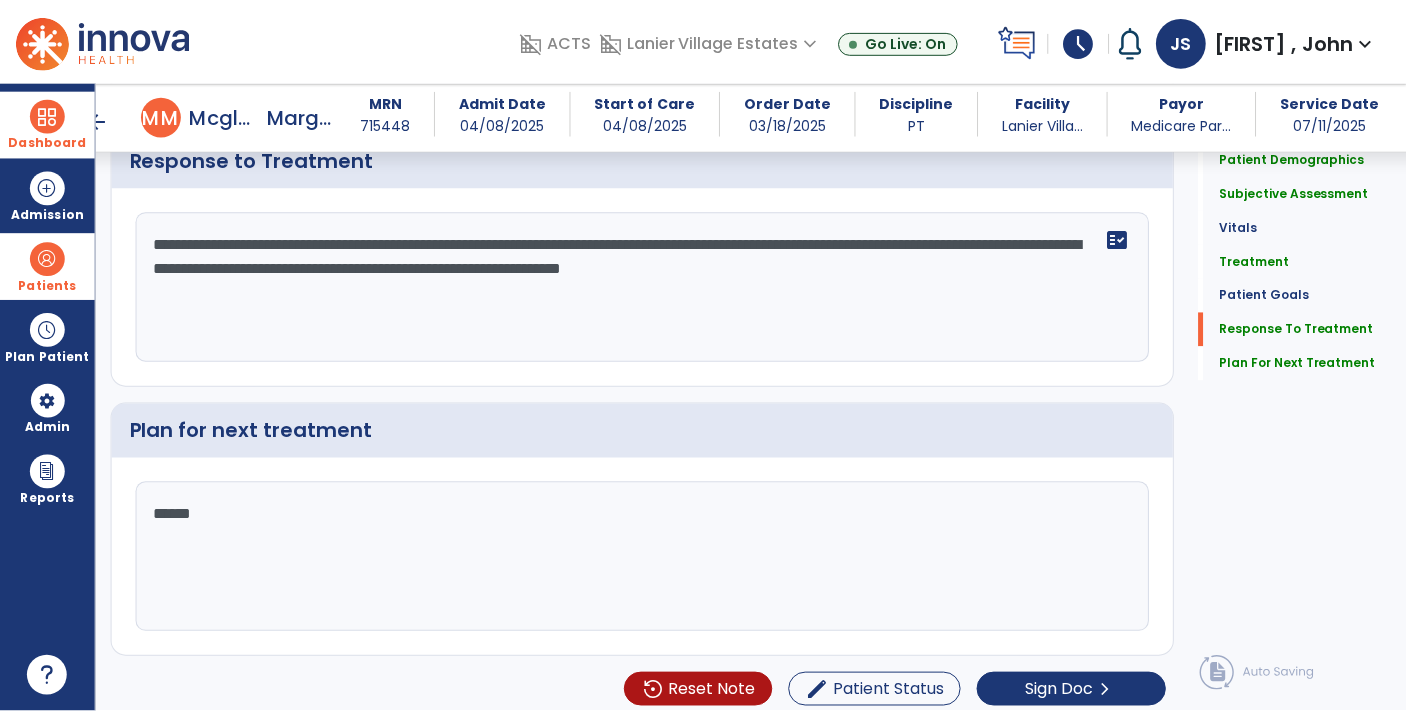 scroll, scrollTop: 2494, scrollLeft: 0, axis: vertical 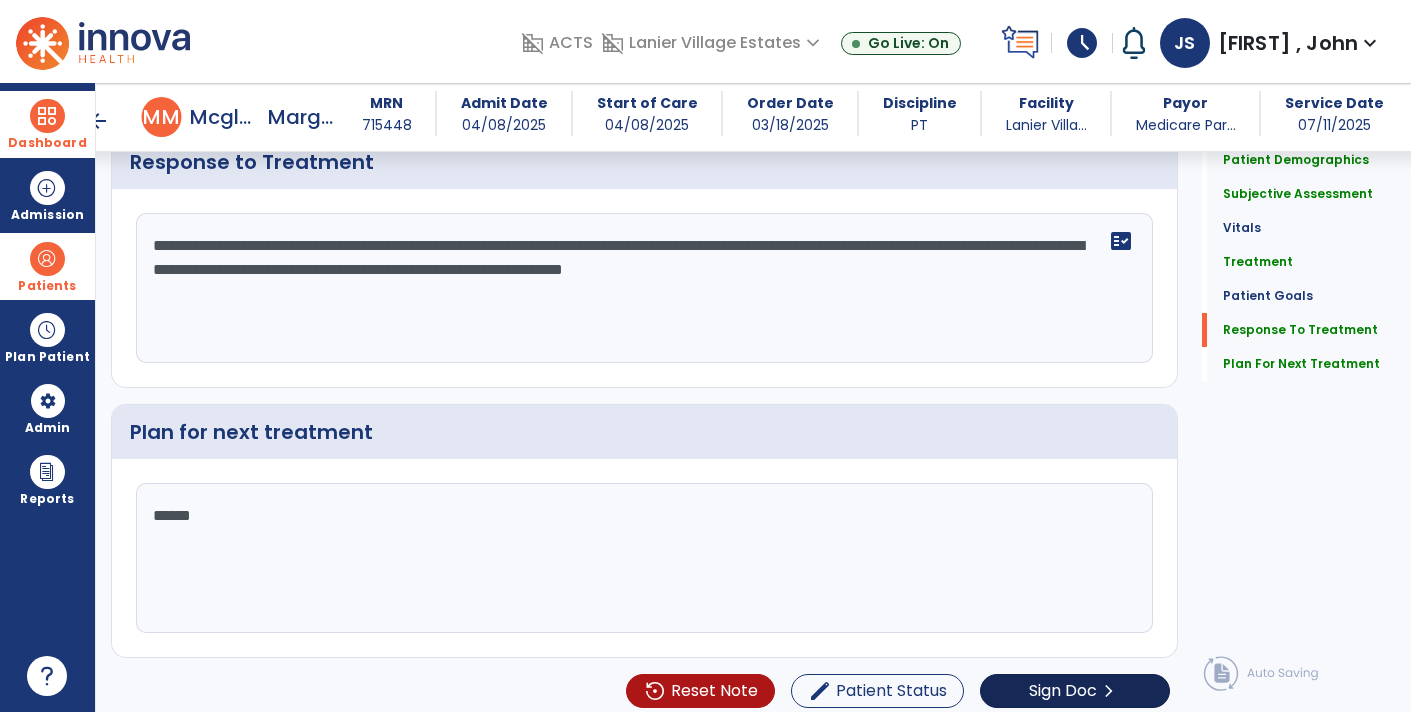 type on "******" 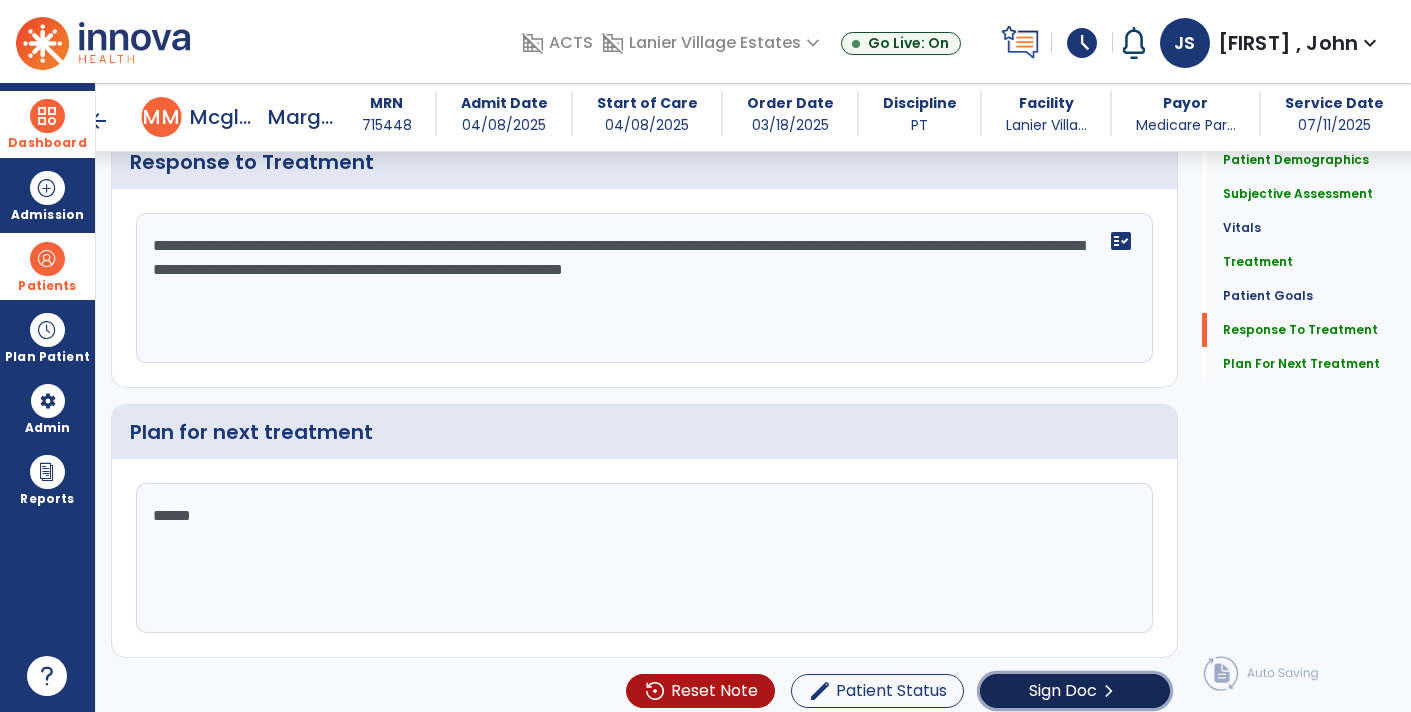 click on "Sign Doc" 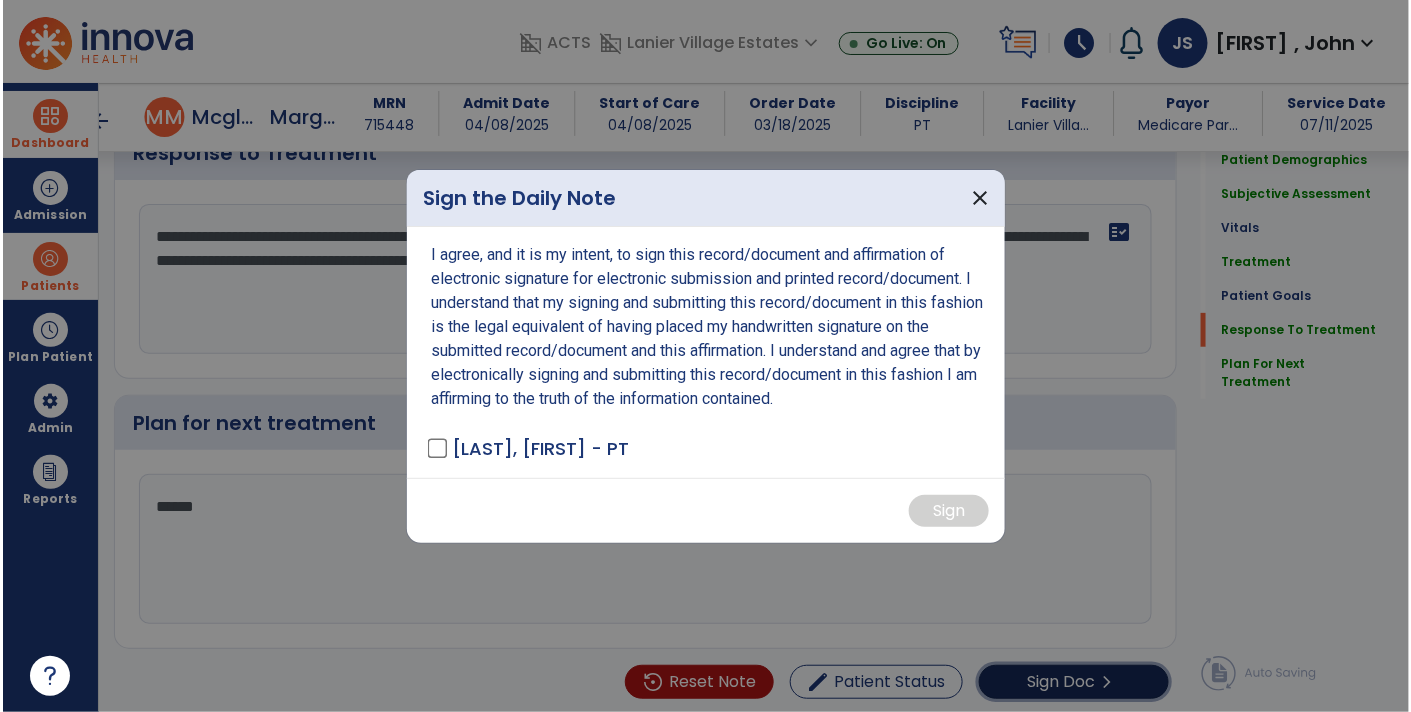 scroll, scrollTop: 2494, scrollLeft: 0, axis: vertical 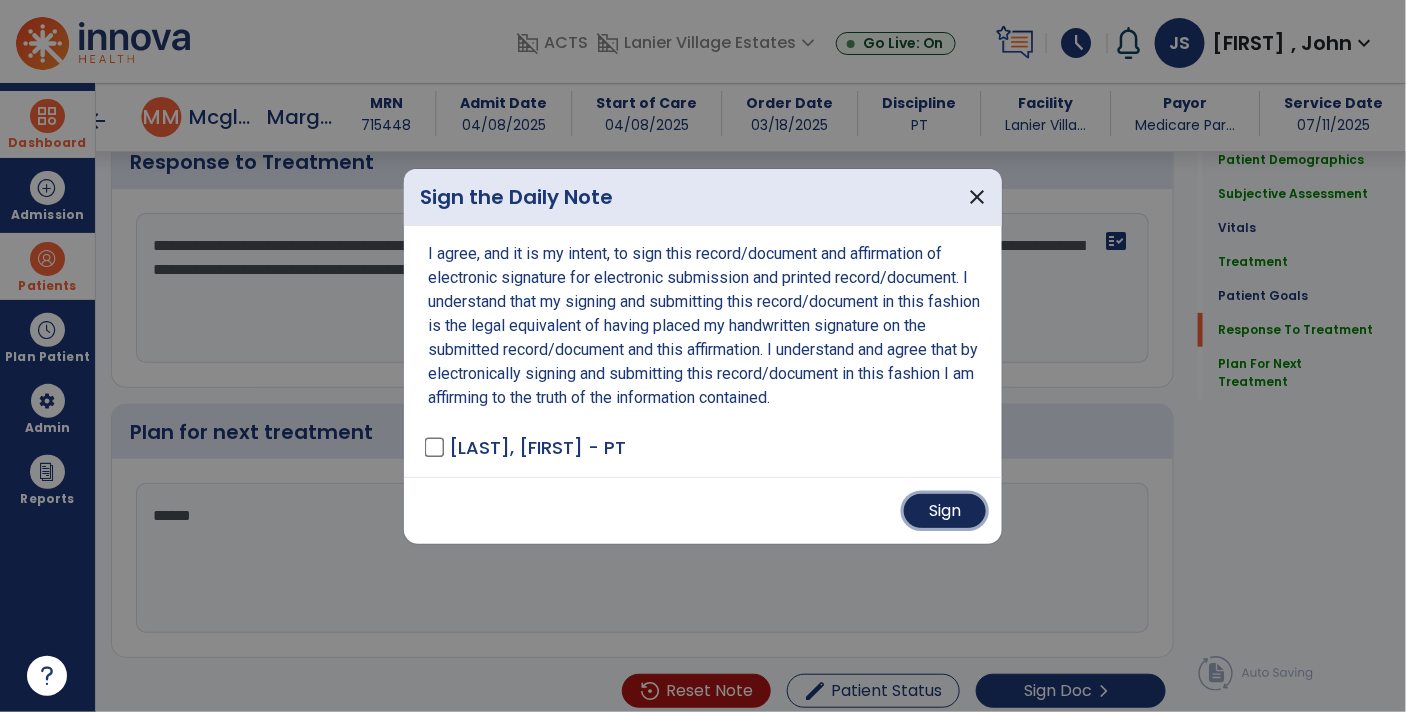 click on "Sign" at bounding box center (945, 511) 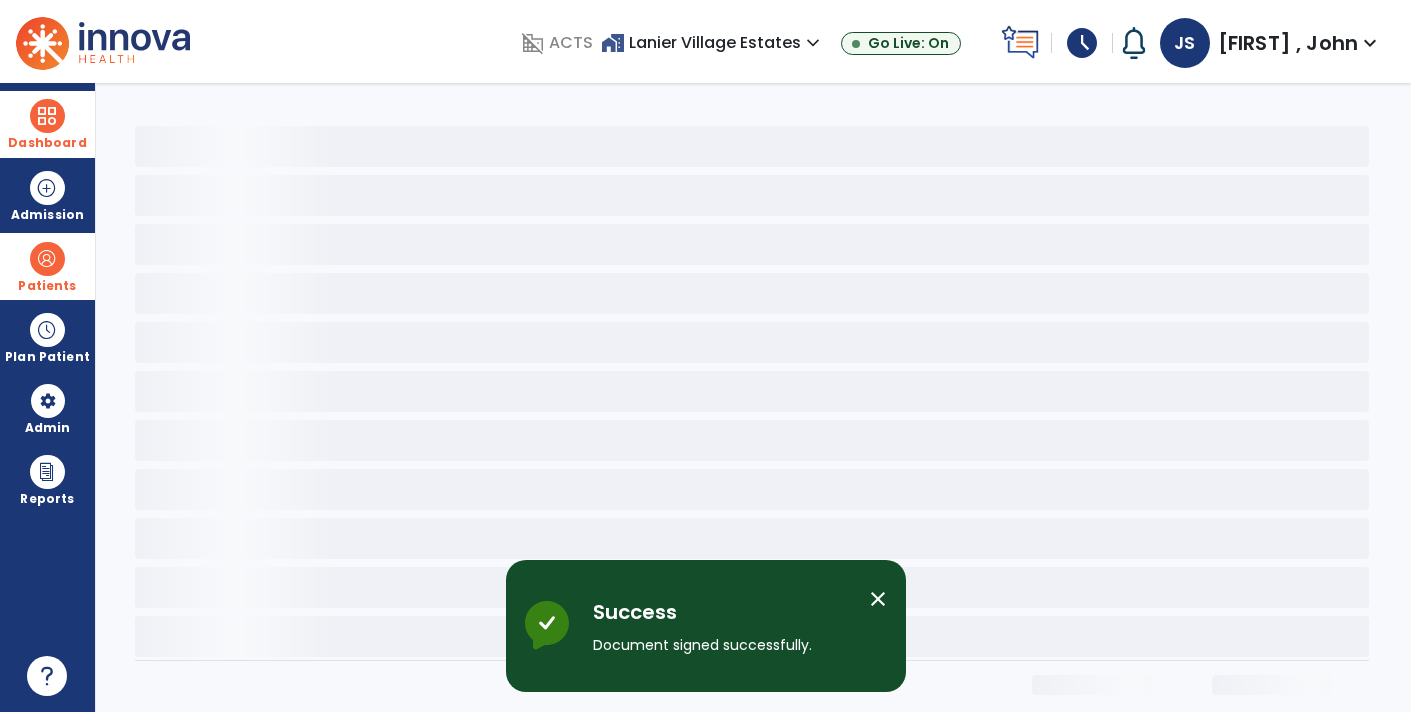 scroll, scrollTop: 0, scrollLeft: 0, axis: both 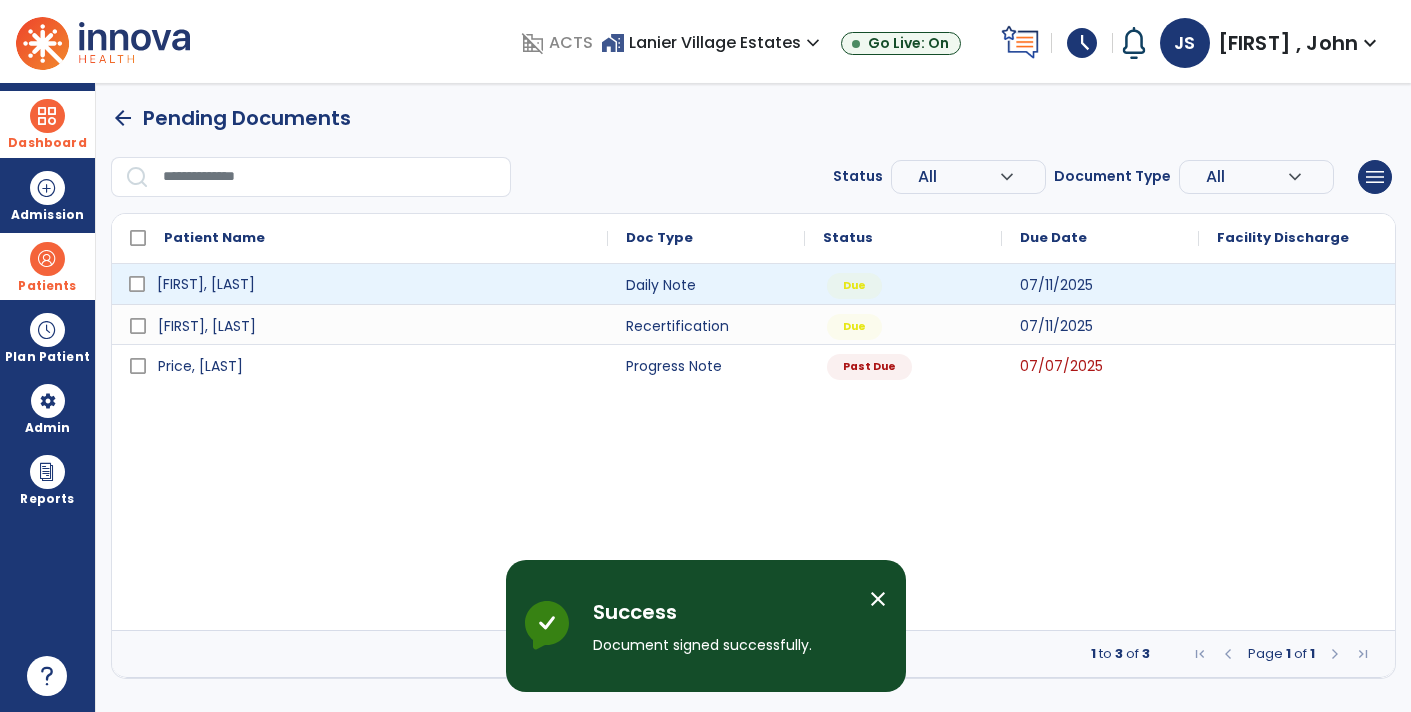 click on "[FIRST], [LAST]" at bounding box center (206, 284) 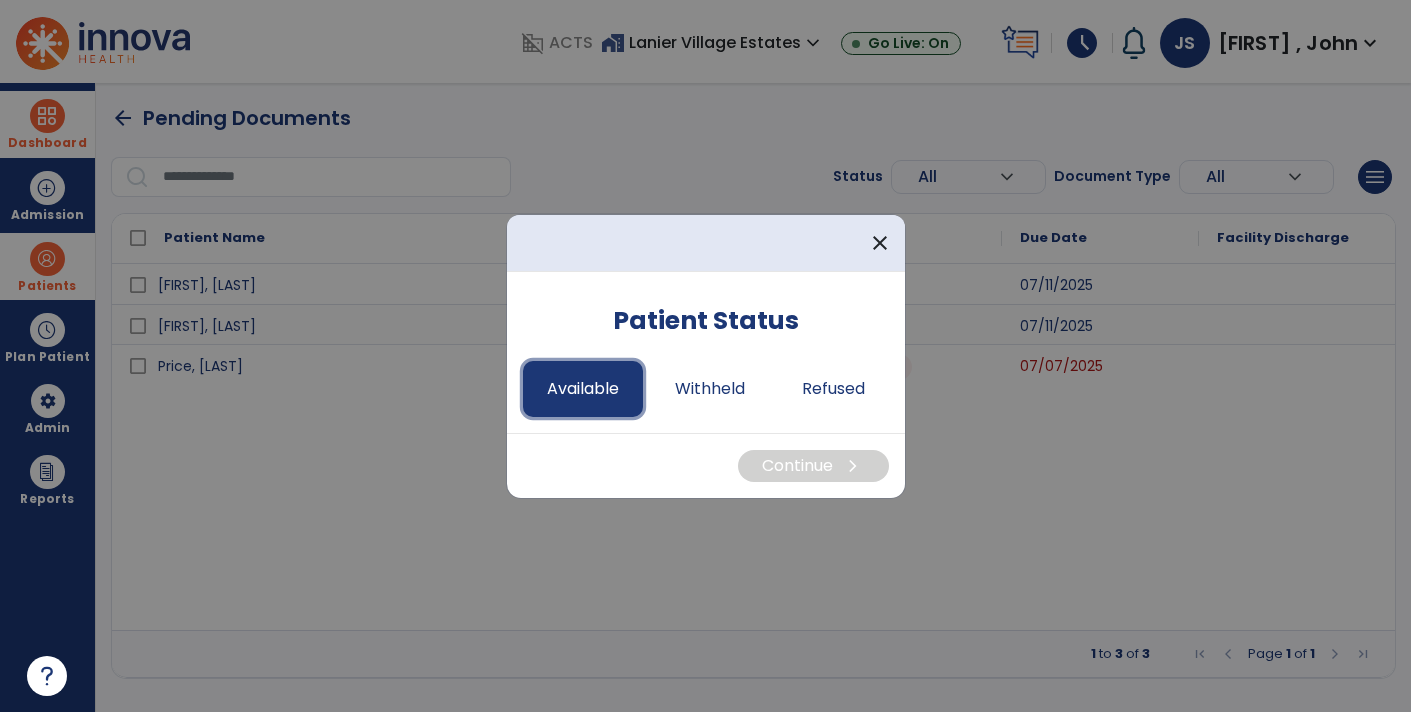 click on "Available" at bounding box center [583, 389] 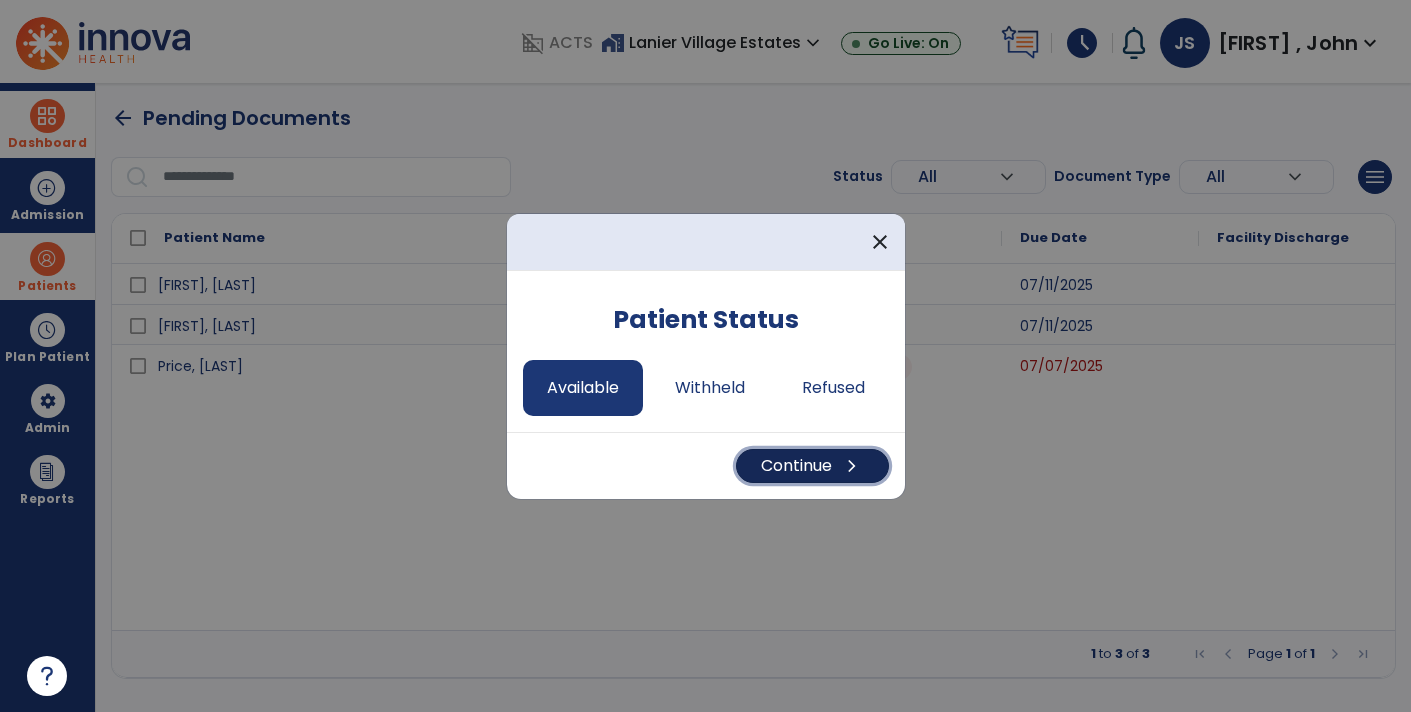 click on "Continue   chevron_right" at bounding box center [812, 466] 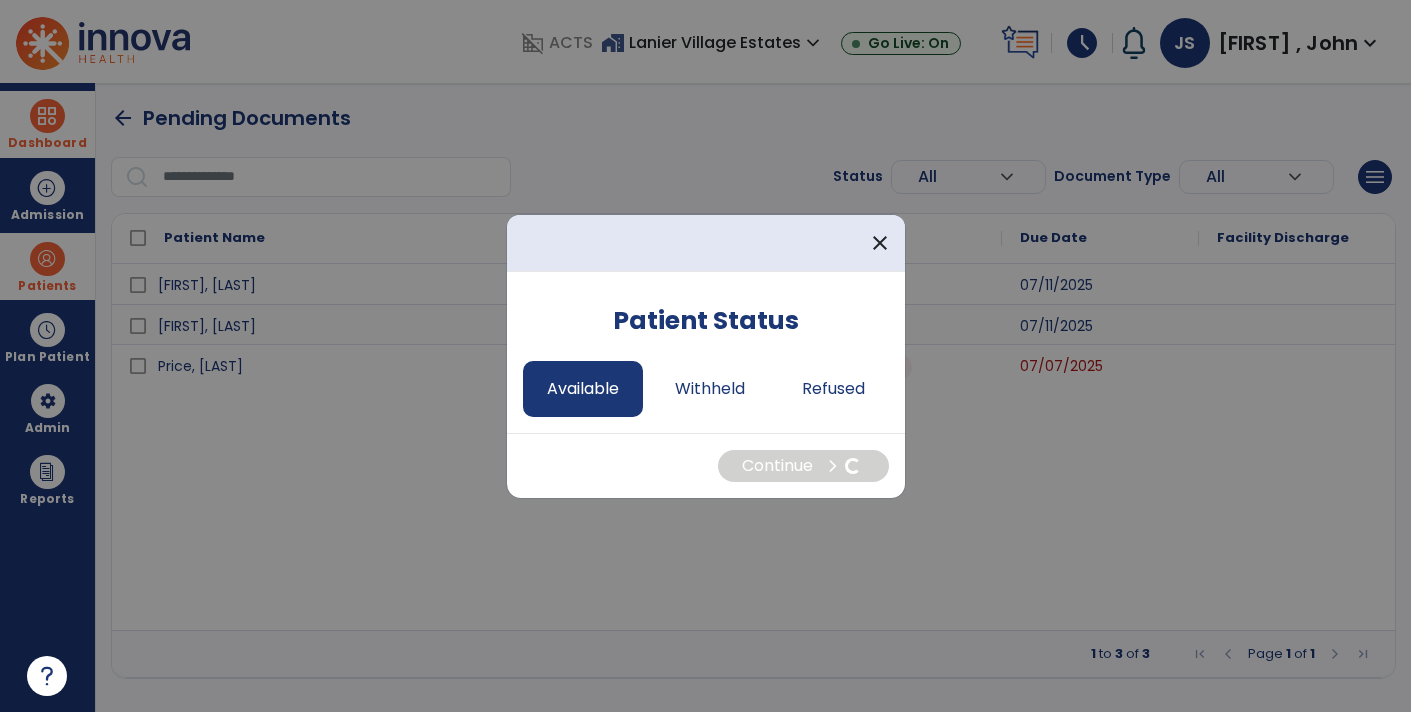 select on "*" 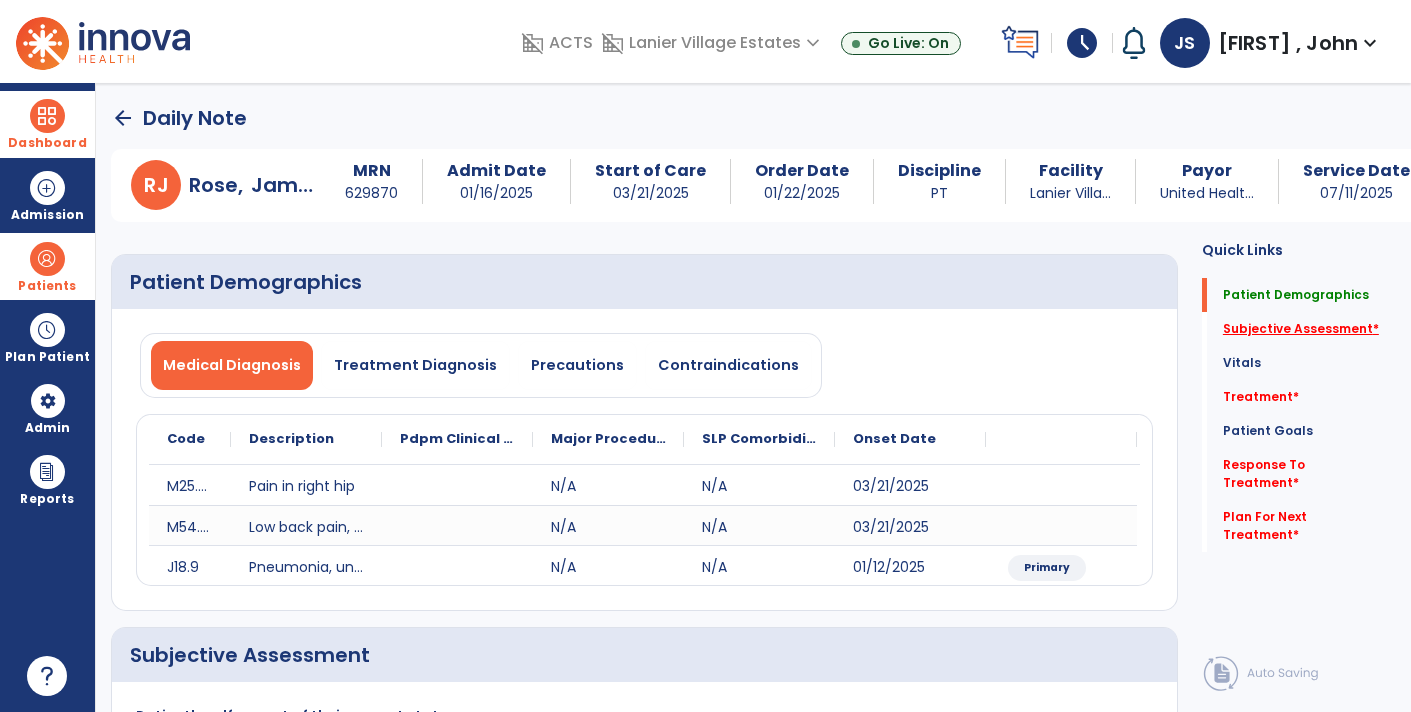 click on "Subjective Assessment   *" 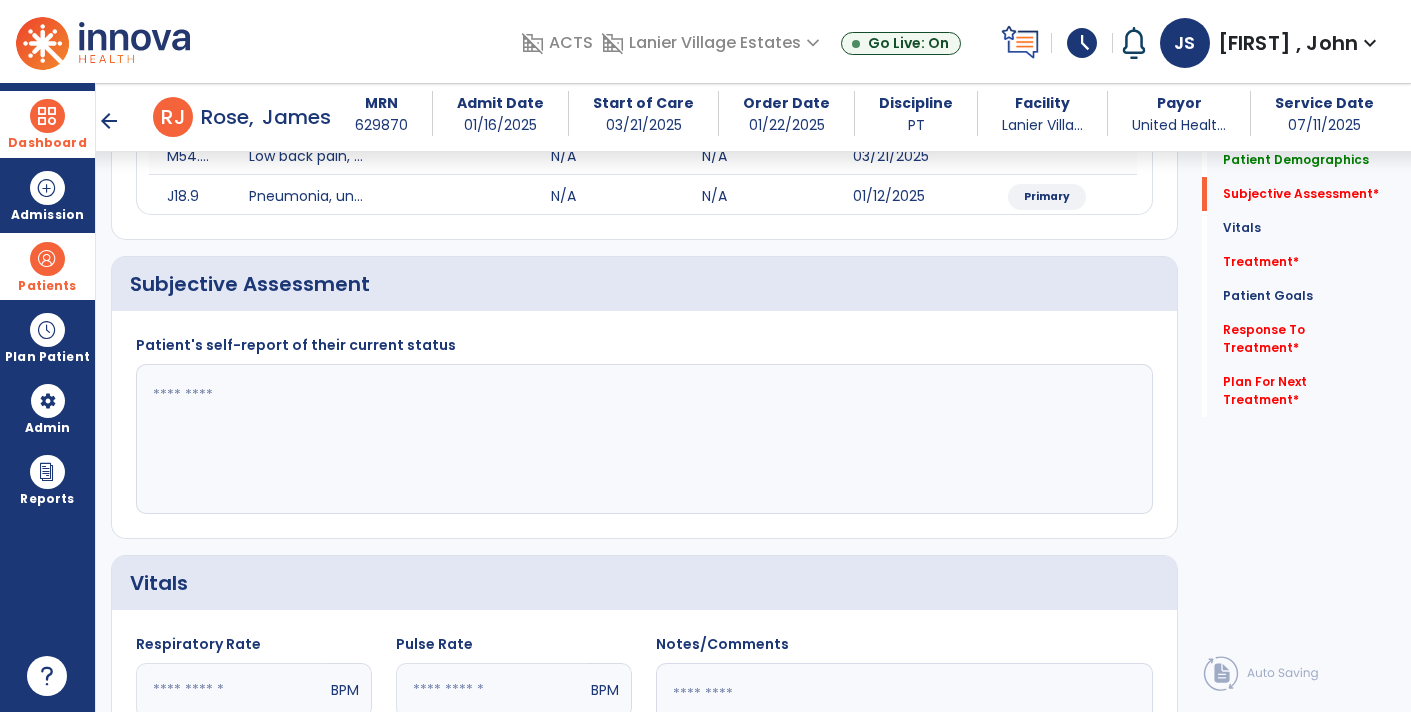 scroll, scrollTop: 368, scrollLeft: 0, axis: vertical 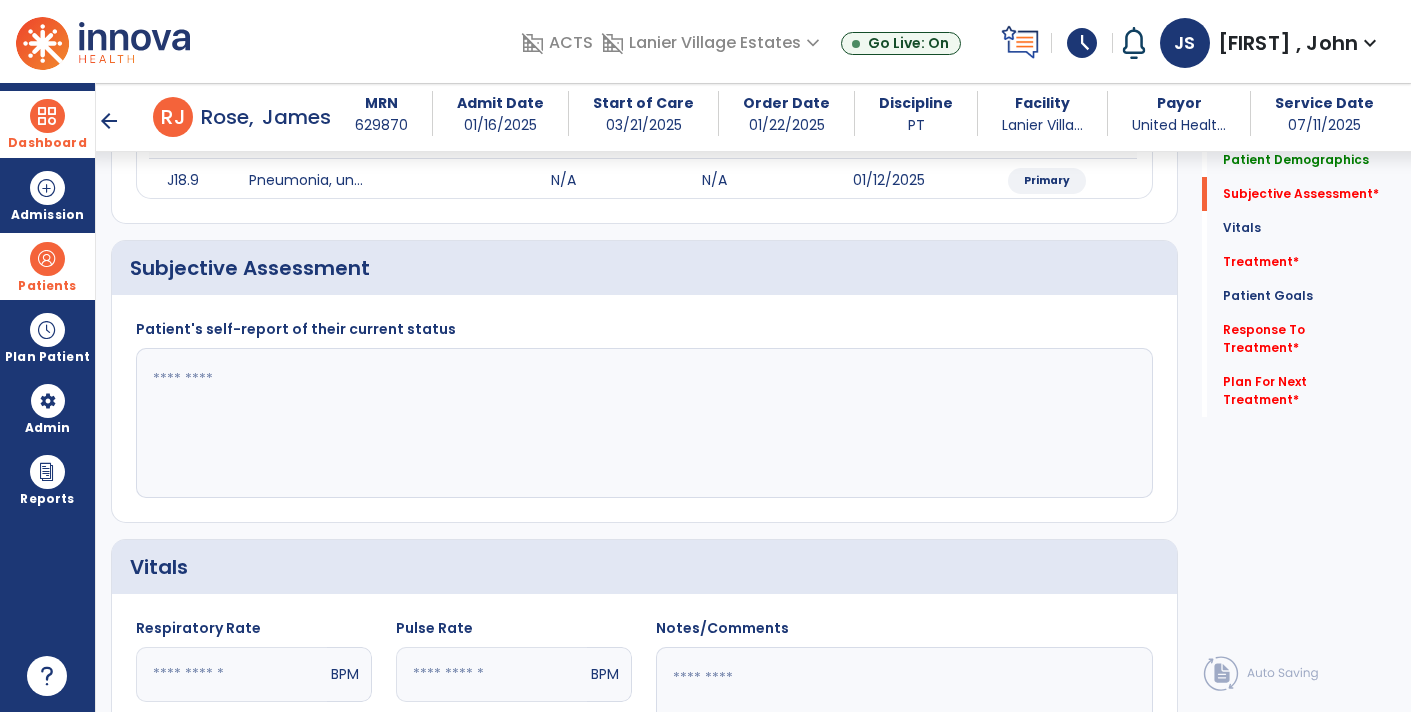 click 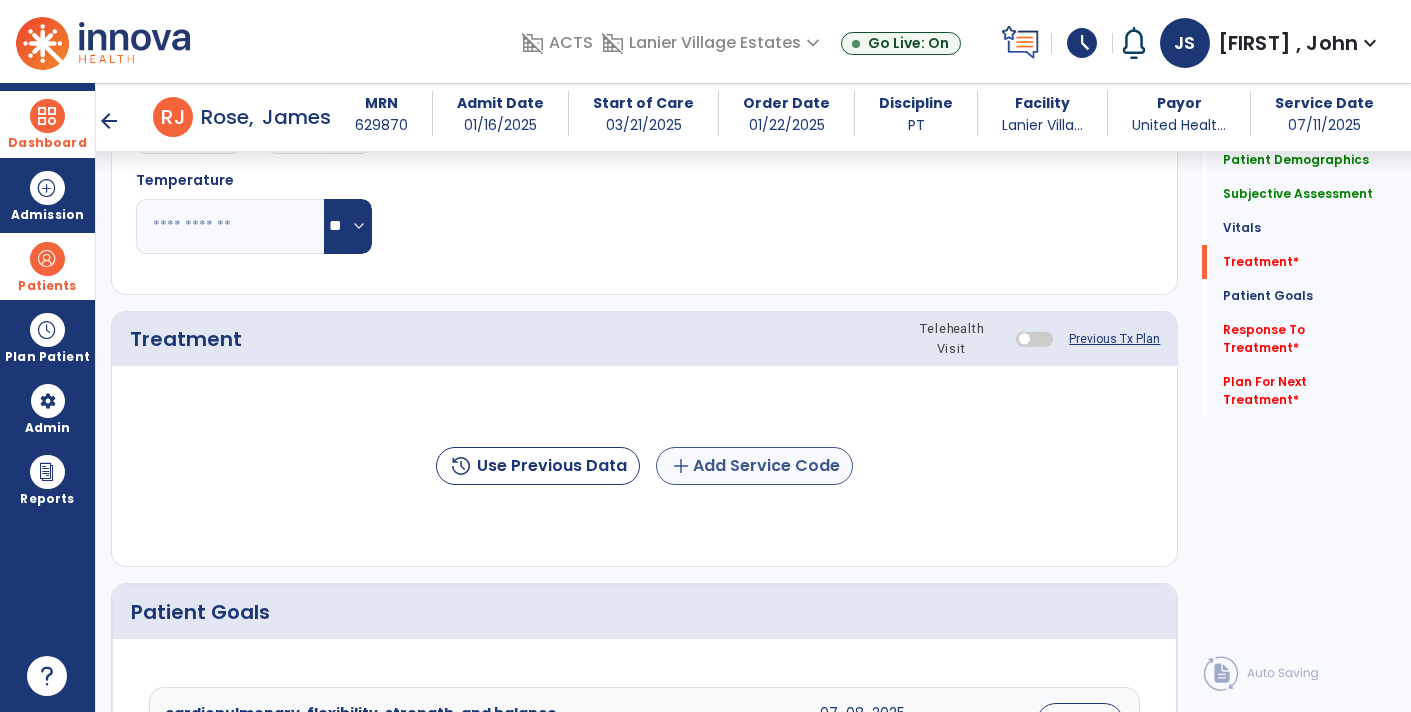 type on "**********" 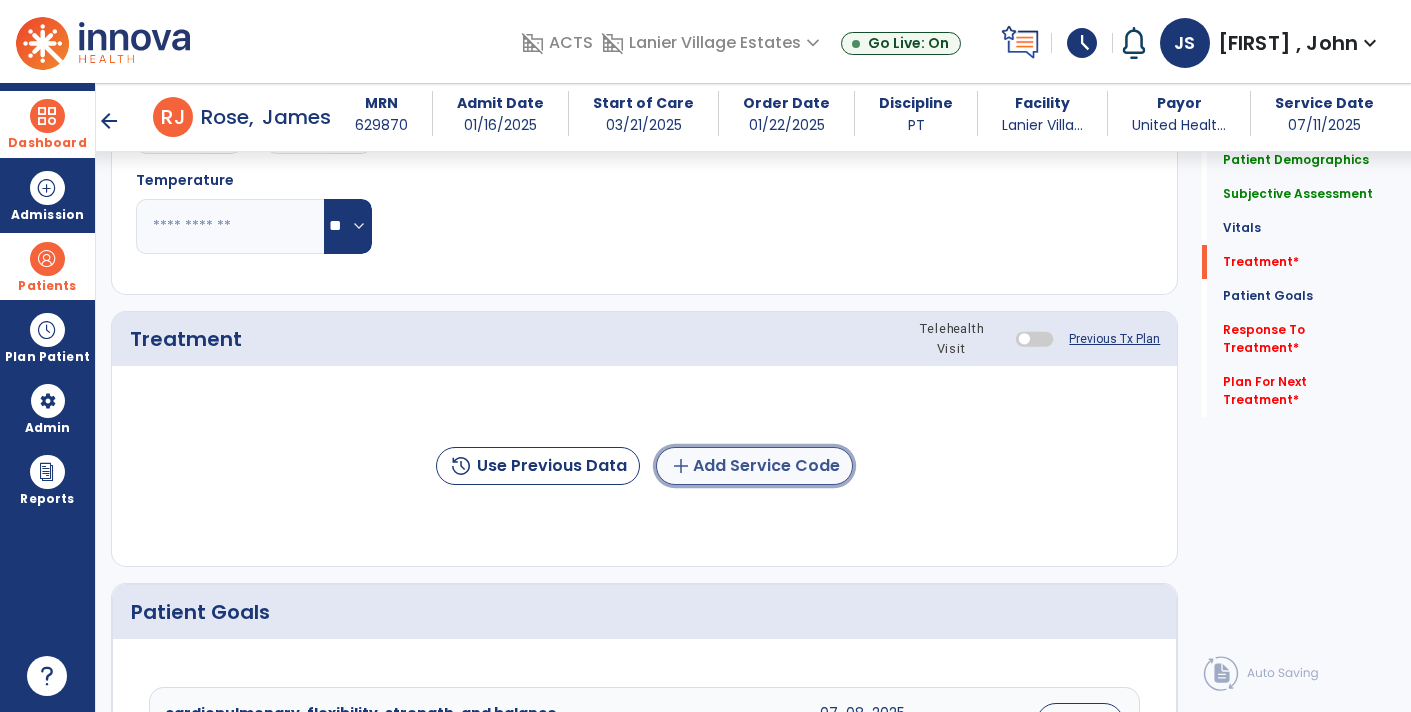 click on "add  Add Service Code" 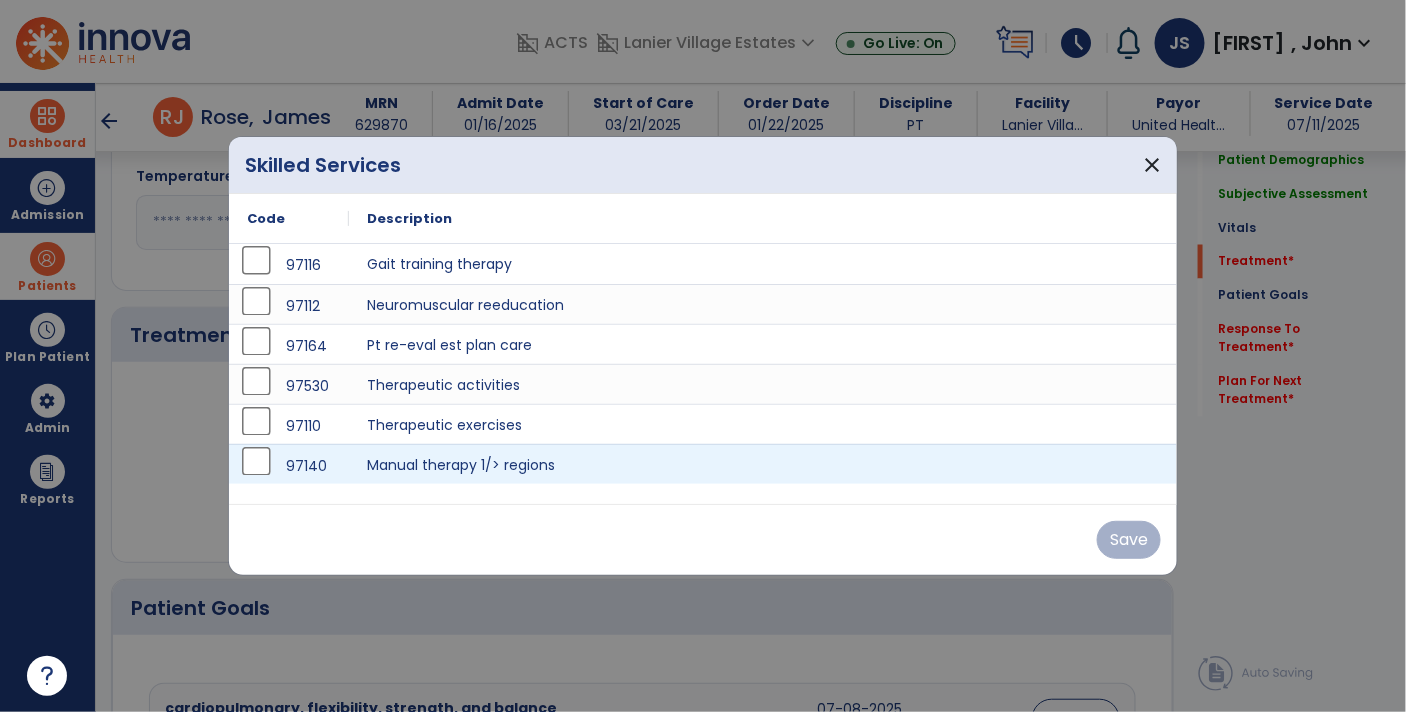 scroll, scrollTop: 1018, scrollLeft: 0, axis: vertical 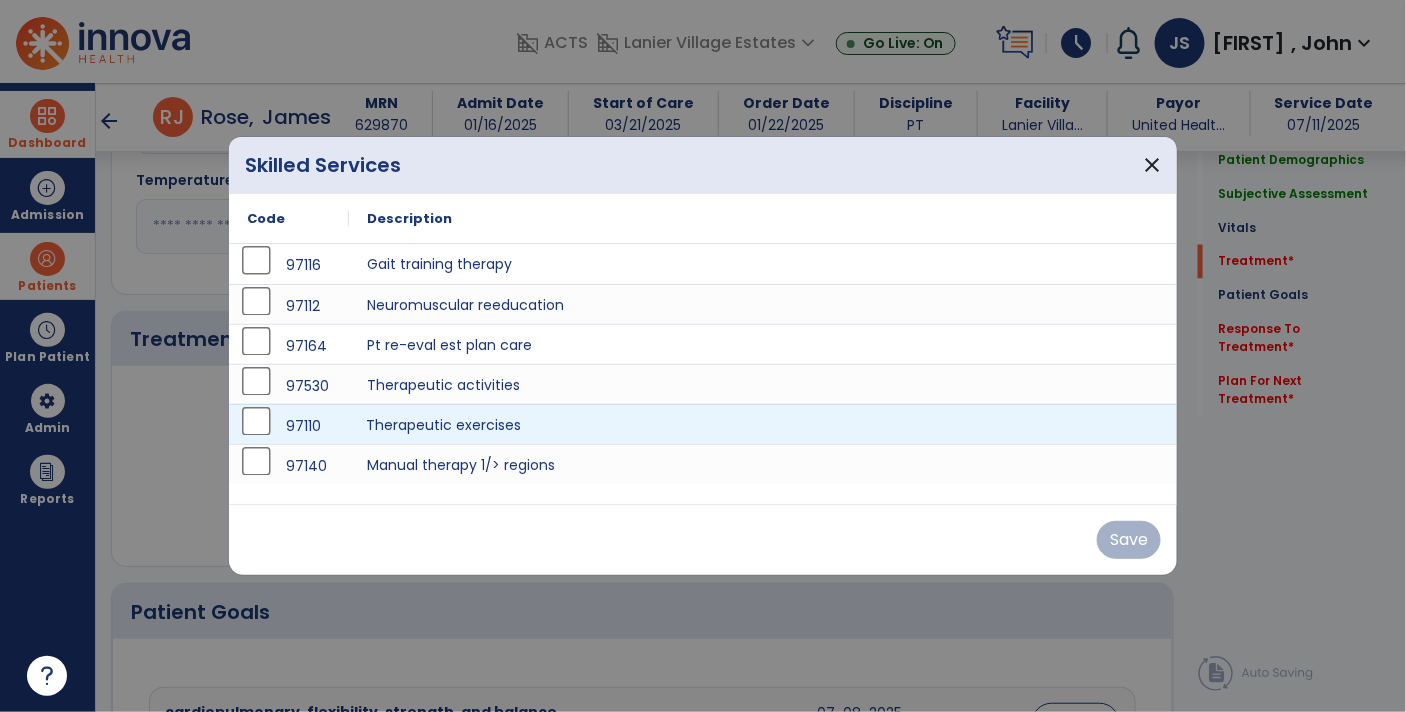 click on "Therapeutic exercises" at bounding box center [763, 424] 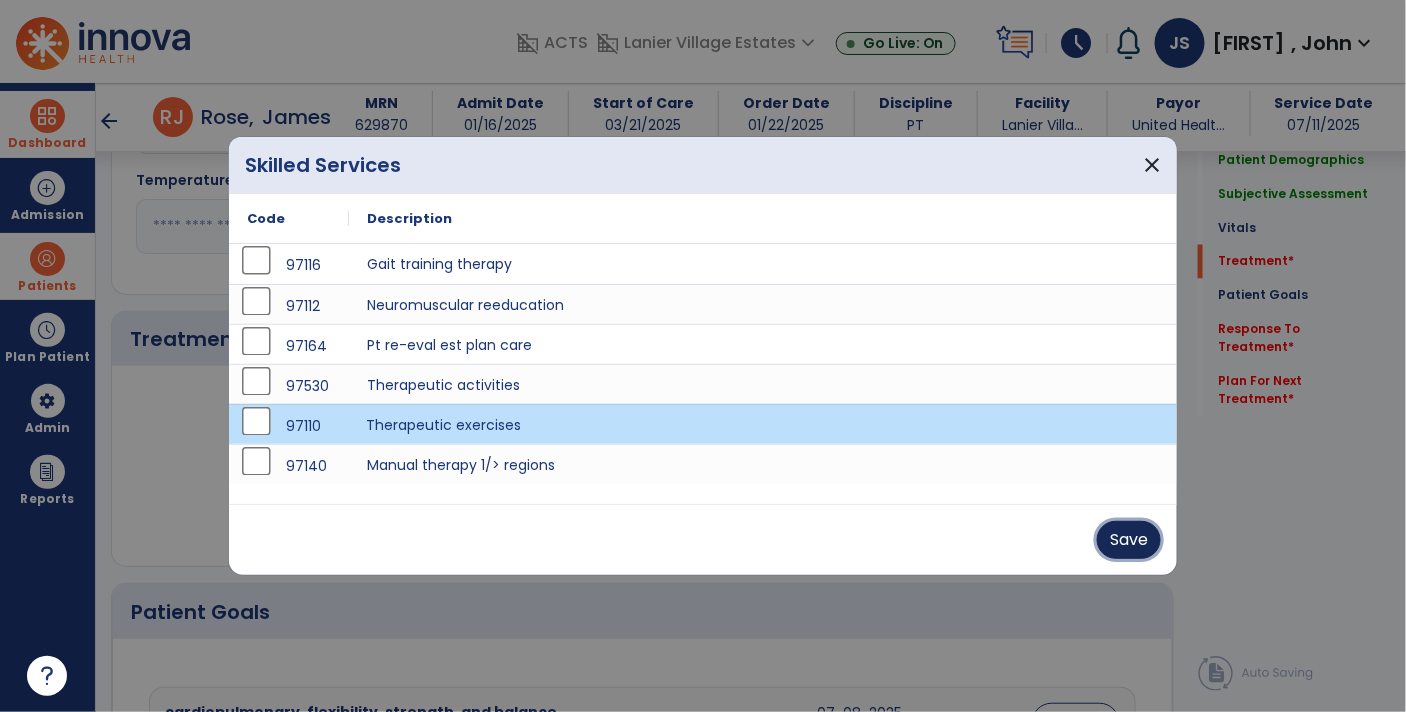 click on "Save" at bounding box center (1129, 540) 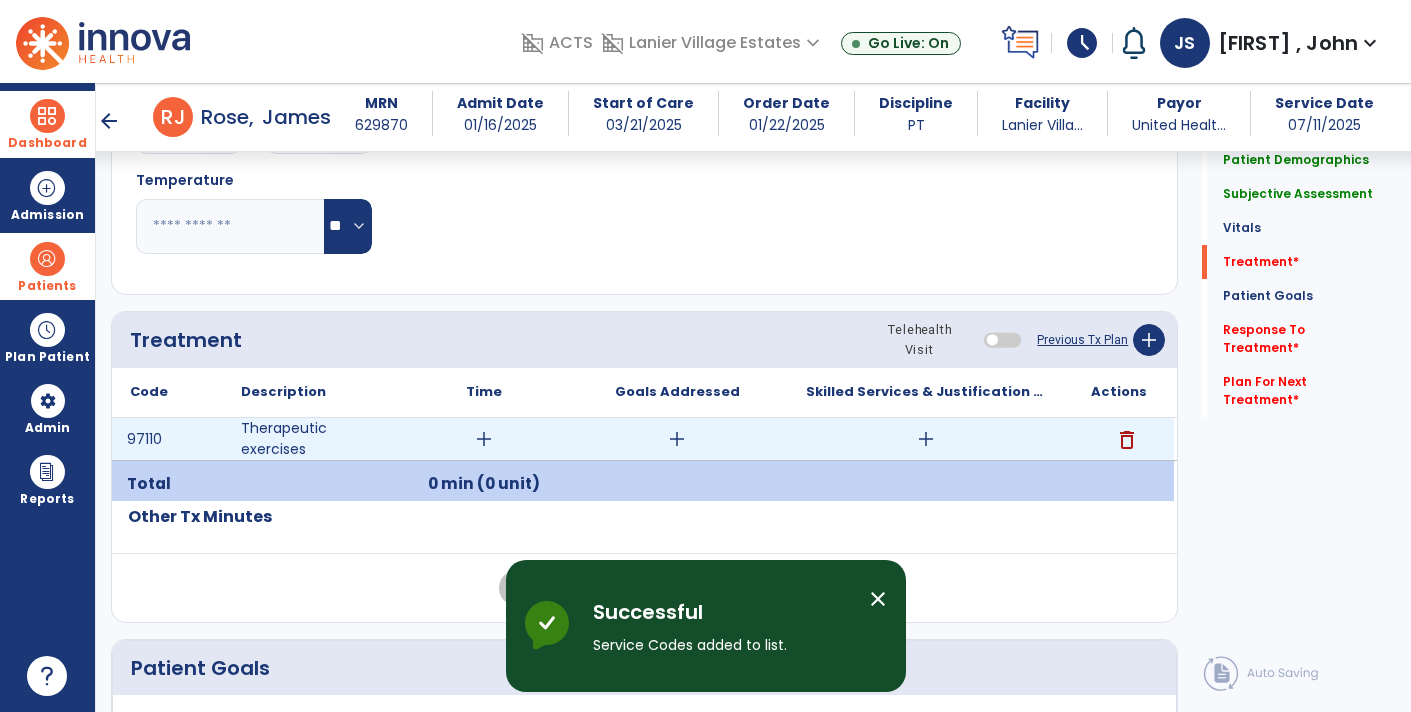 click on "add" at bounding box center [484, 439] 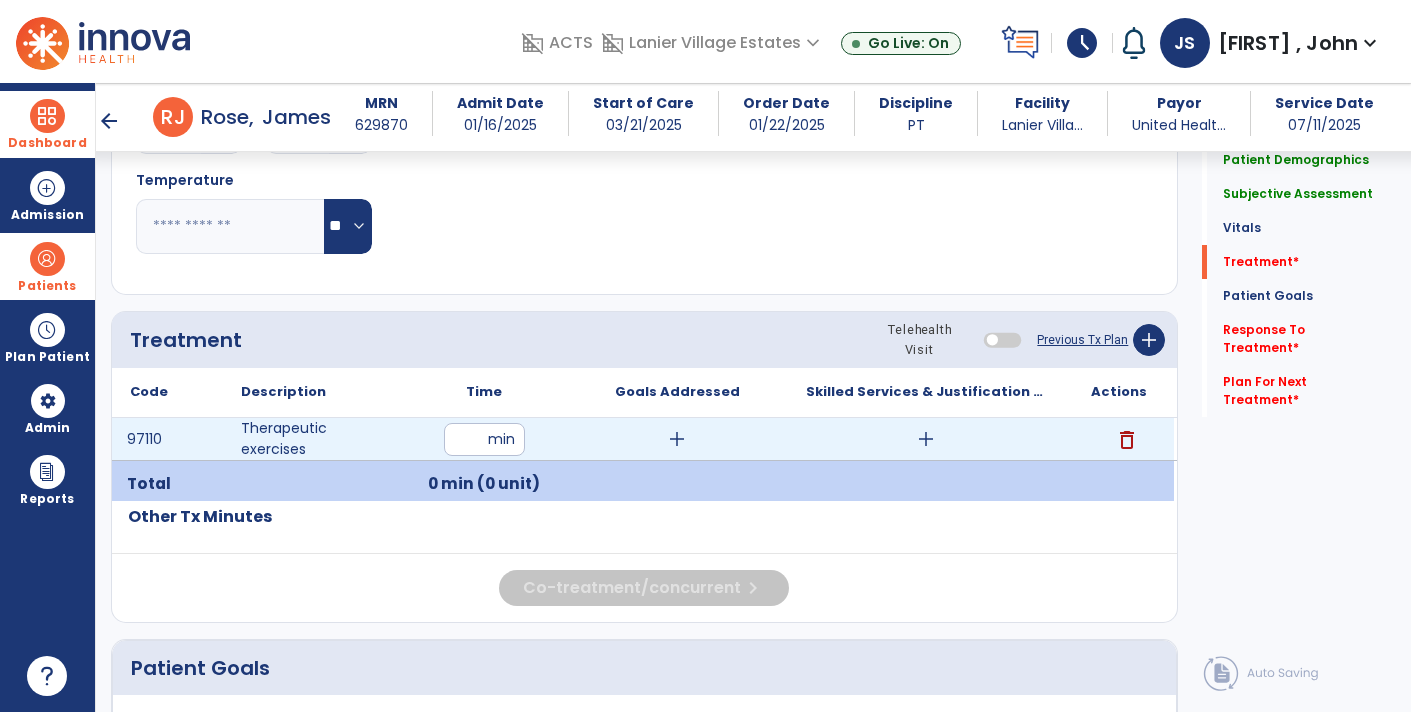 type on "**" 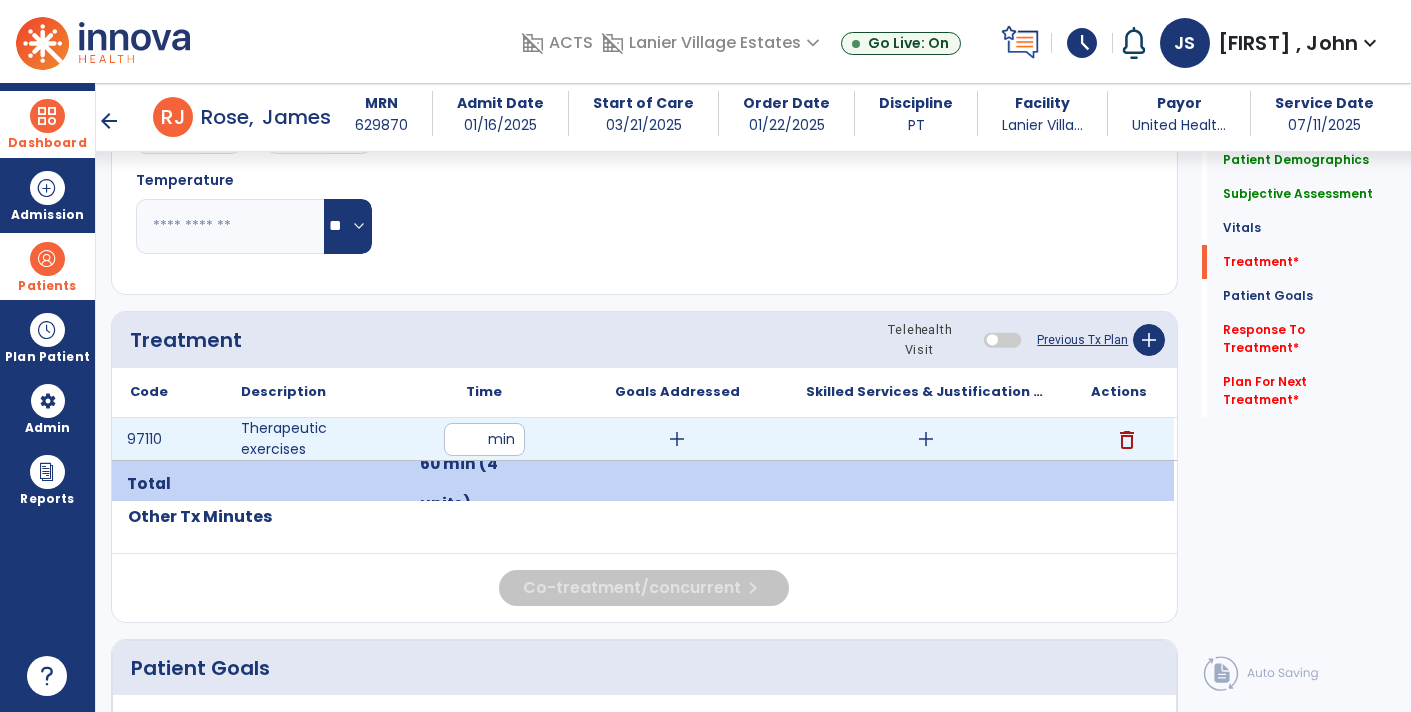 click on "add" at bounding box center (677, 439) 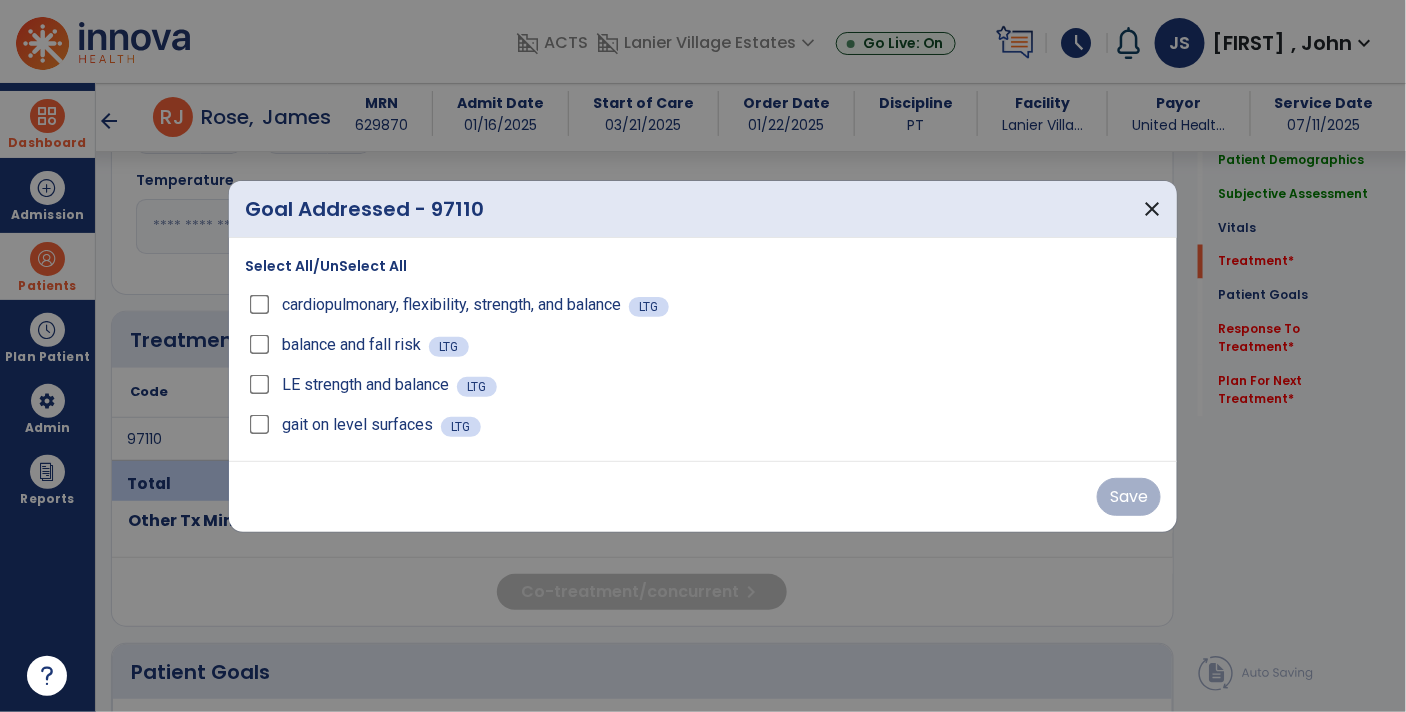 scroll, scrollTop: 1018, scrollLeft: 0, axis: vertical 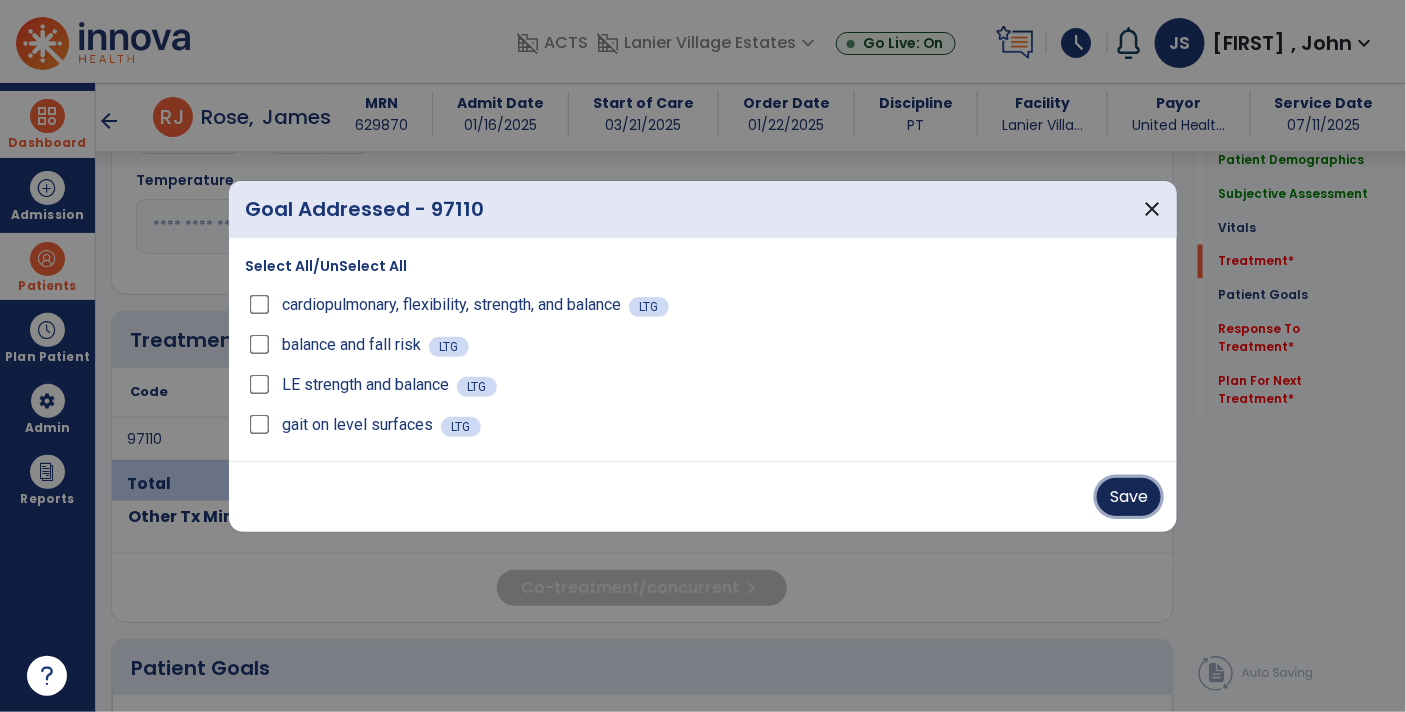 click on "Save" at bounding box center [1129, 497] 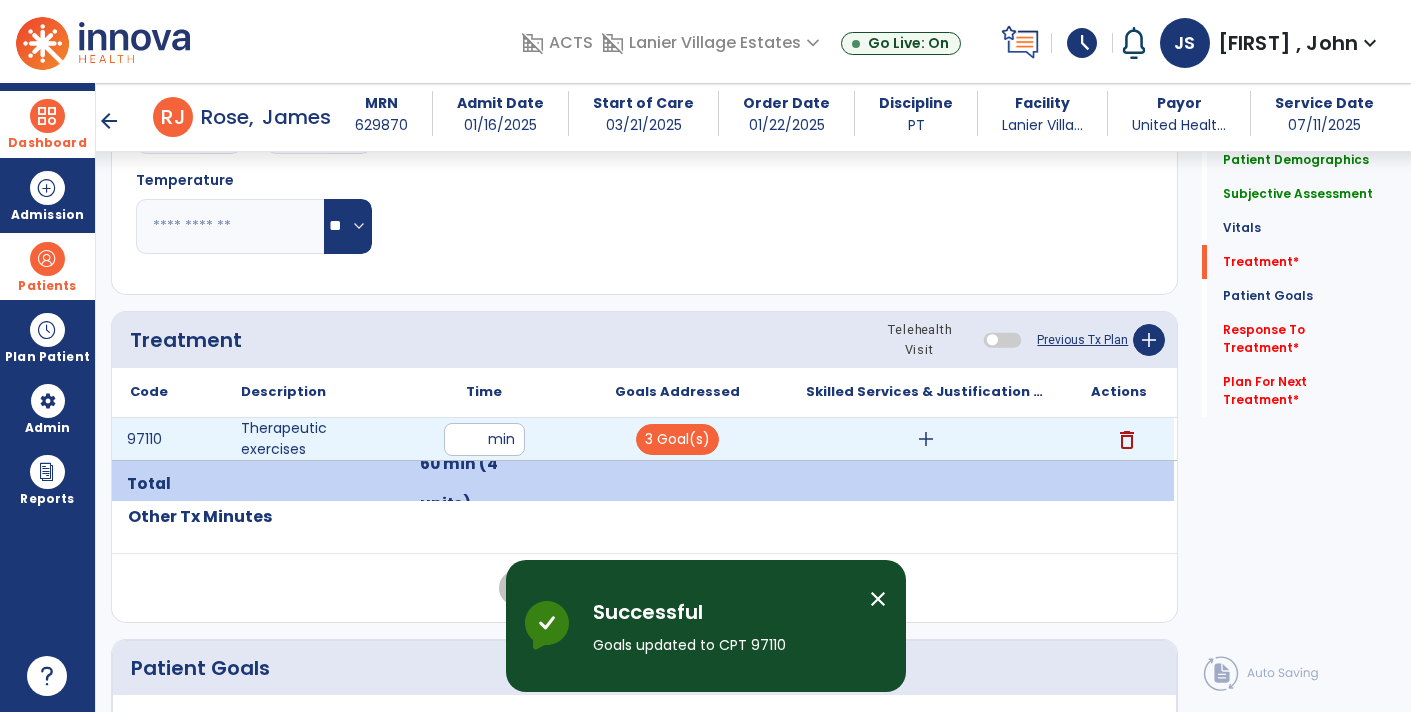 click on "add" at bounding box center [926, 439] 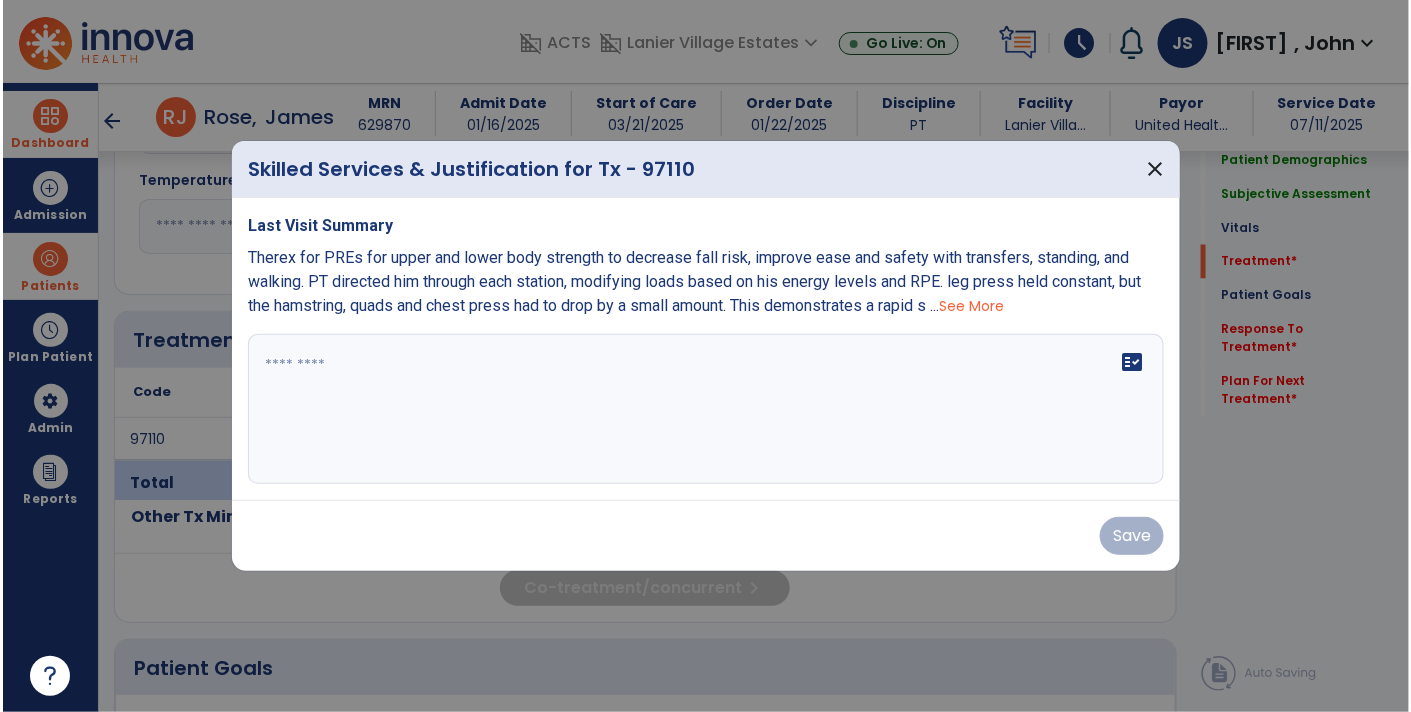 scroll, scrollTop: 1018, scrollLeft: 0, axis: vertical 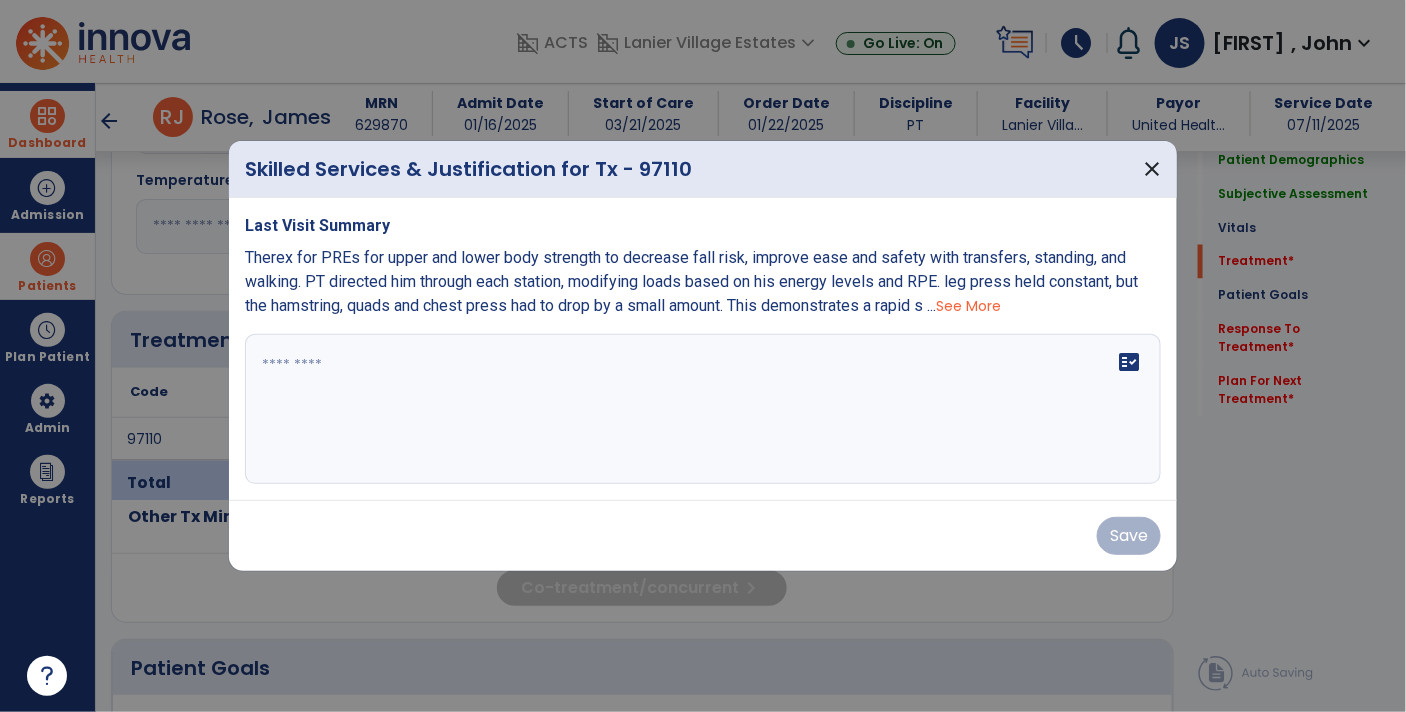 click on "fact_check" at bounding box center [703, 409] 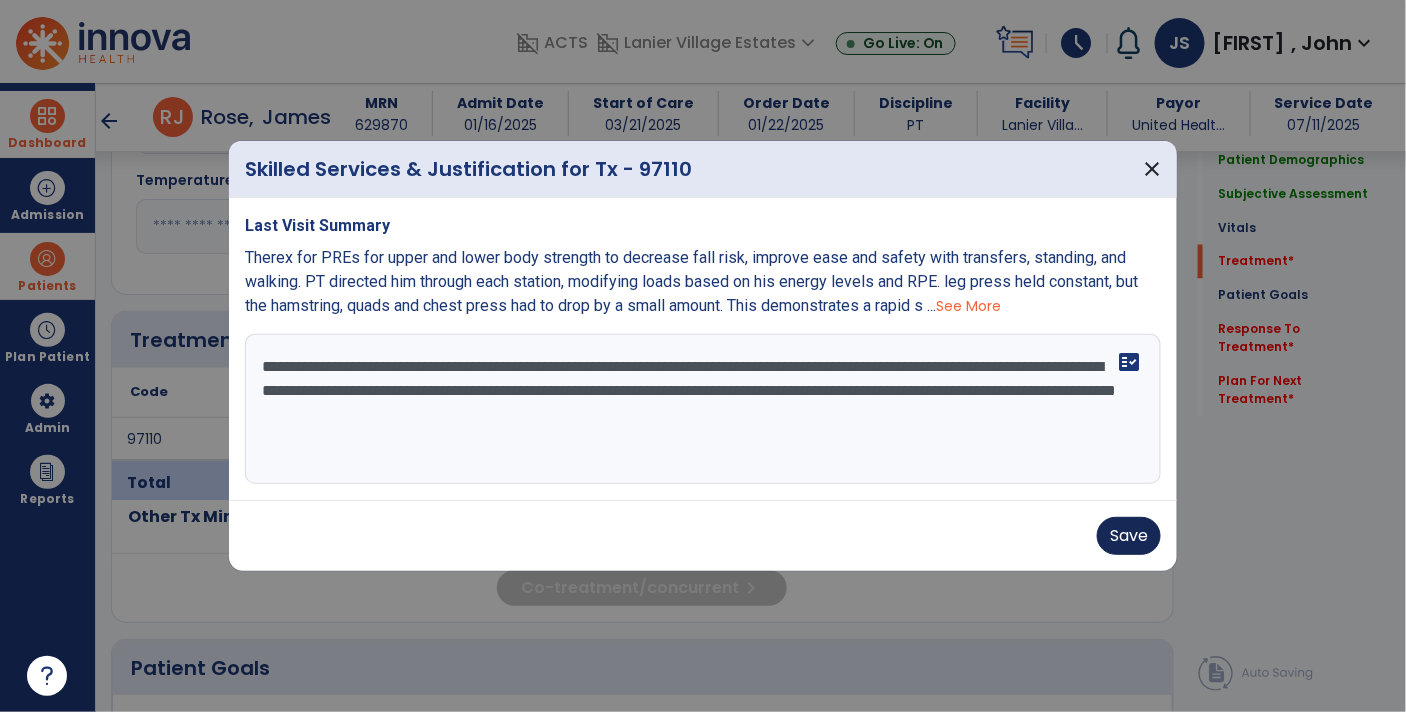 type on "**********" 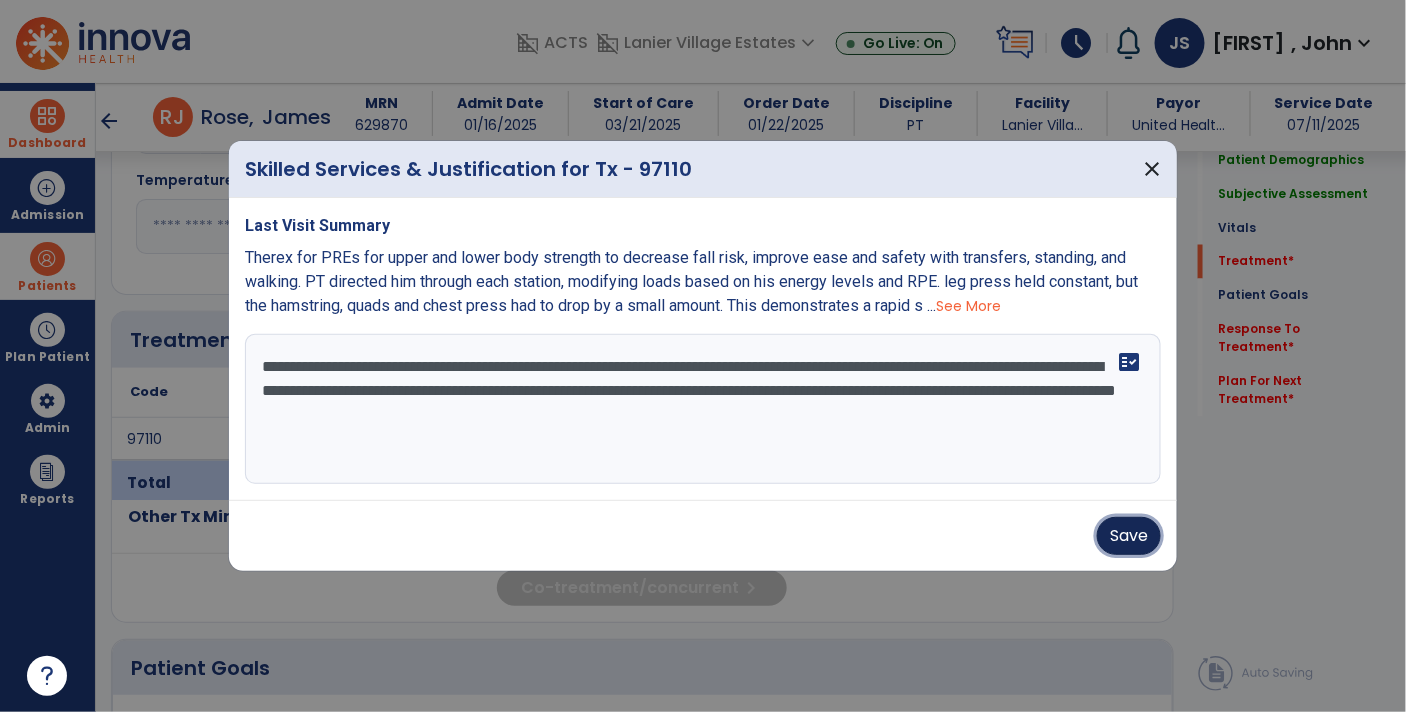 click on "Save" at bounding box center [1129, 536] 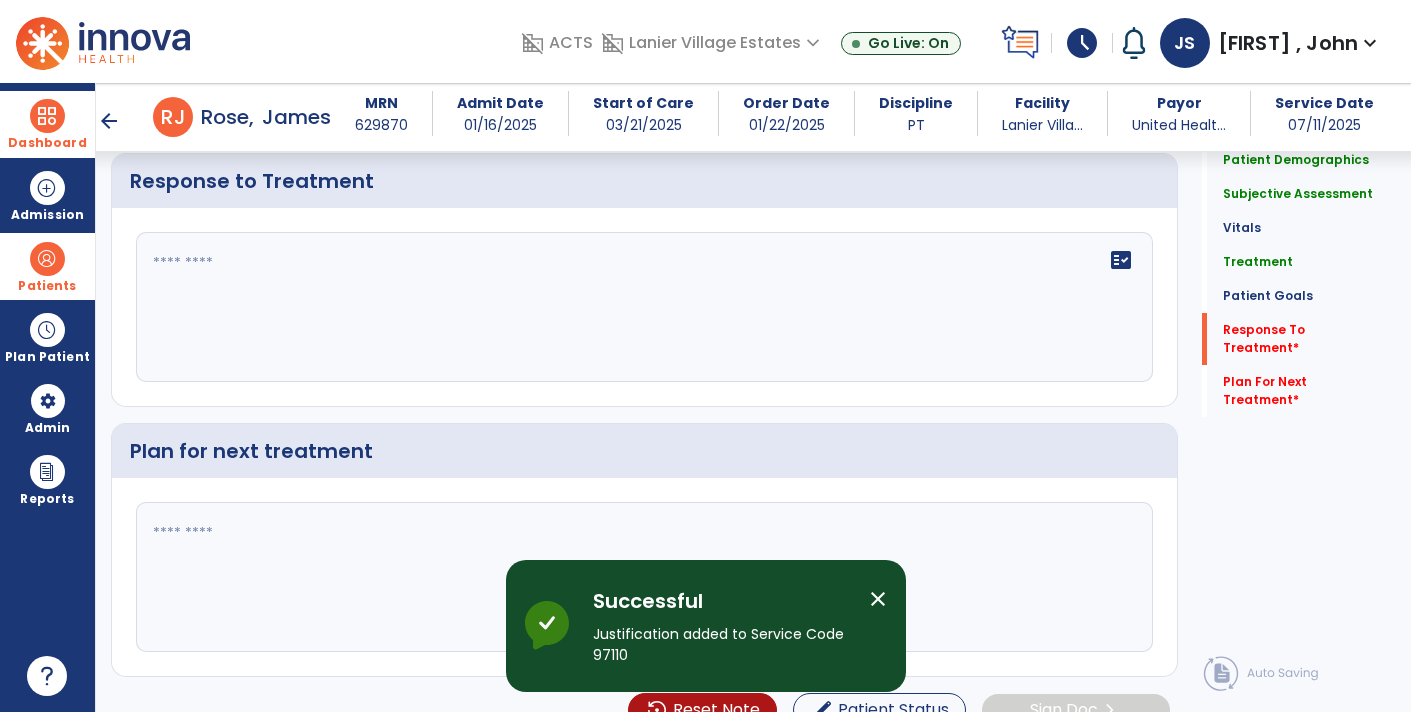 scroll, scrollTop: 2907, scrollLeft: 0, axis: vertical 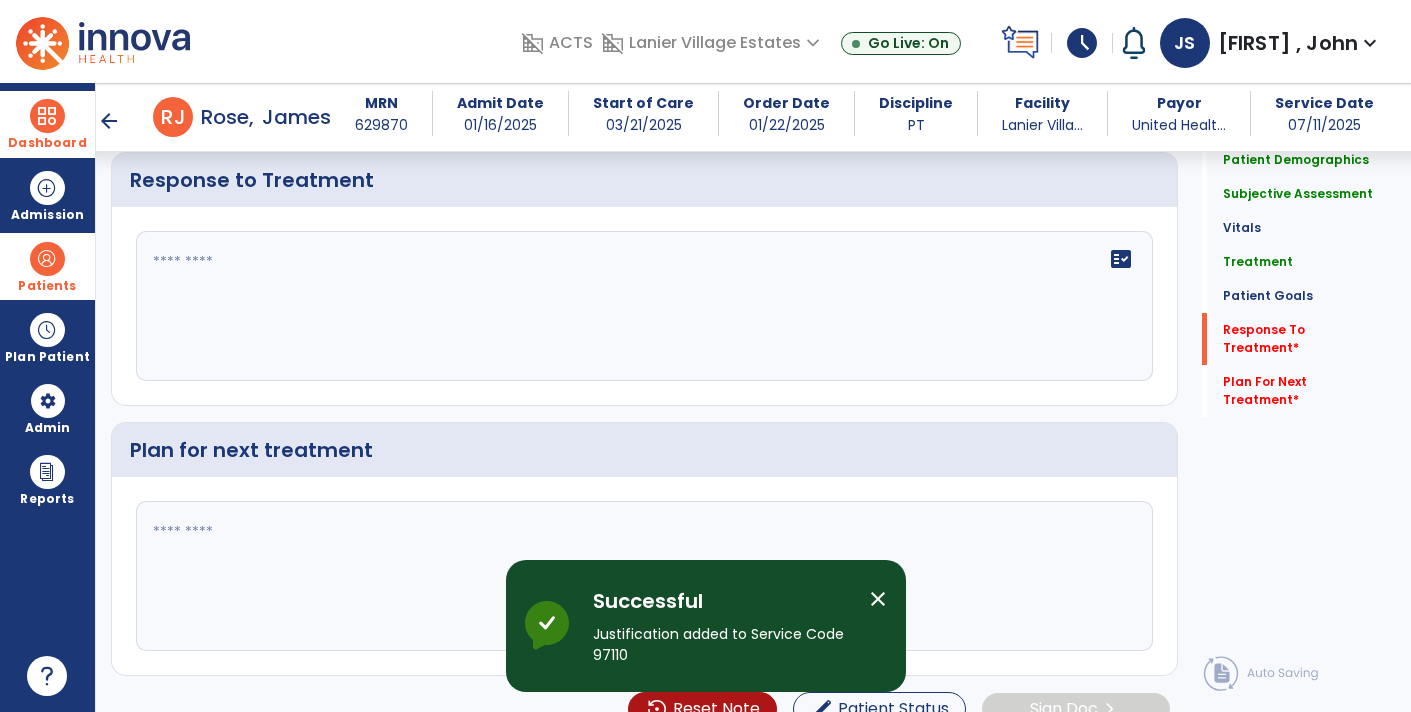 click on "fact_check" 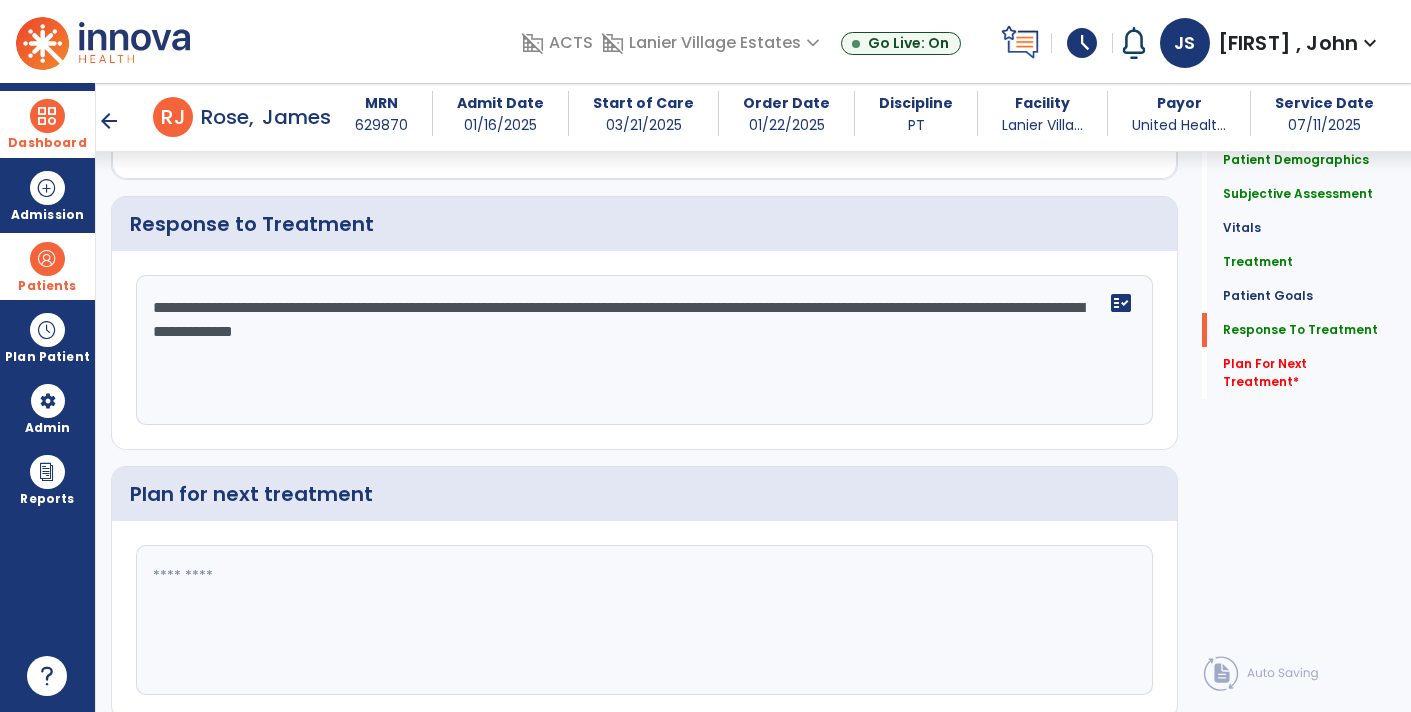 scroll, scrollTop: 2907, scrollLeft: 0, axis: vertical 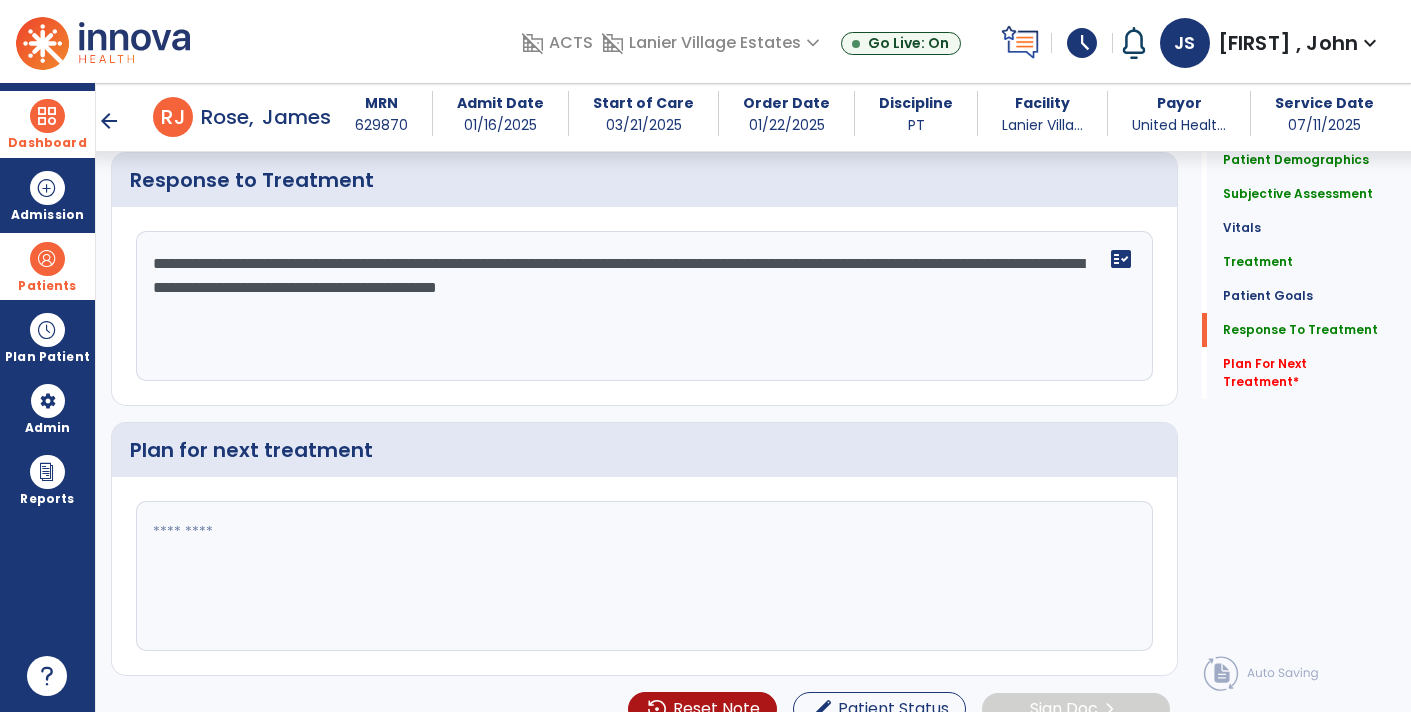 type on "**********" 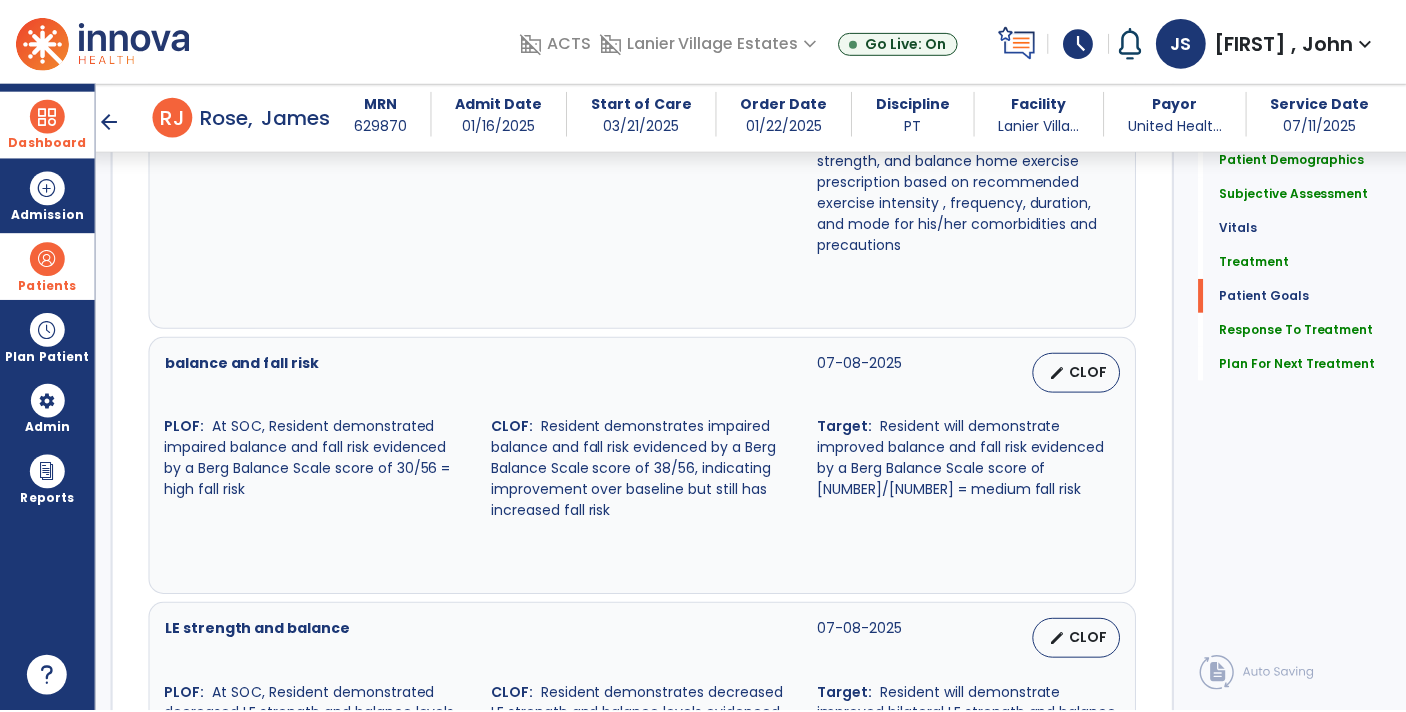 scroll, scrollTop: 2926, scrollLeft: 0, axis: vertical 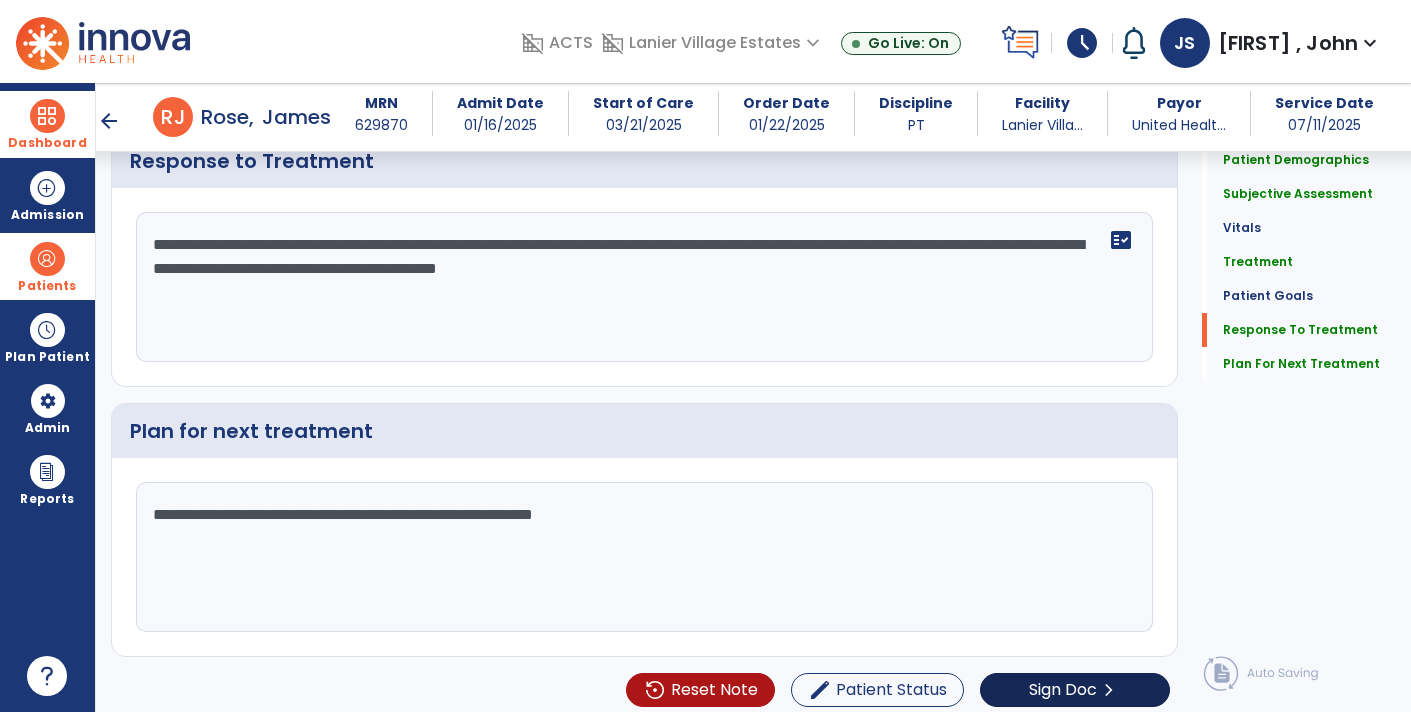 type on "**********" 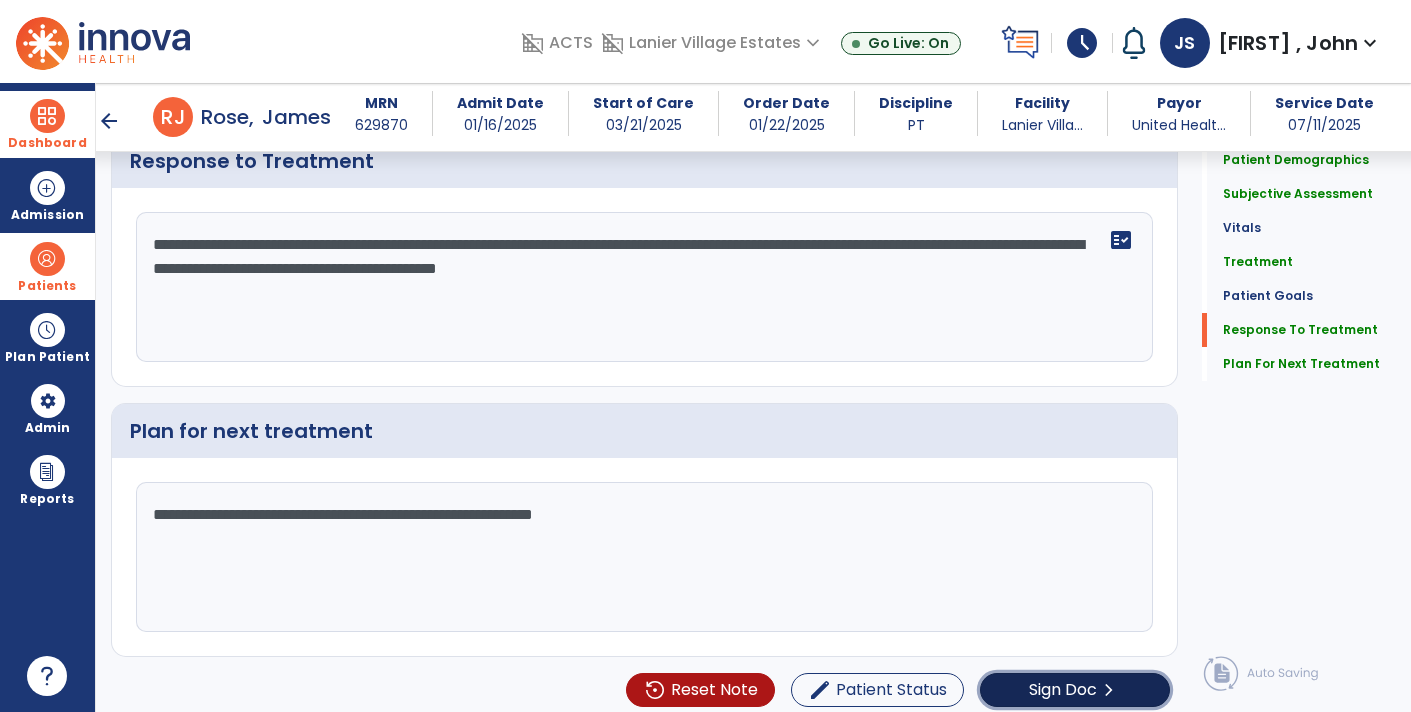 click on "Sign Doc" 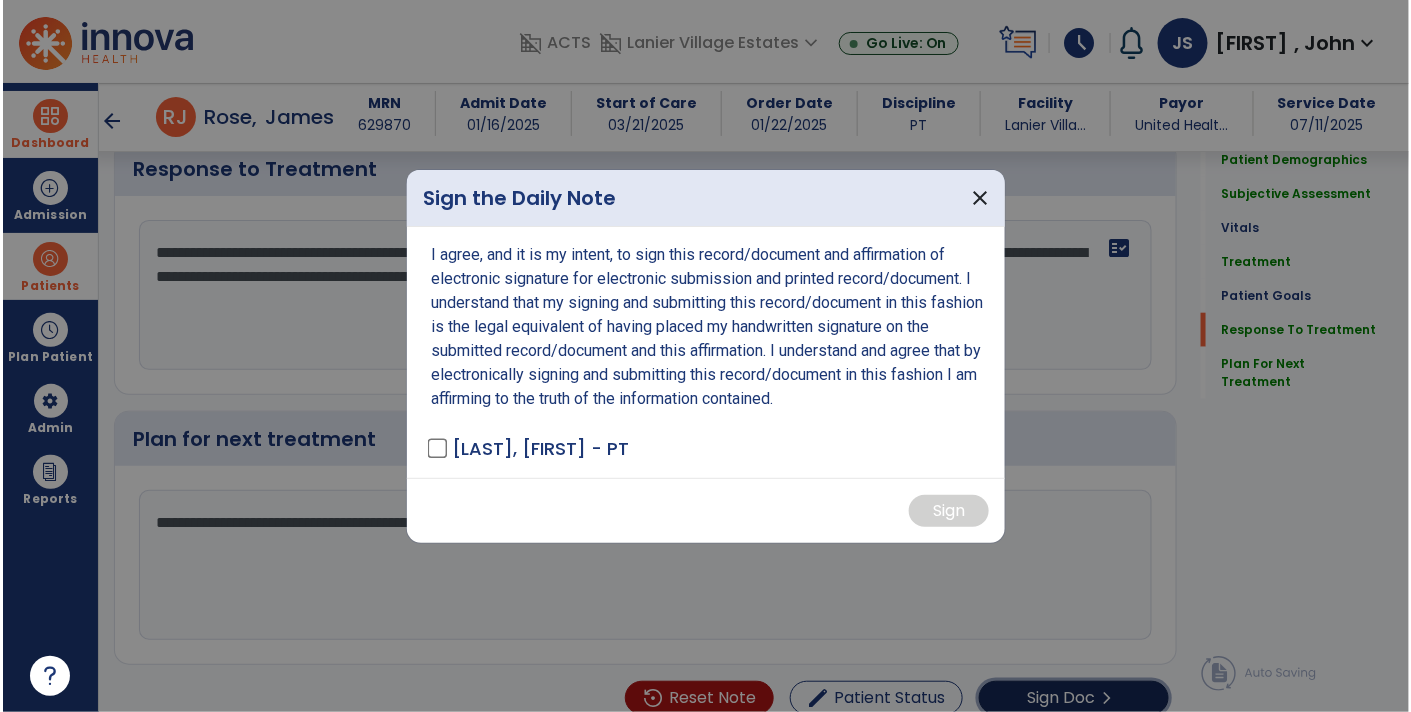 scroll, scrollTop: 2926, scrollLeft: 0, axis: vertical 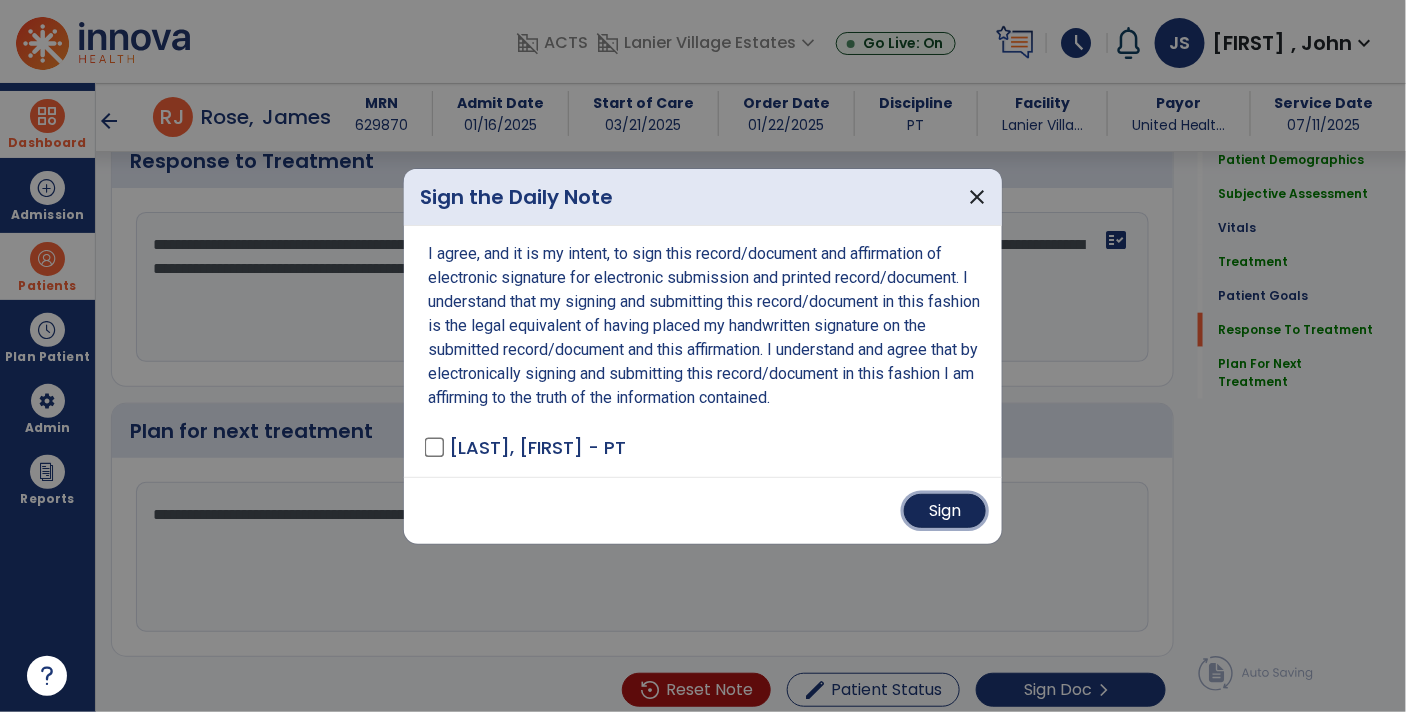 click on "Sign" at bounding box center [945, 511] 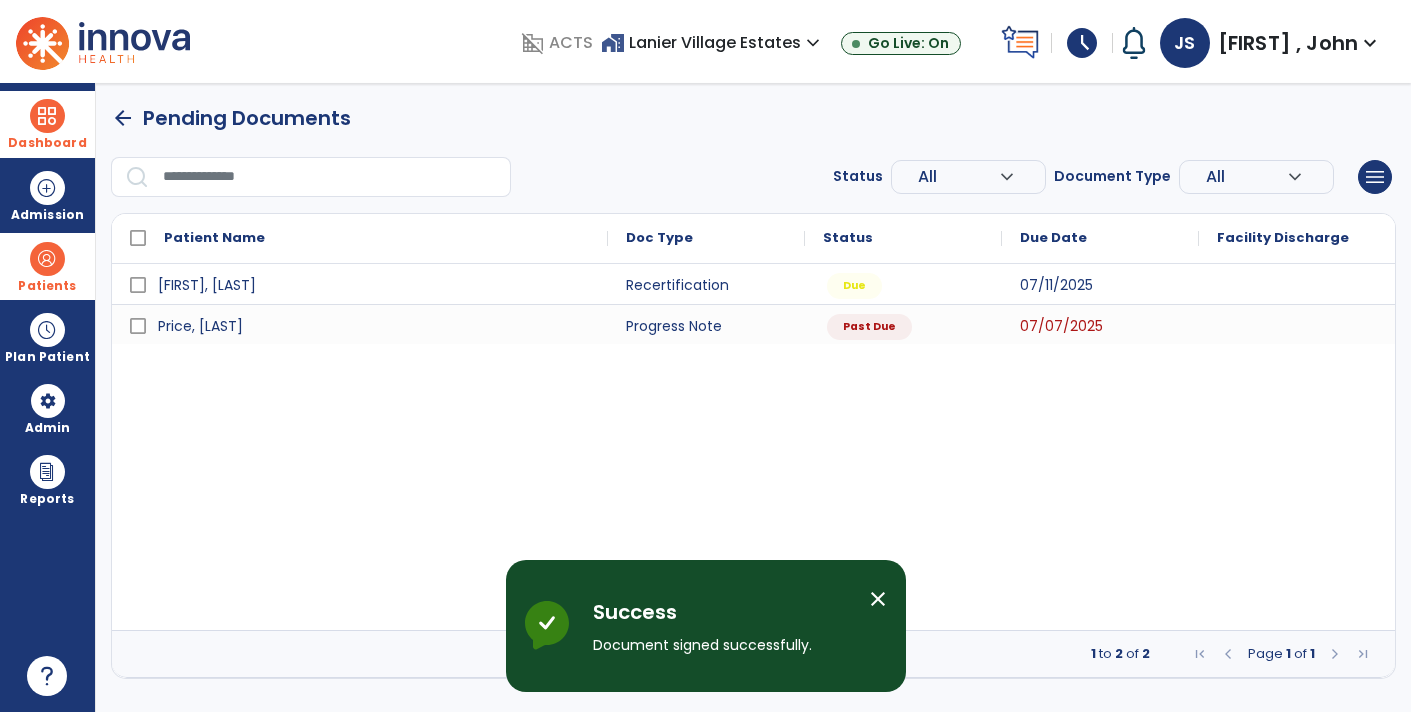 scroll, scrollTop: 0, scrollLeft: 0, axis: both 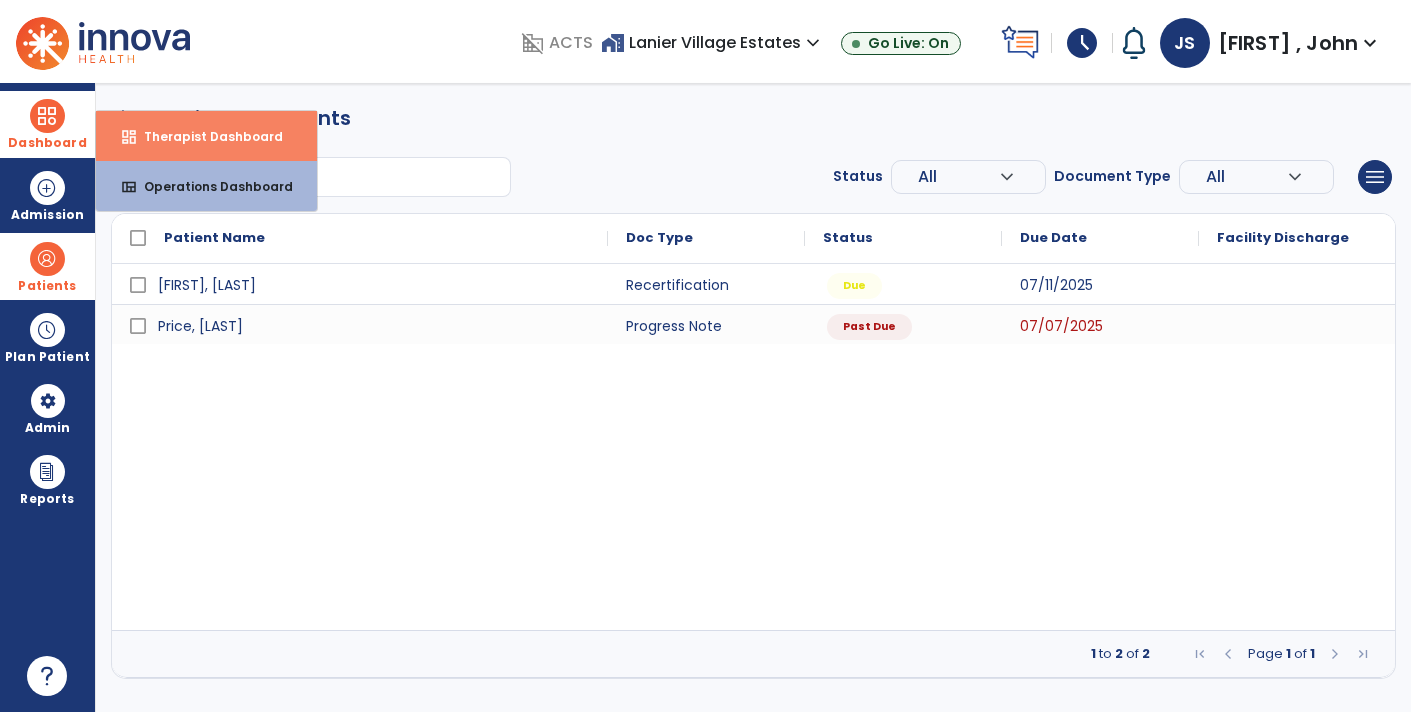 click on "Therapist Dashboard" at bounding box center (205, 136) 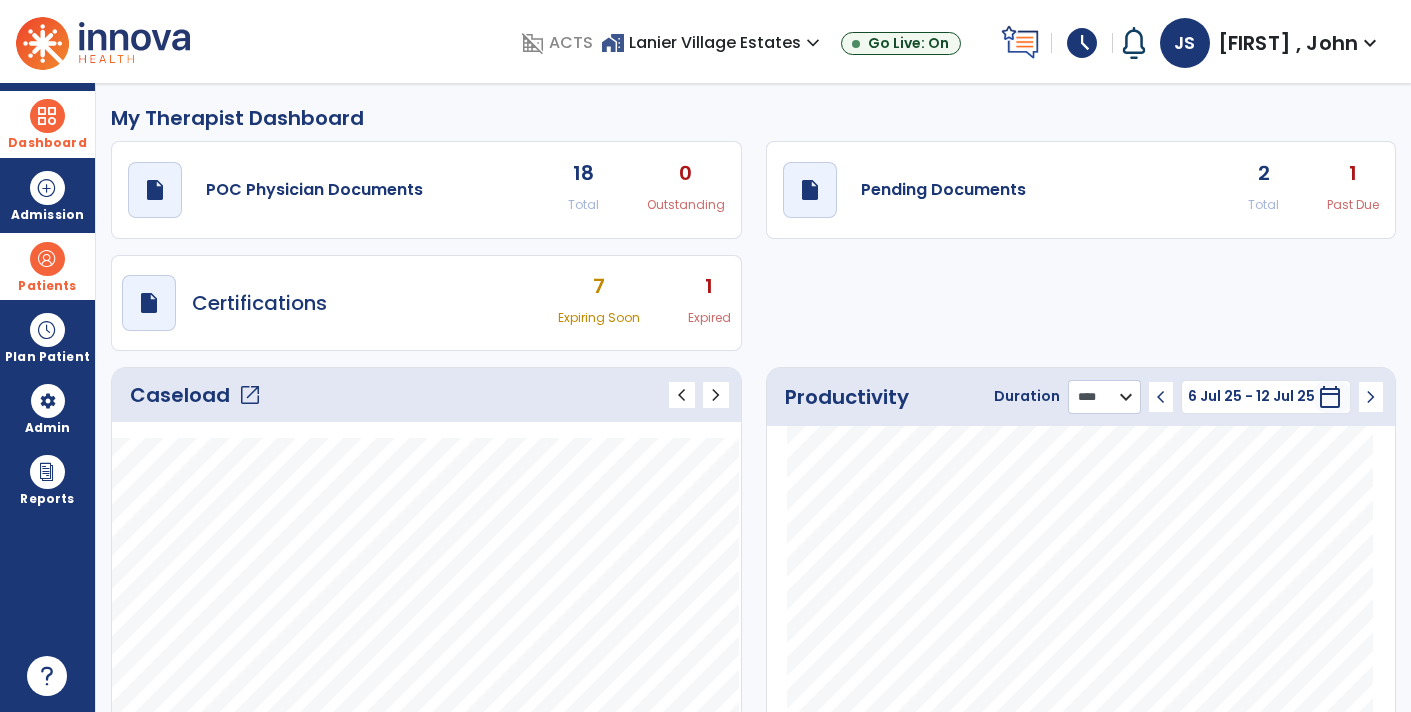 click on "******** **** ***" 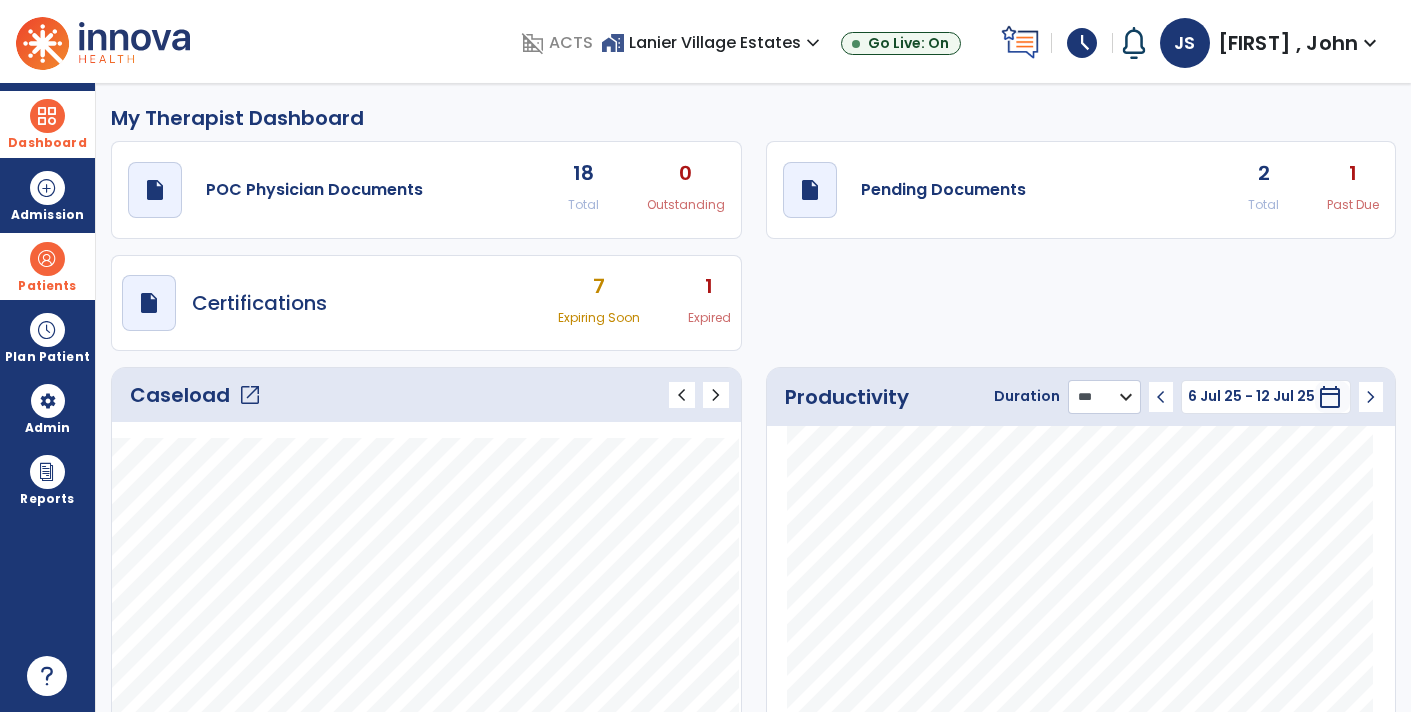 click on "******** **** ***" 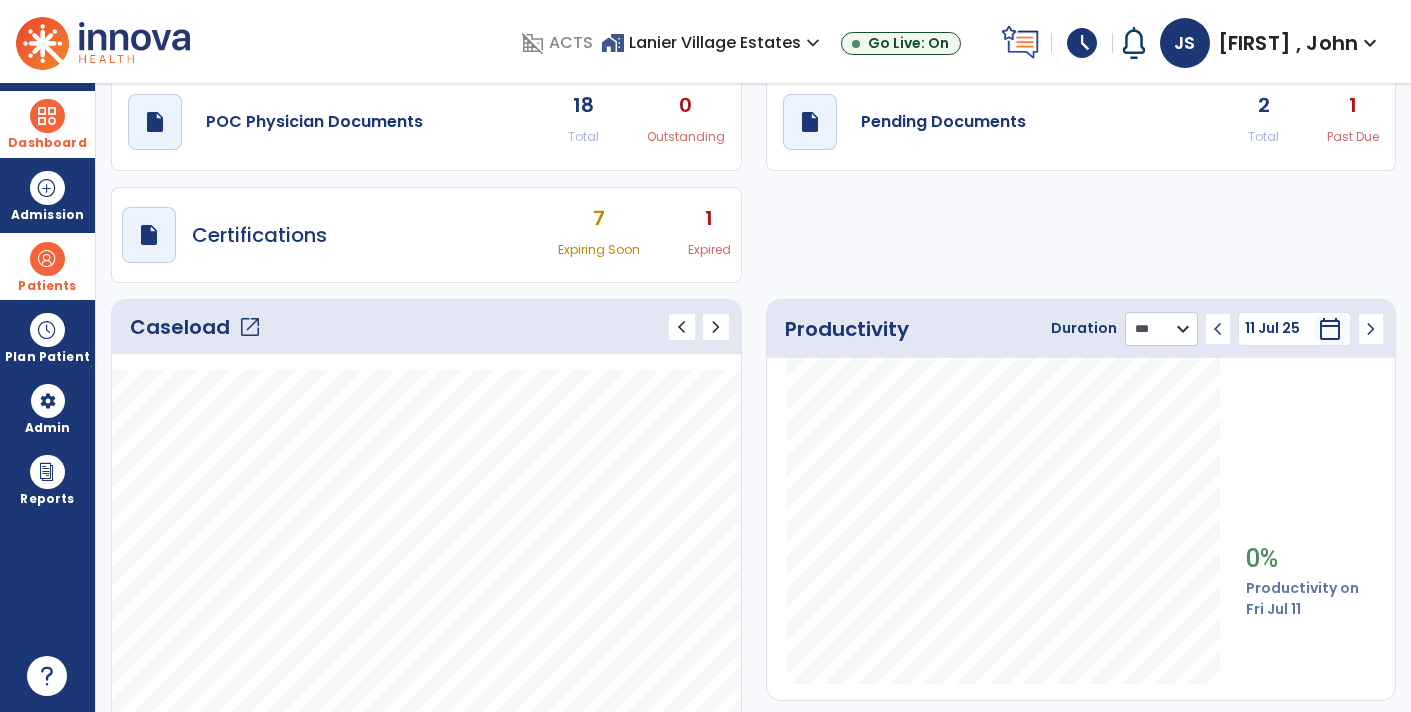 scroll, scrollTop: 0, scrollLeft: 0, axis: both 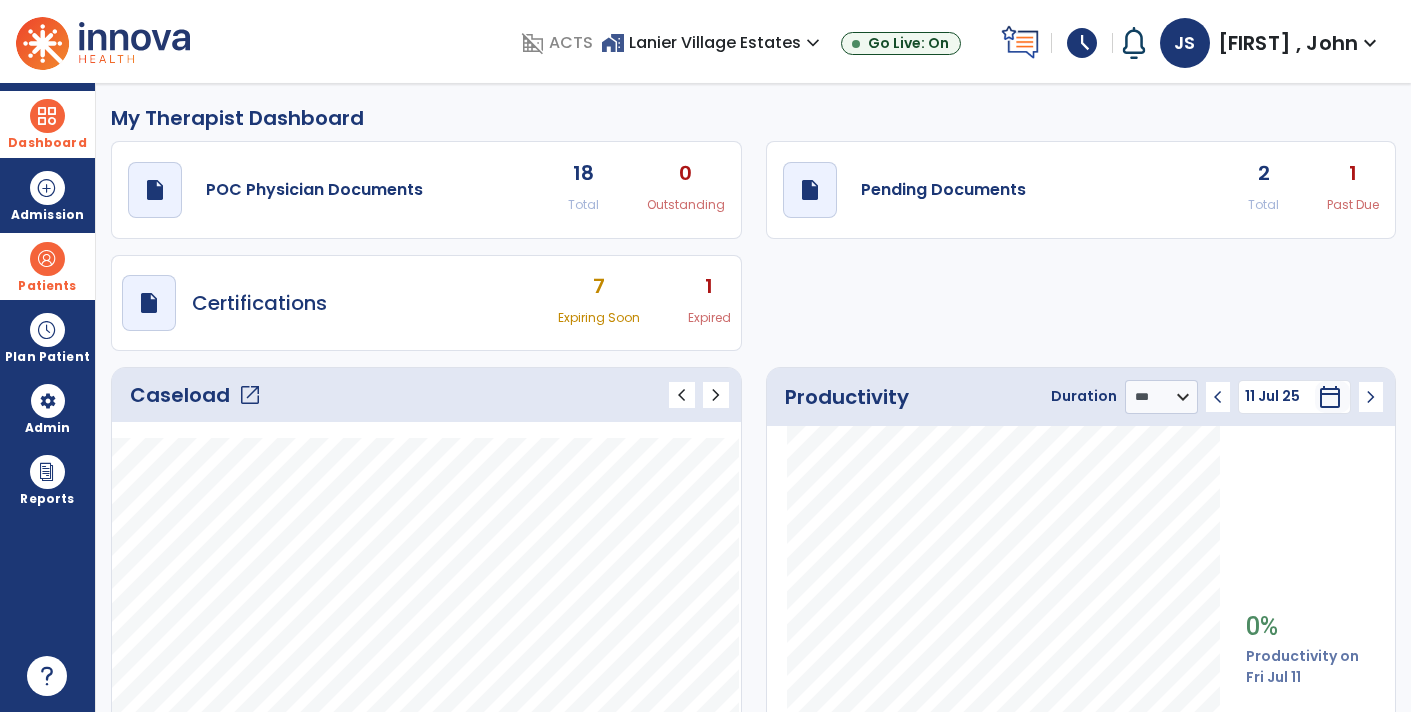 click on "chevron_left" 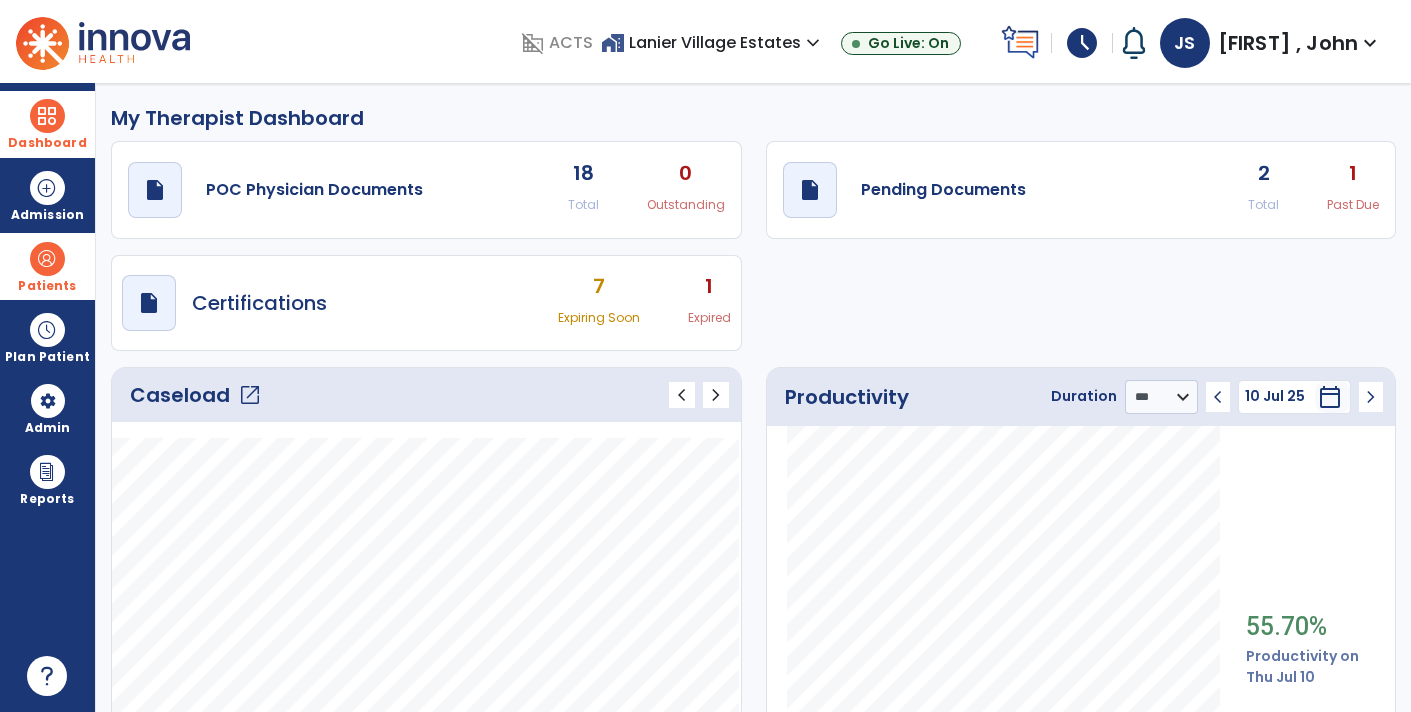 click on "chevron_left" 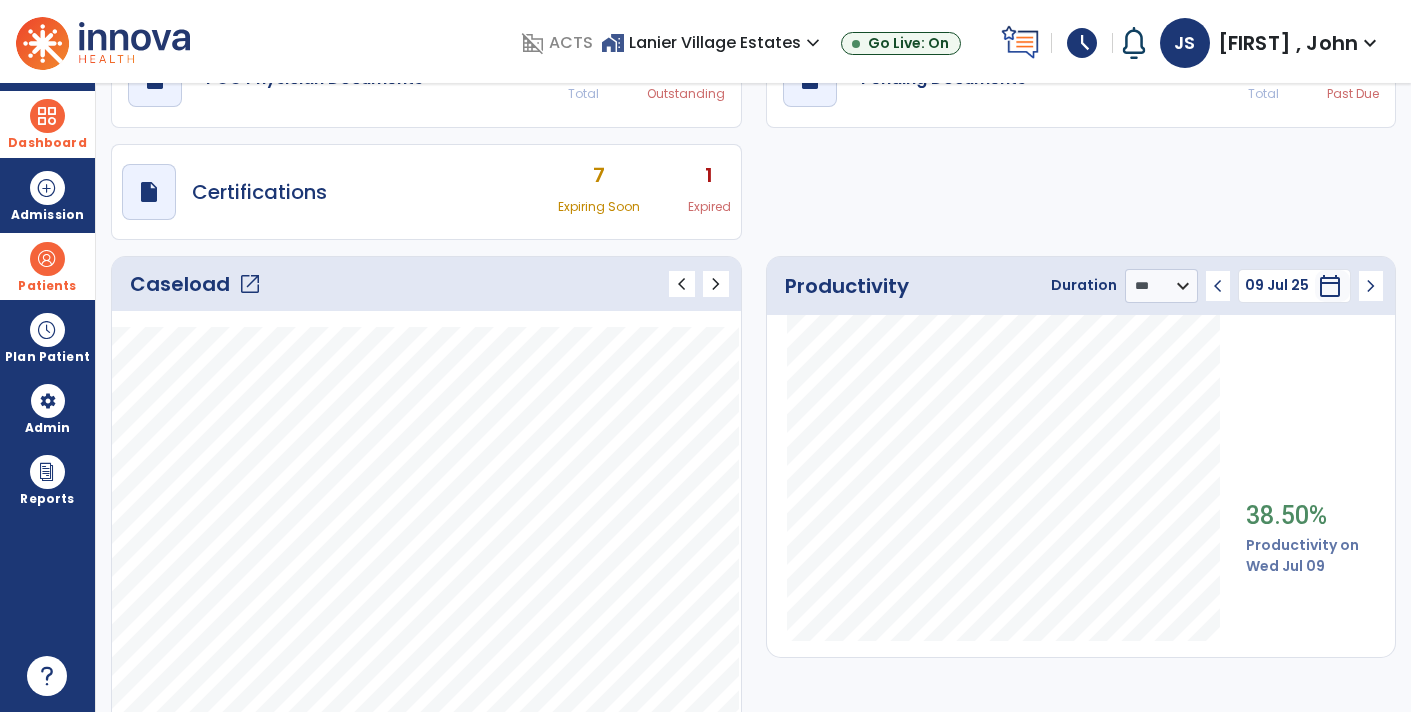 scroll, scrollTop: 113, scrollLeft: 0, axis: vertical 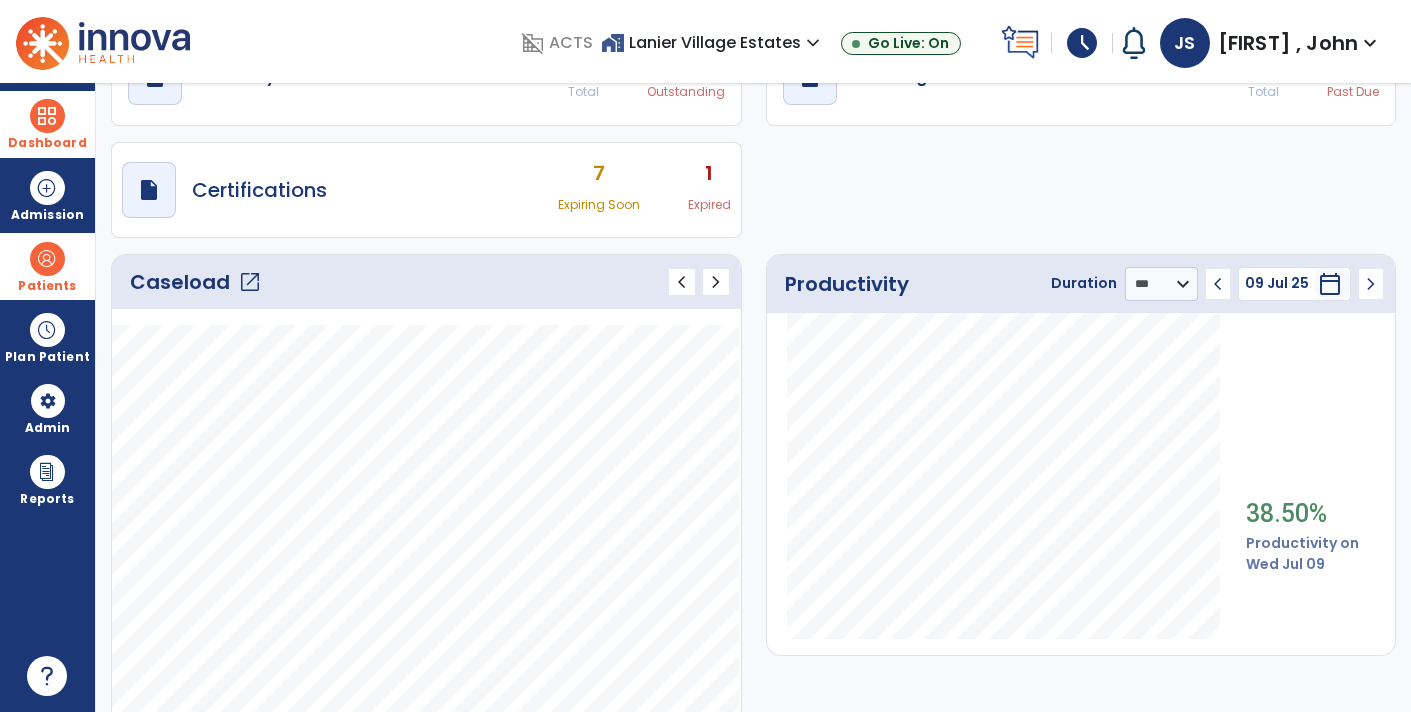 type on "*****" 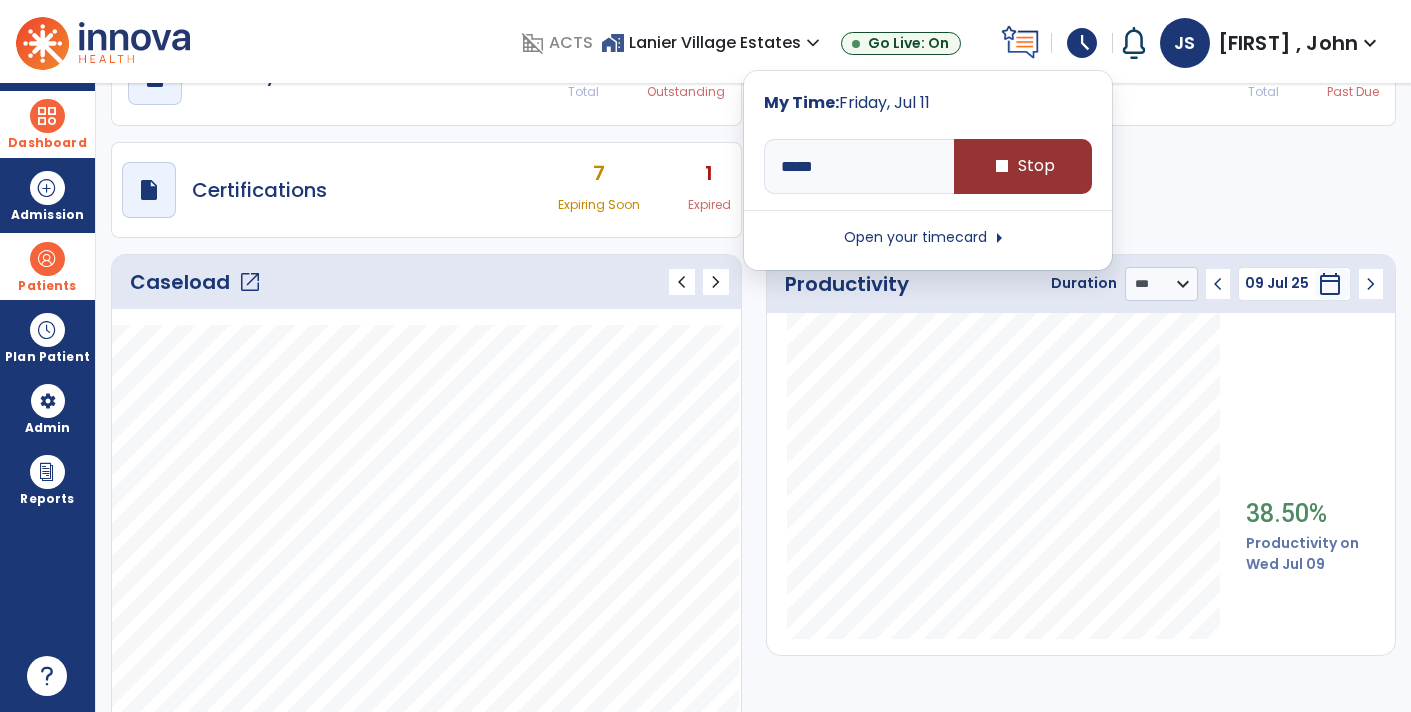 click on "stop" at bounding box center (1002, 166) 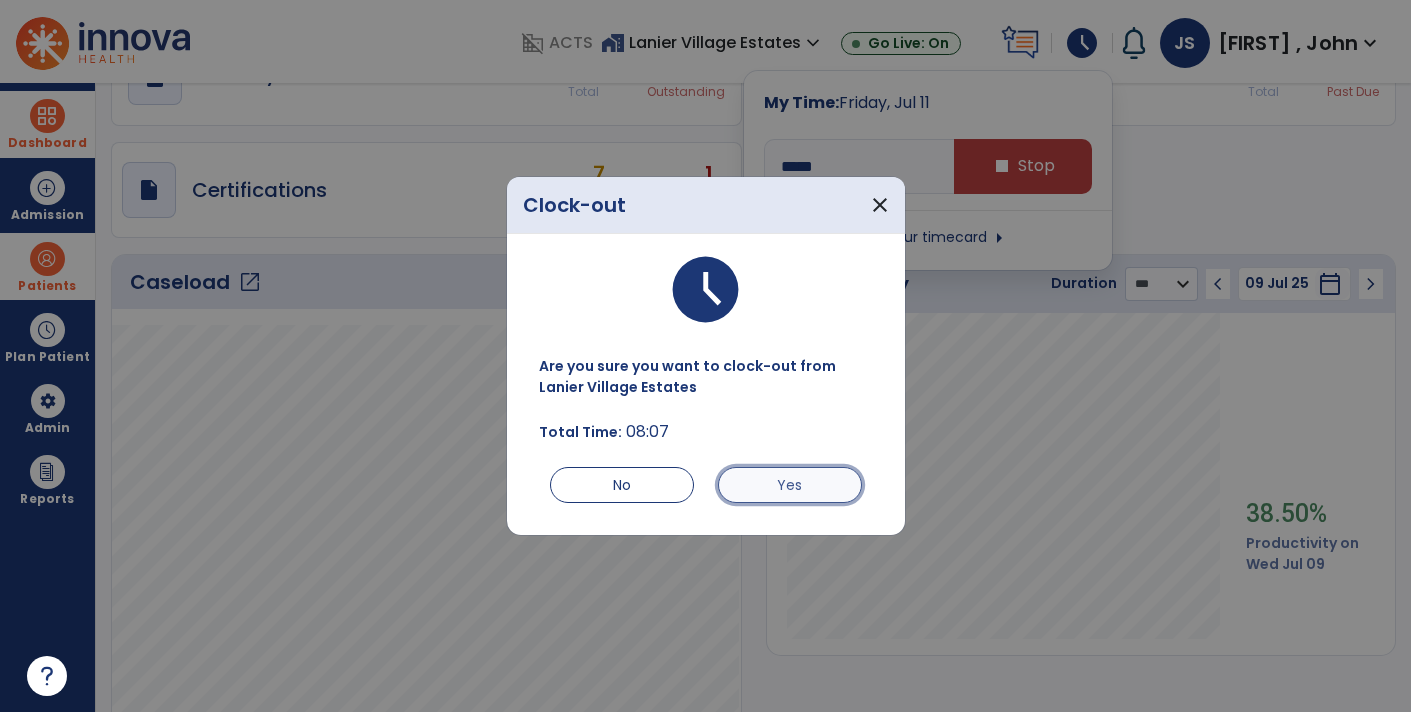 click on "Yes" at bounding box center [790, 485] 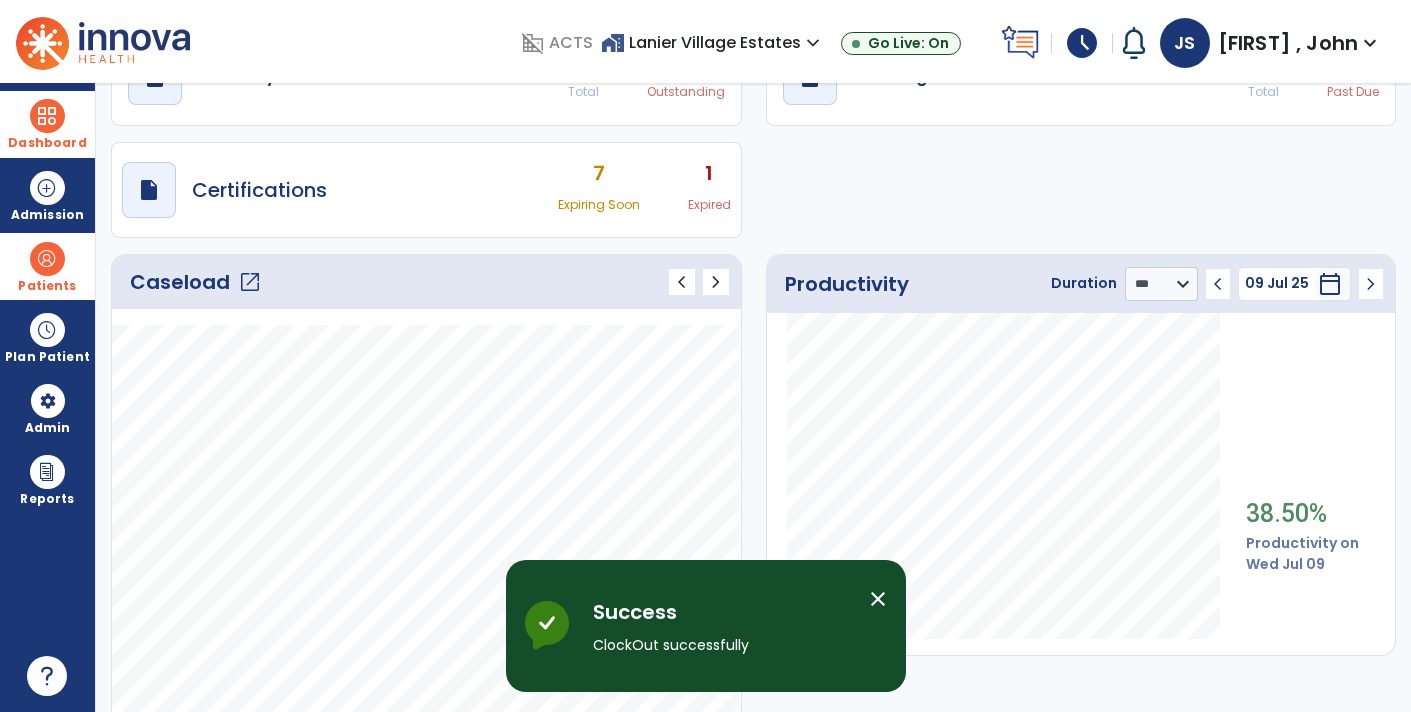 click on "[FIRST] , John" at bounding box center [1288, 43] 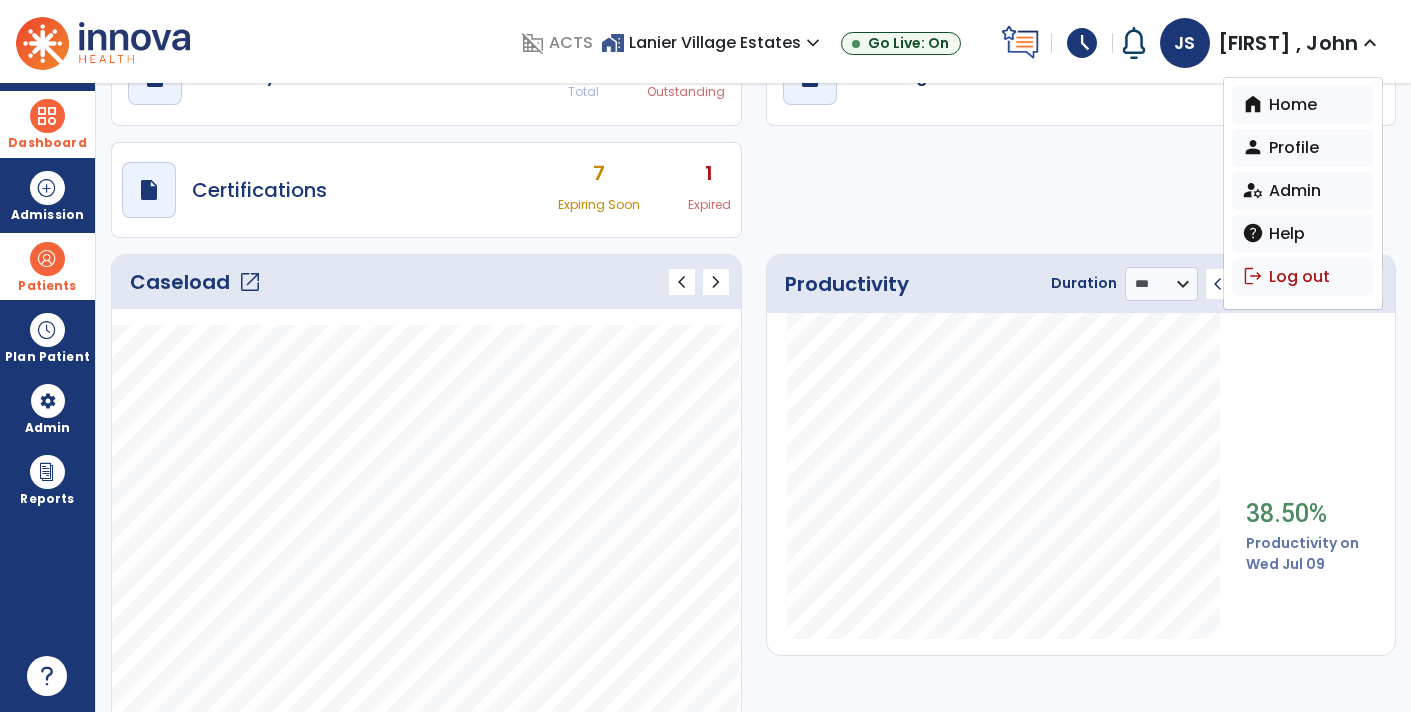 drag, startPoint x: 1275, startPoint y: 284, endPoint x: 1299, endPoint y: 159, distance: 127.28315 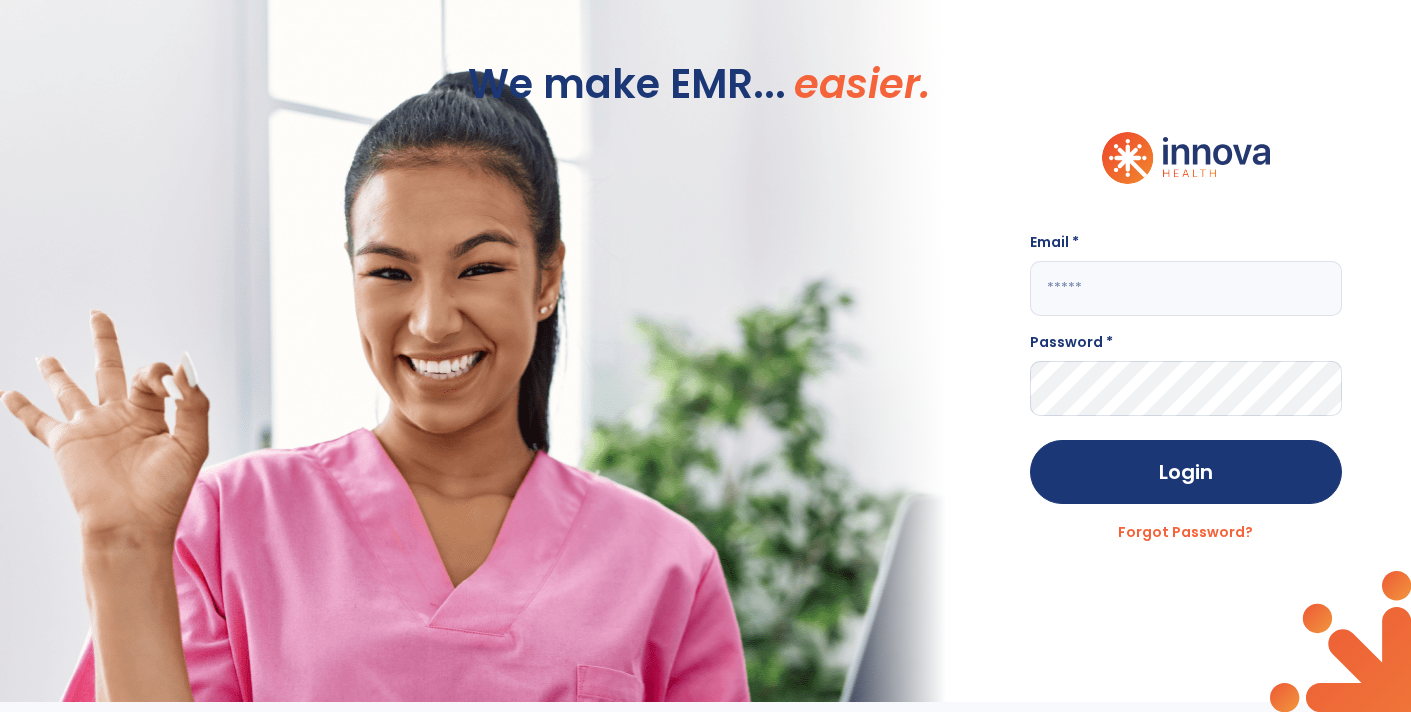 scroll, scrollTop: 0, scrollLeft: 0, axis: both 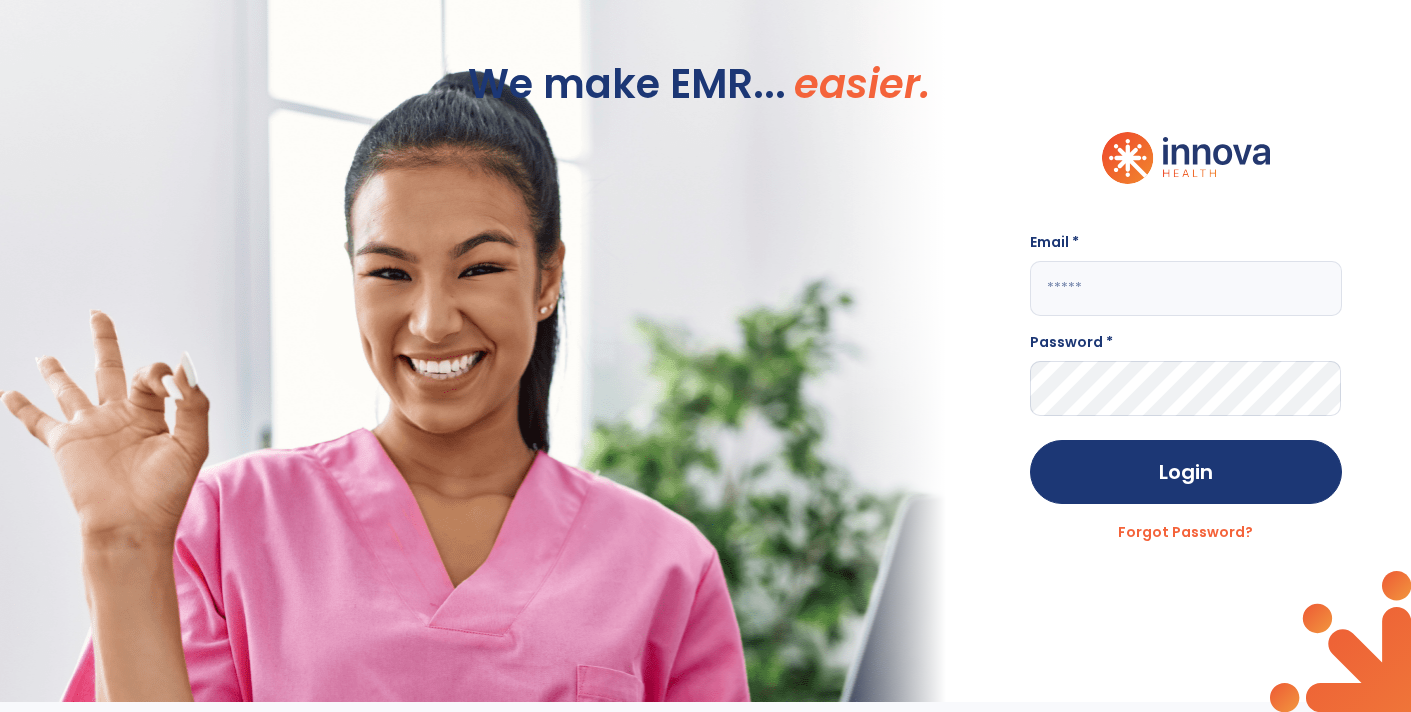 type on "**********" 